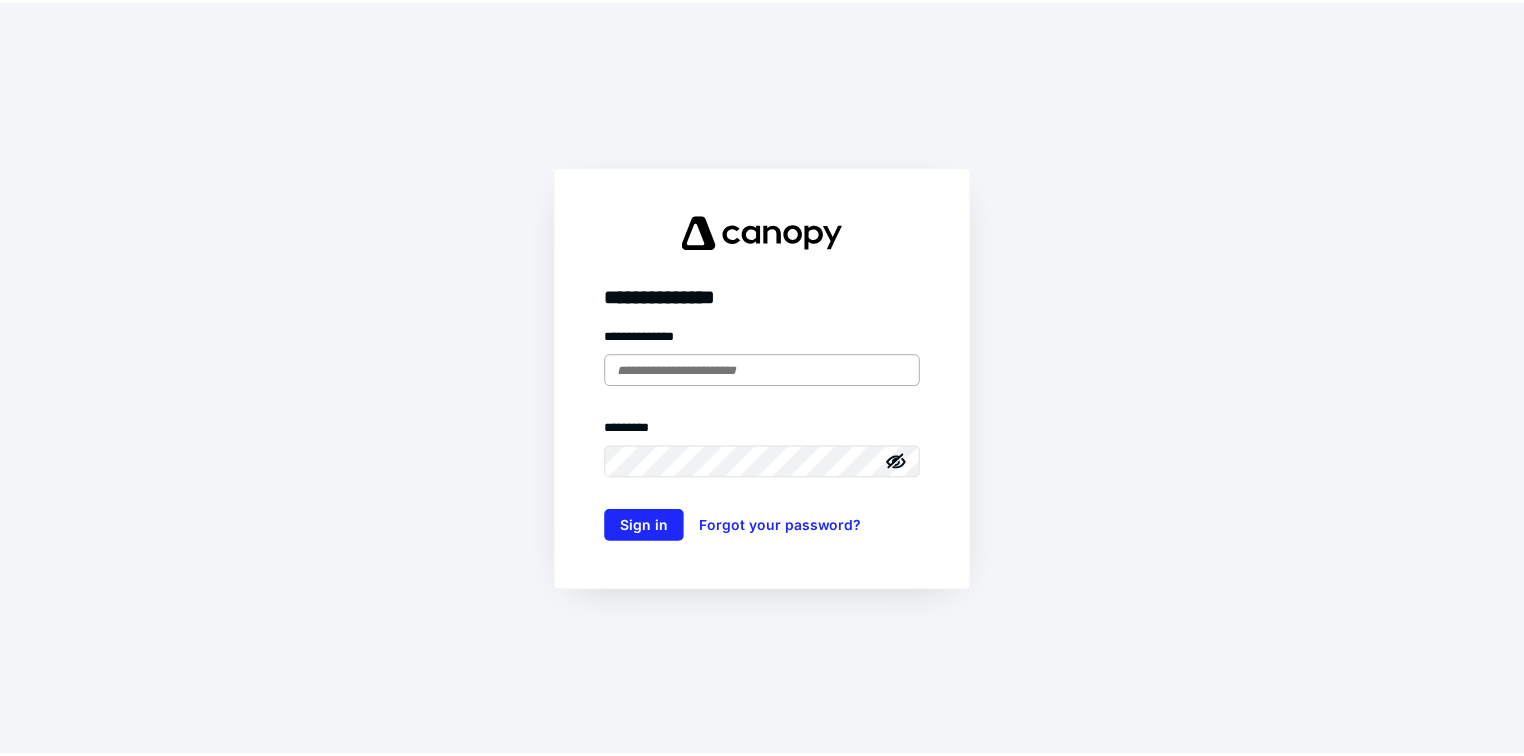 scroll, scrollTop: 0, scrollLeft: 0, axis: both 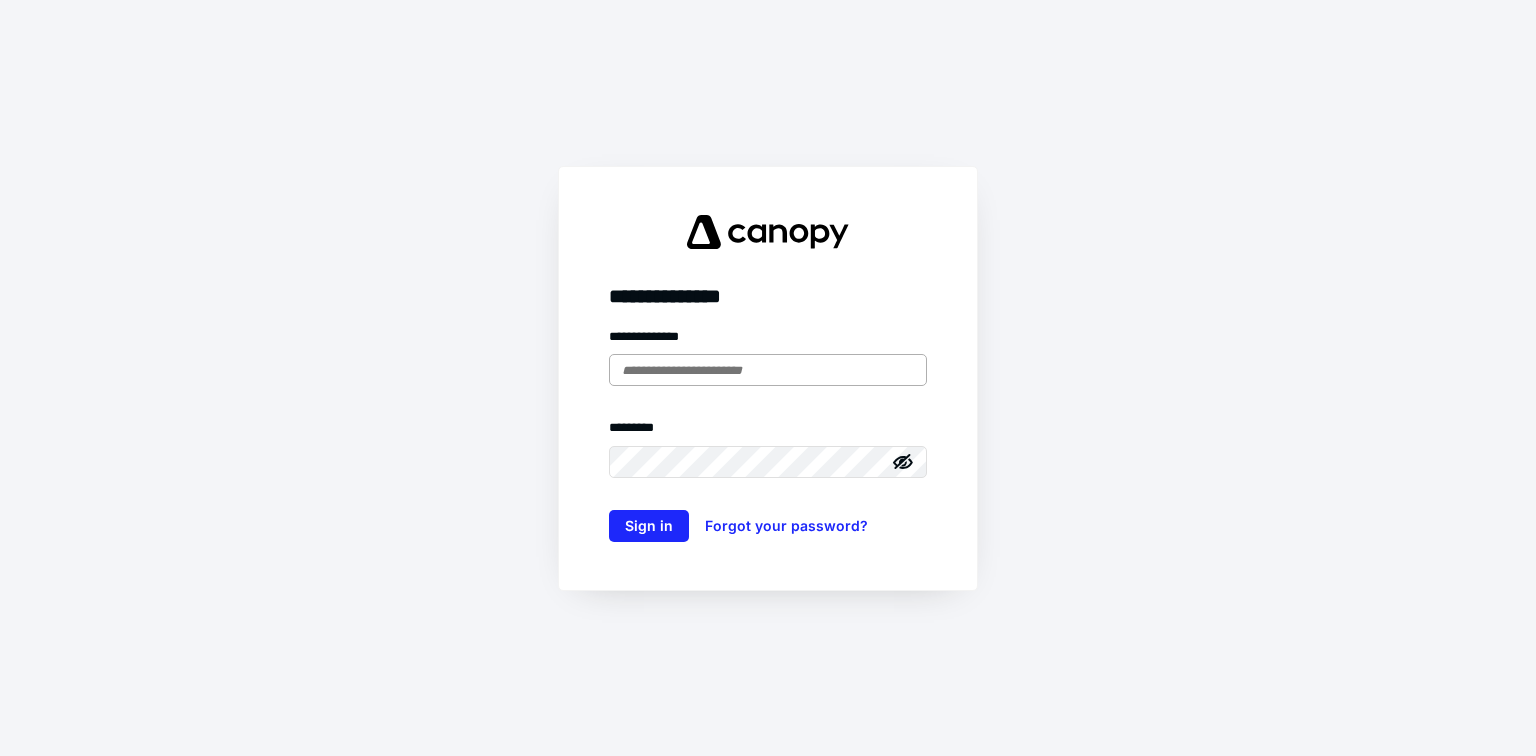 click at bounding box center [768, 370] 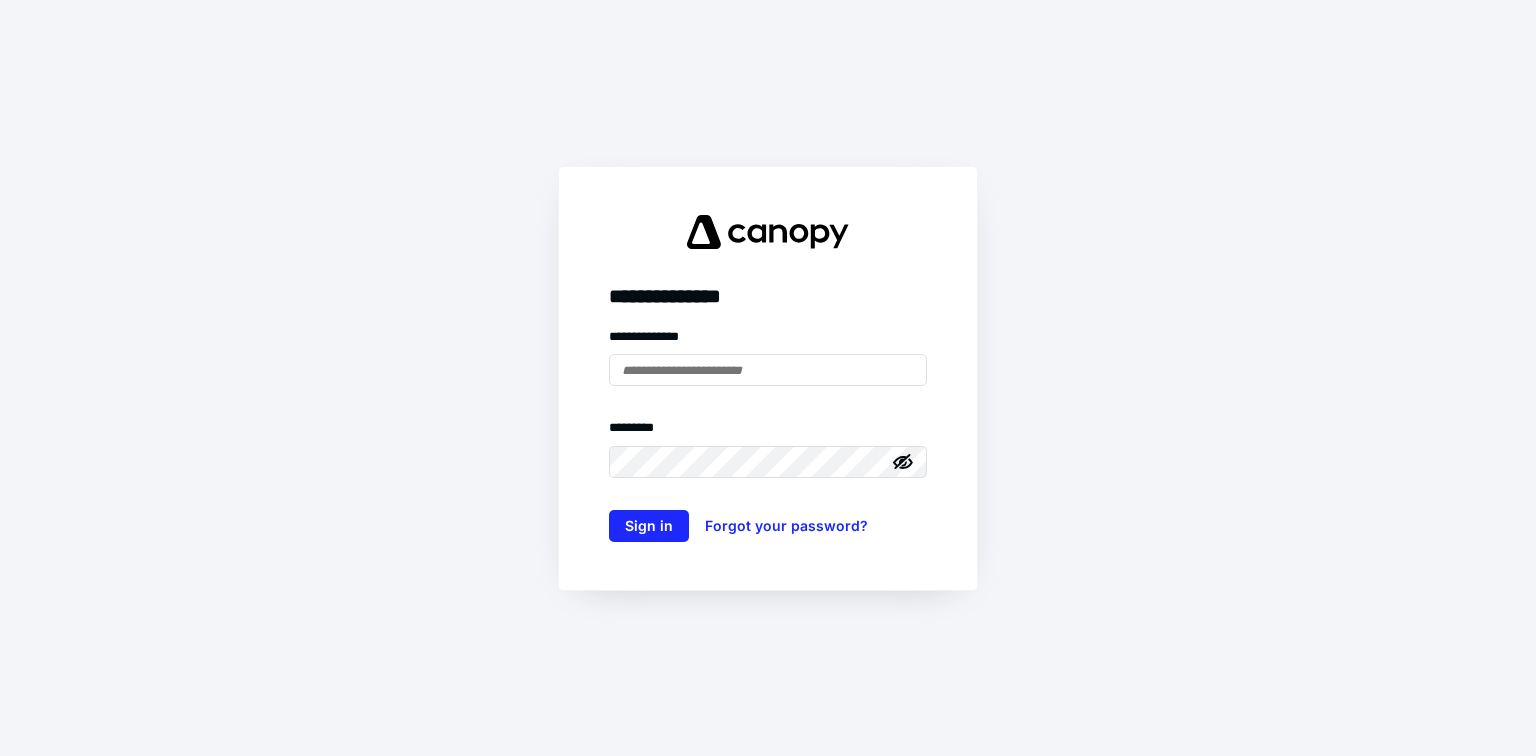 type on "**********" 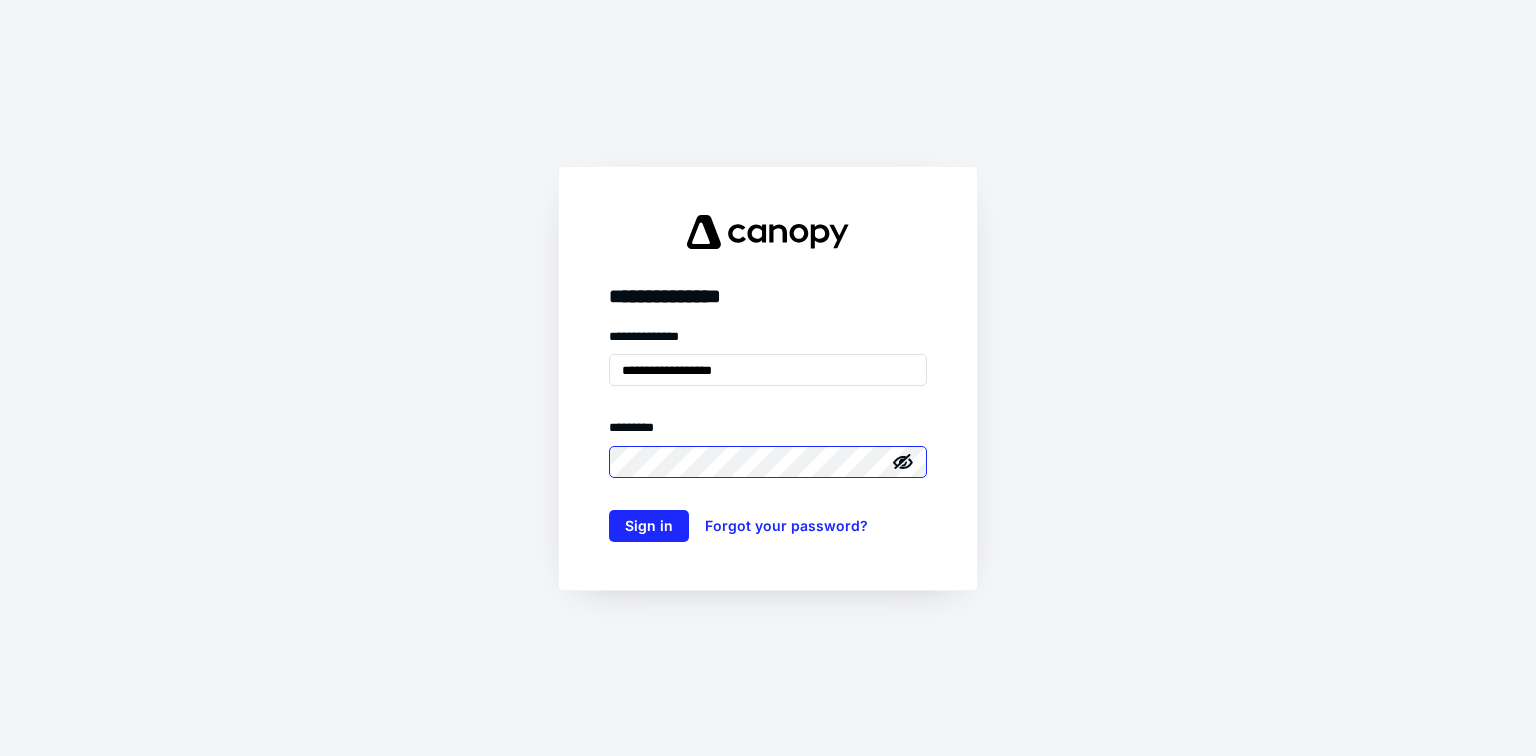click on "Sign in" at bounding box center [649, 526] 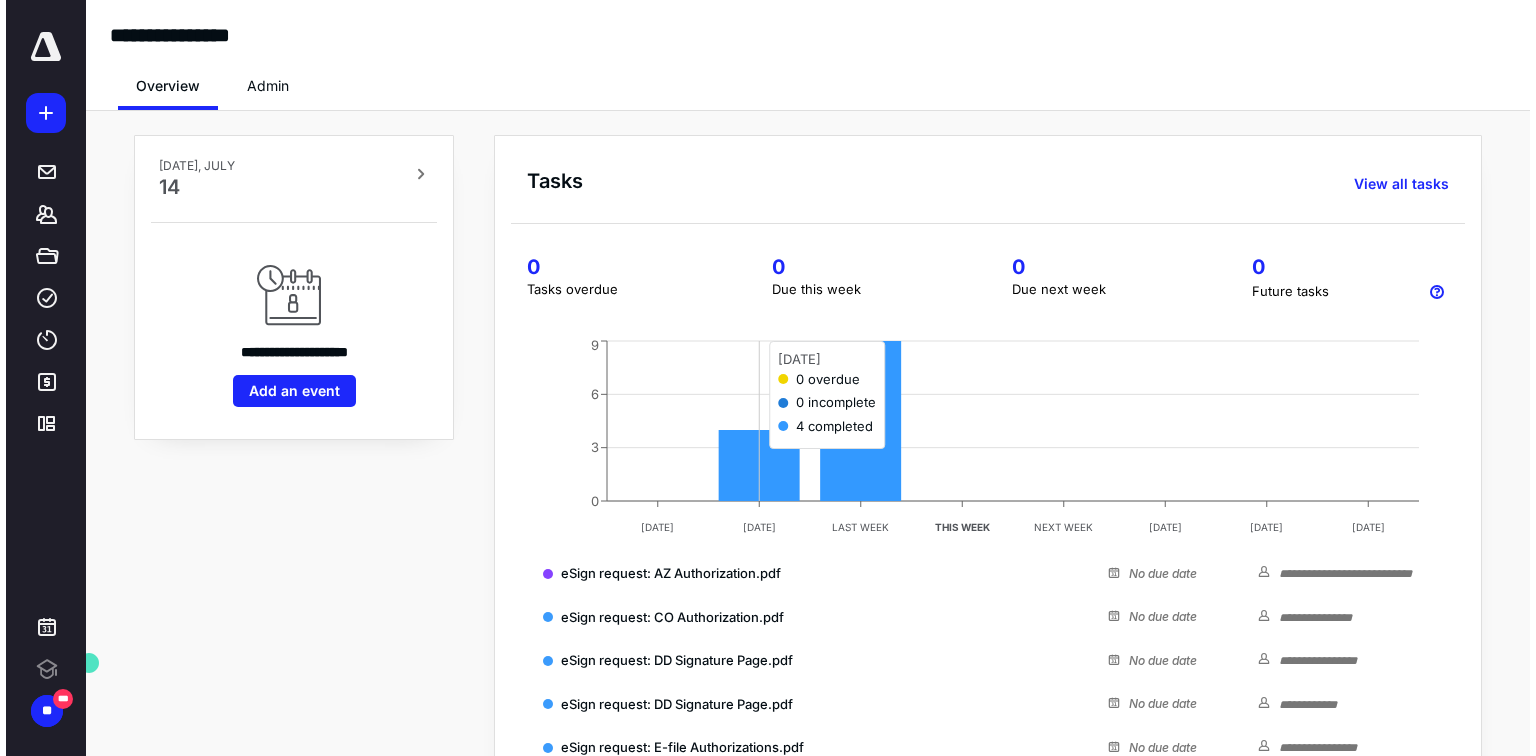 scroll, scrollTop: 0, scrollLeft: 0, axis: both 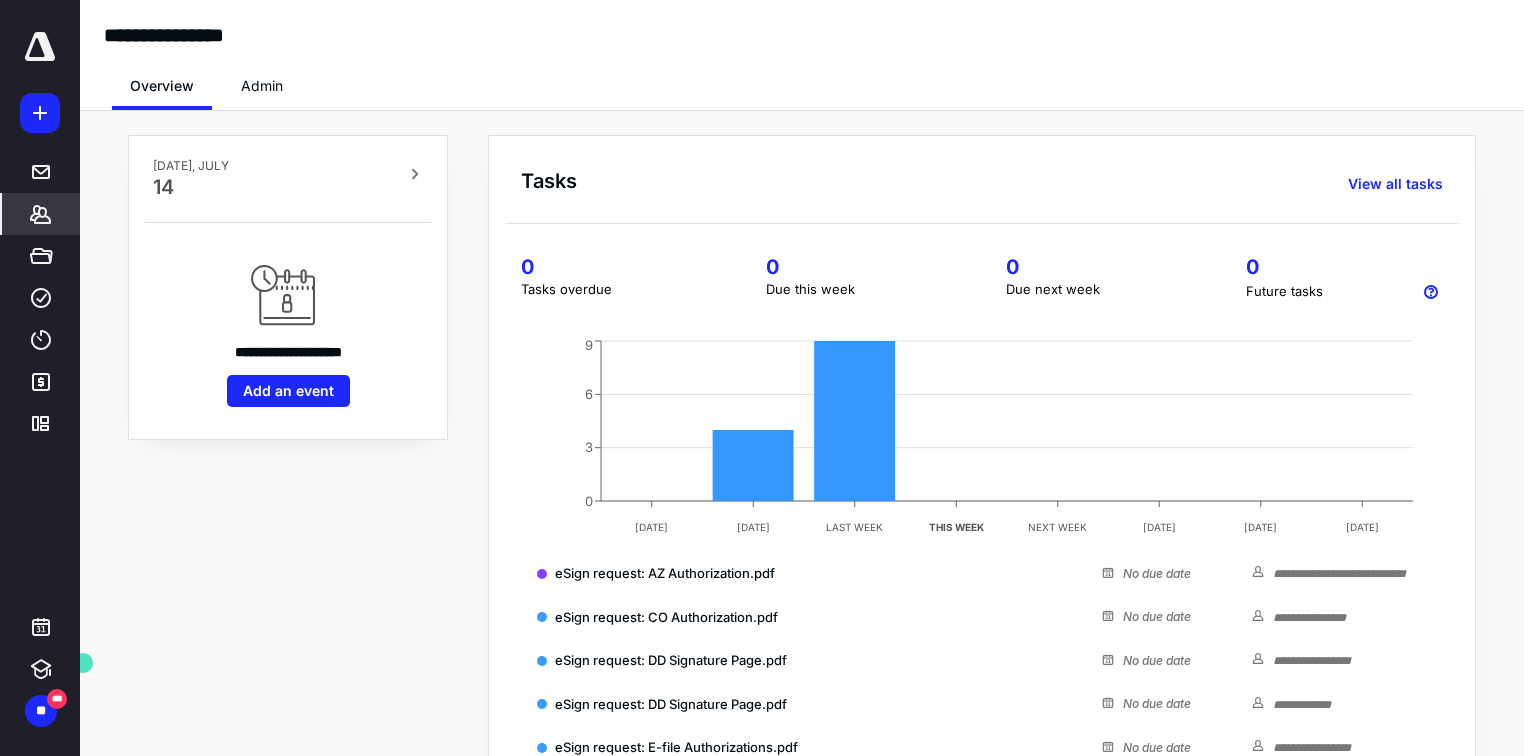 click 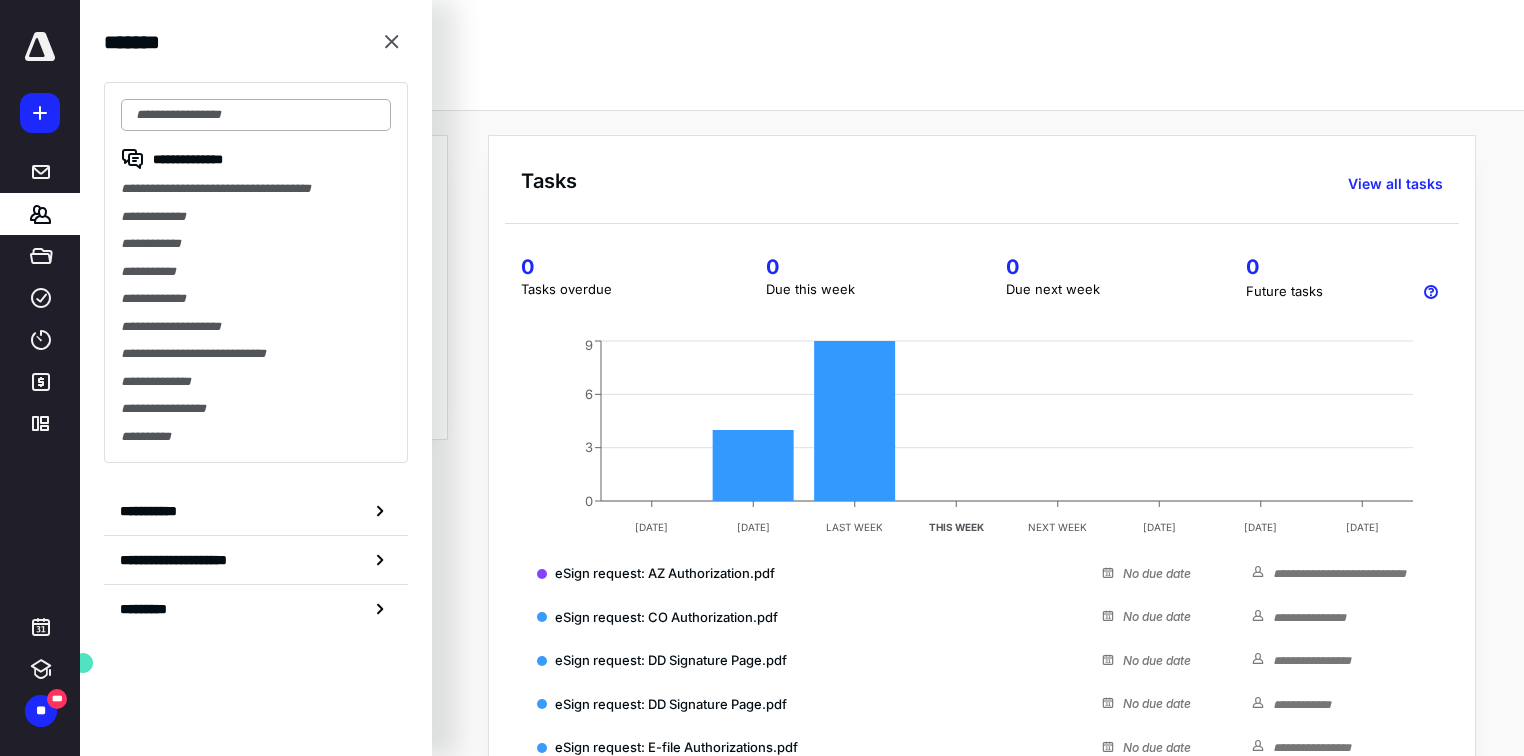 click at bounding box center [256, 115] 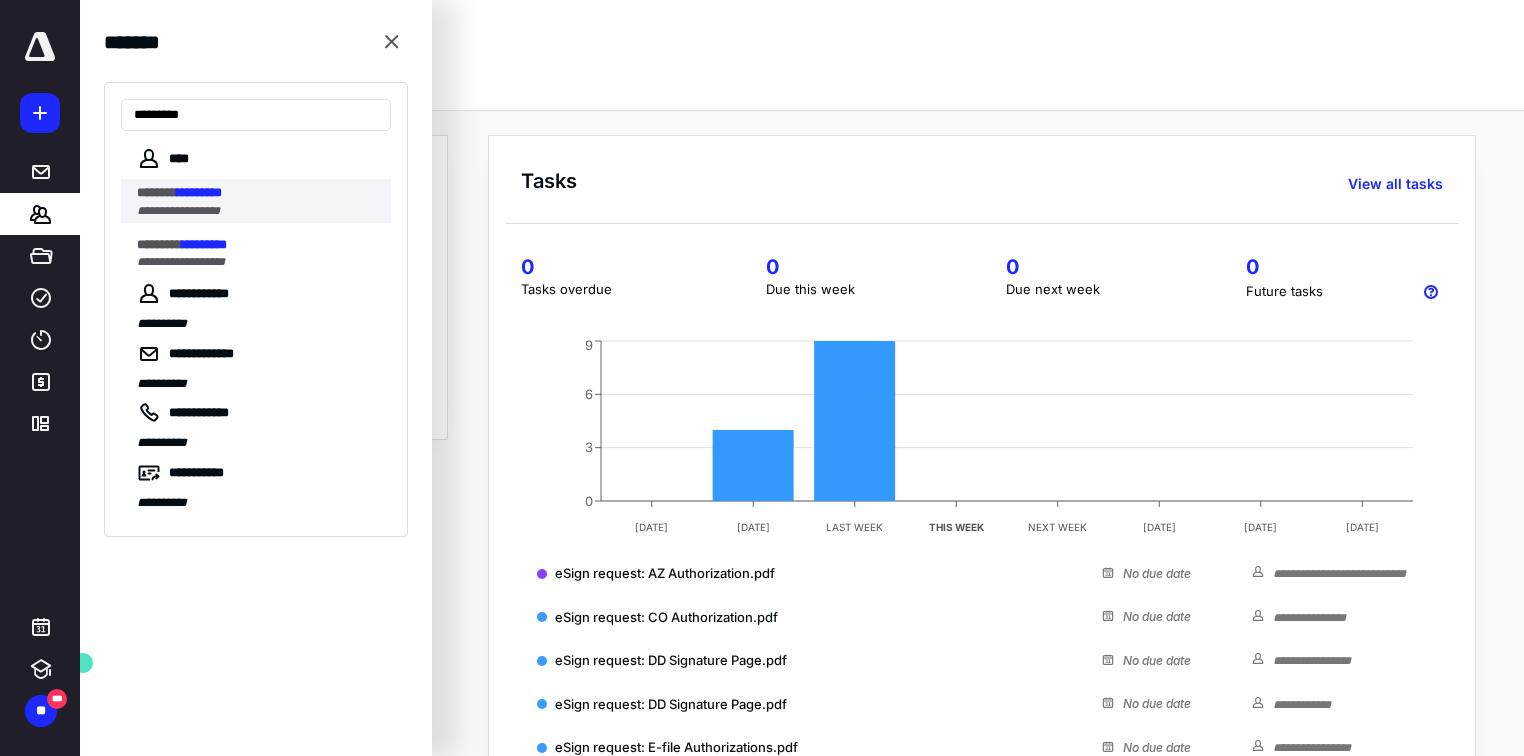 type on "*********" 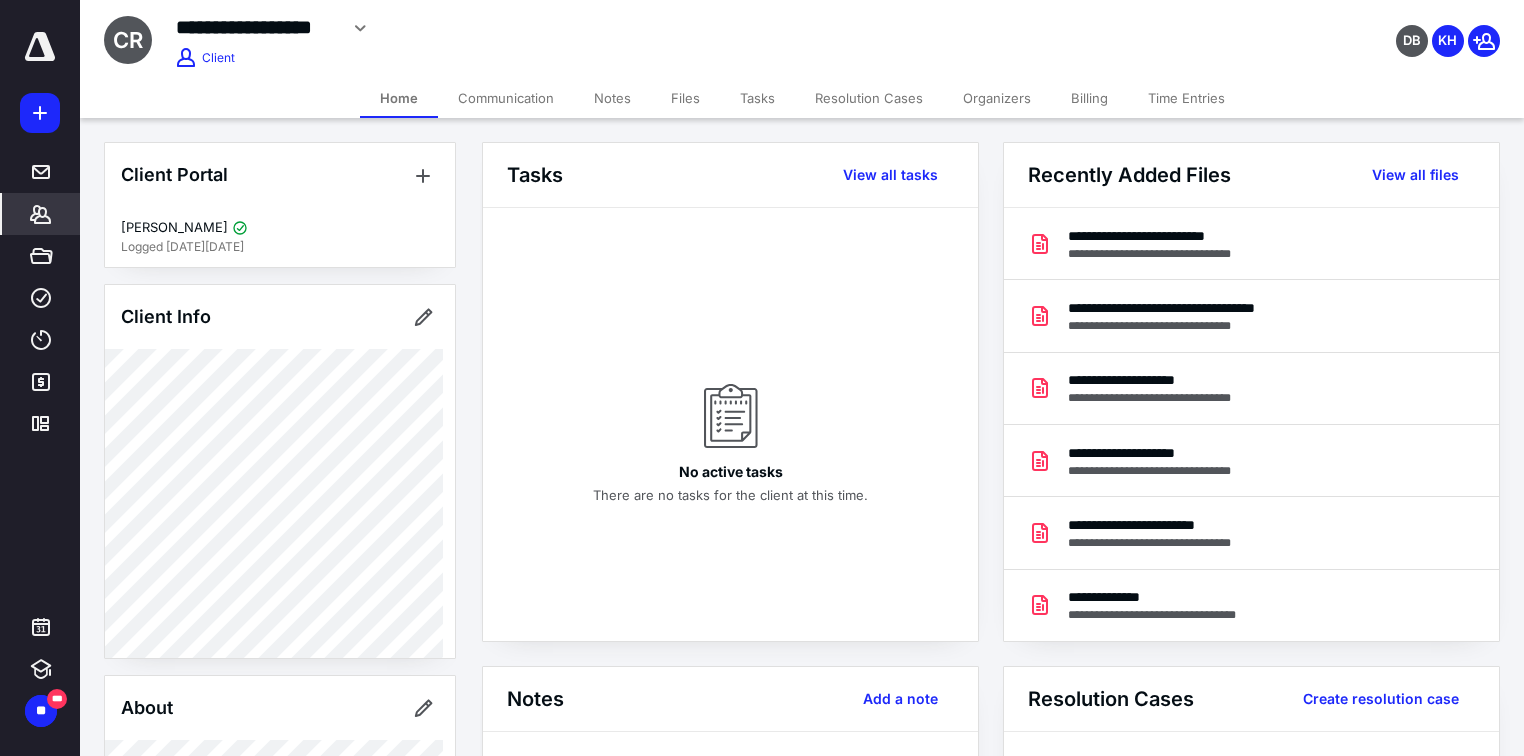 click on "Files" at bounding box center (685, 98) 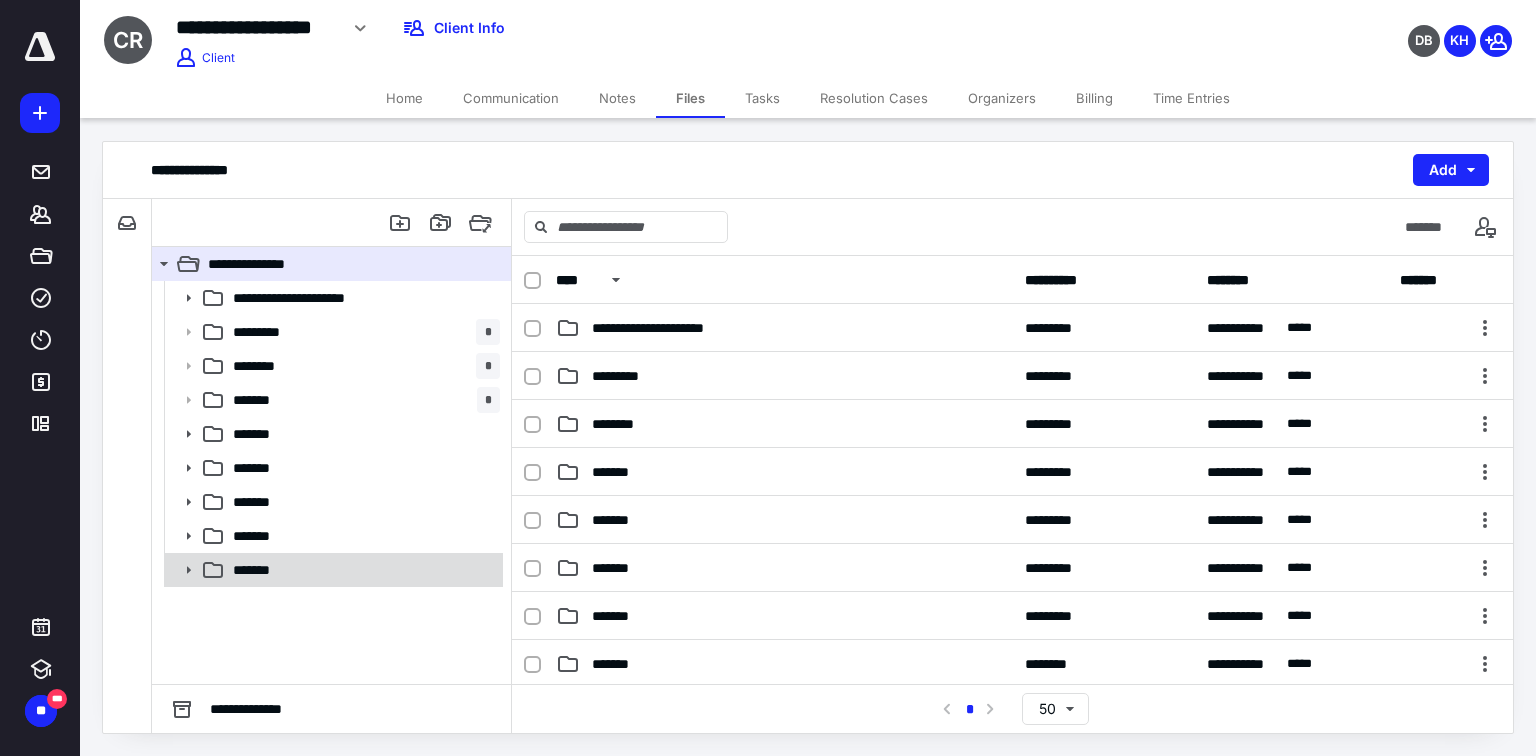 click on "*******" at bounding box center [362, 570] 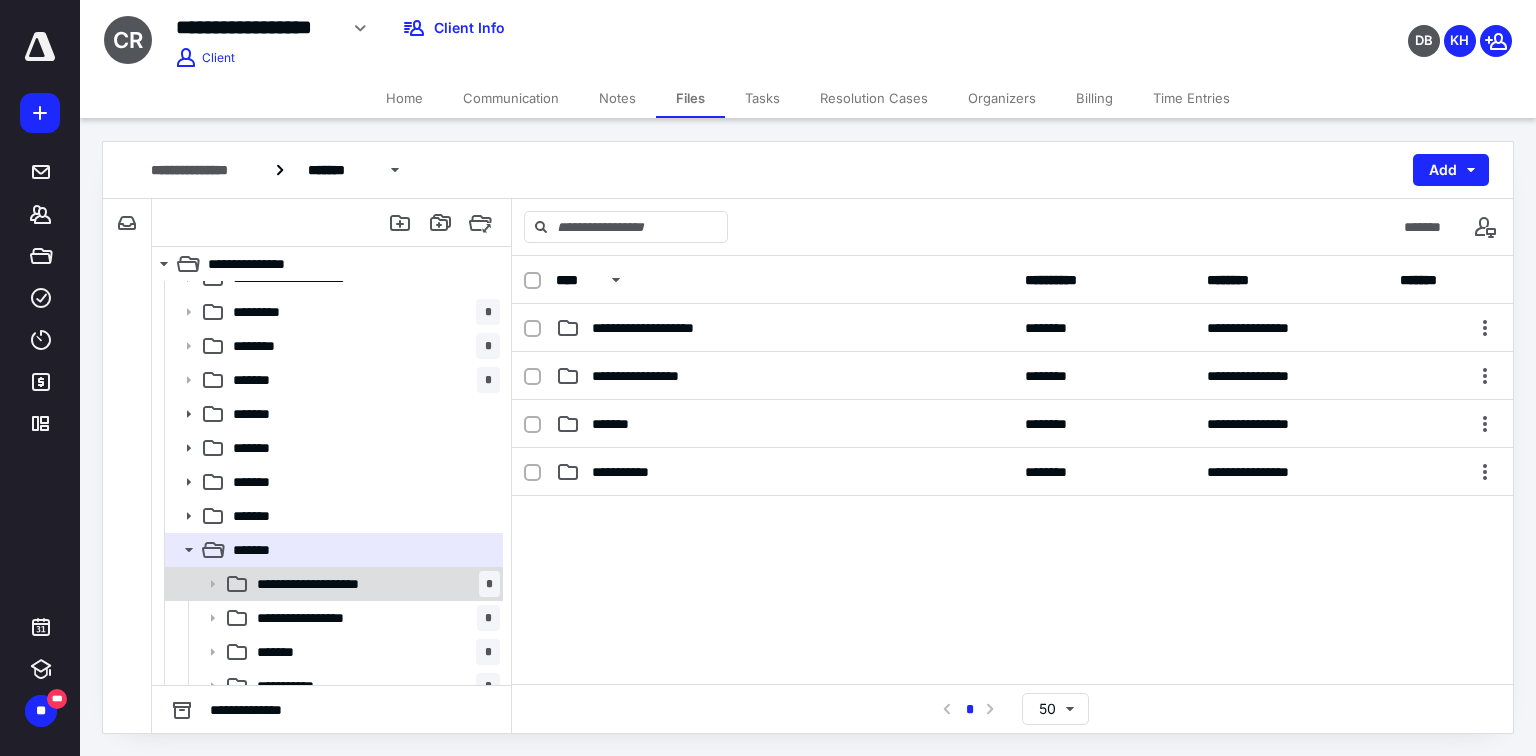 scroll, scrollTop: 37, scrollLeft: 0, axis: vertical 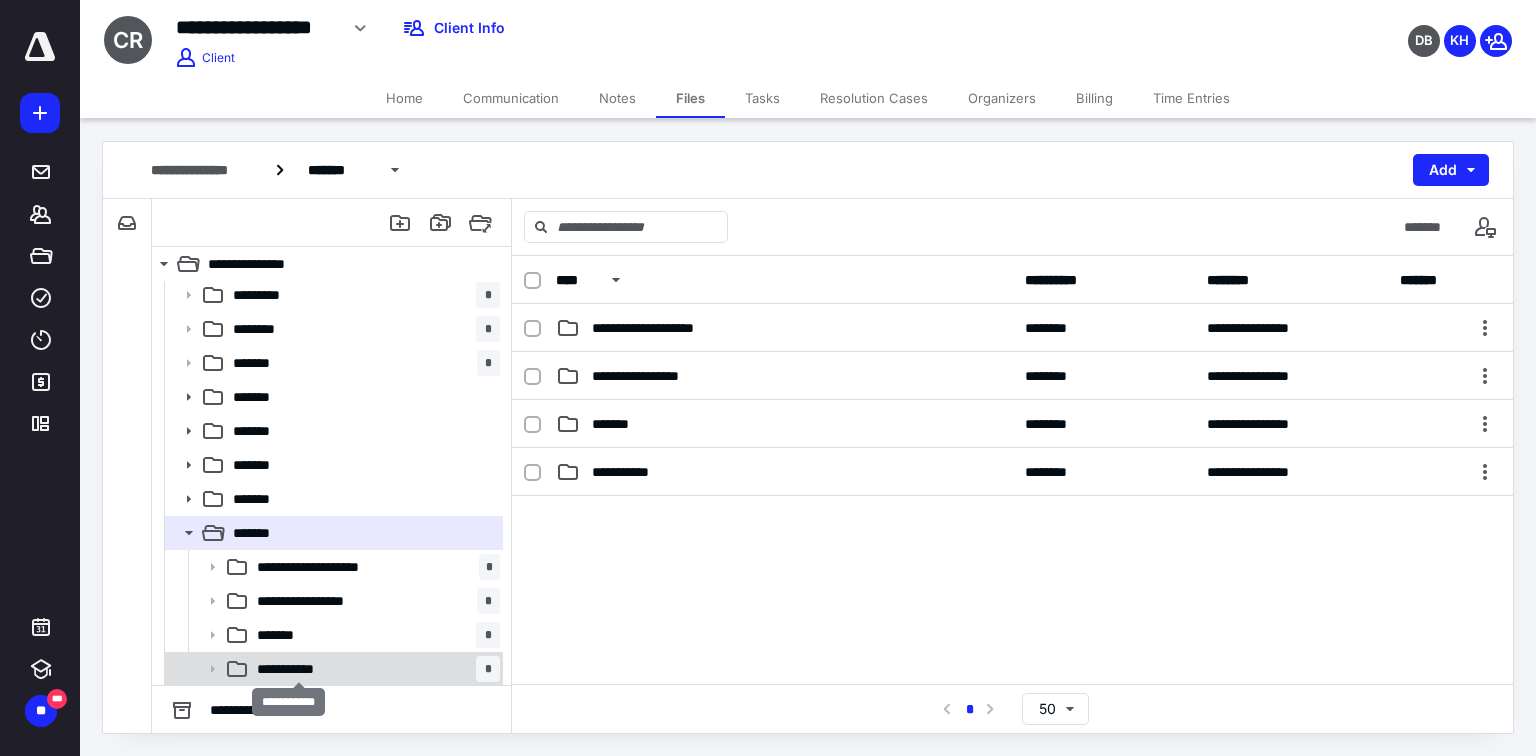 click on "**********" at bounding box center [299, 669] 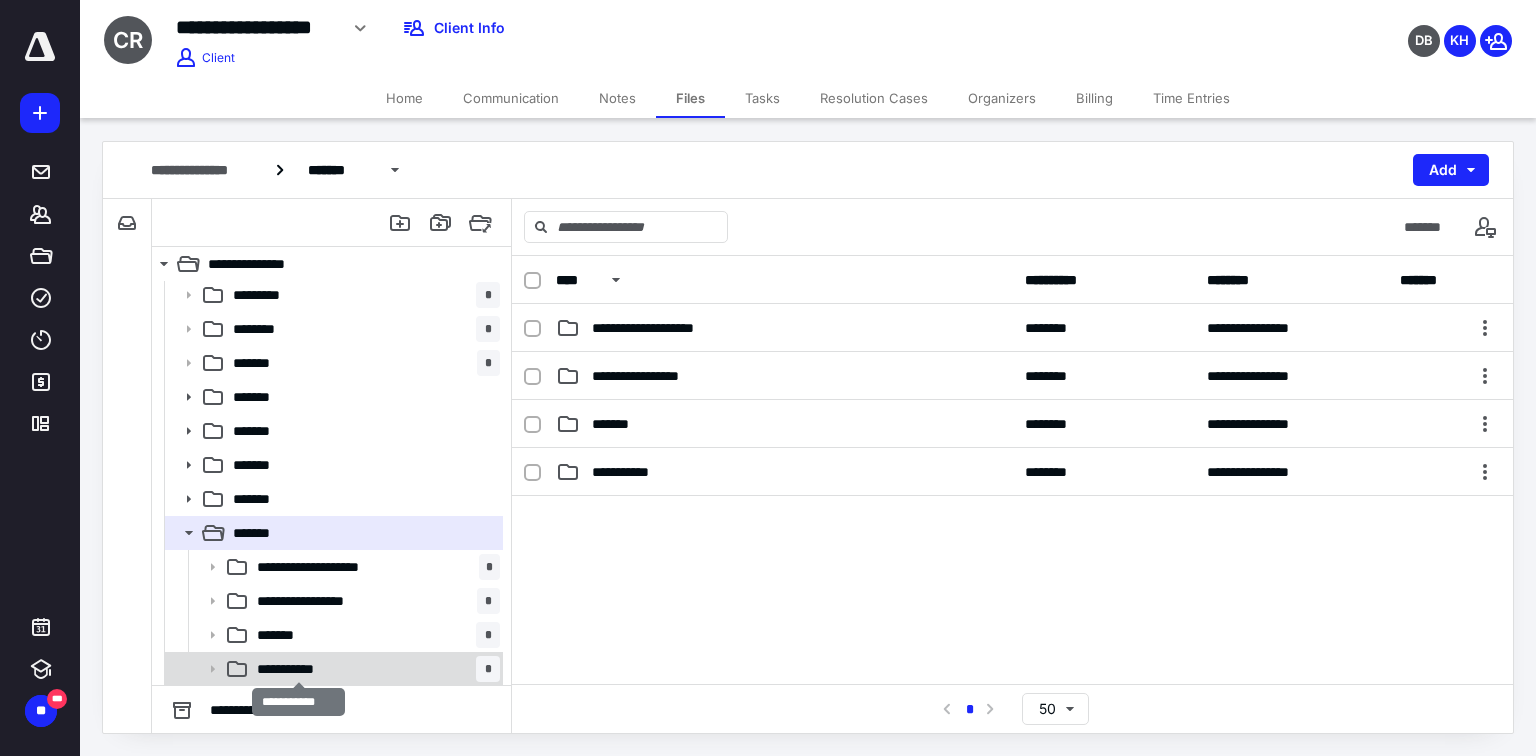 click on "**********" at bounding box center [299, 669] 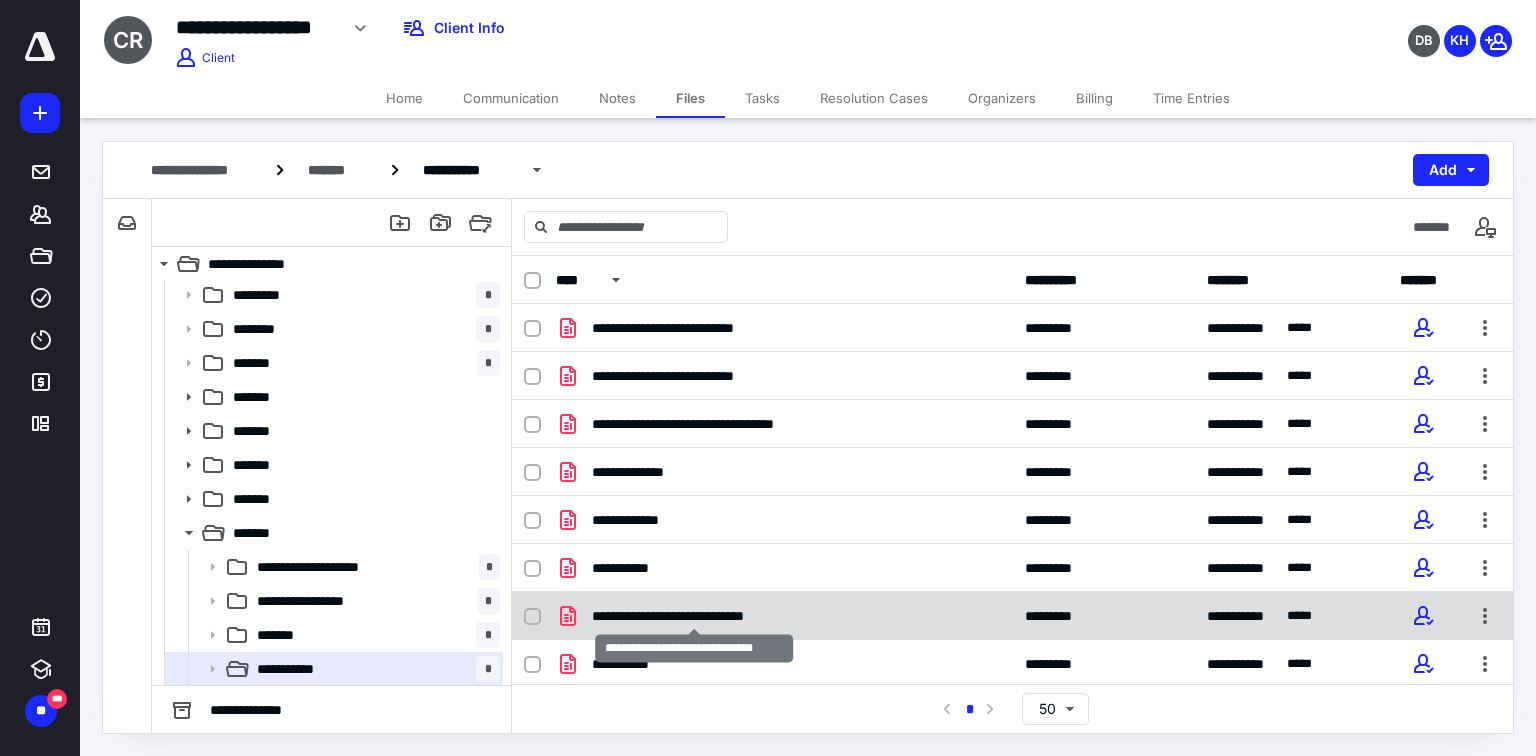 click on "**********" at bounding box center [695, 616] 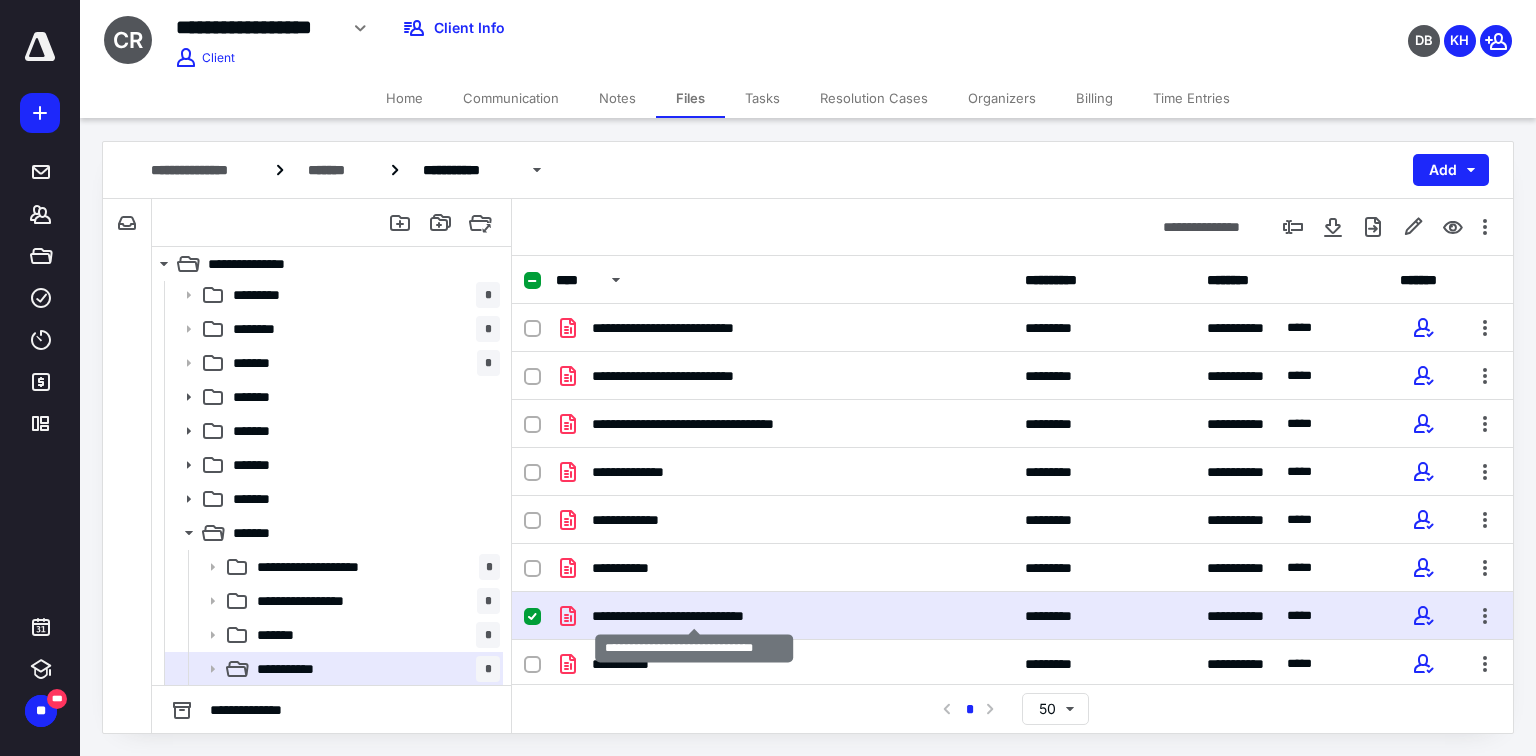 click on "**********" at bounding box center [695, 616] 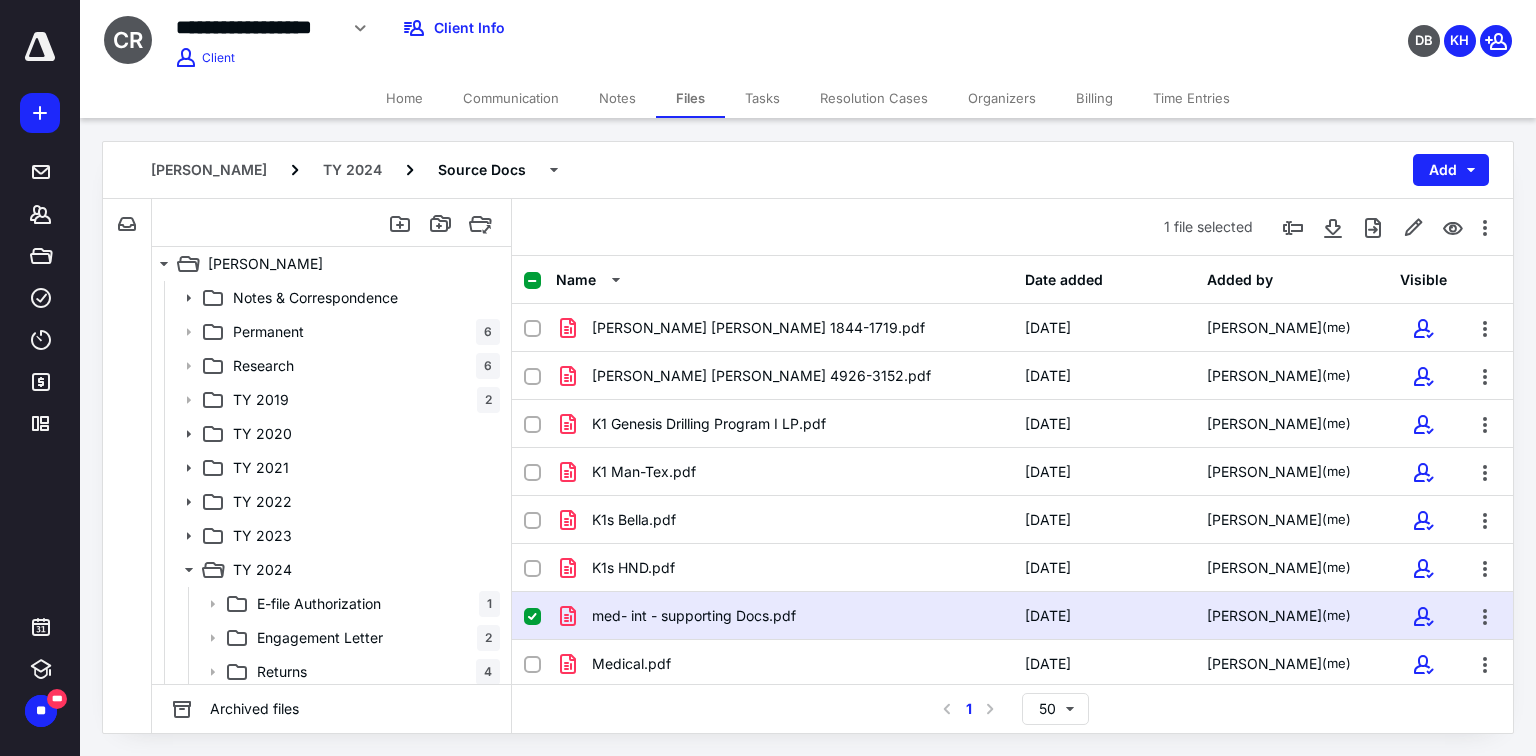 scroll, scrollTop: 37, scrollLeft: 0, axis: vertical 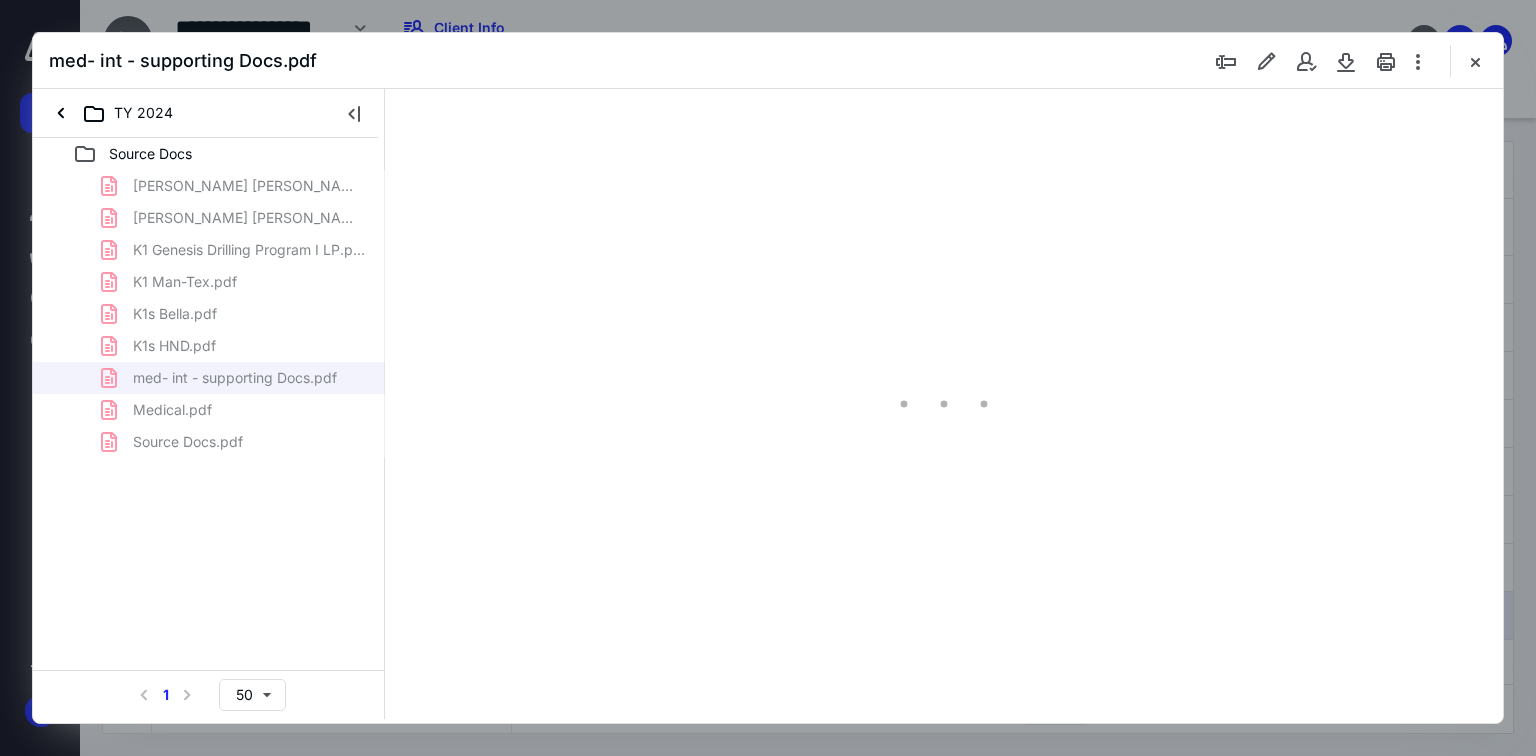 type on "147" 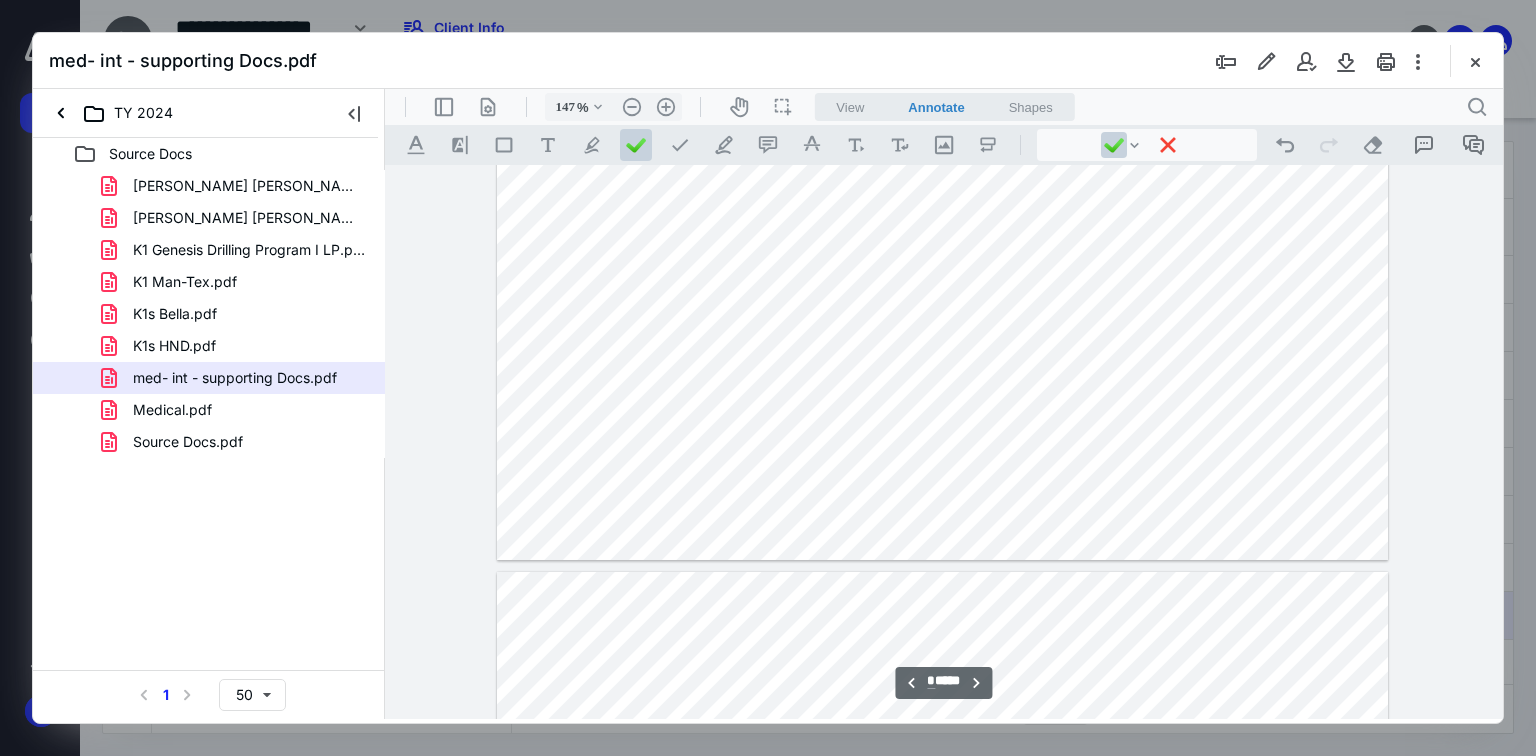 scroll, scrollTop: 6802, scrollLeft: 0, axis: vertical 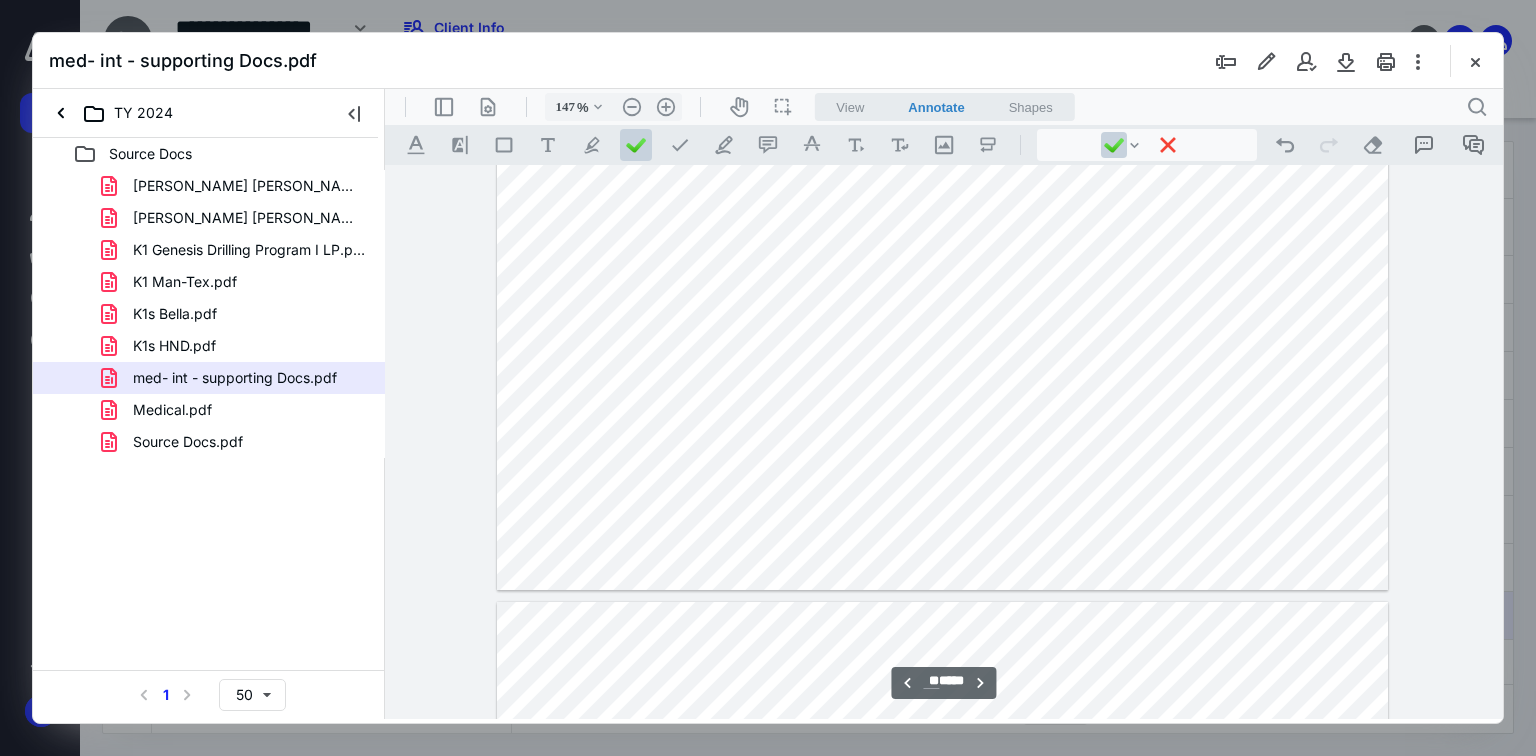 type on "**" 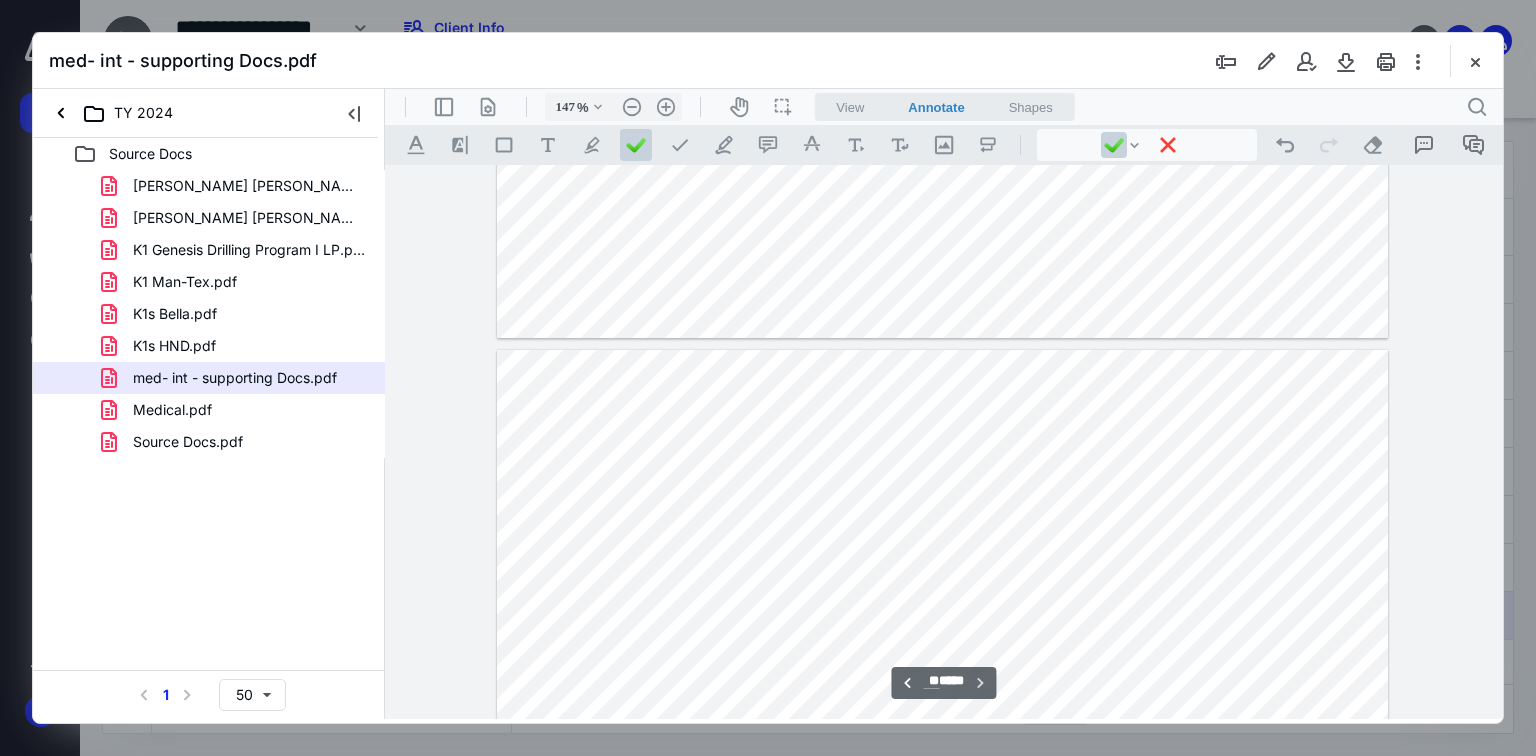 scroll, scrollTop: 11682, scrollLeft: 0, axis: vertical 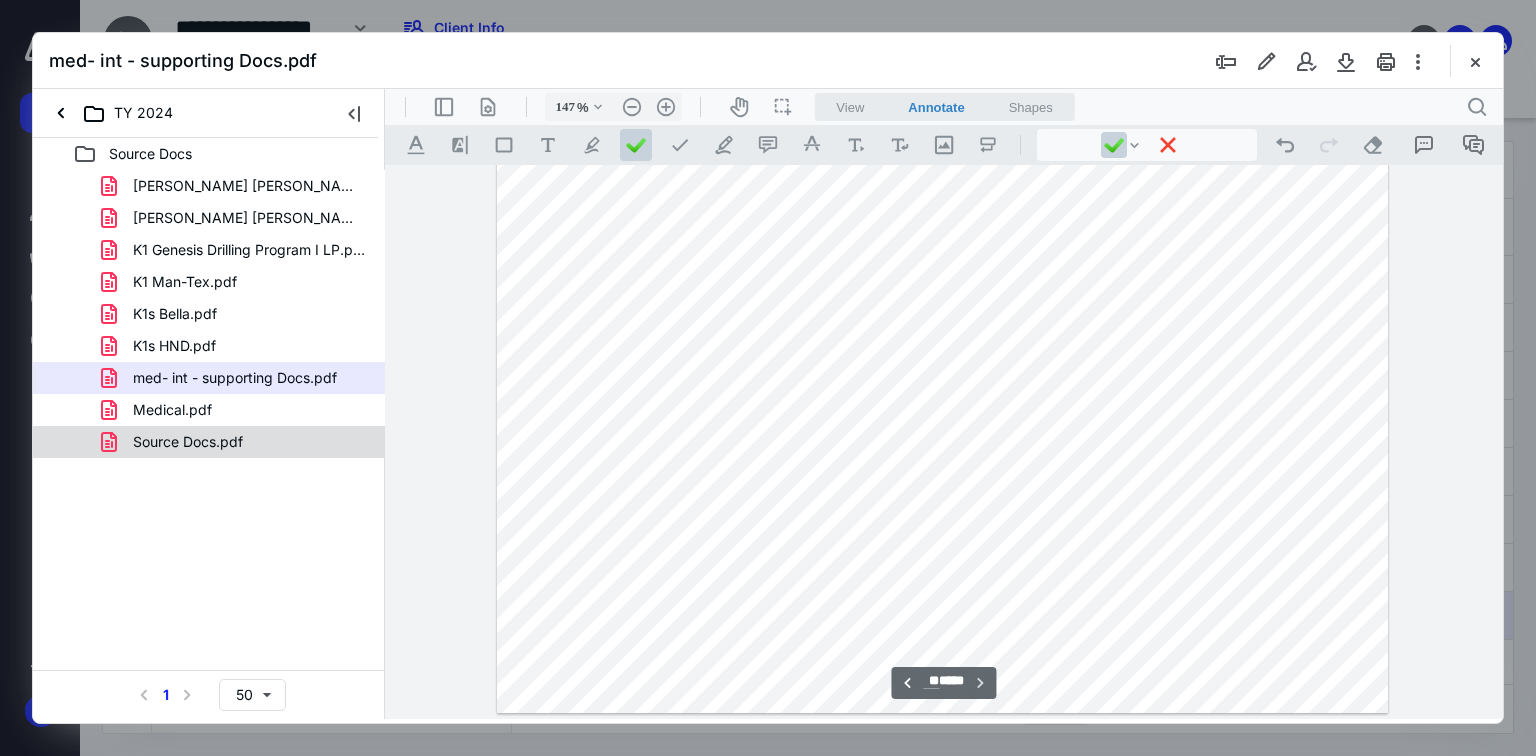 click on "Source Docs.pdf" at bounding box center (188, 442) 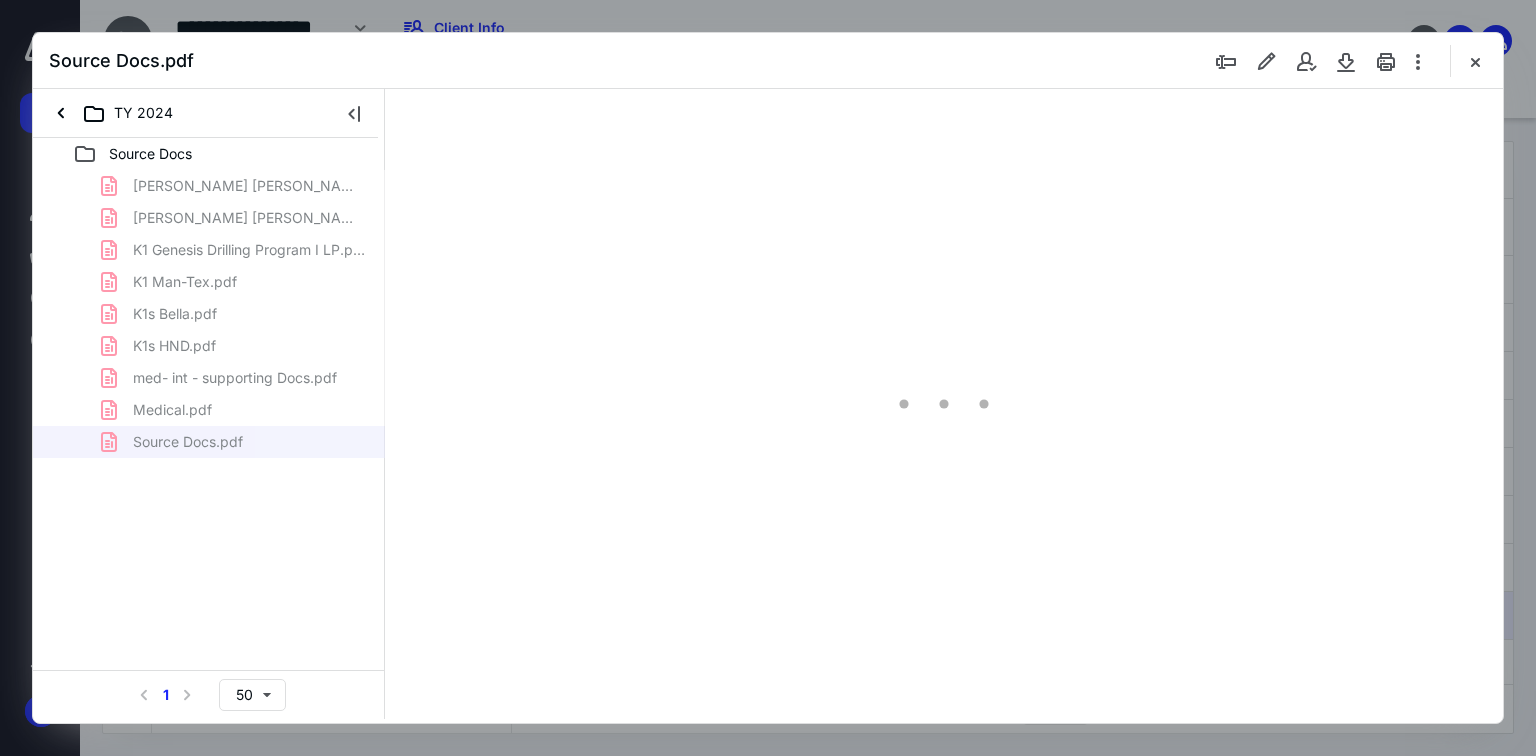 type on "70" 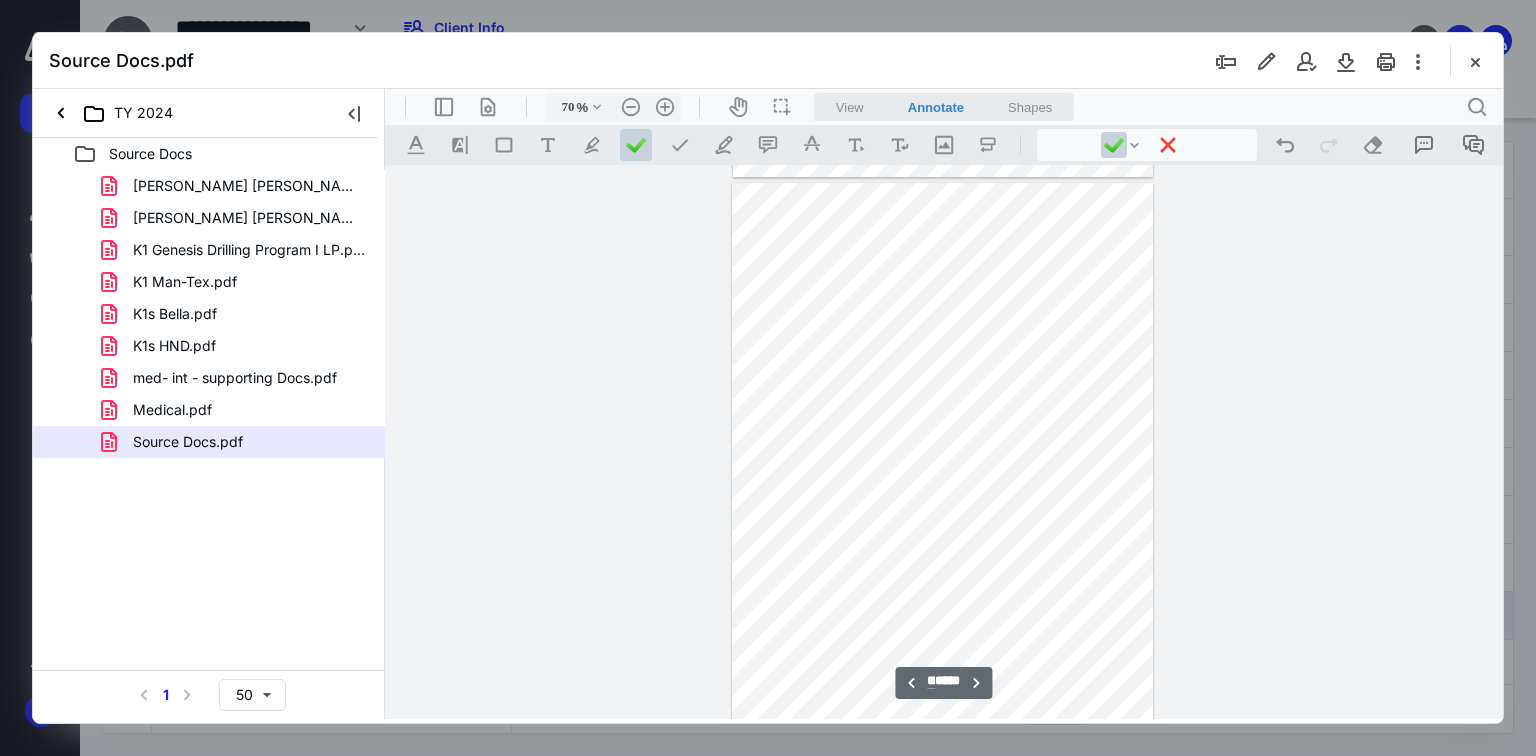 scroll, scrollTop: 5004, scrollLeft: 0, axis: vertical 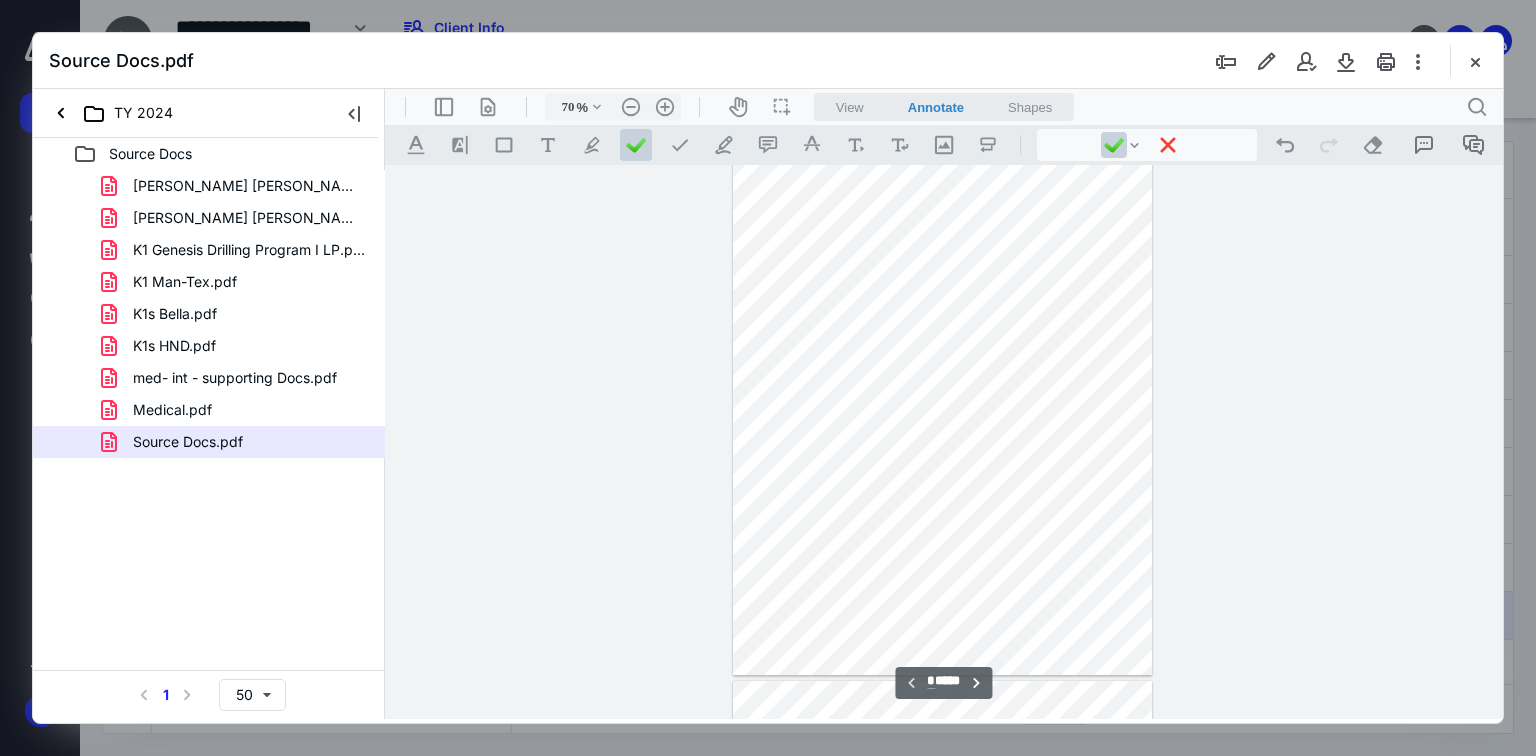 type on "*" 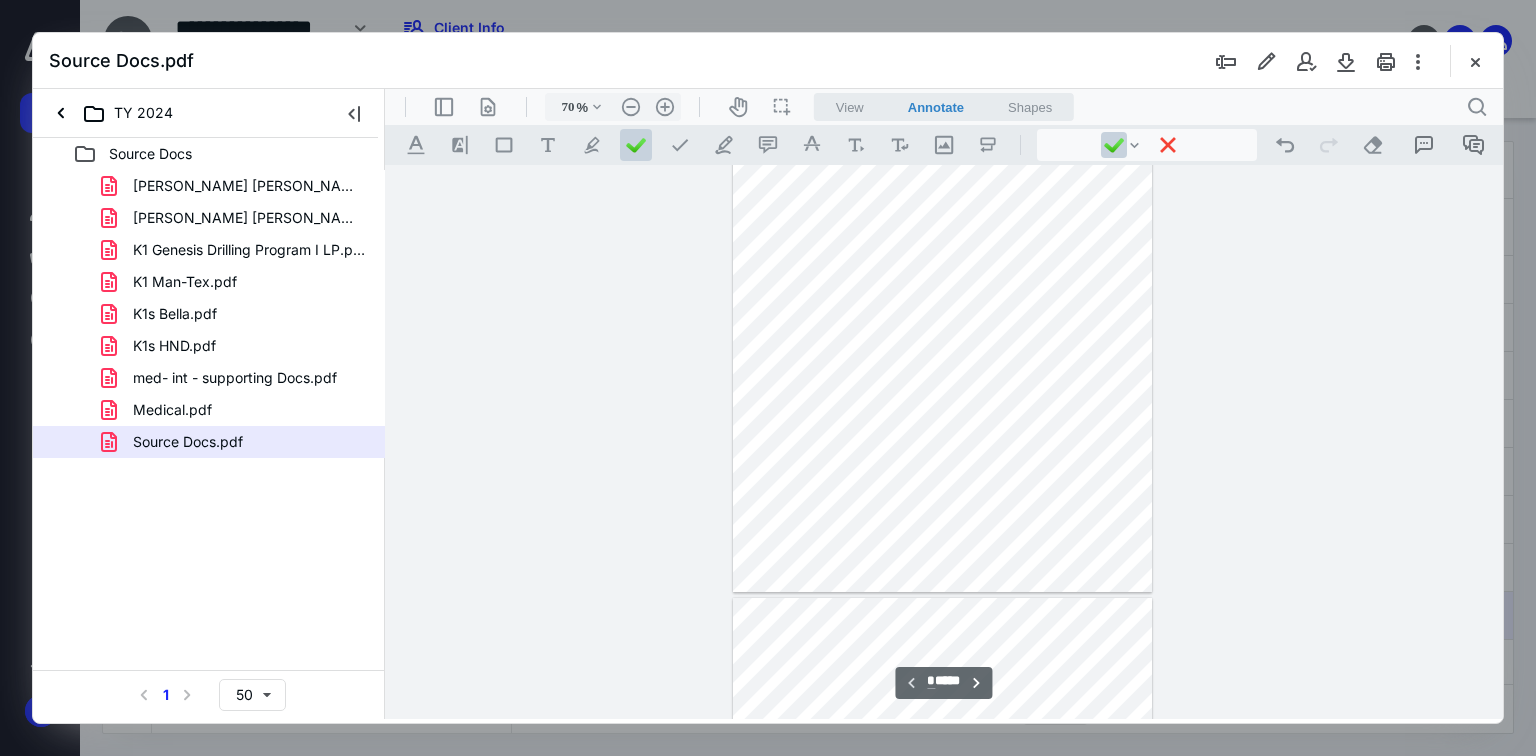 scroll, scrollTop: 0, scrollLeft: 0, axis: both 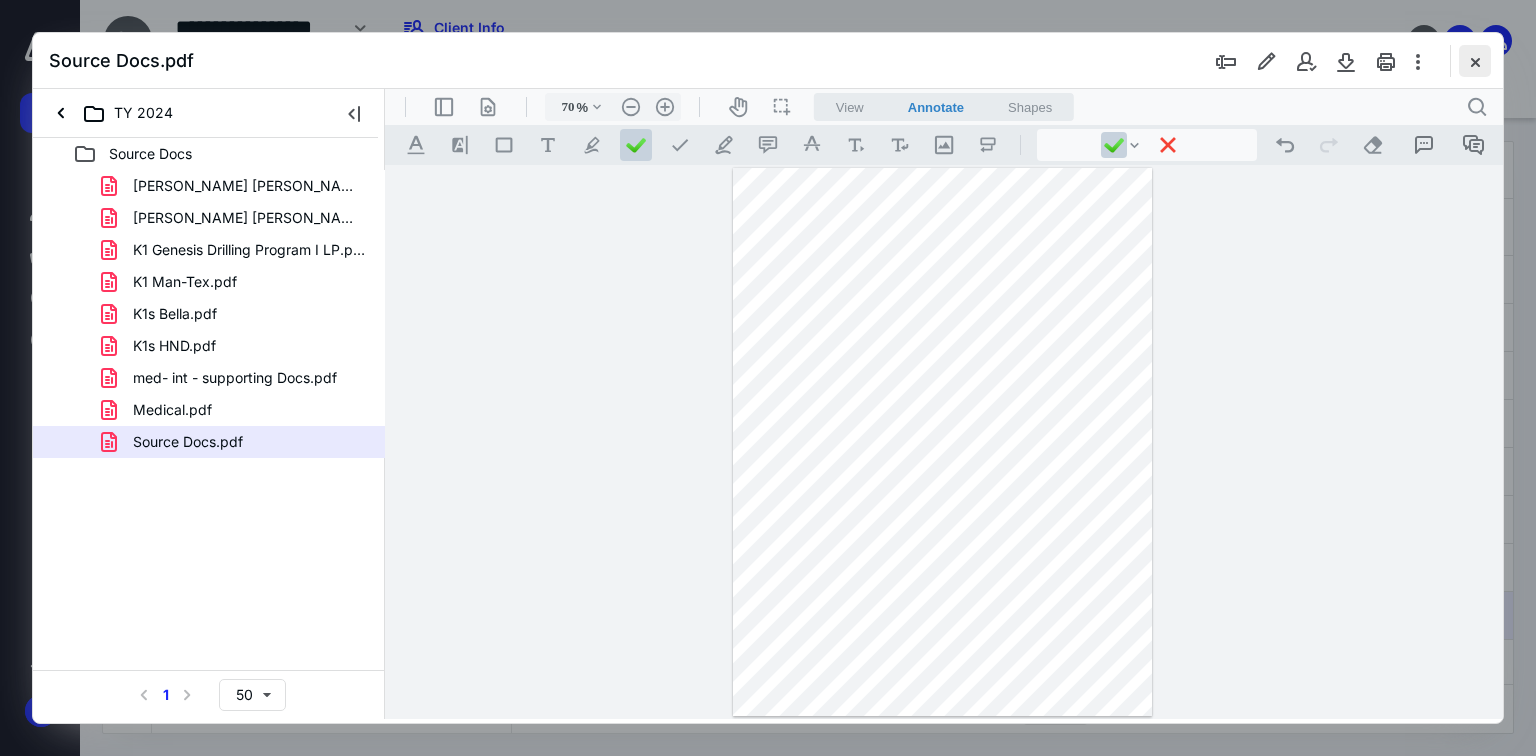 click at bounding box center (1475, 61) 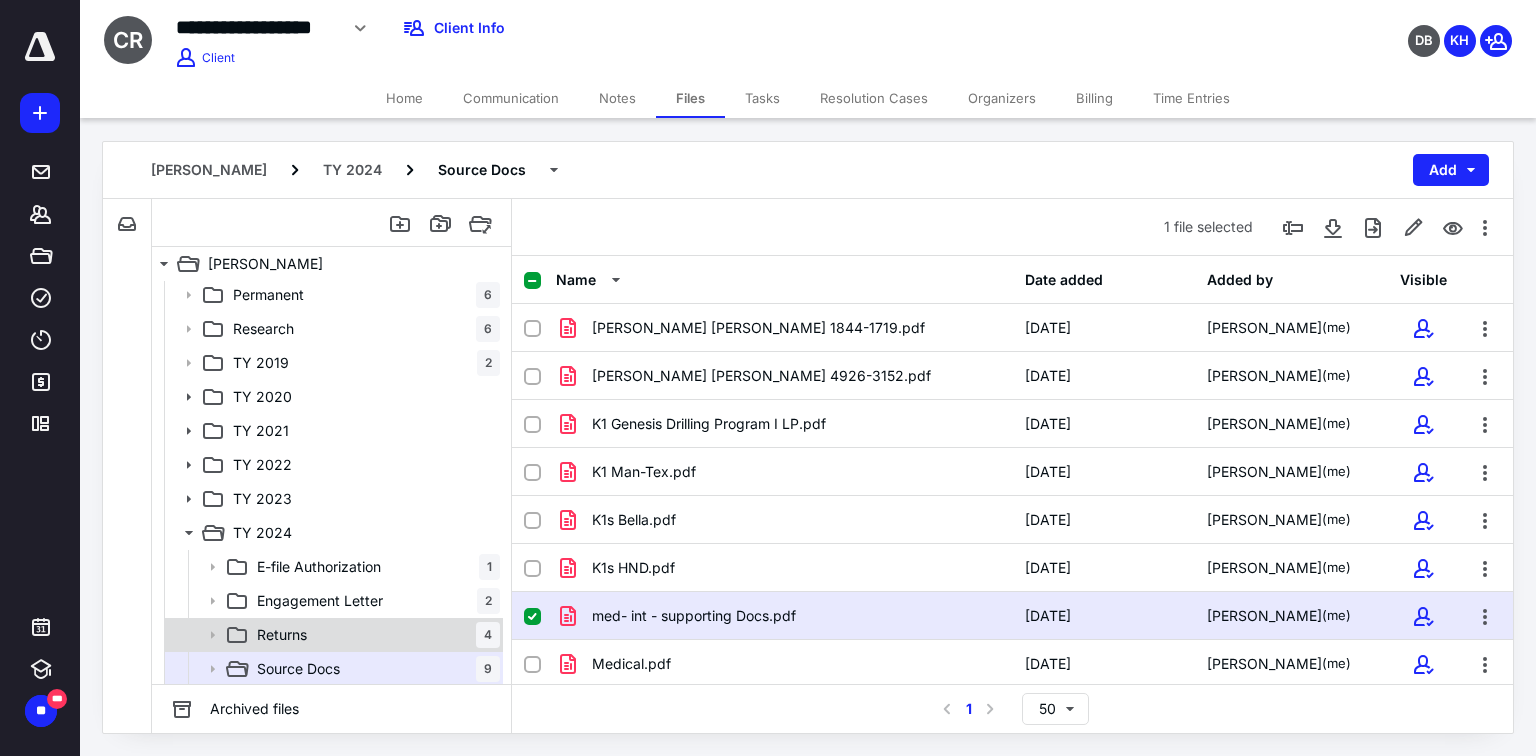 click on "Returns 4" at bounding box center [374, 635] 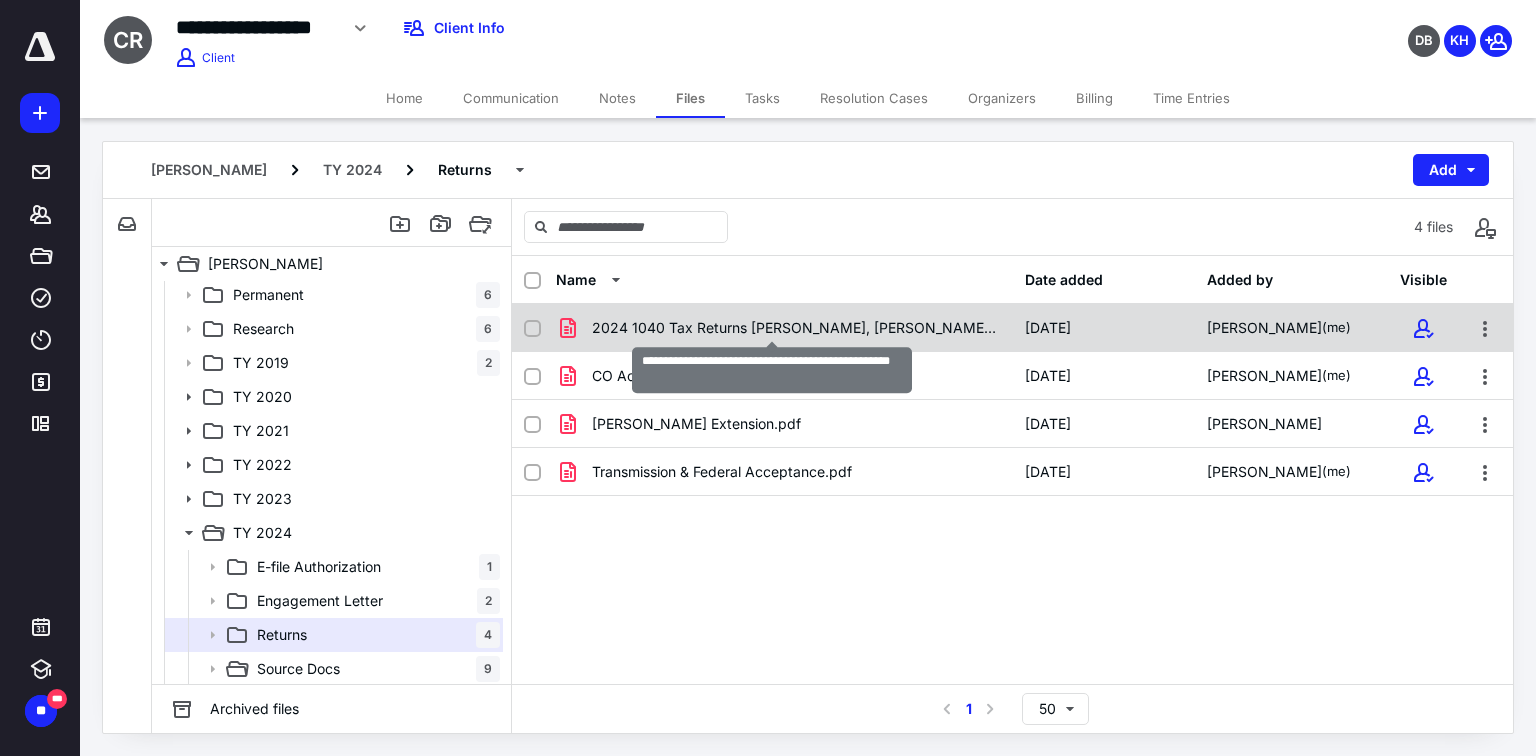 click on "2024 1040 Tax Returns [PERSON_NAME], [PERSON_NAME] & [PERSON_NAME].pdf" at bounding box center (796, 328) 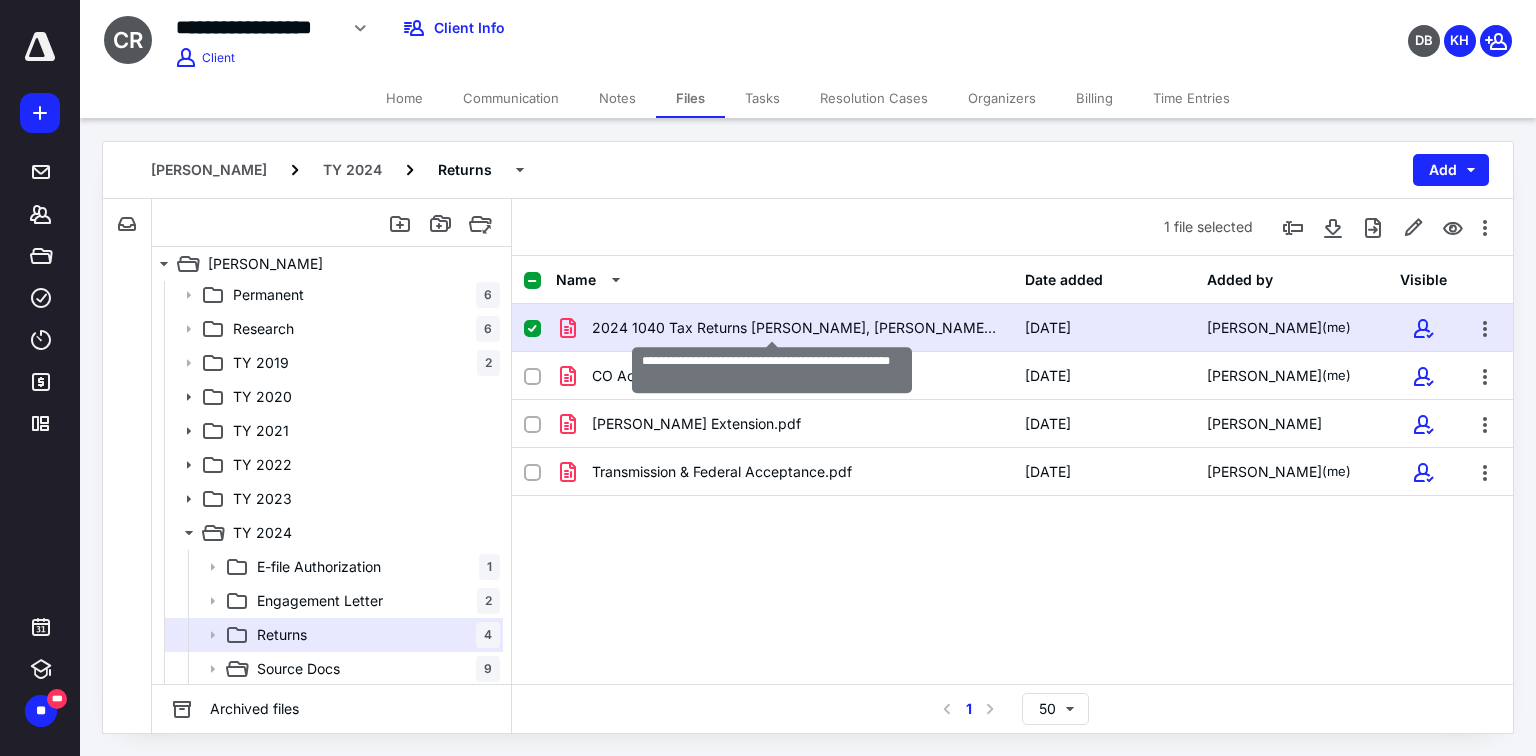 click on "2024 1040 Tax Returns [PERSON_NAME], [PERSON_NAME] & [PERSON_NAME].pdf" at bounding box center (796, 328) 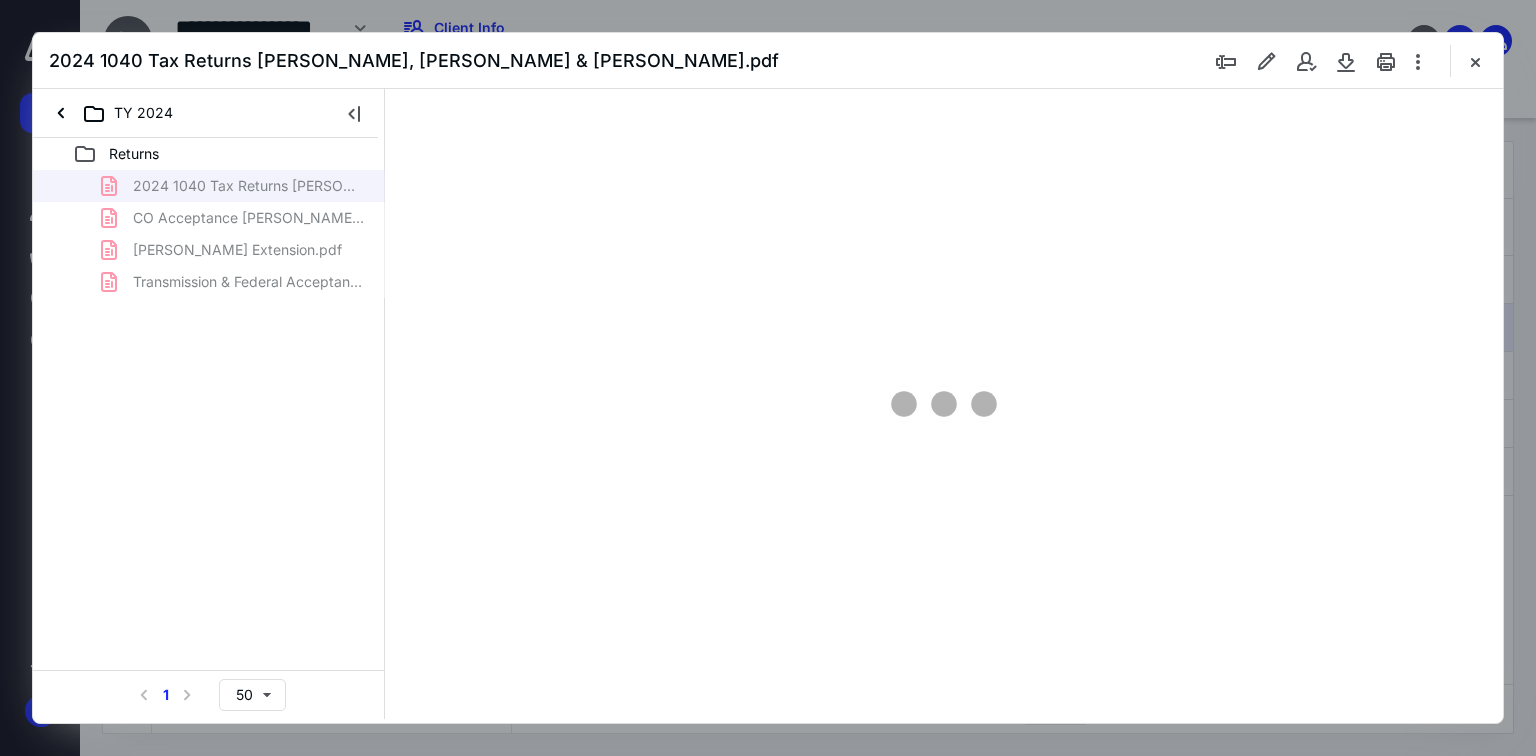 scroll, scrollTop: 0, scrollLeft: 0, axis: both 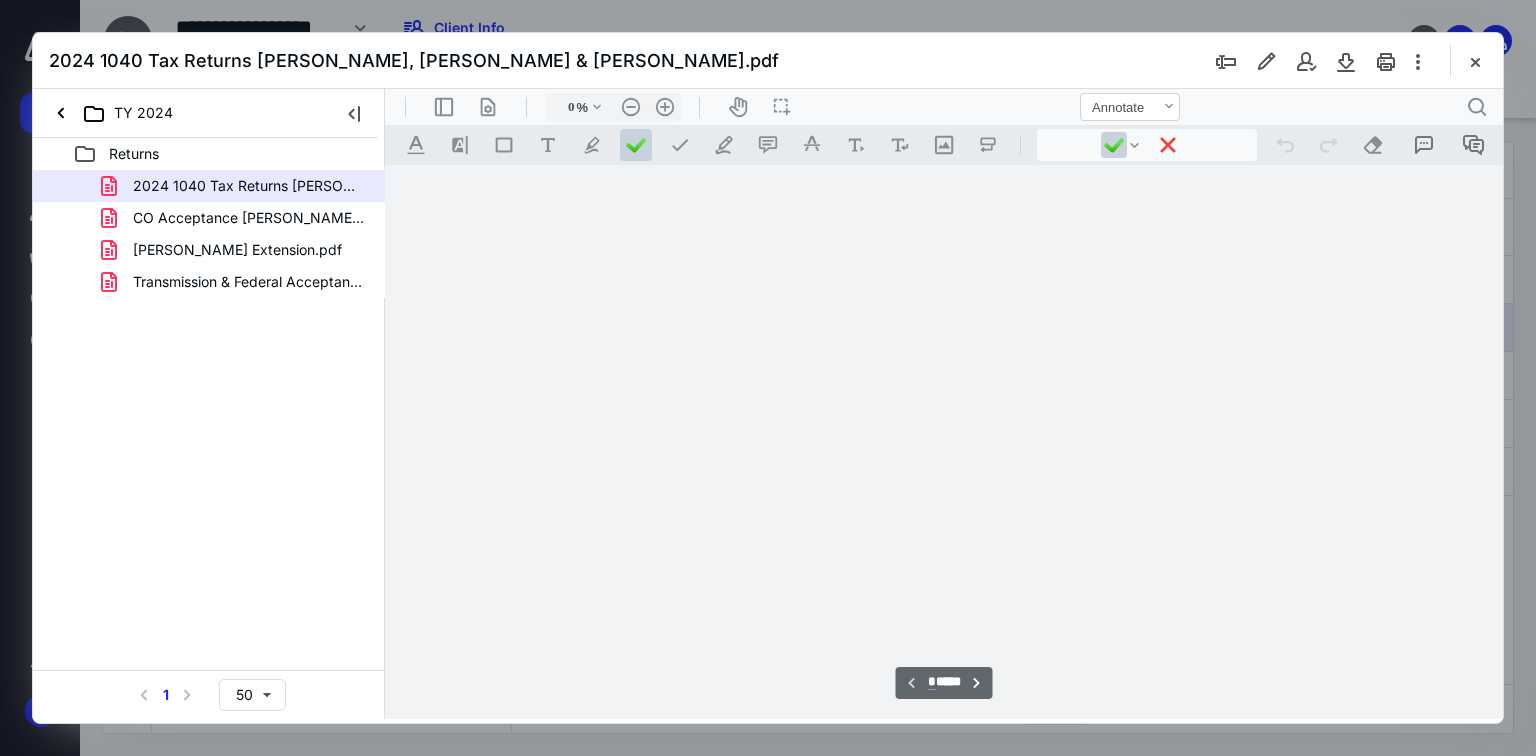 type on "69" 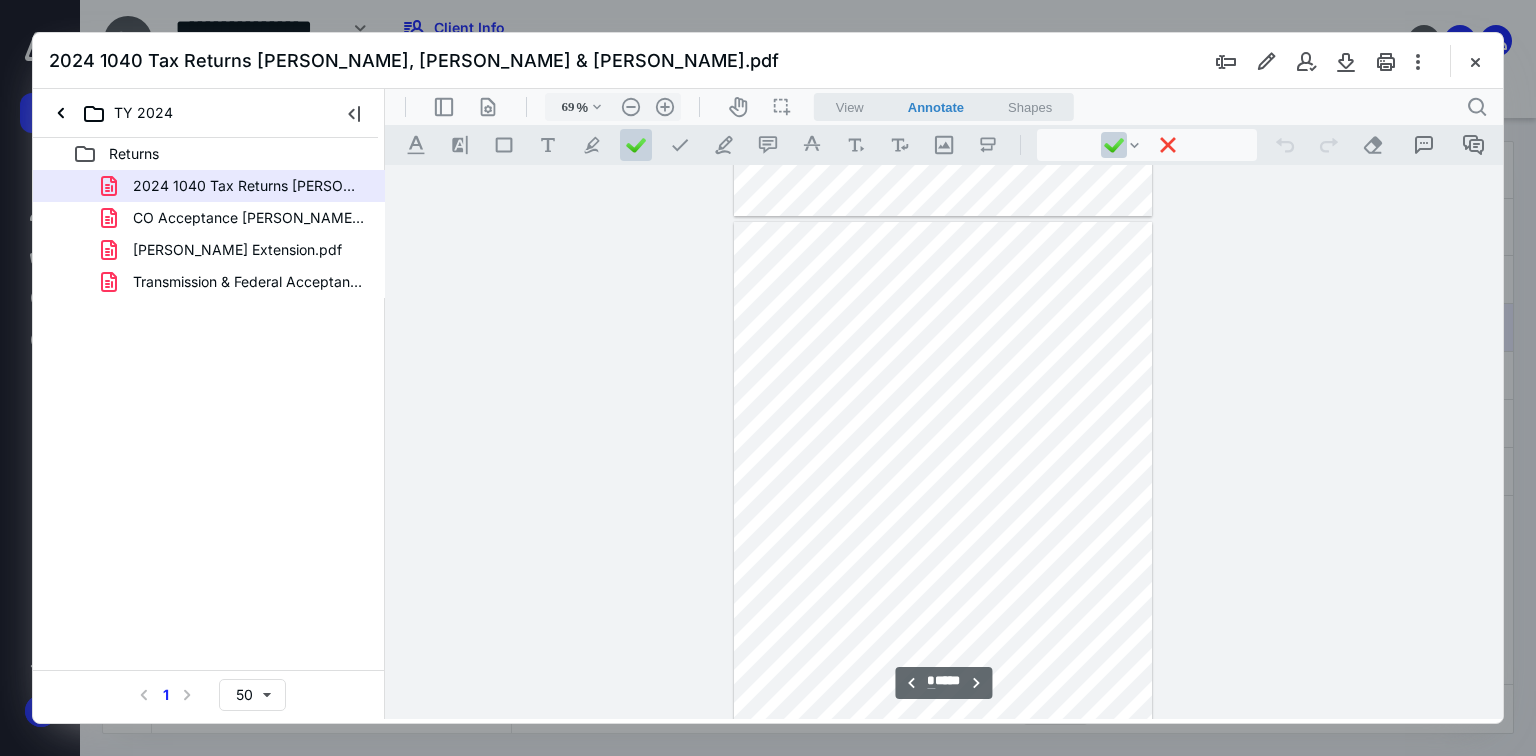 type on "*" 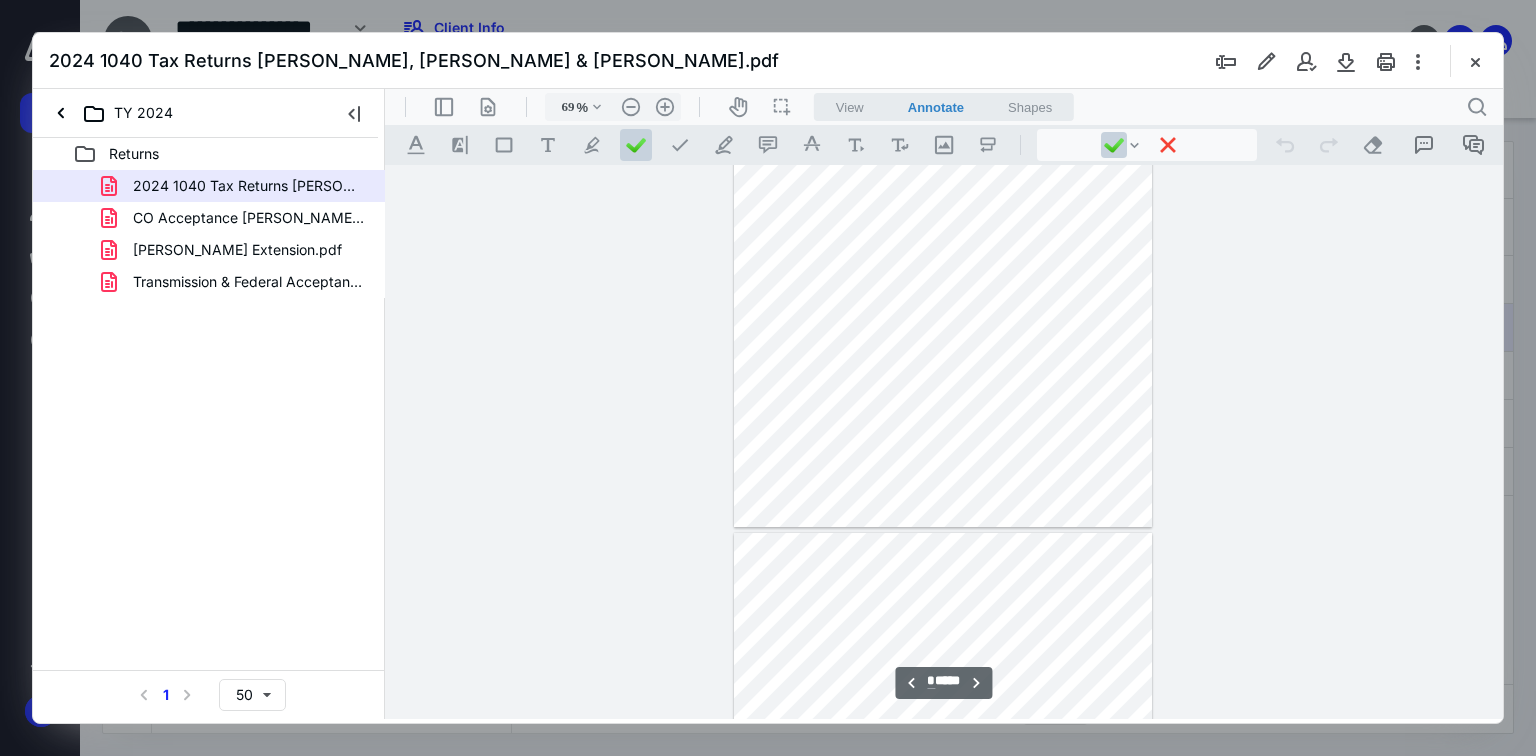 scroll, scrollTop: 3199, scrollLeft: 0, axis: vertical 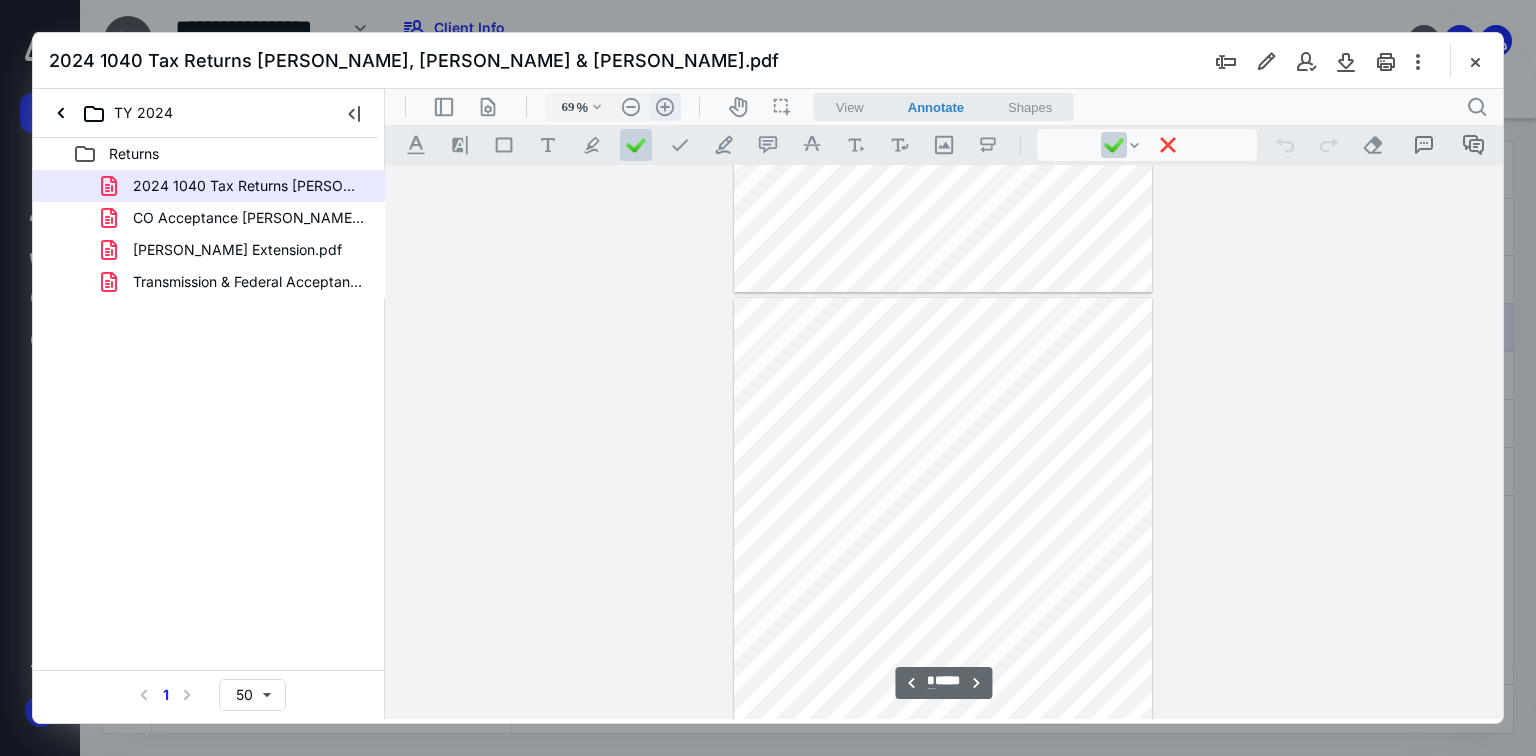 click on ".cls-1{fill:#abb0c4;} icon - header - zoom - in - line" at bounding box center (665, 107) 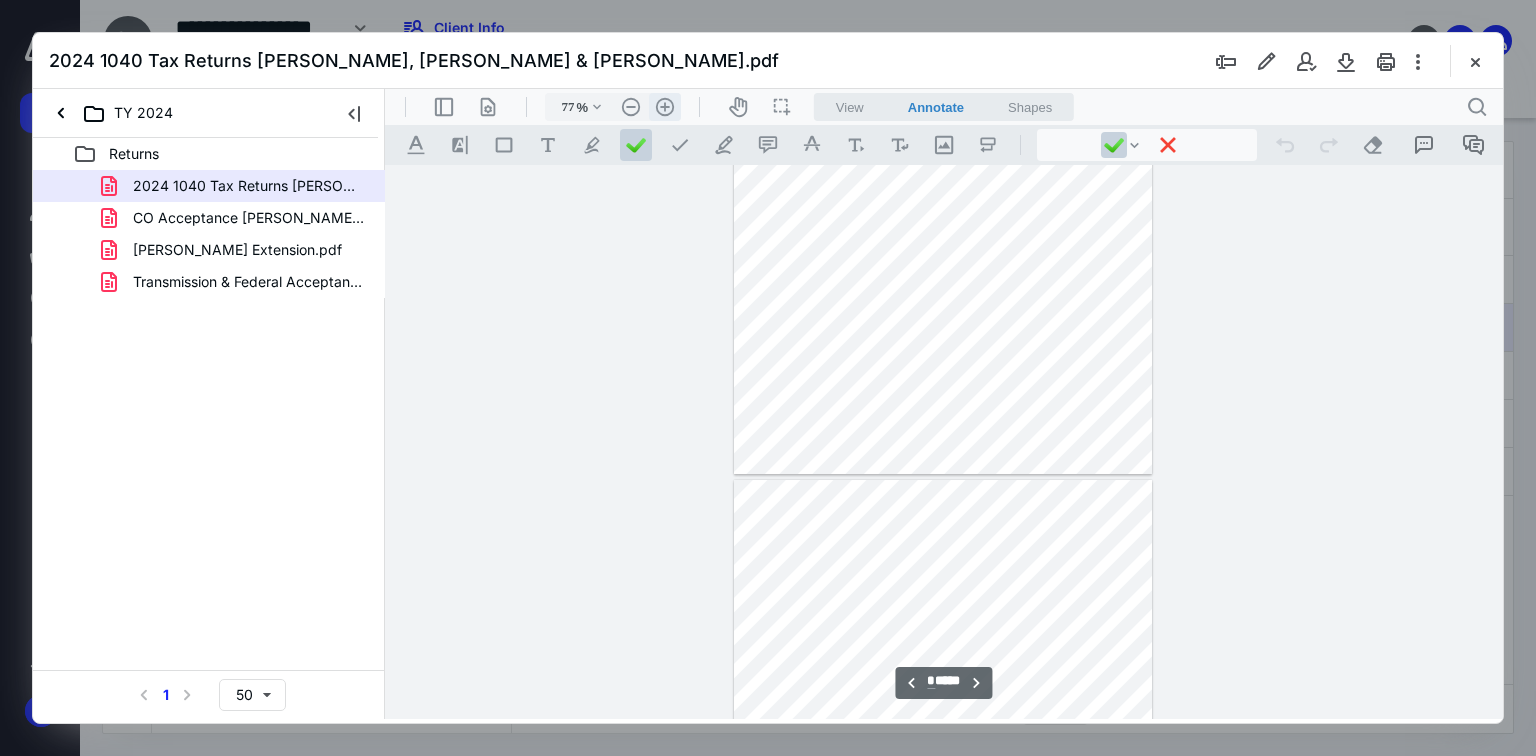 click on ".cls-1{fill:#abb0c4;} icon - header - zoom - in - line" at bounding box center (665, 107) 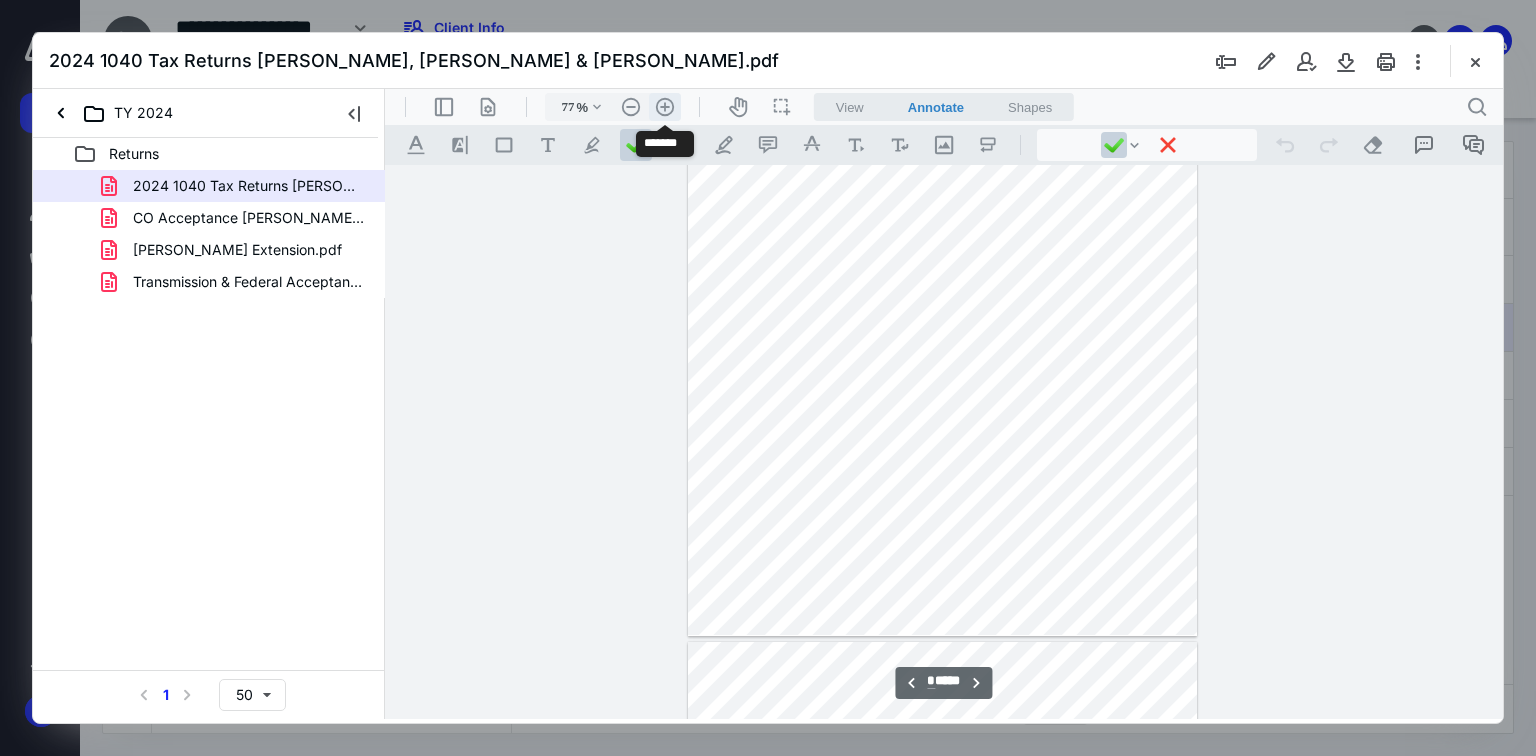 type on "84" 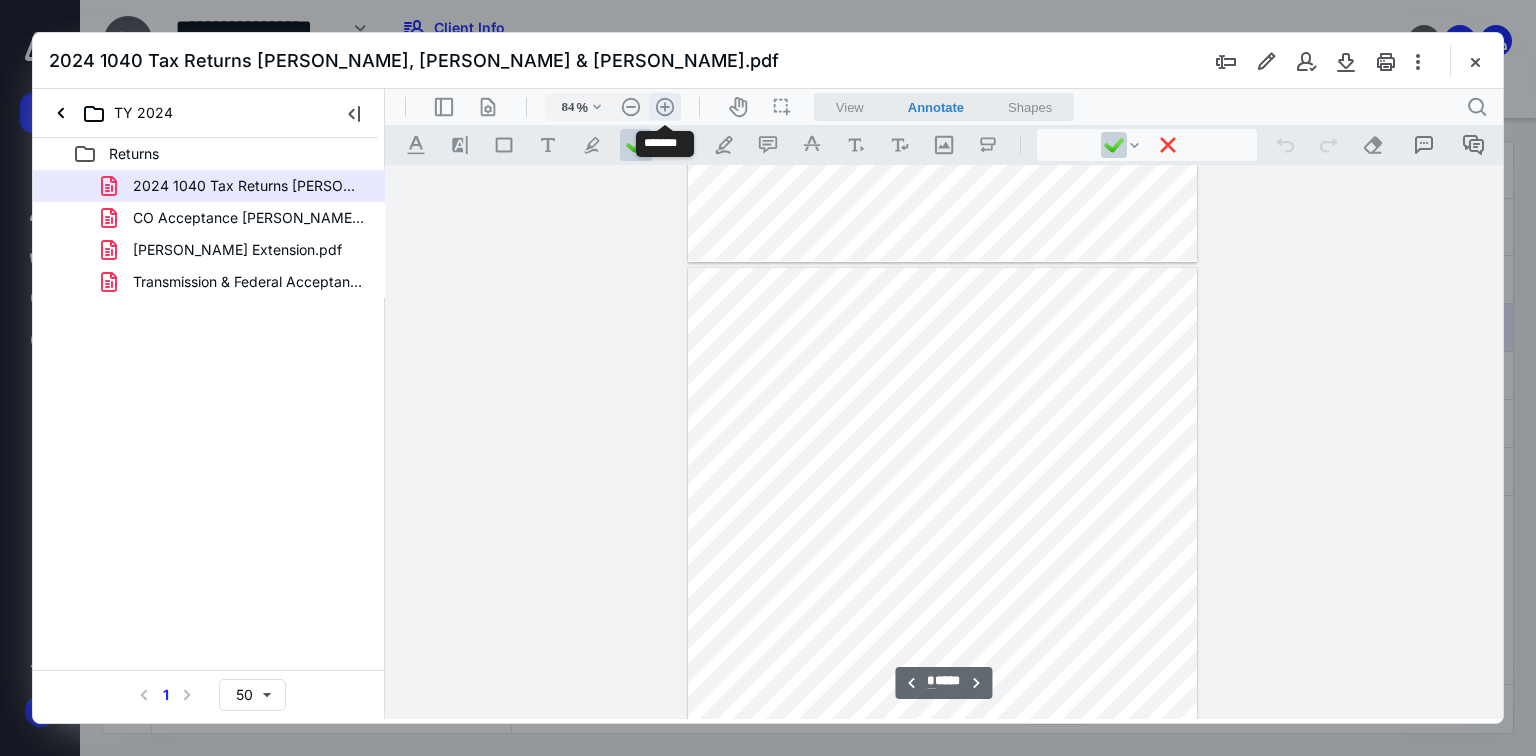 click on ".cls-1{fill:#abb0c4;} icon - header - sidebar - line .cls-1{fill:#abb0c4;} icon - header - page manipulation - line 84 % .cls-1{fill:#abb0c4;} icon - chevron - down .cls-1{fill:#abb0c4;} icon - header - zoom - out - line Current zoom is   84 % .cls-1{fill:#abb0c4;} icon - header - zoom - in - line icon-header-pan20 icon / operation / multi select View Annotate Shapes Annotate .cls-1{fill:#abb0c4;} icon - chevron - down View Annotate Shapes .cls-1{fill:#abb0c4;} icon - header - search" at bounding box center [944, 107] 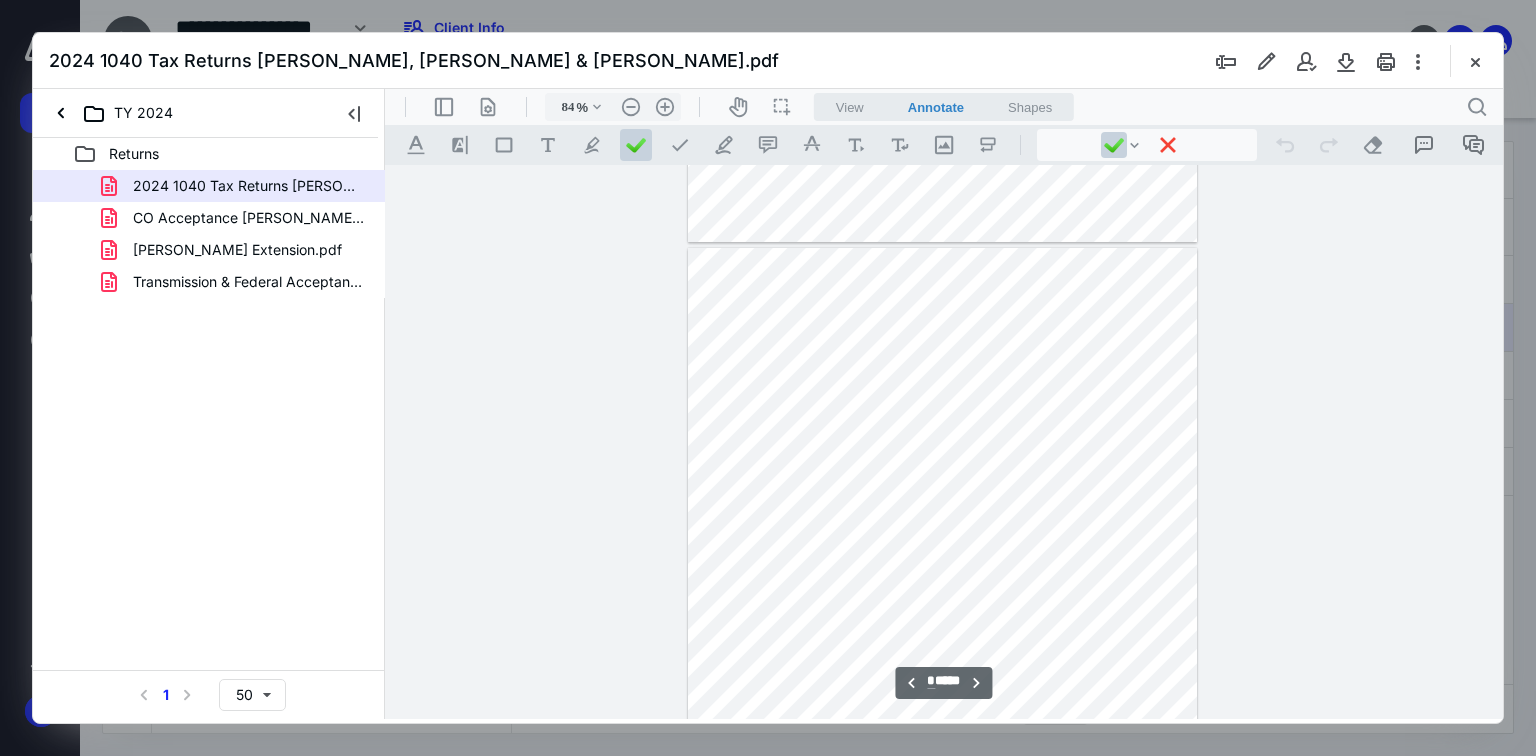 scroll, scrollTop: 5546, scrollLeft: 0, axis: vertical 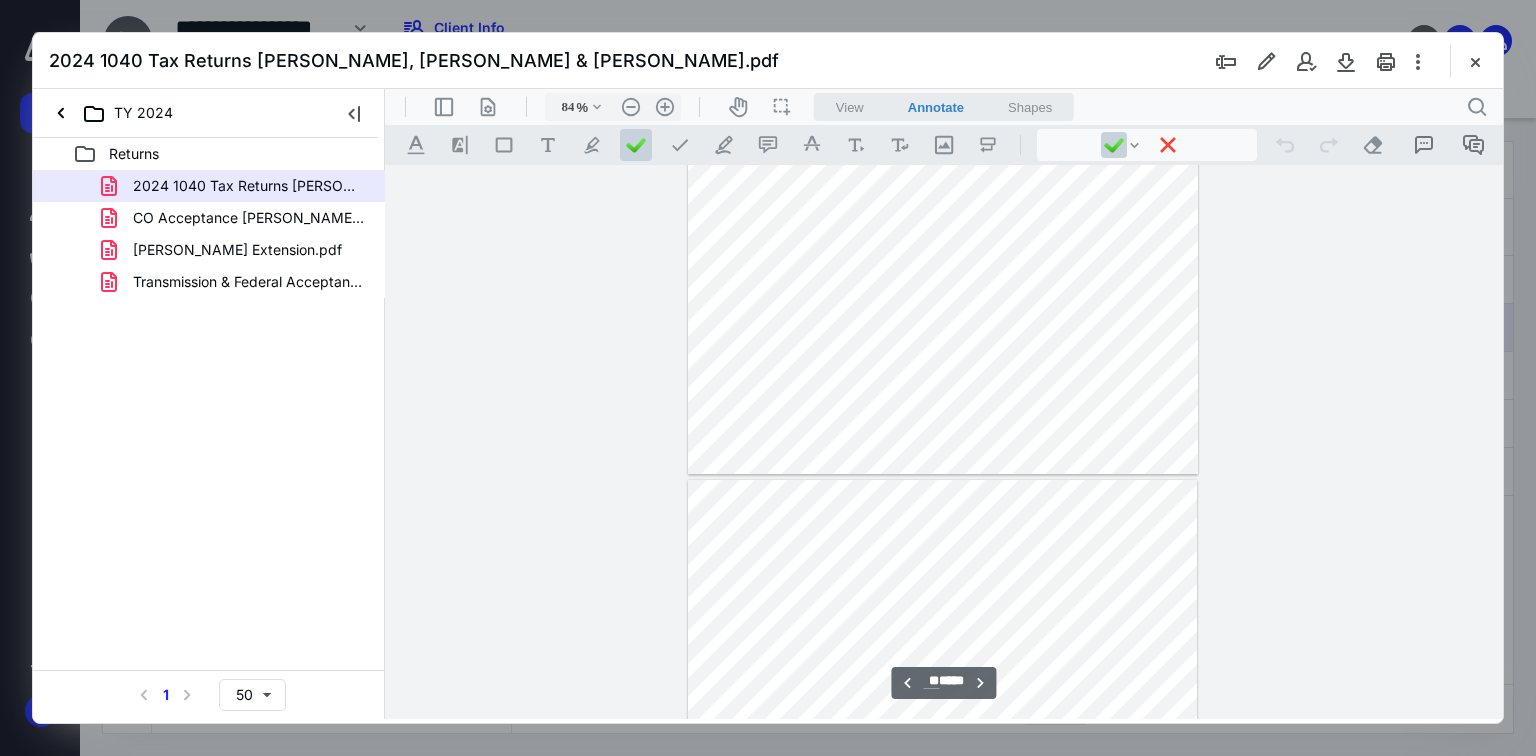 type on "**" 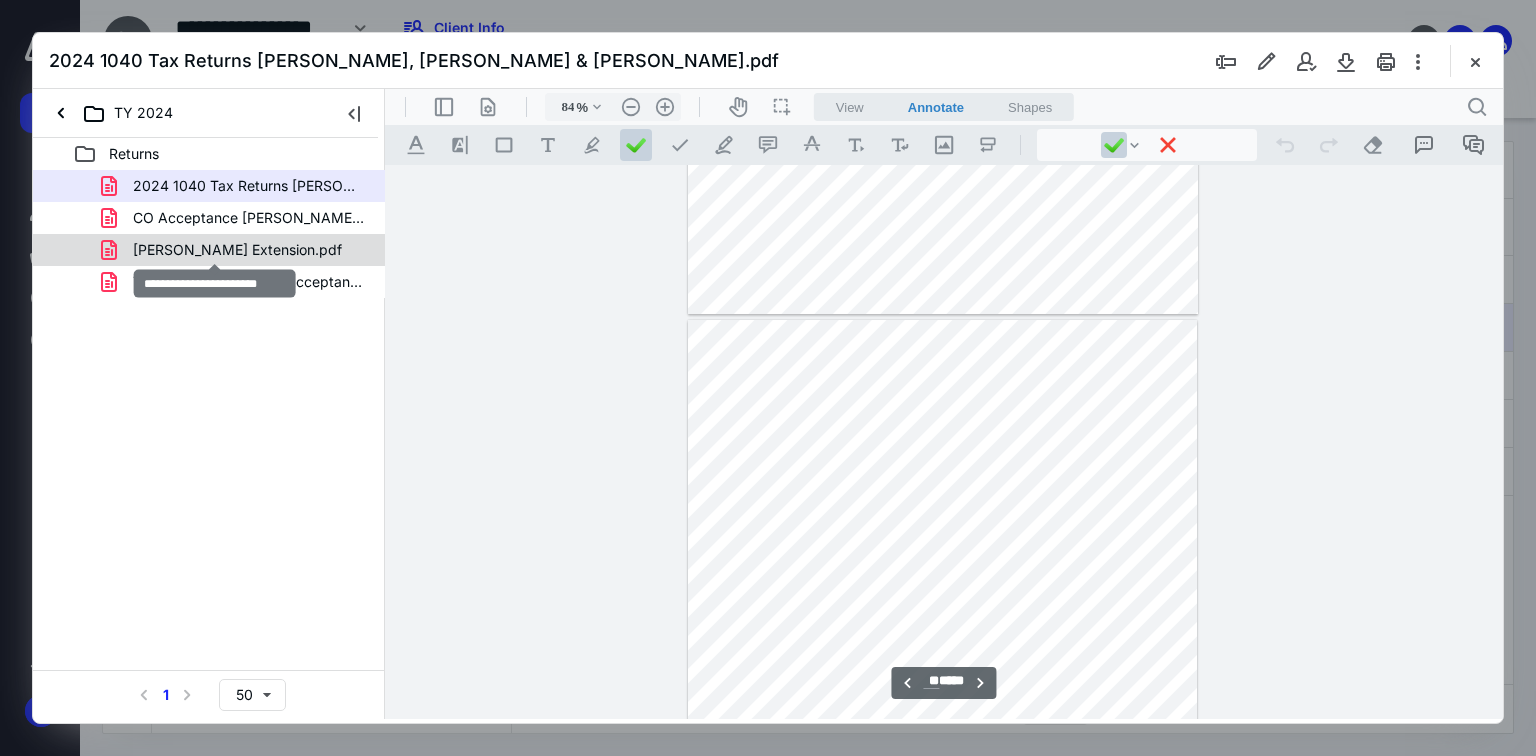 click on "[PERSON_NAME] Extension.pdf" at bounding box center (237, 250) 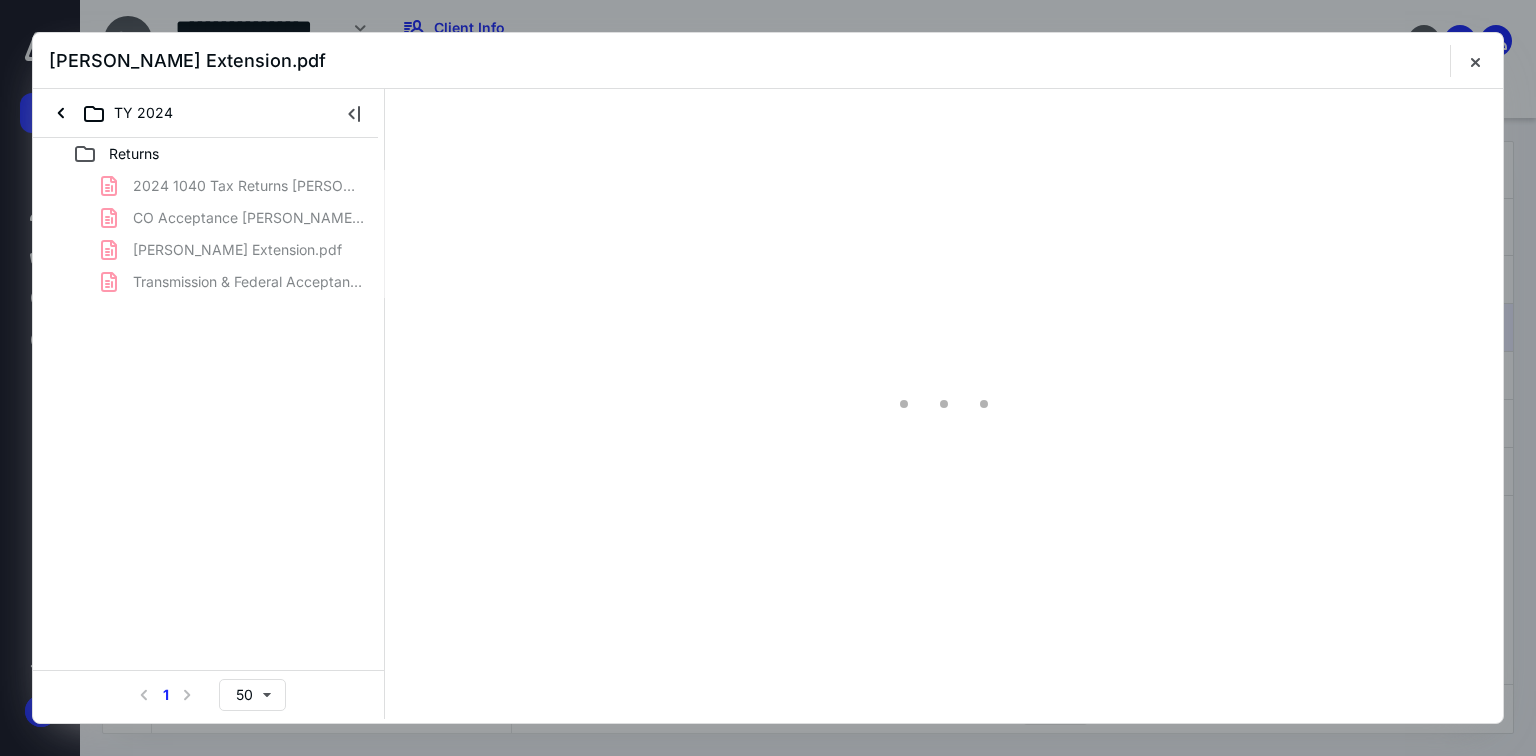 click on "2024 1040 Tax Returns [PERSON_NAME], [PERSON_NAME] & [PERSON_NAME].pdf CO Acceptance [PERSON_NAME].pdf [PERSON_NAME] Extension.pdf Transmission & Federal Acceptance.pdf" at bounding box center (209, 234) 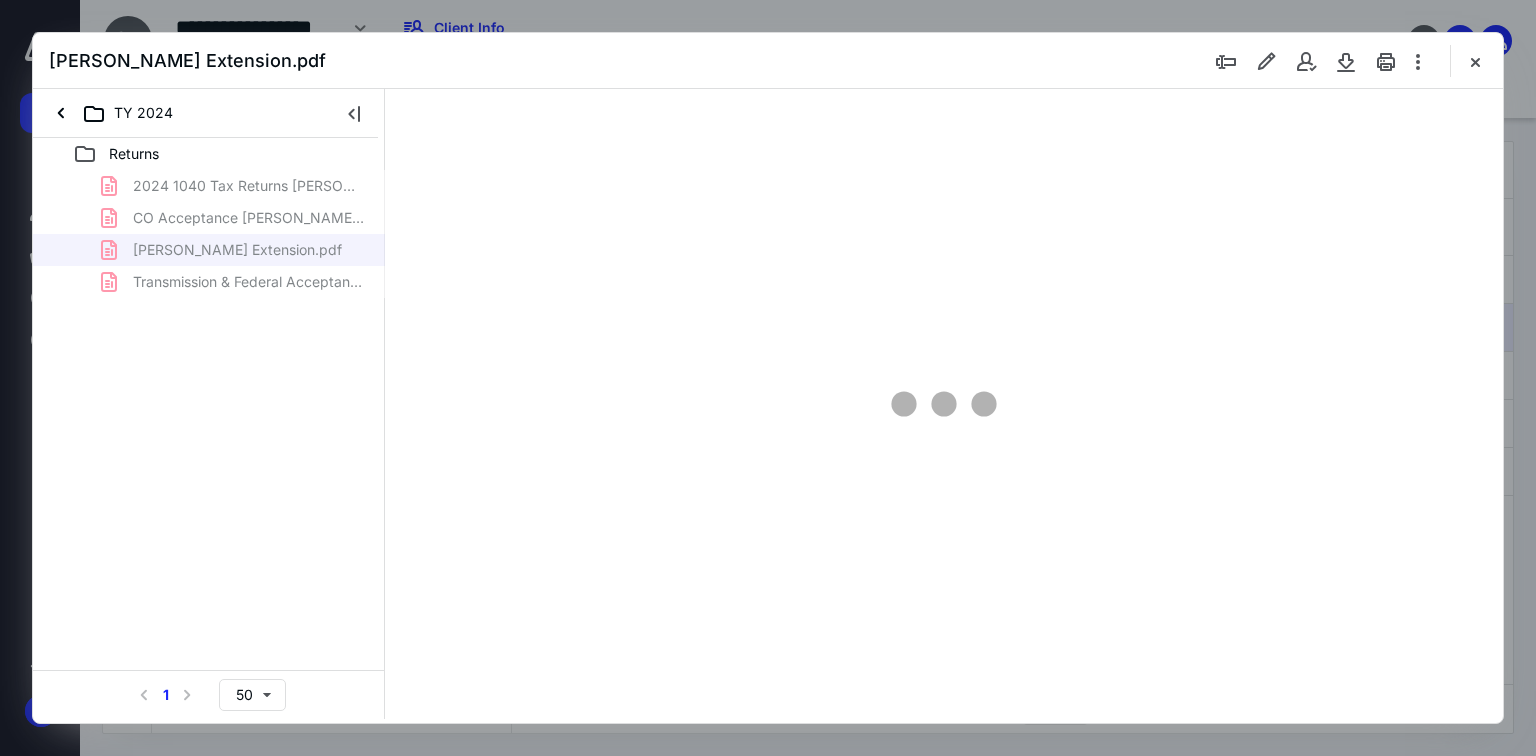 type on "69" 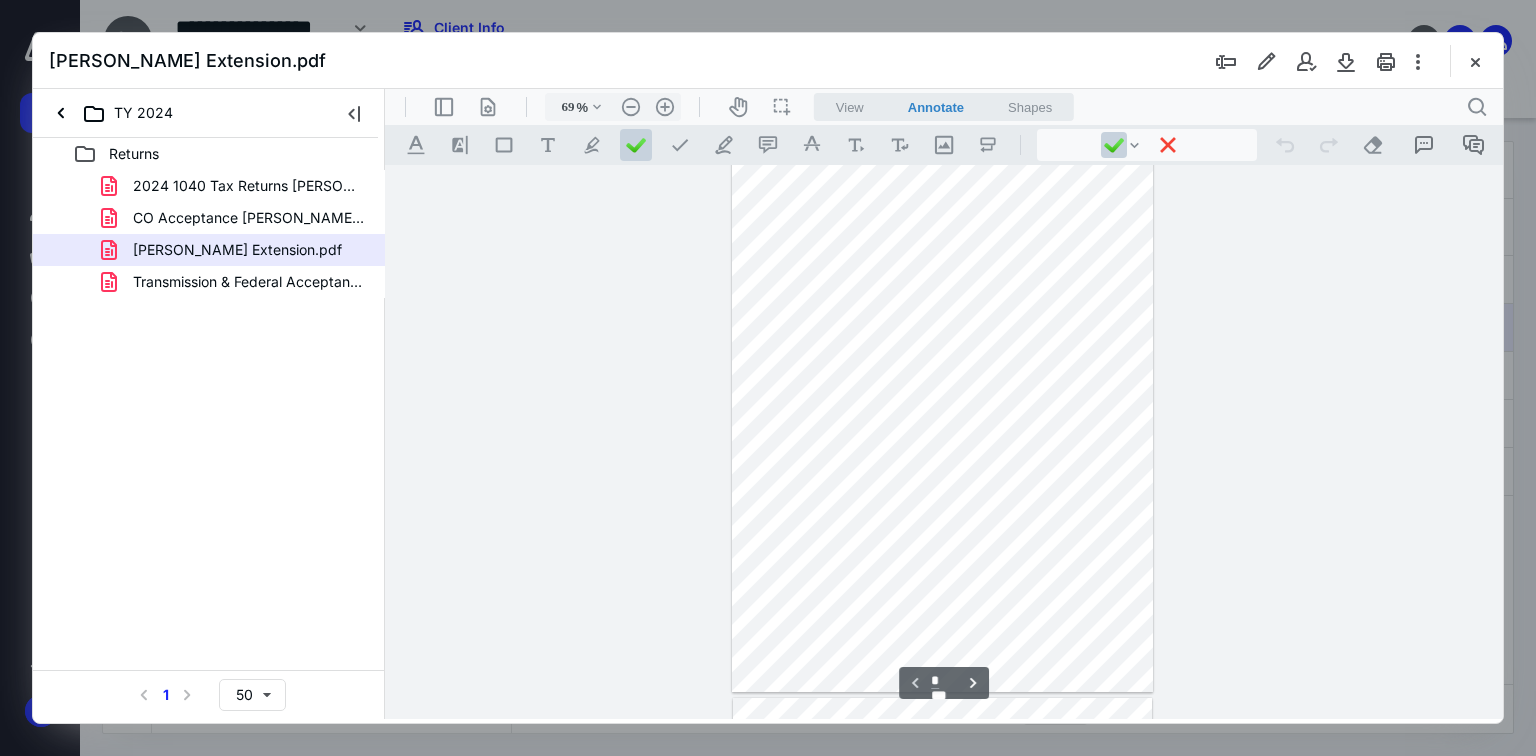scroll, scrollTop: 0, scrollLeft: 0, axis: both 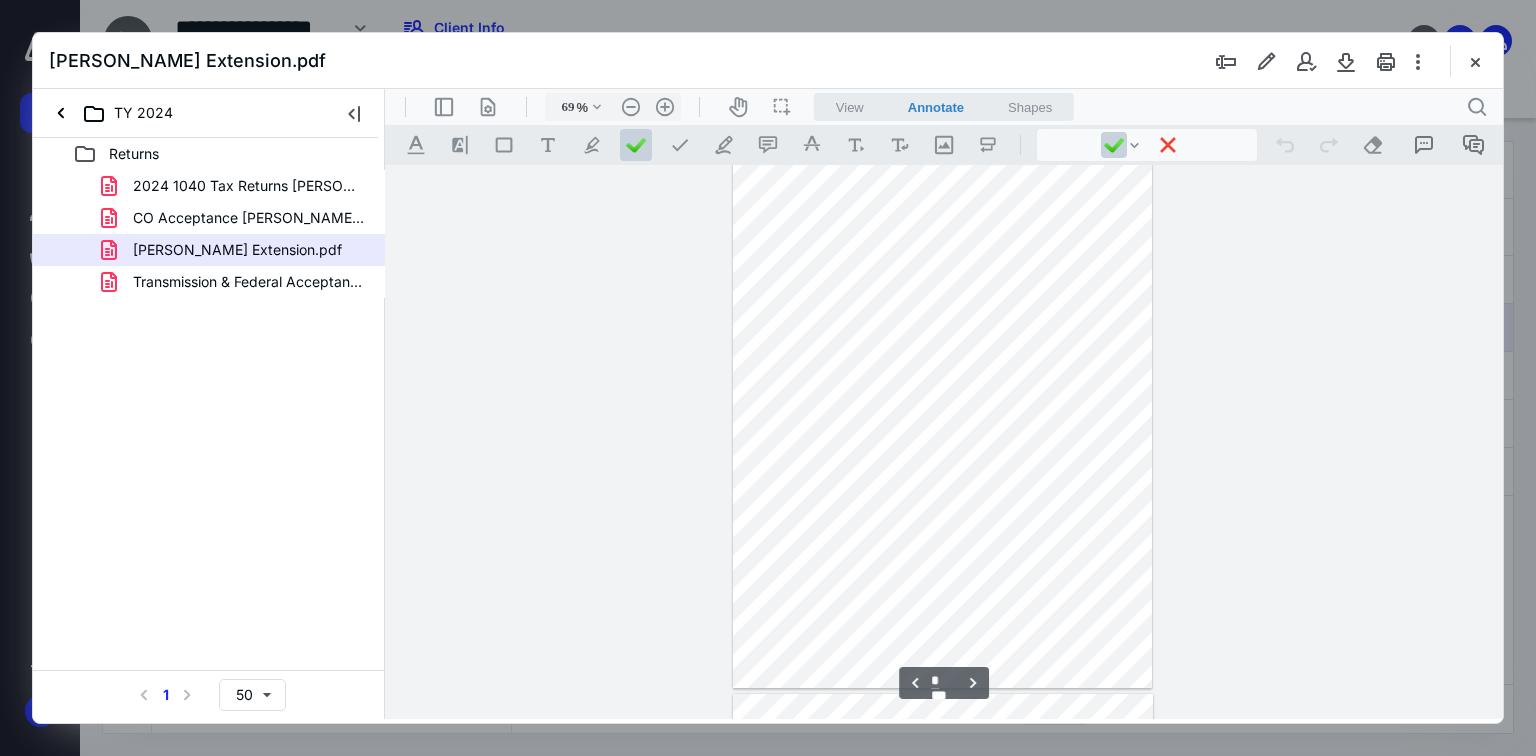 type on "*" 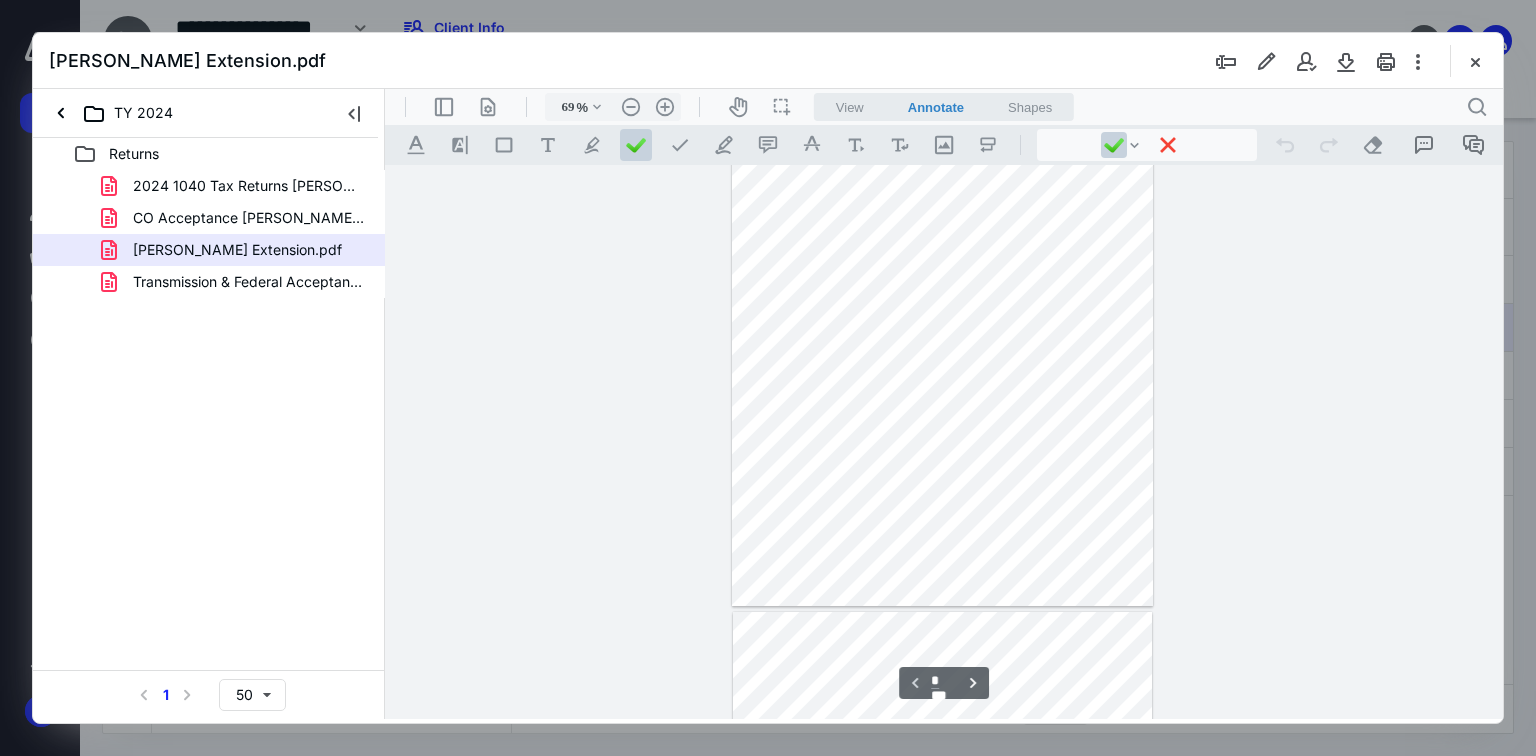 scroll, scrollTop: 0, scrollLeft: 0, axis: both 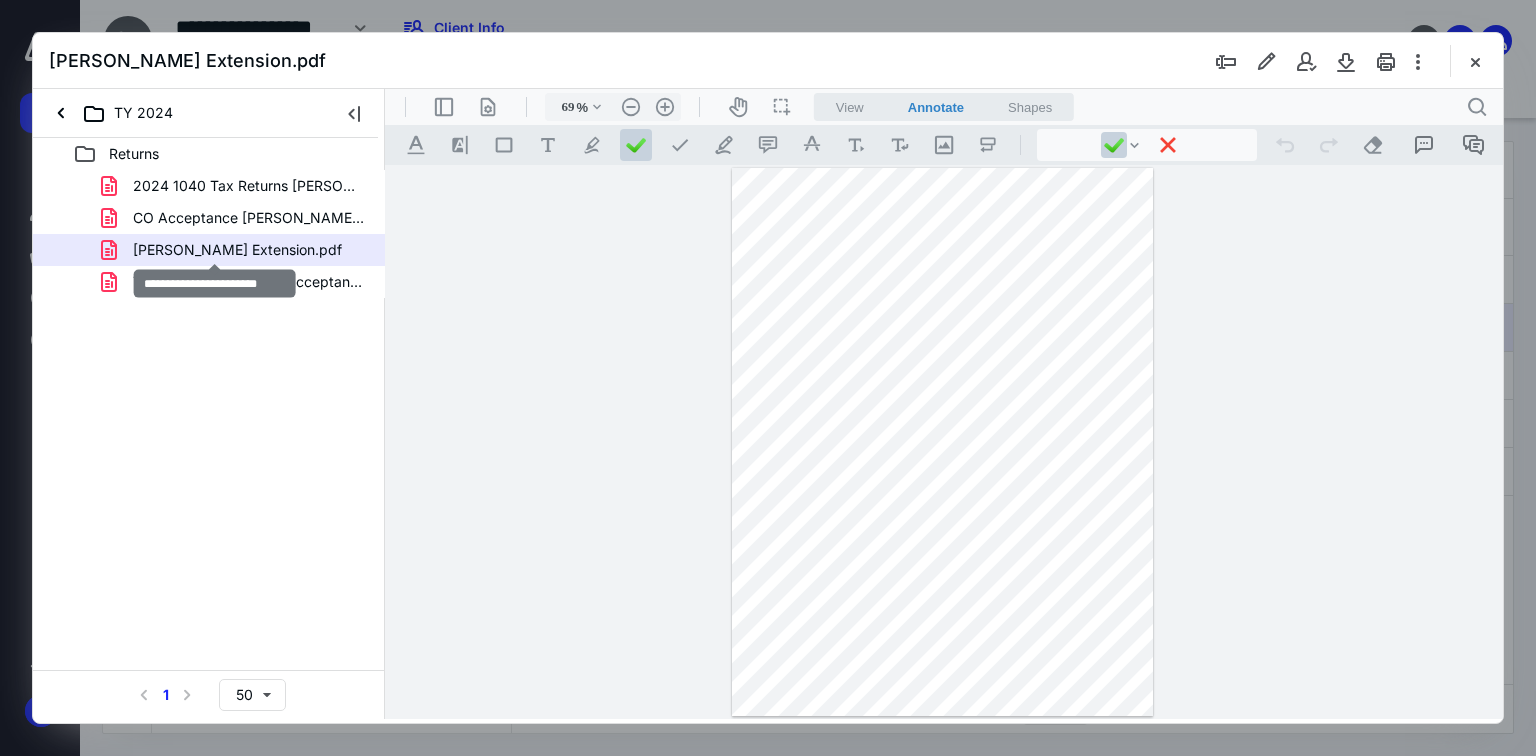 click on "[PERSON_NAME] Extension.pdf" at bounding box center [237, 250] 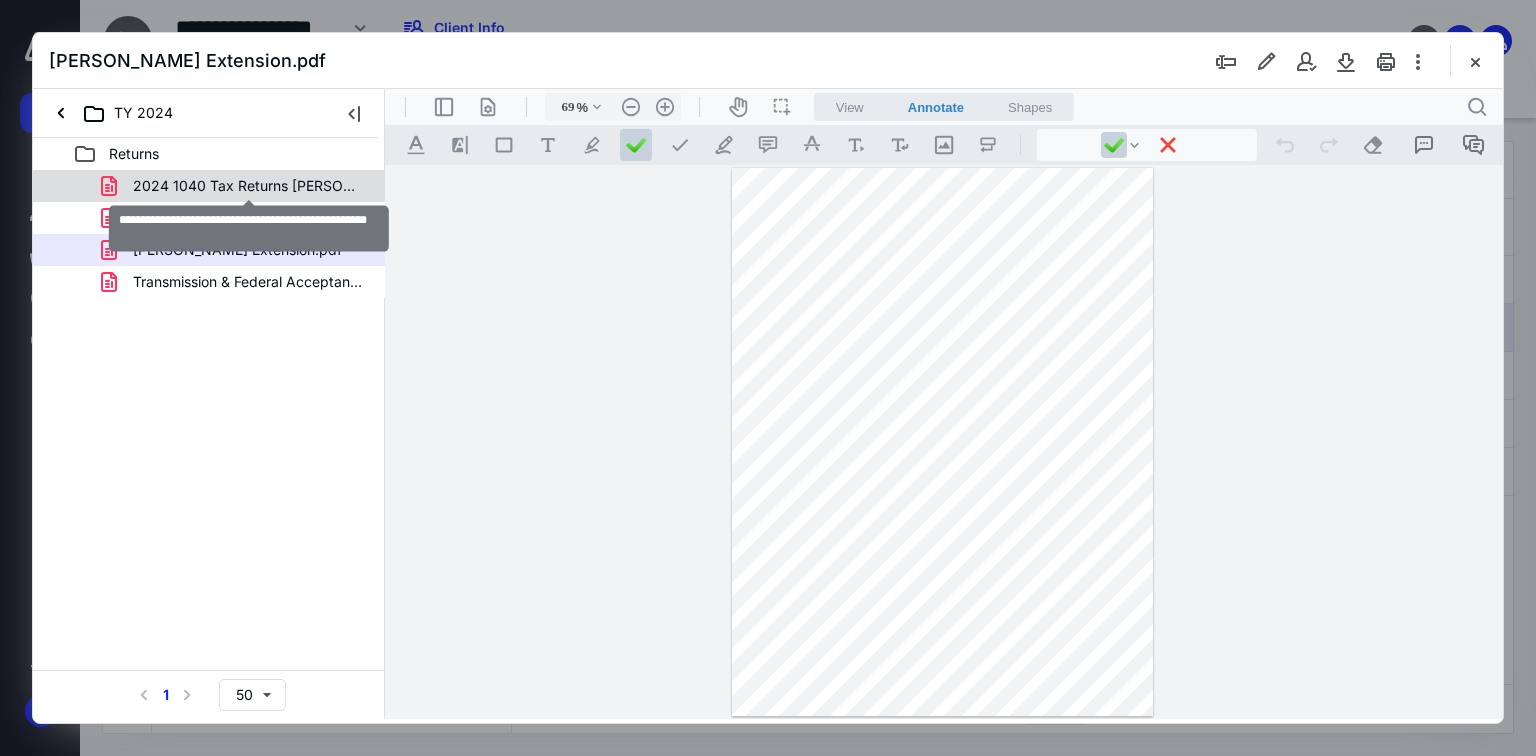 click on "2024 1040 Tax Returns [PERSON_NAME], [PERSON_NAME] & [PERSON_NAME].pdf" at bounding box center [249, 186] 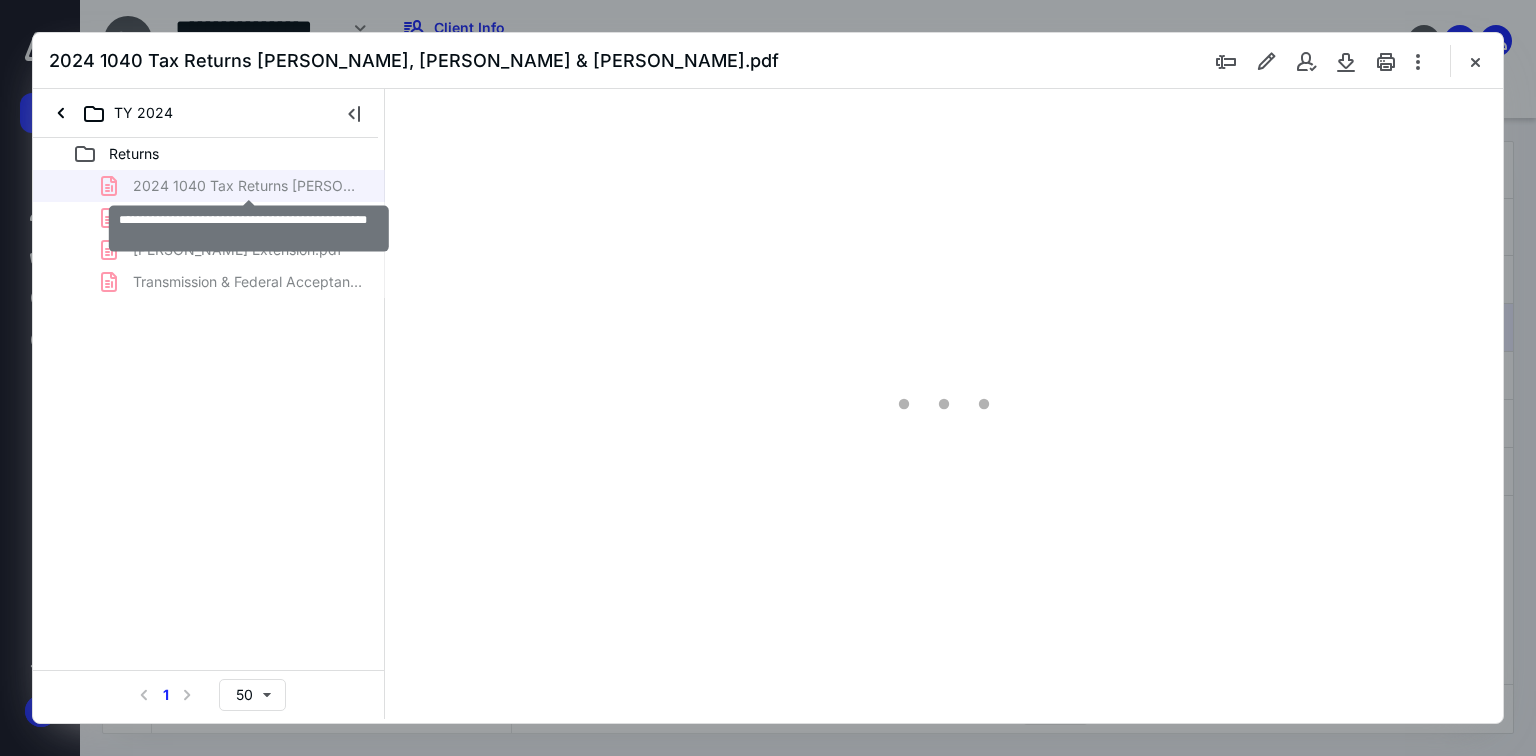 click on "2024 1040 Tax Returns [PERSON_NAME], [PERSON_NAME] & [PERSON_NAME].pdf CO Acceptance [PERSON_NAME].pdf [PERSON_NAME] Extension.pdf Transmission & Federal Acceptance.pdf" at bounding box center (209, 234) 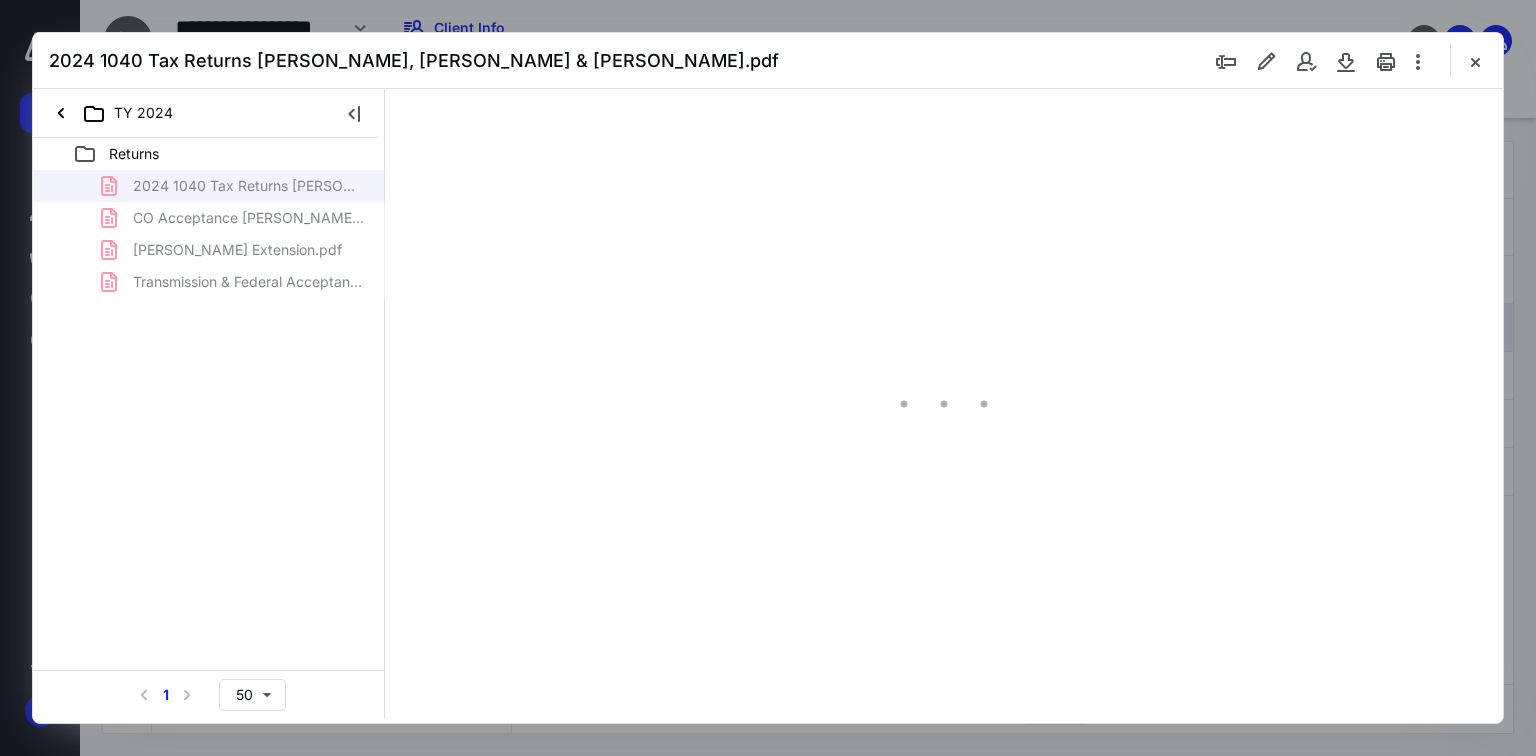 type on "69" 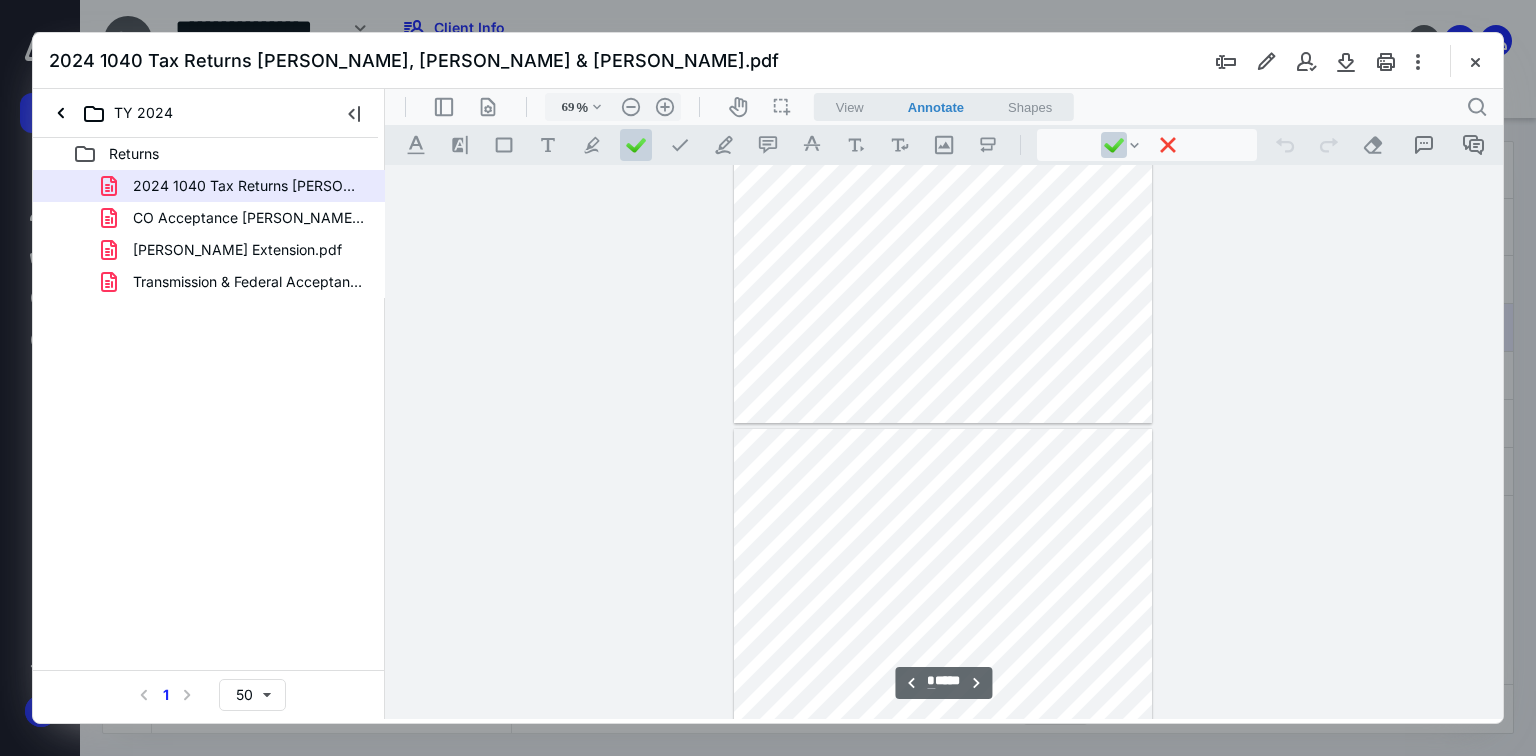 scroll, scrollTop: 3759, scrollLeft: 0, axis: vertical 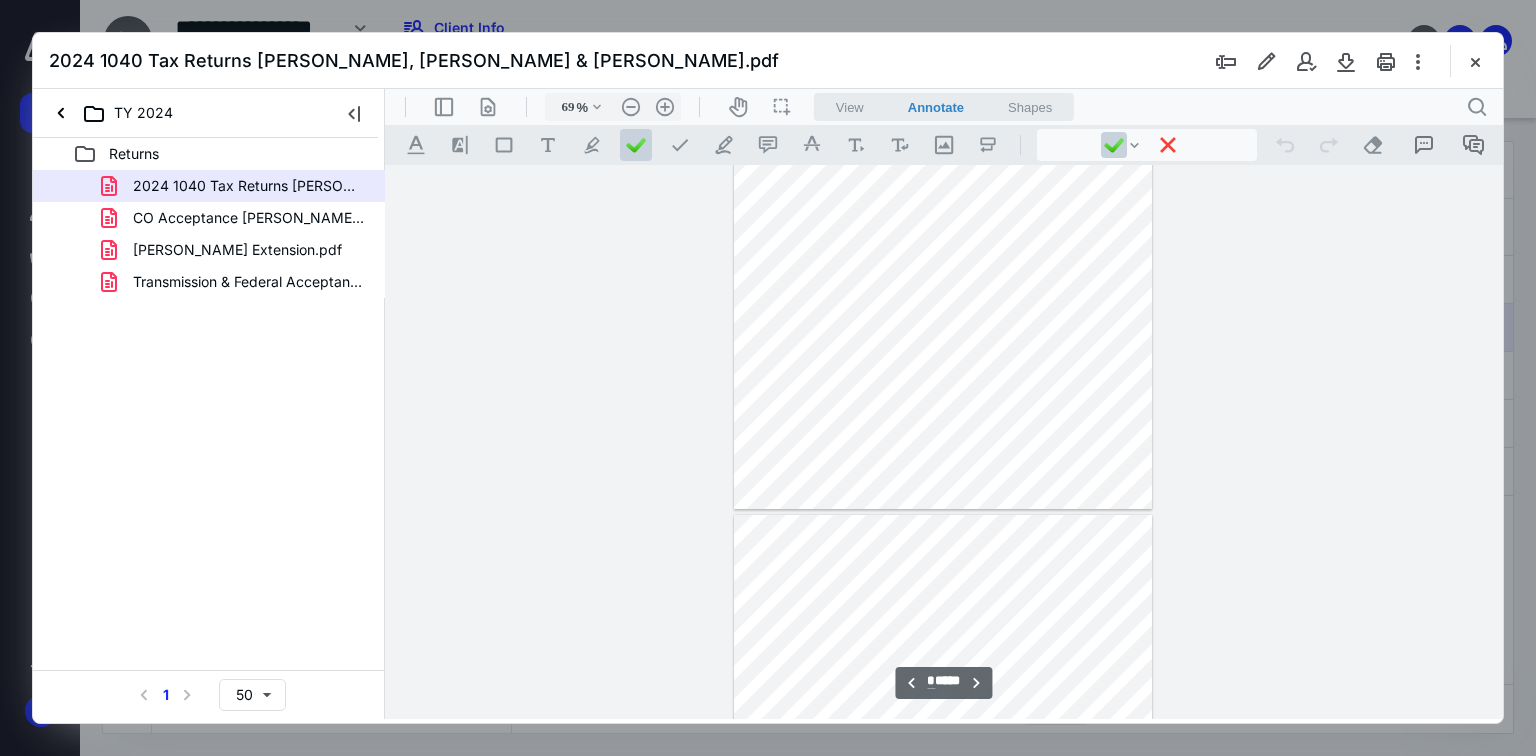 type on "*" 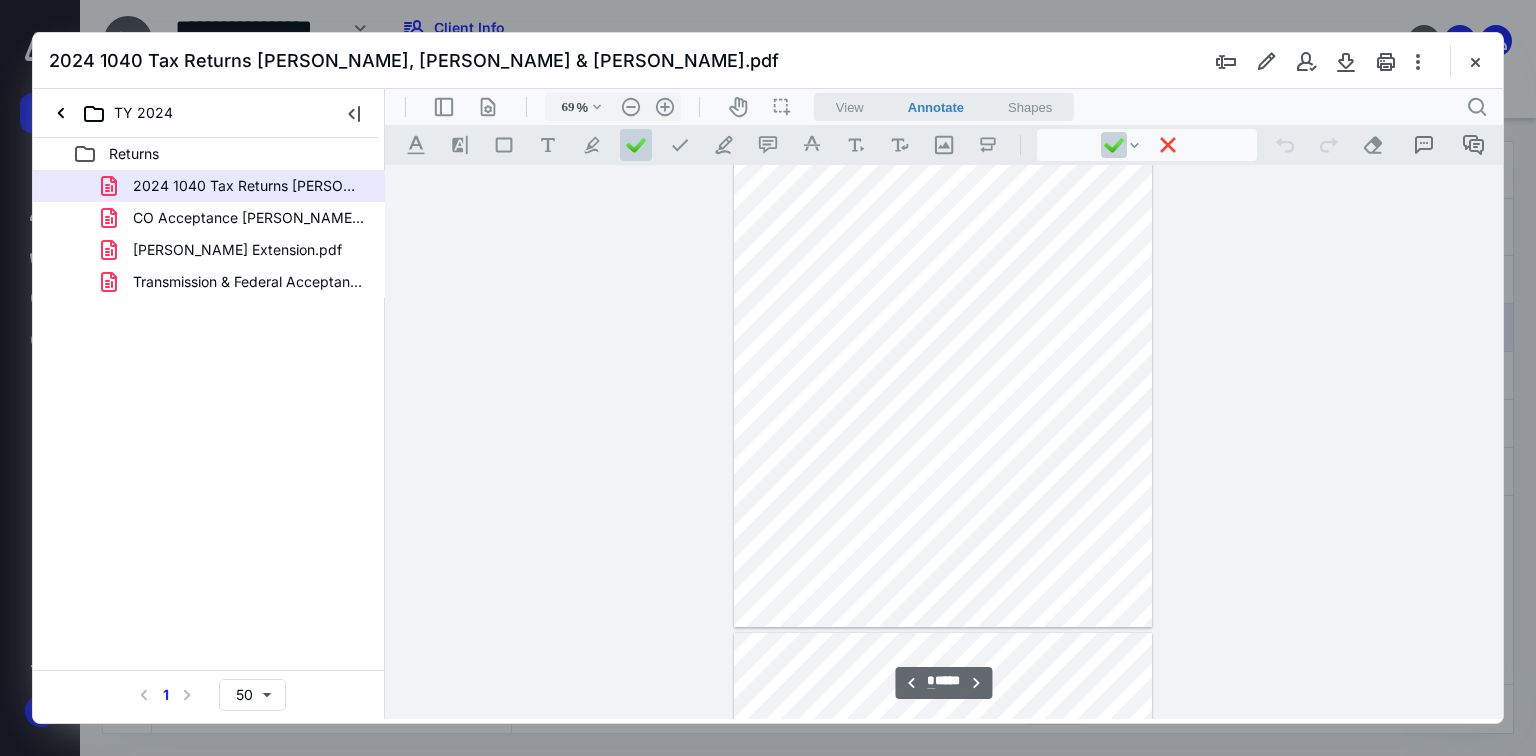 scroll, scrollTop: 3359, scrollLeft: 0, axis: vertical 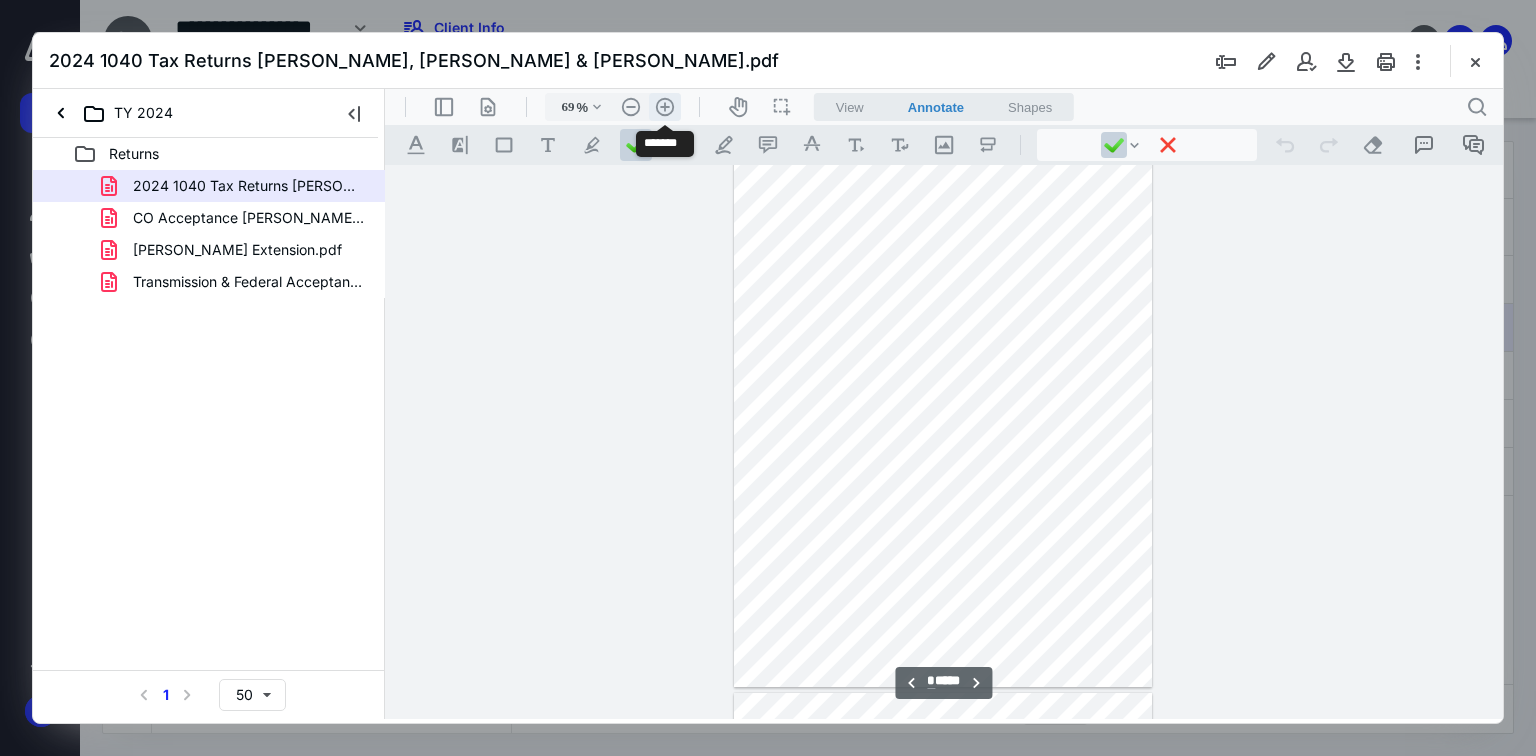 click on ".cls-1{fill:#abb0c4;} icon - header - zoom - in - line" at bounding box center [665, 107] 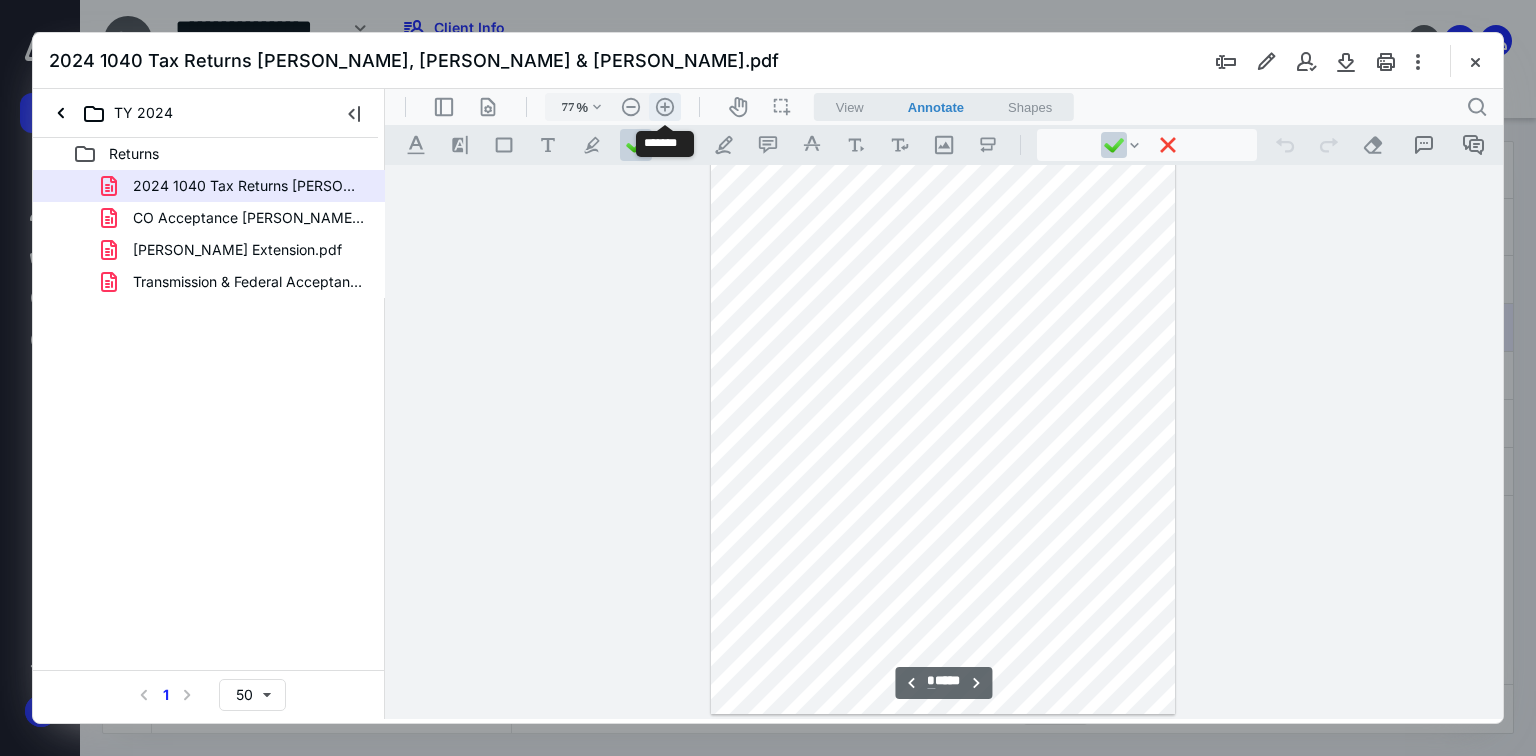 click on ".cls-1{fill:#abb0c4;} icon - header - zoom - in - line" at bounding box center (665, 107) 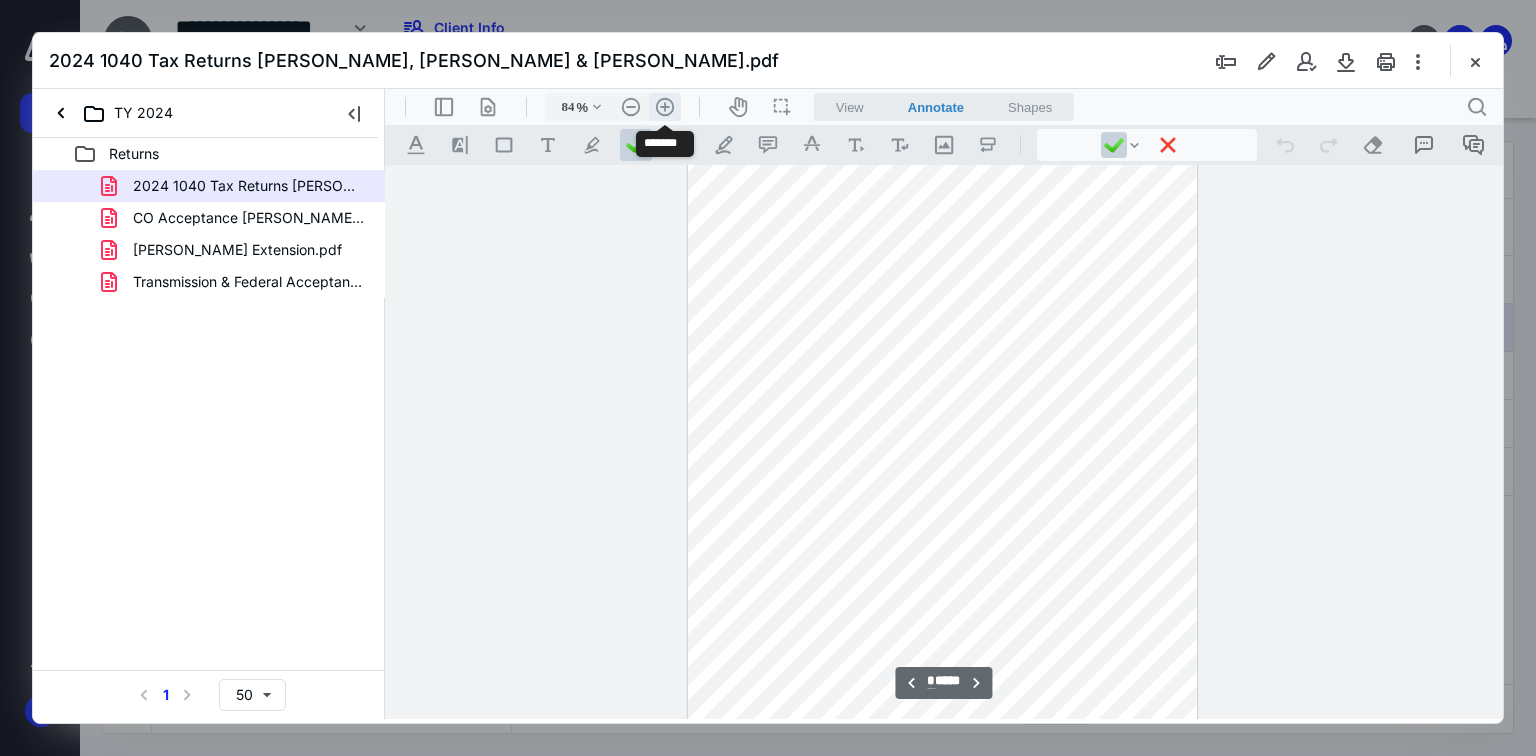 click on ".cls-1{fill:#abb0c4;} icon - header - zoom - in - line" at bounding box center (665, 107) 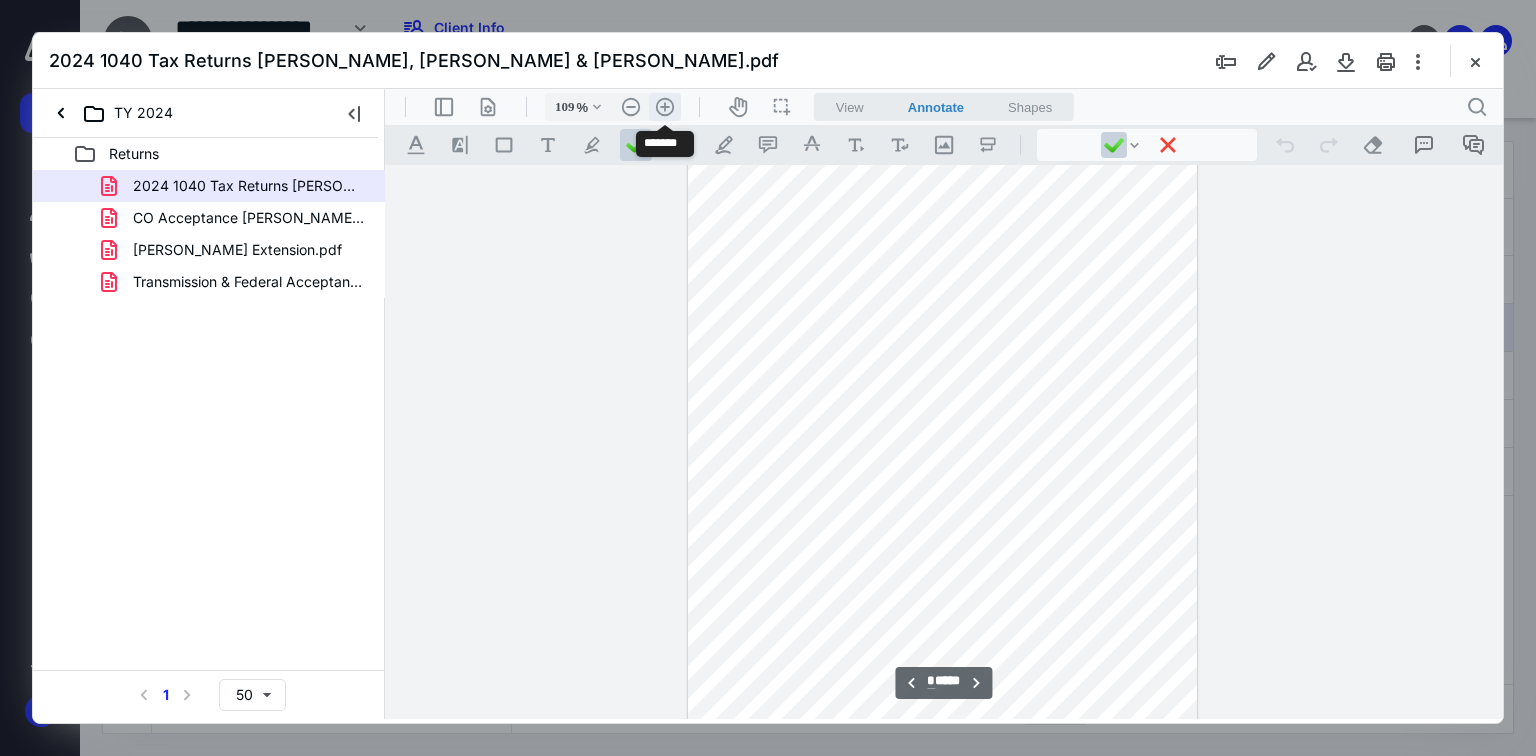 click on ".cls-1{fill:#abb0c4;} icon - header - zoom - in - line" at bounding box center [665, 107] 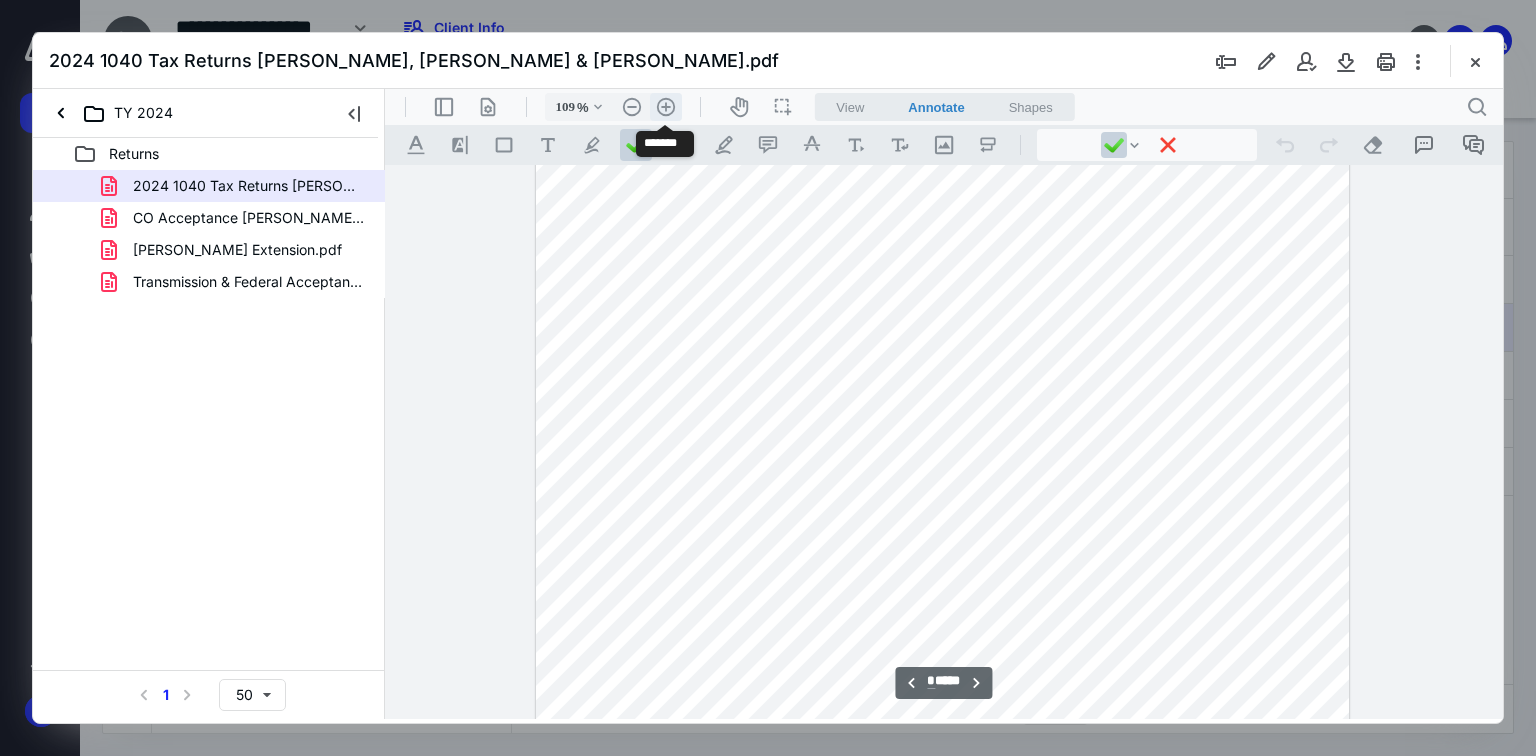 type on "134" 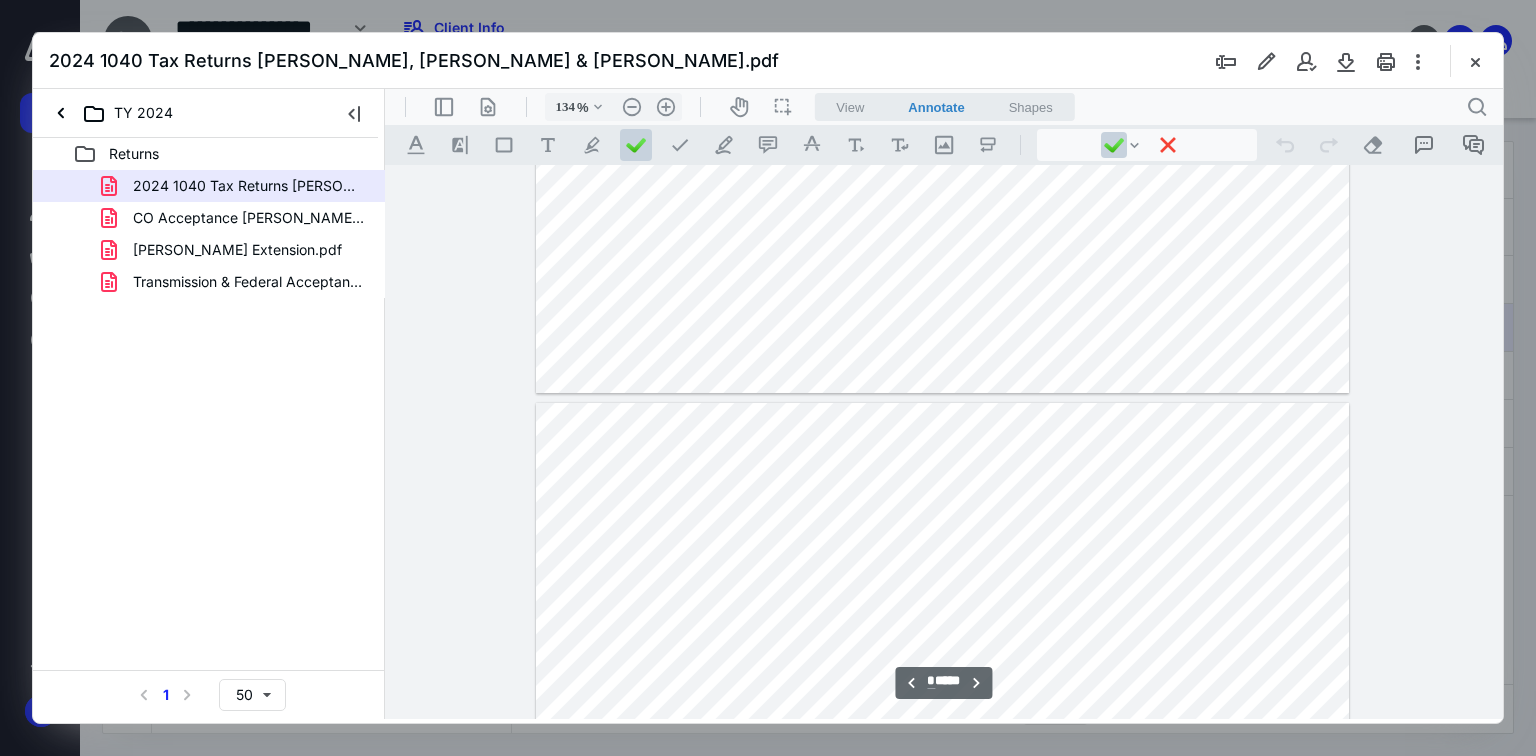 scroll, scrollTop: 7469, scrollLeft: 0, axis: vertical 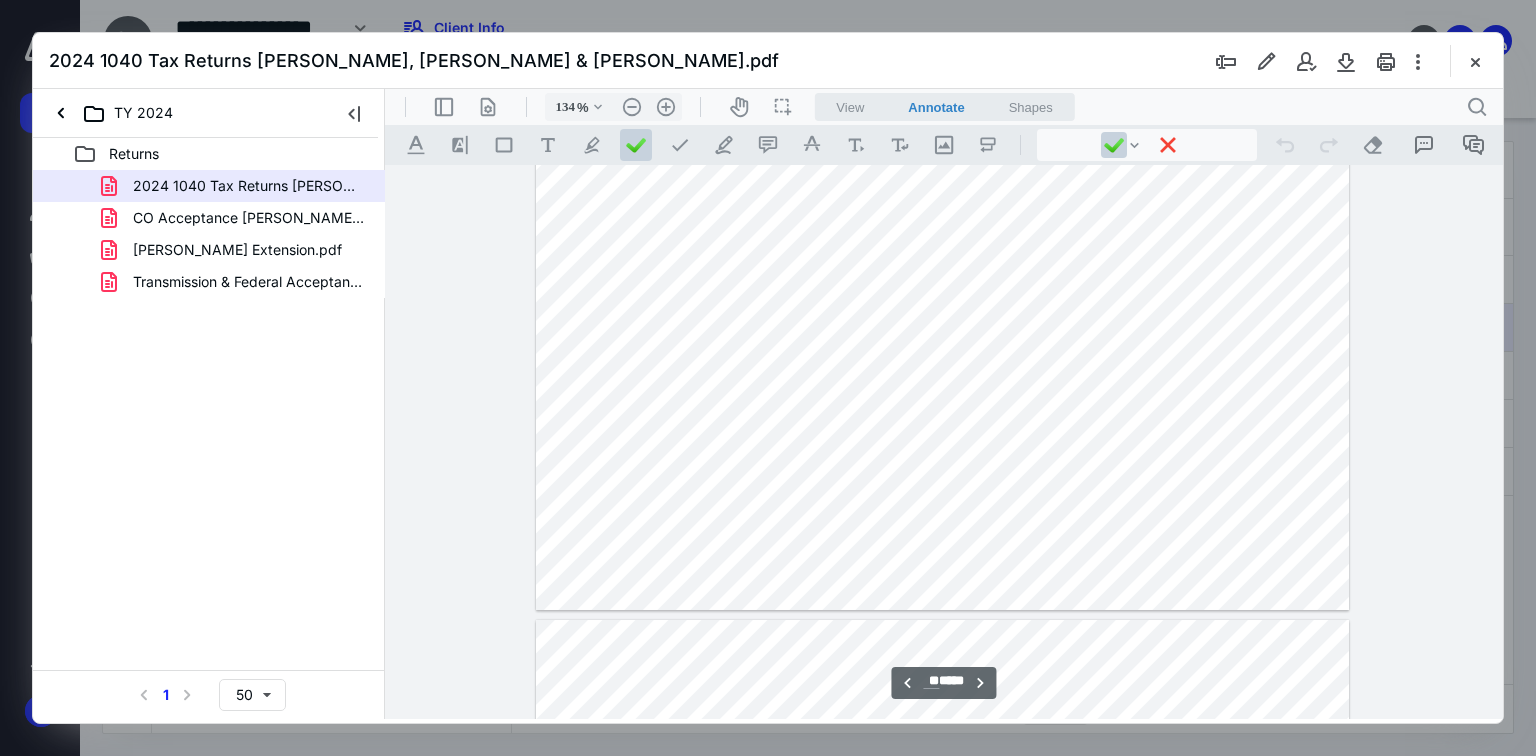 type on "**" 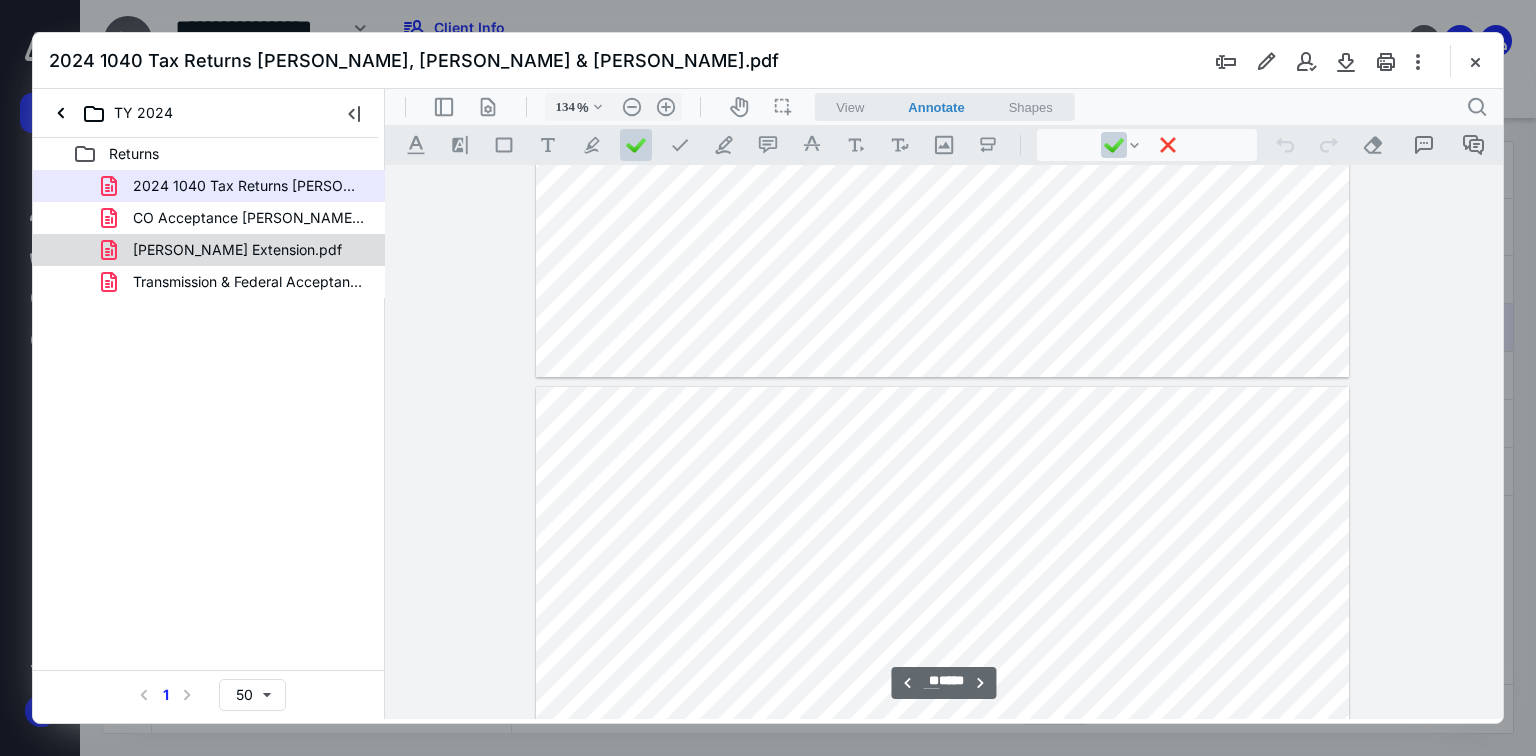 click on "[PERSON_NAME] Extension.pdf" at bounding box center (209, 250) 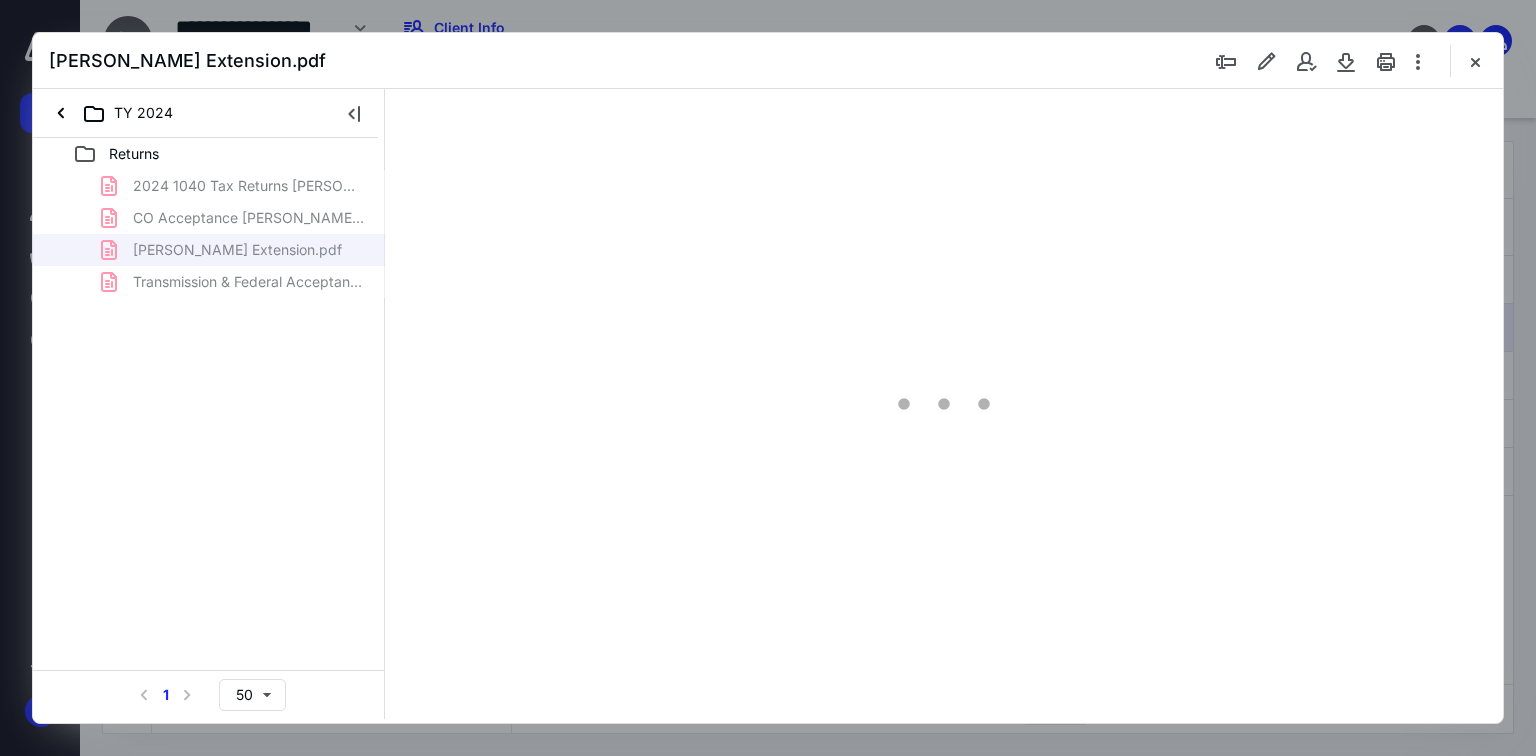 type on "69" 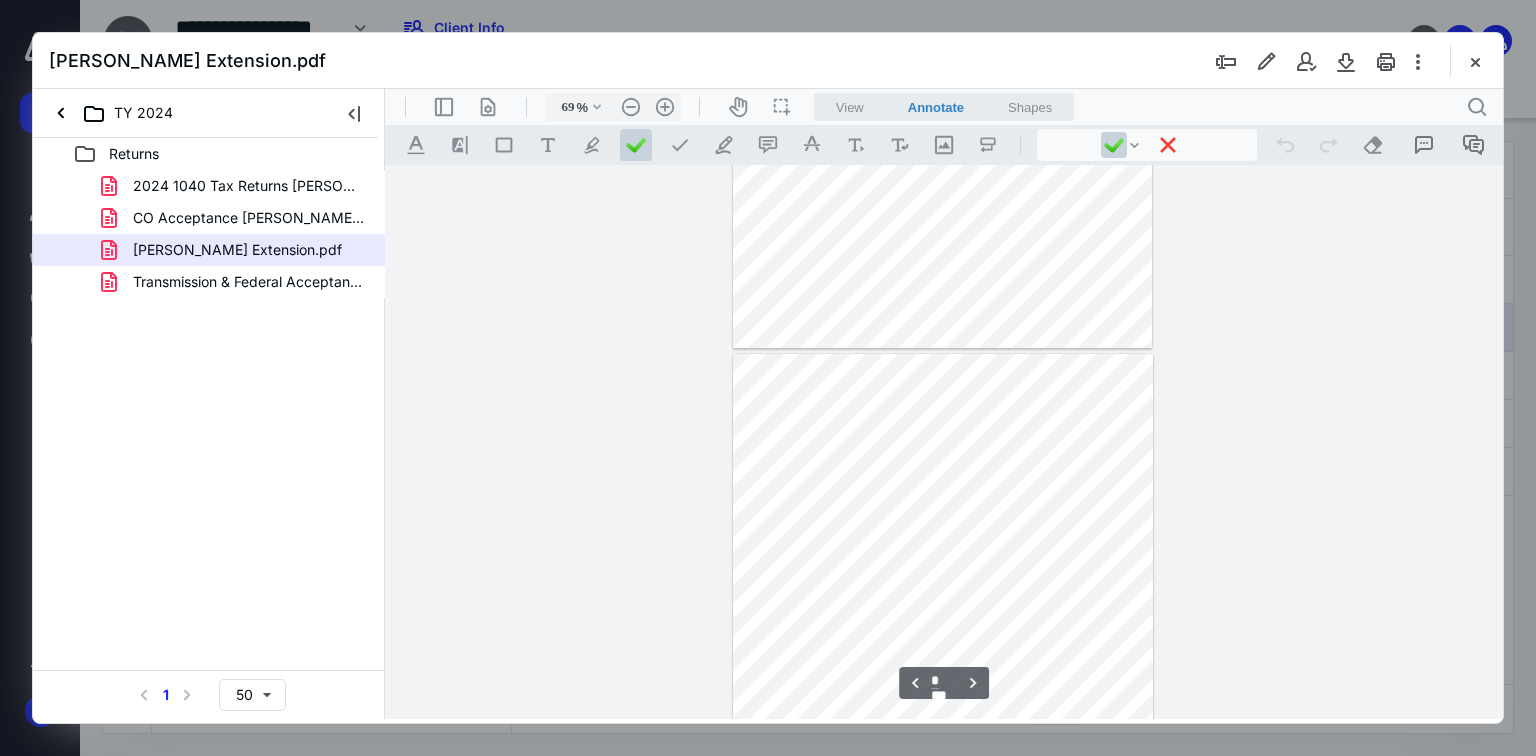 type on "*" 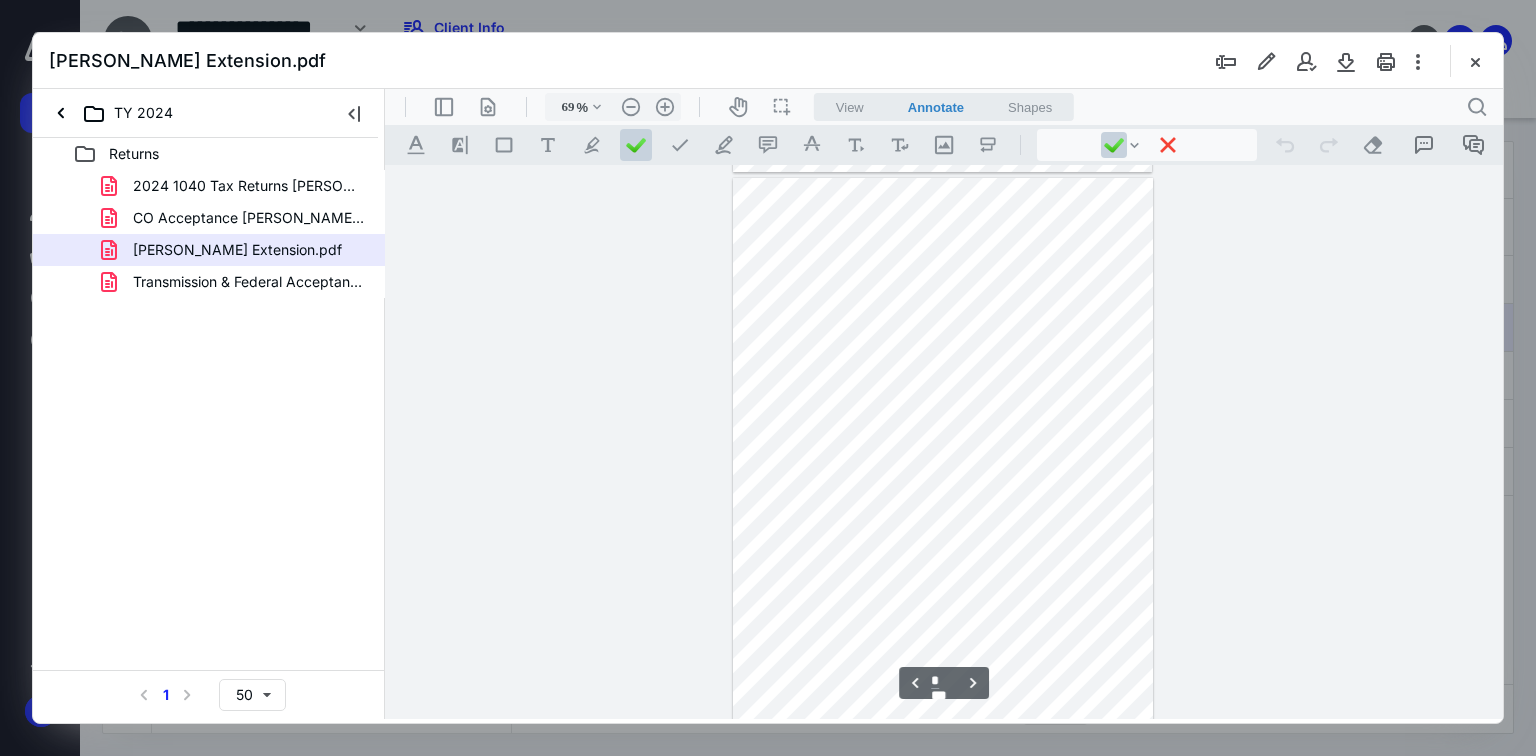 scroll, scrollTop: 1105, scrollLeft: 0, axis: vertical 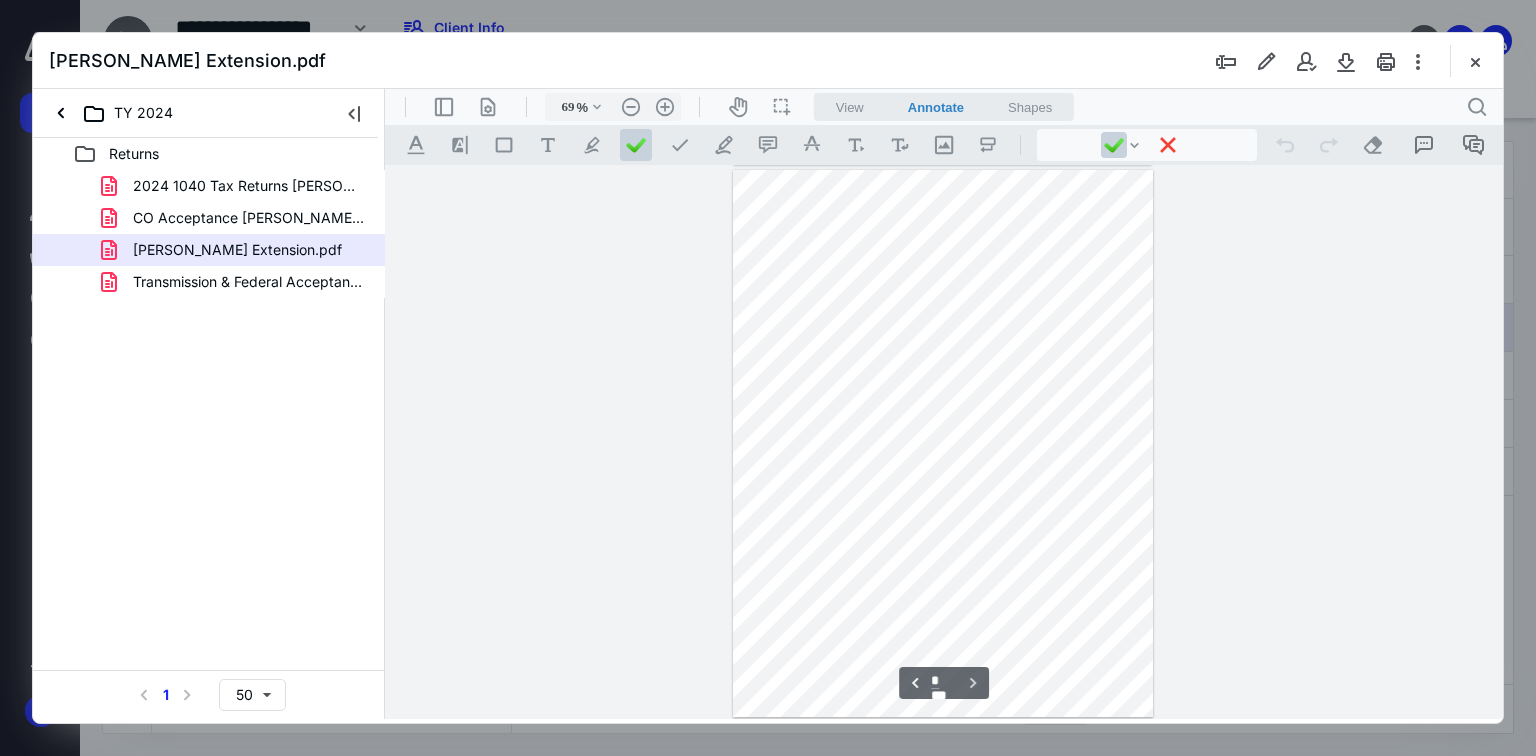 click at bounding box center [1475, 61] 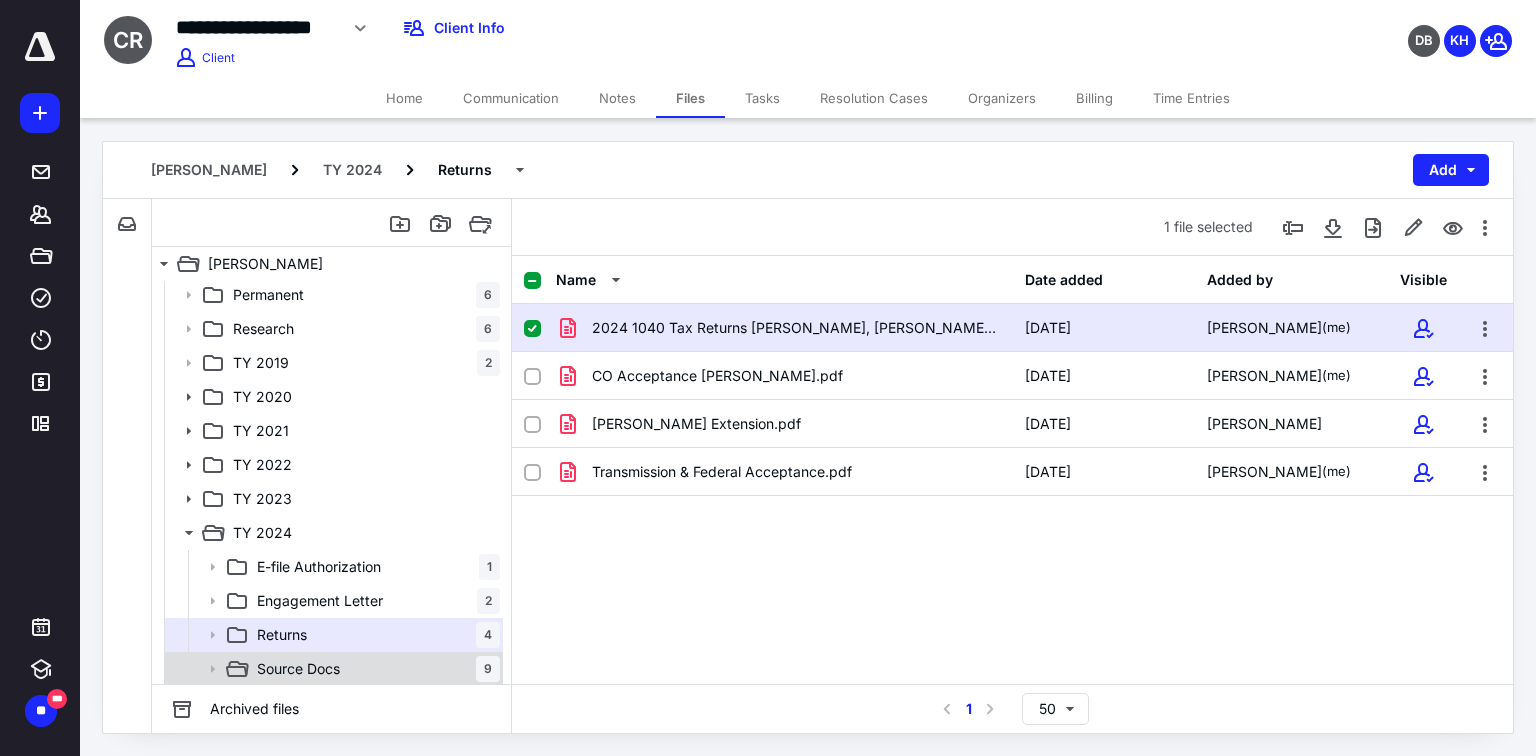 click on "Source Docs 9" at bounding box center (374, 669) 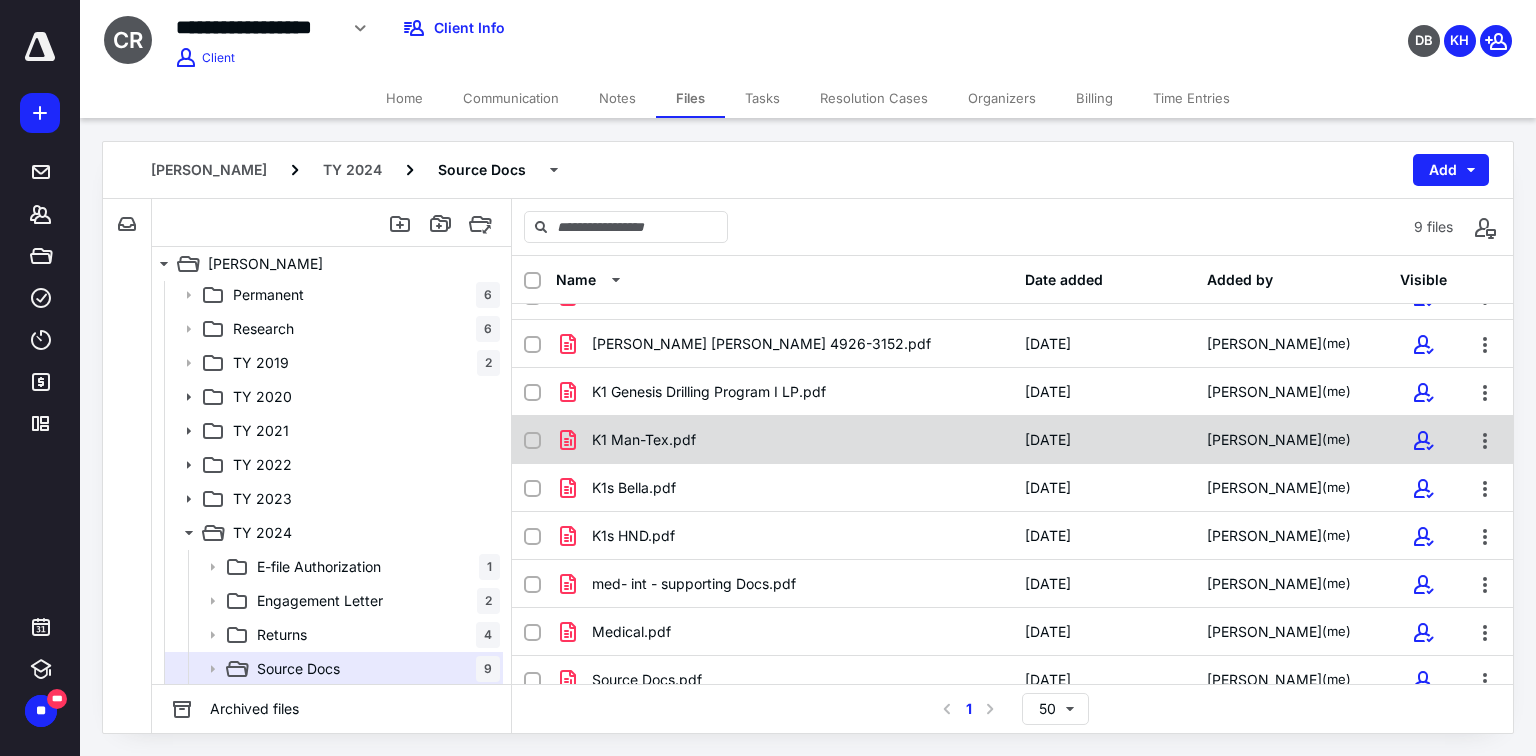 scroll, scrollTop: 49, scrollLeft: 0, axis: vertical 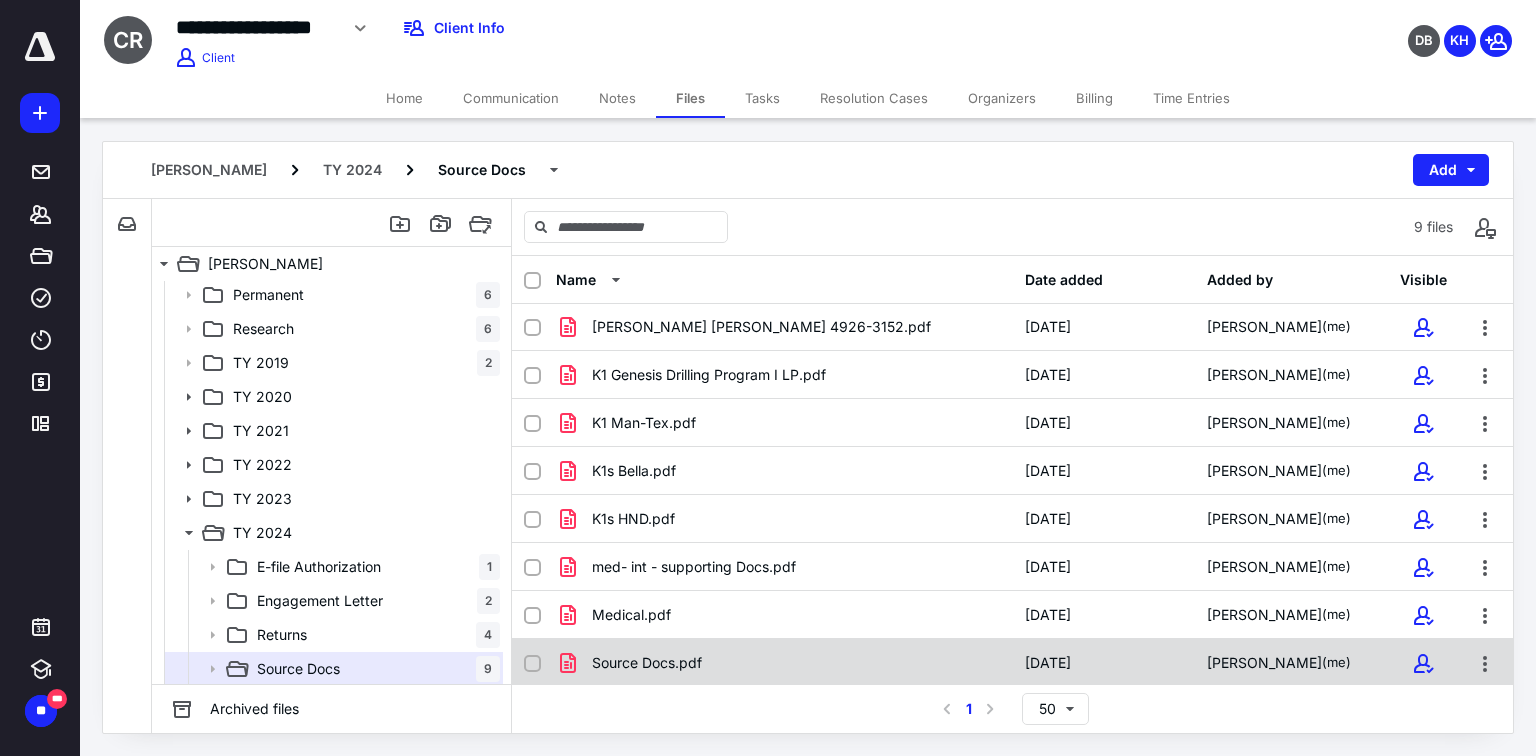 click on "Source Docs.pdf [DATE] [PERSON_NAME]  (me)" at bounding box center (1012, 663) 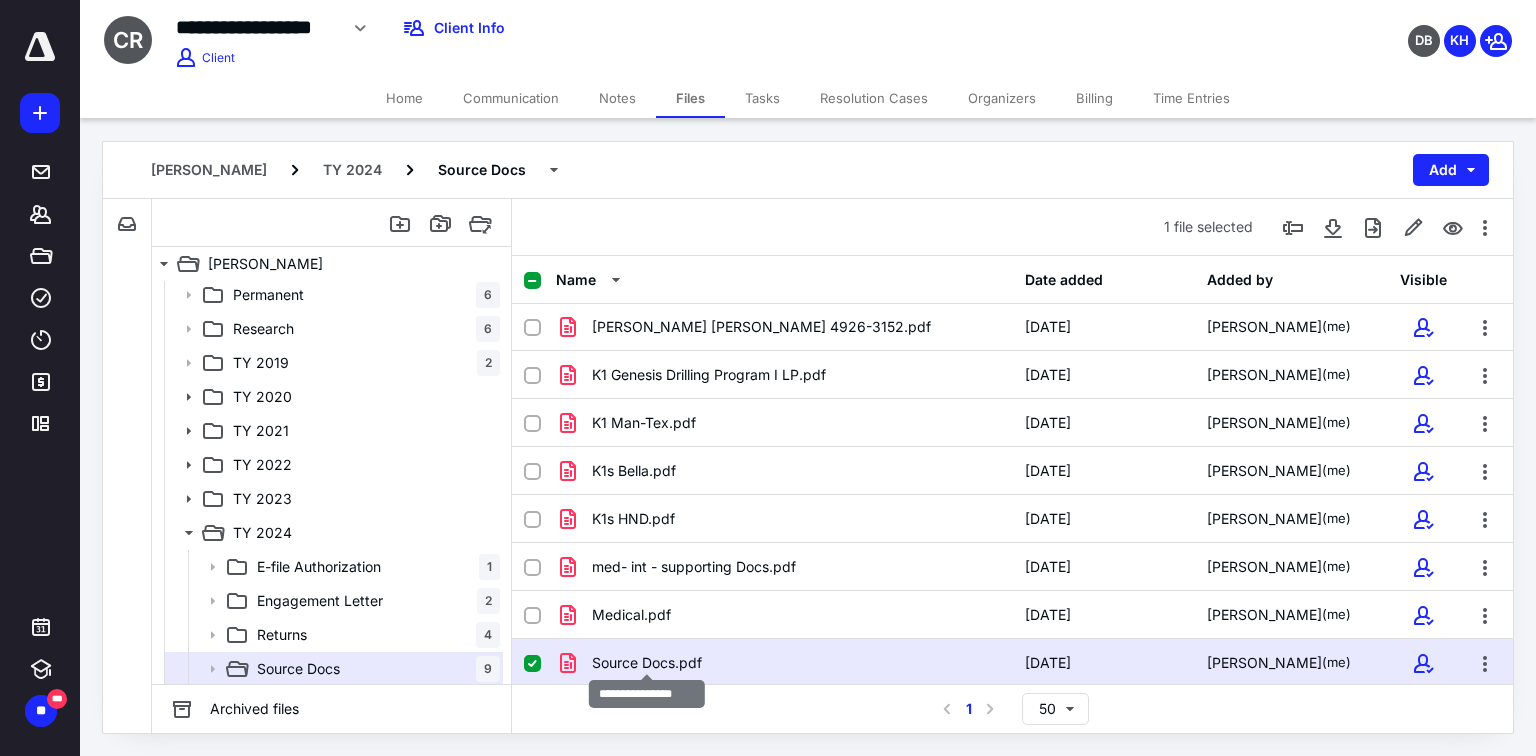 click on "Source Docs.pdf" at bounding box center (647, 663) 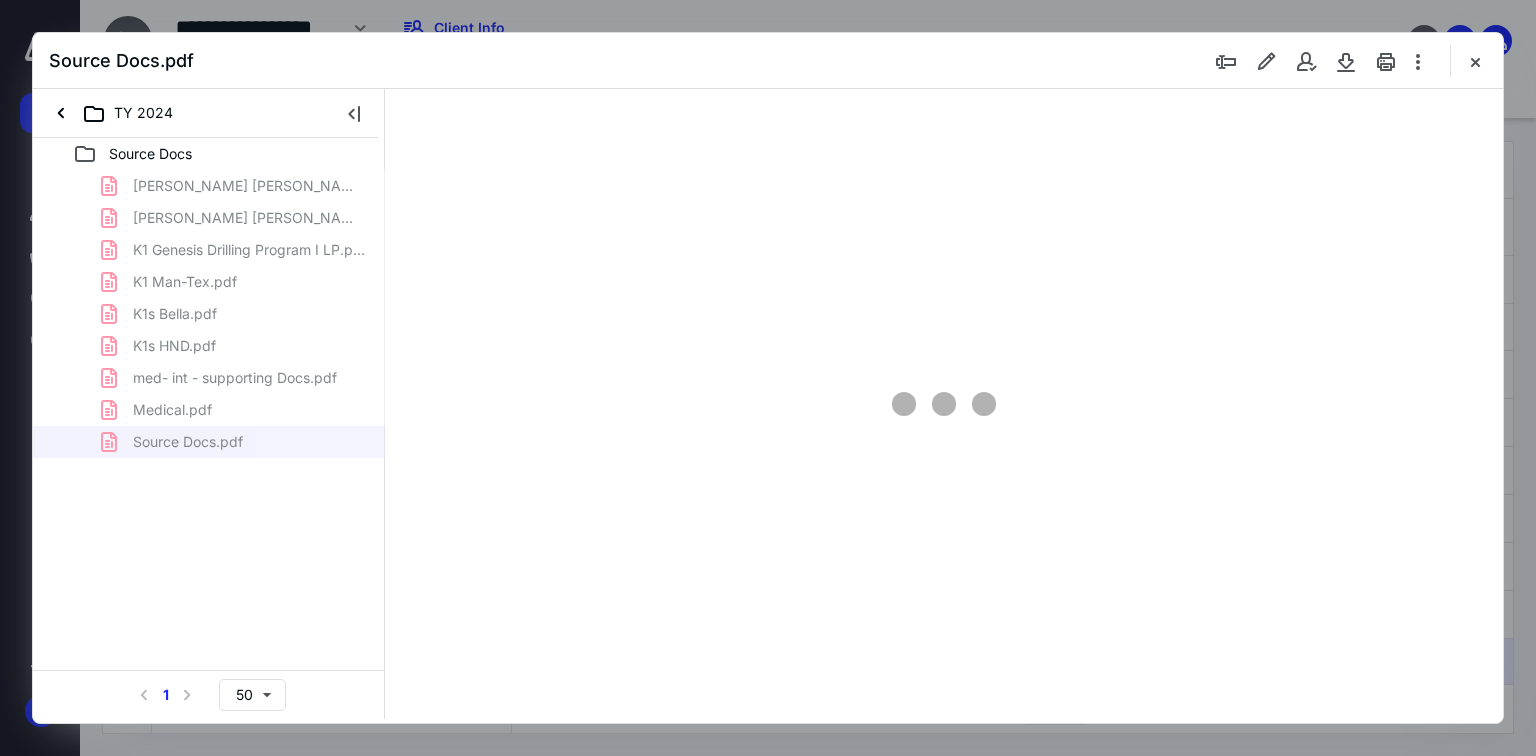 scroll, scrollTop: 0, scrollLeft: 0, axis: both 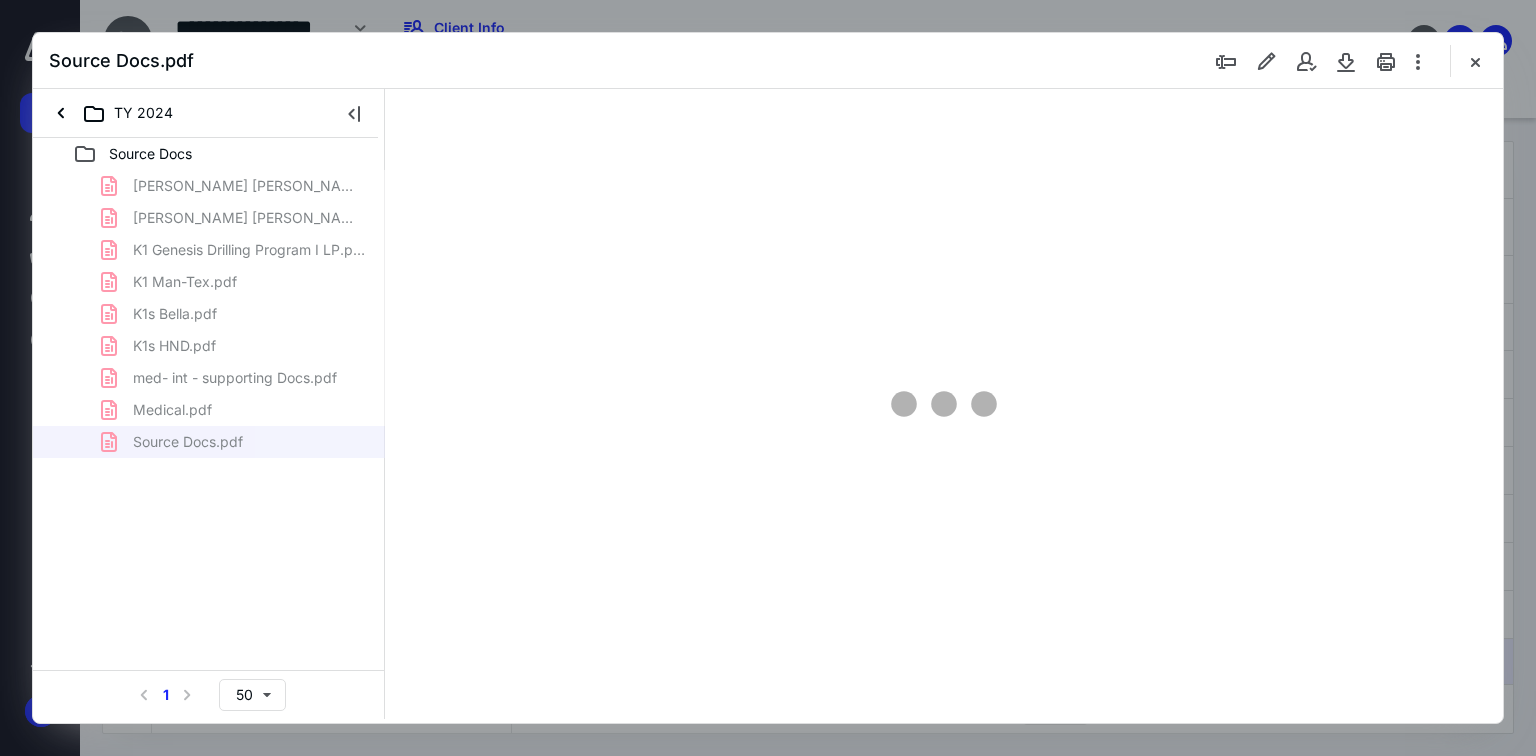 type on "70" 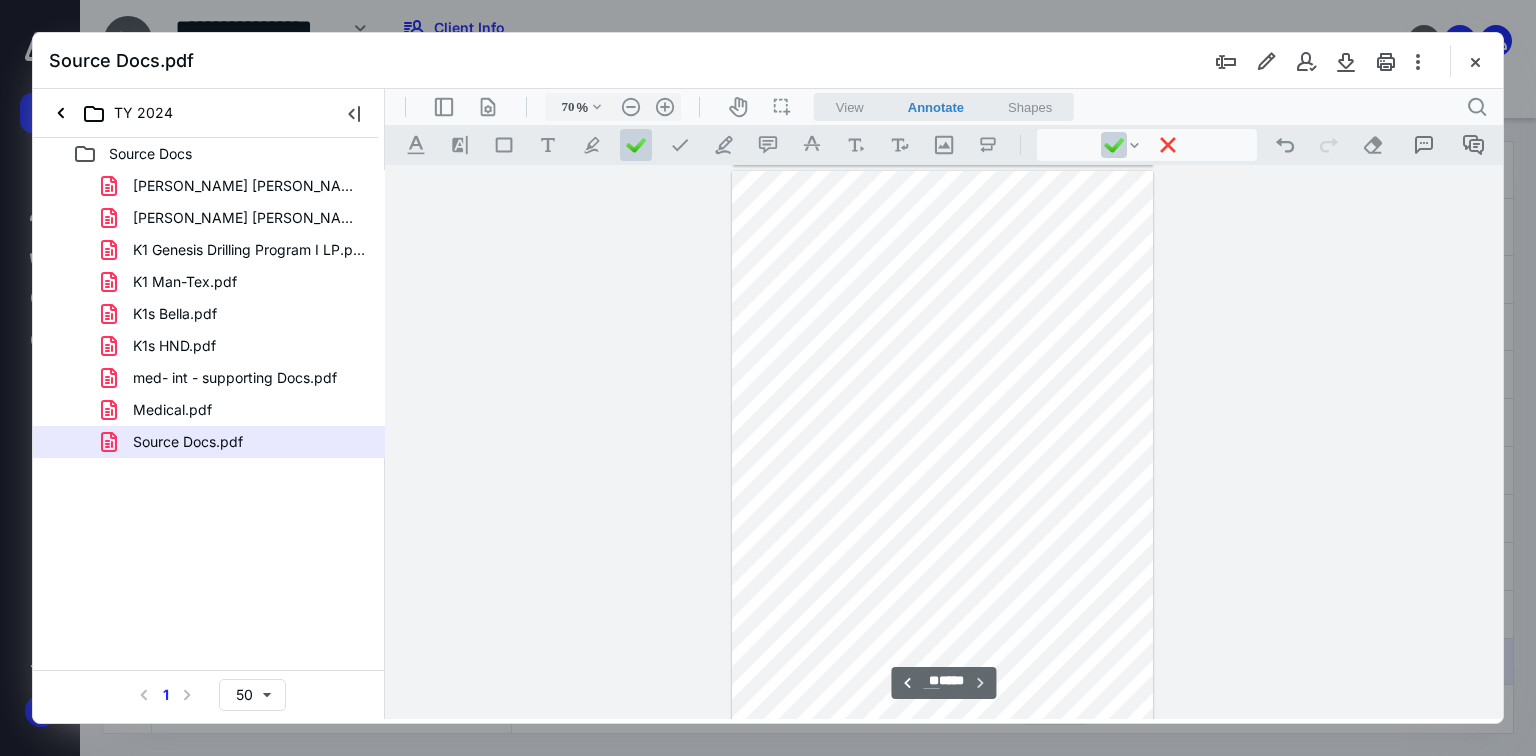 scroll, scrollTop: 5004, scrollLeft: 0, axis: vertical 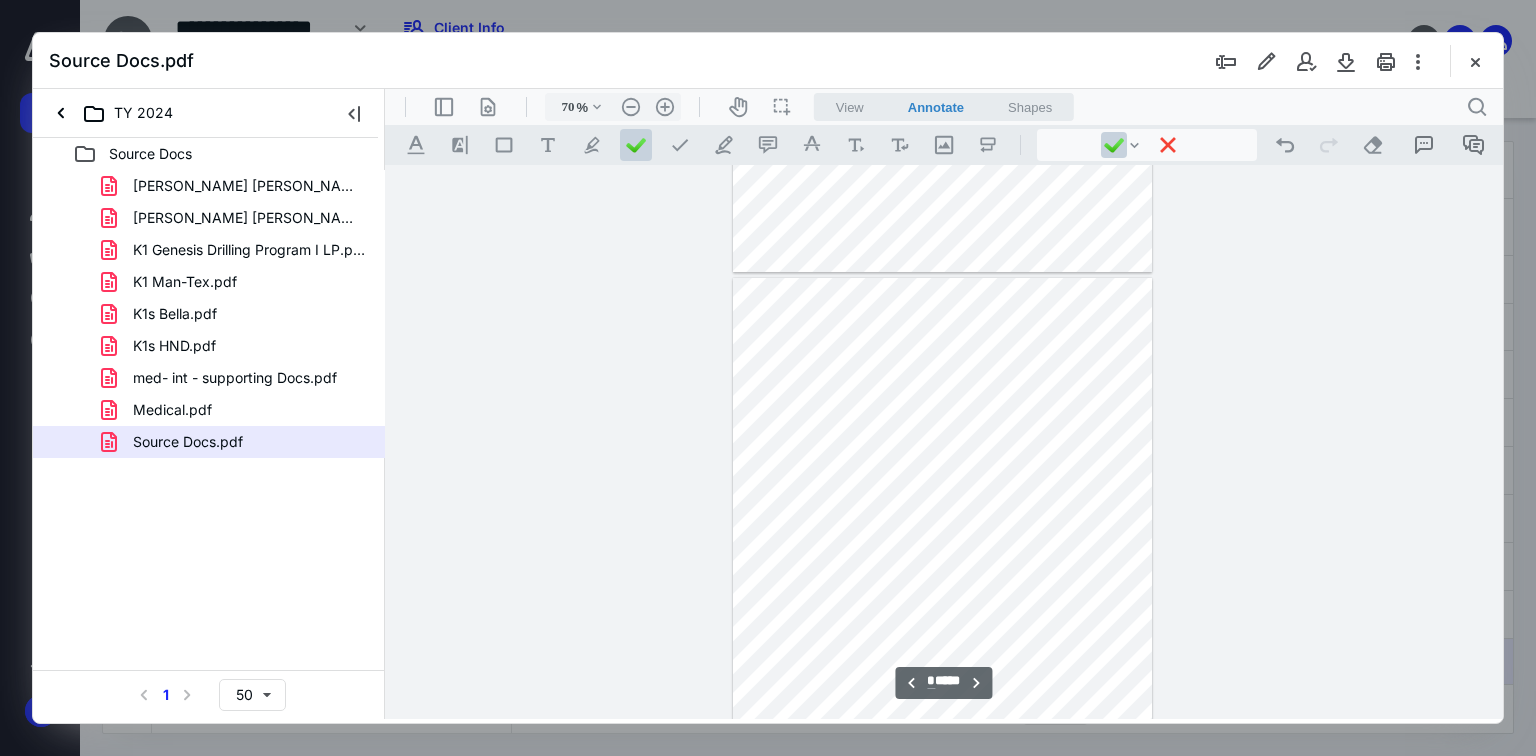 type on "*" 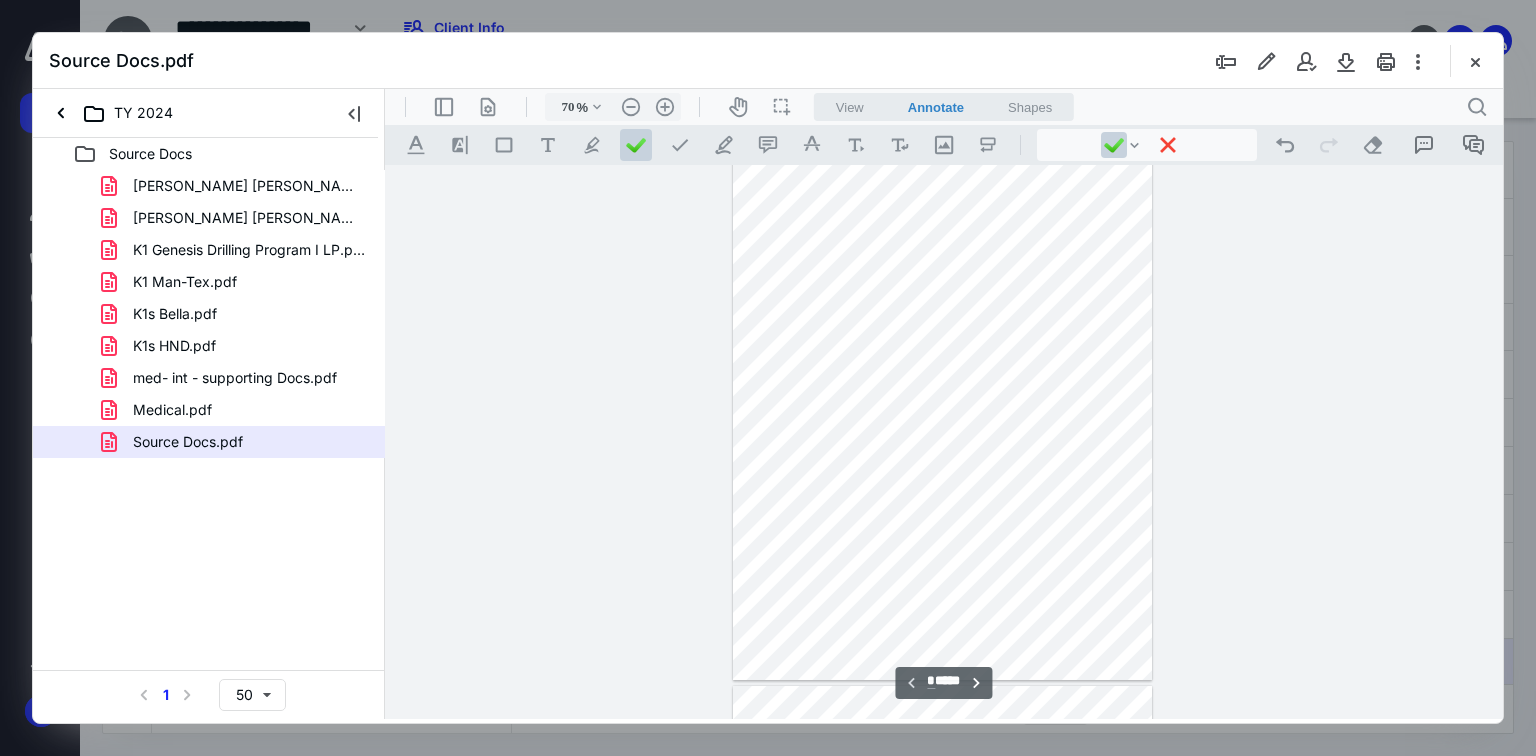 scroll, scrollTop: 0, scrollLeft: 0, axis: both 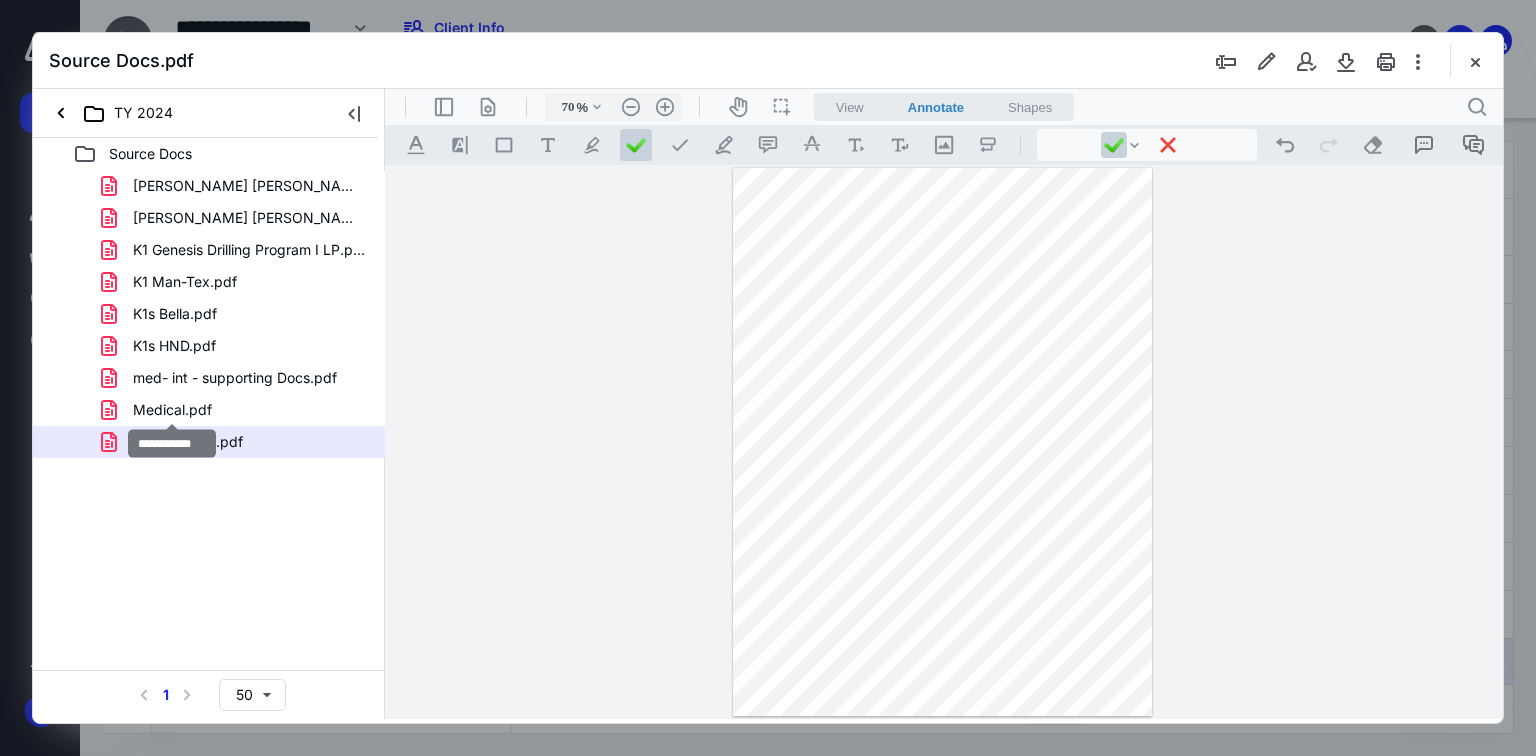 click on "Medical.pdf" at bounding box center [172, 410] 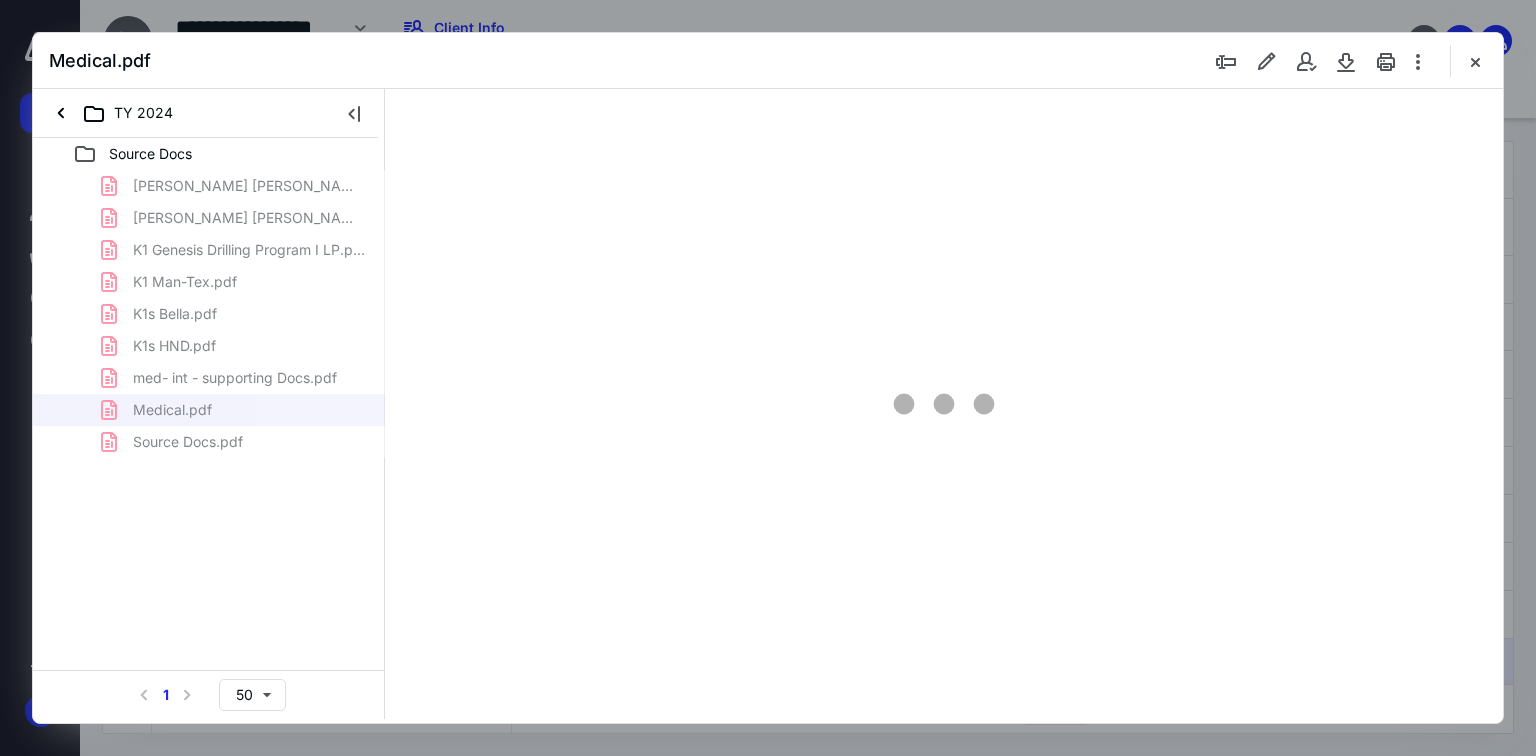type on "69" 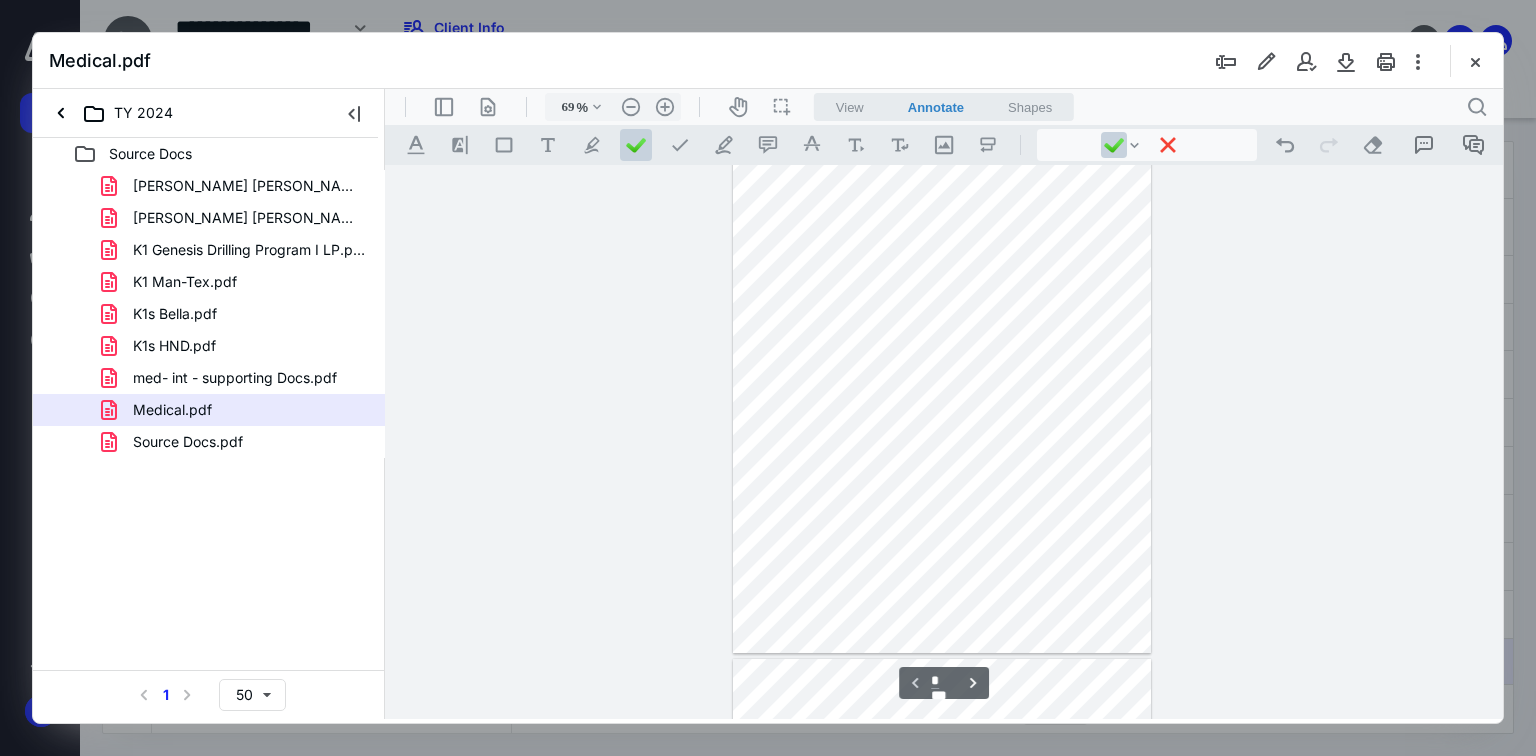 scroll, scrollTop: 0, scrollLeft: 0, axis: both 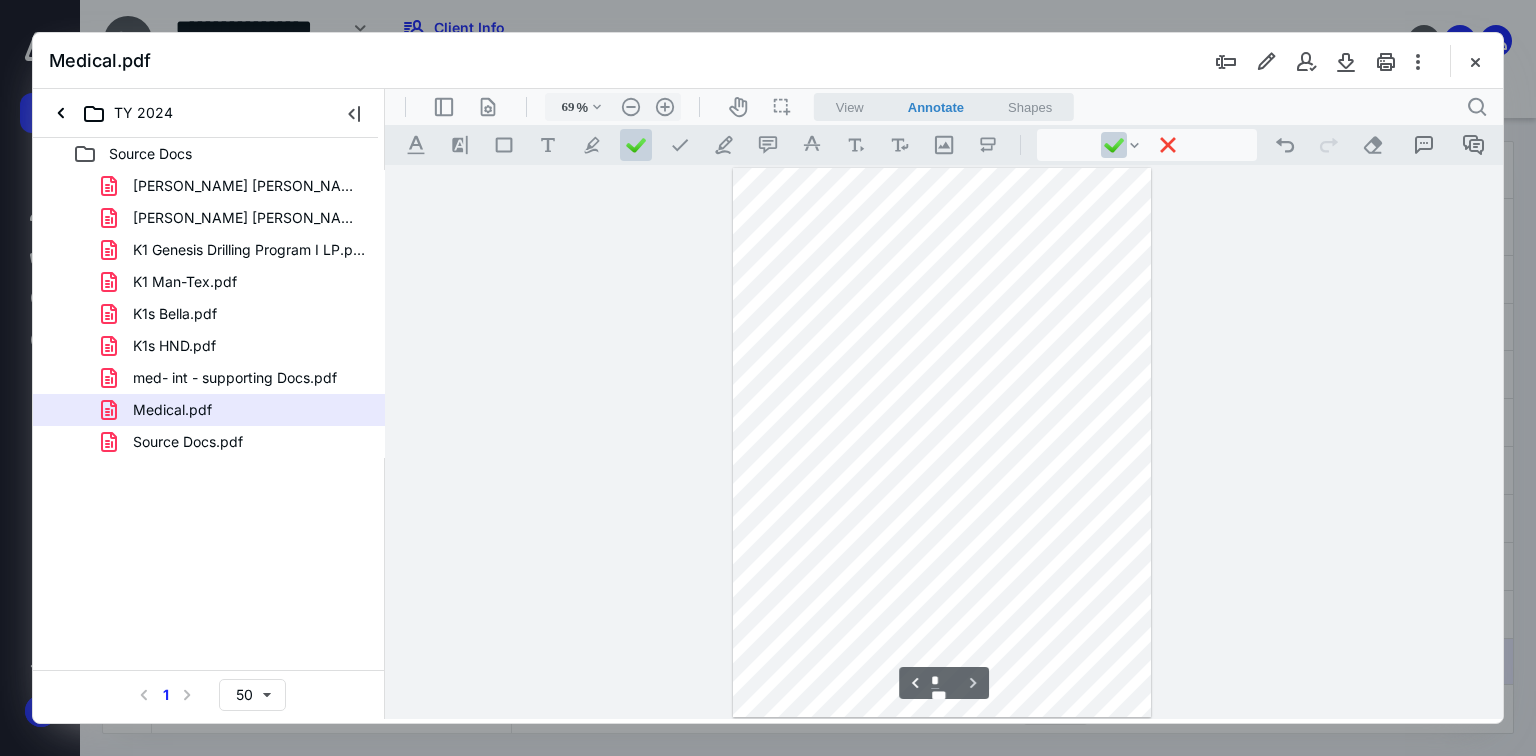 type on "*" 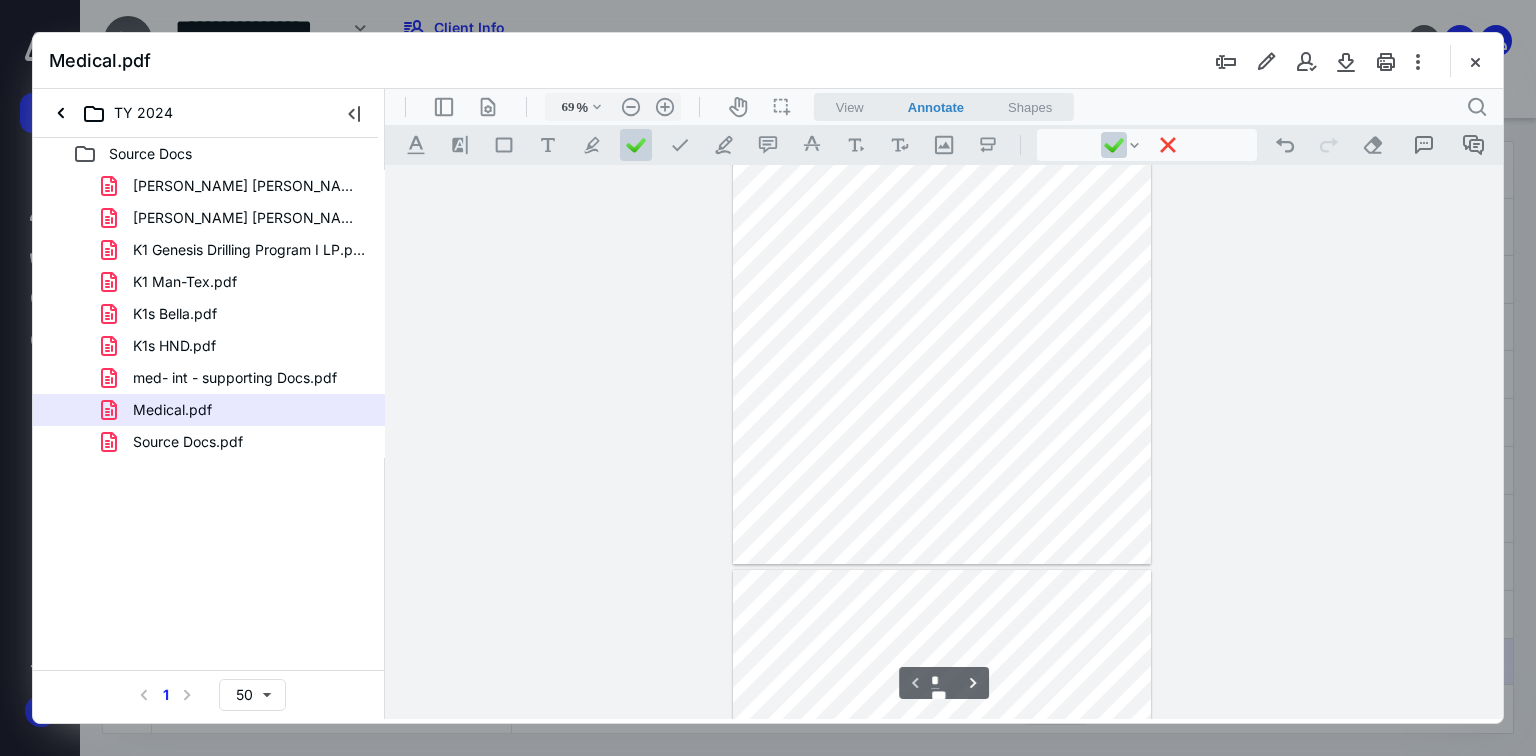 scroll, scrollTop: 0, scrollLeft: 0, axis: both 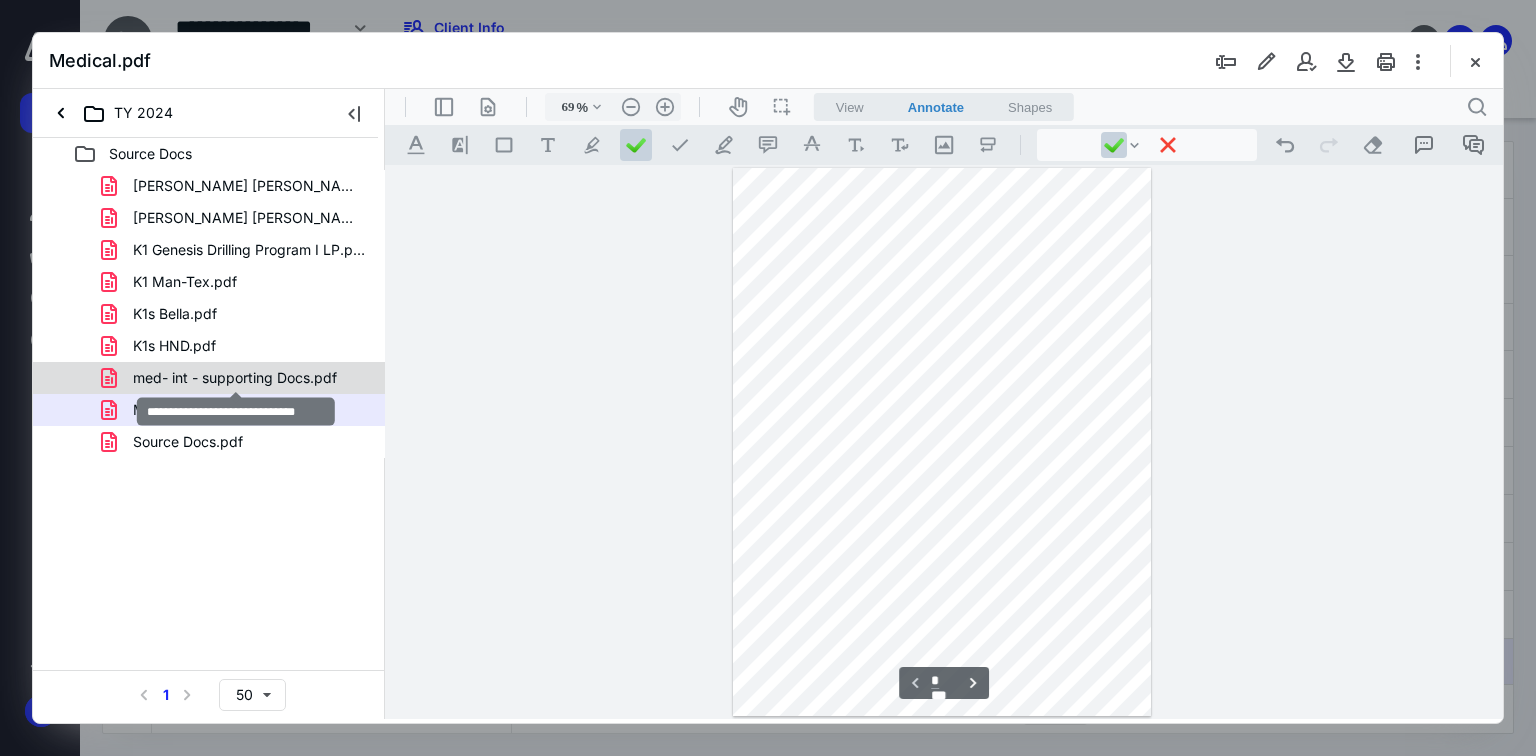 click on "med- int - supporting Docs.pdf" at bounding box center (235, 378) 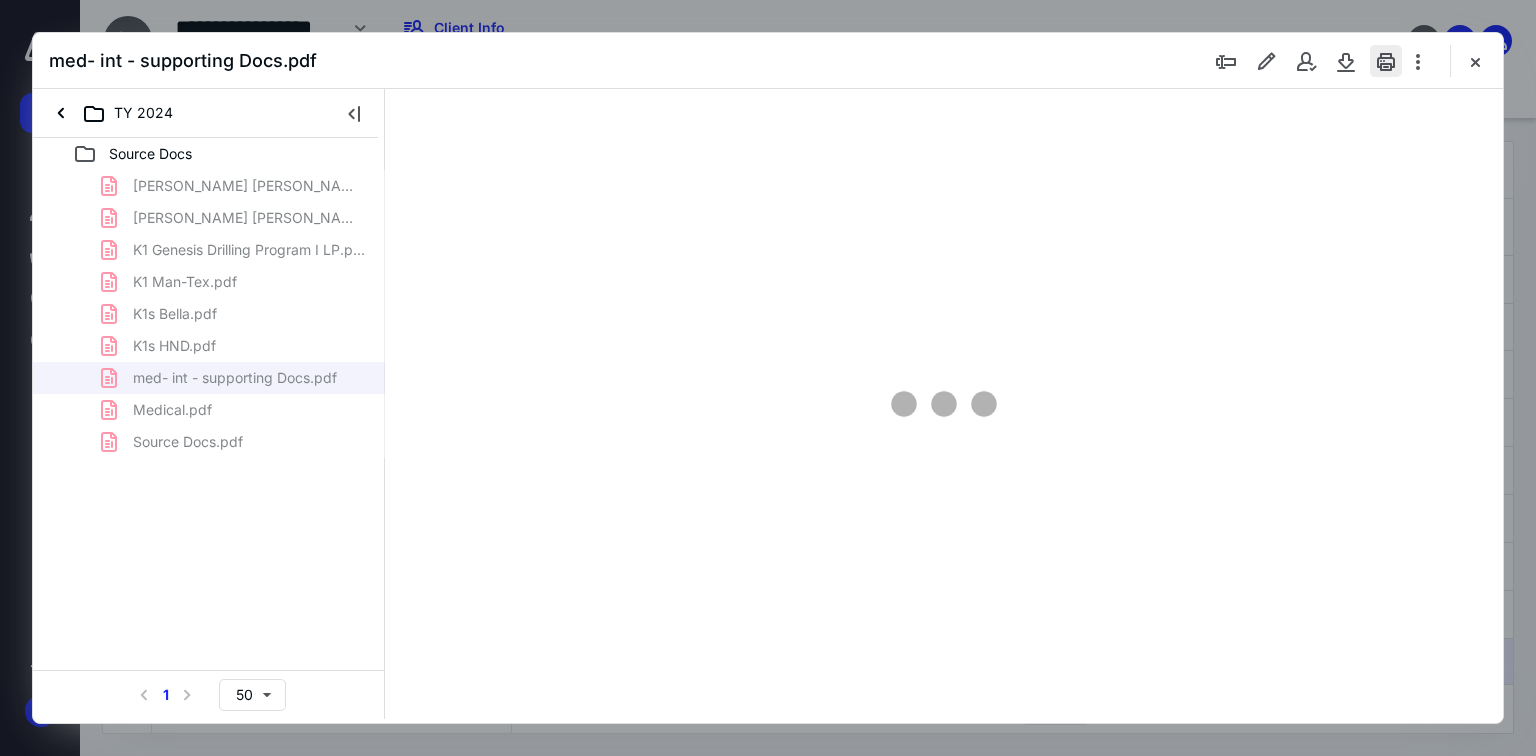 type on "147" 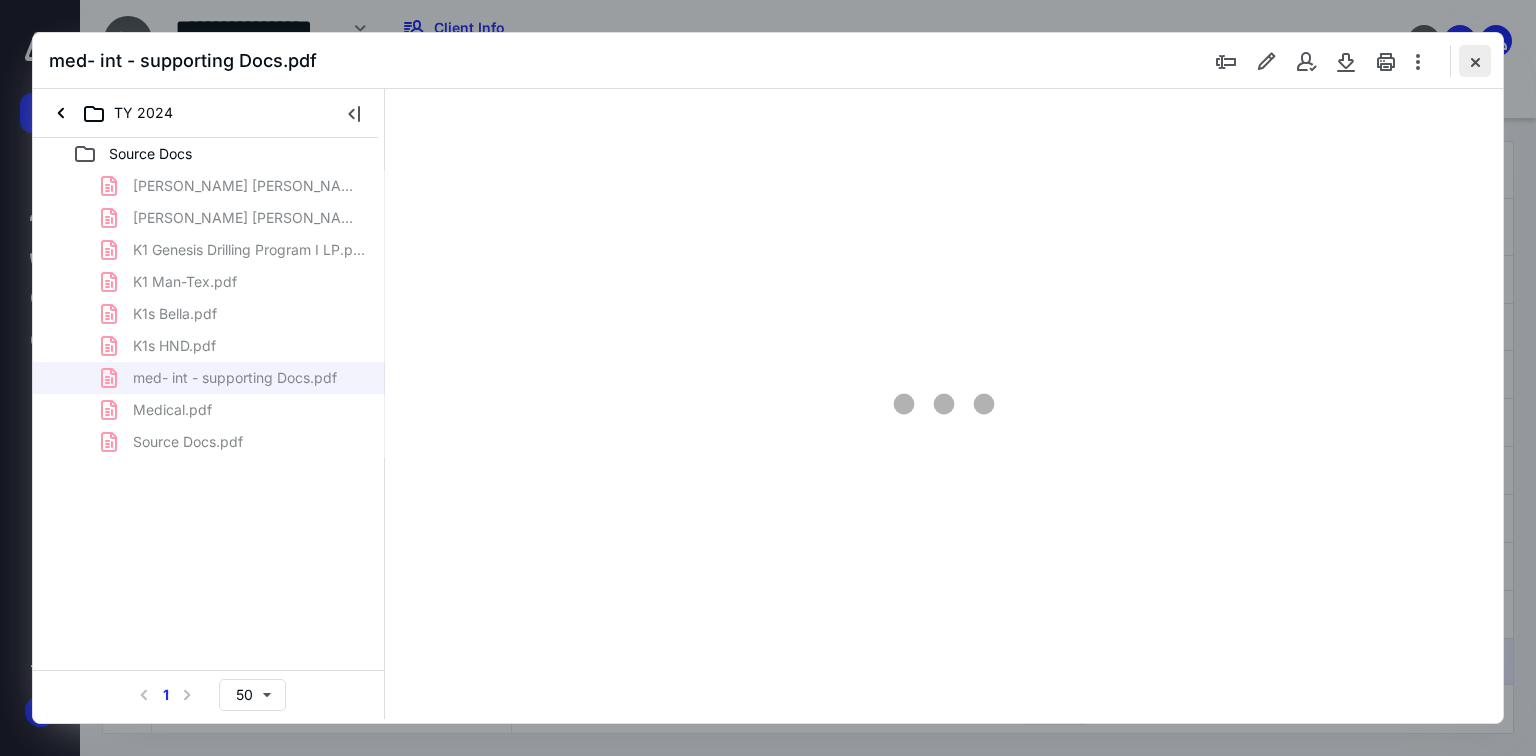 scroll, scrollTop: 82, scrollLeft: 0, axis: vertical 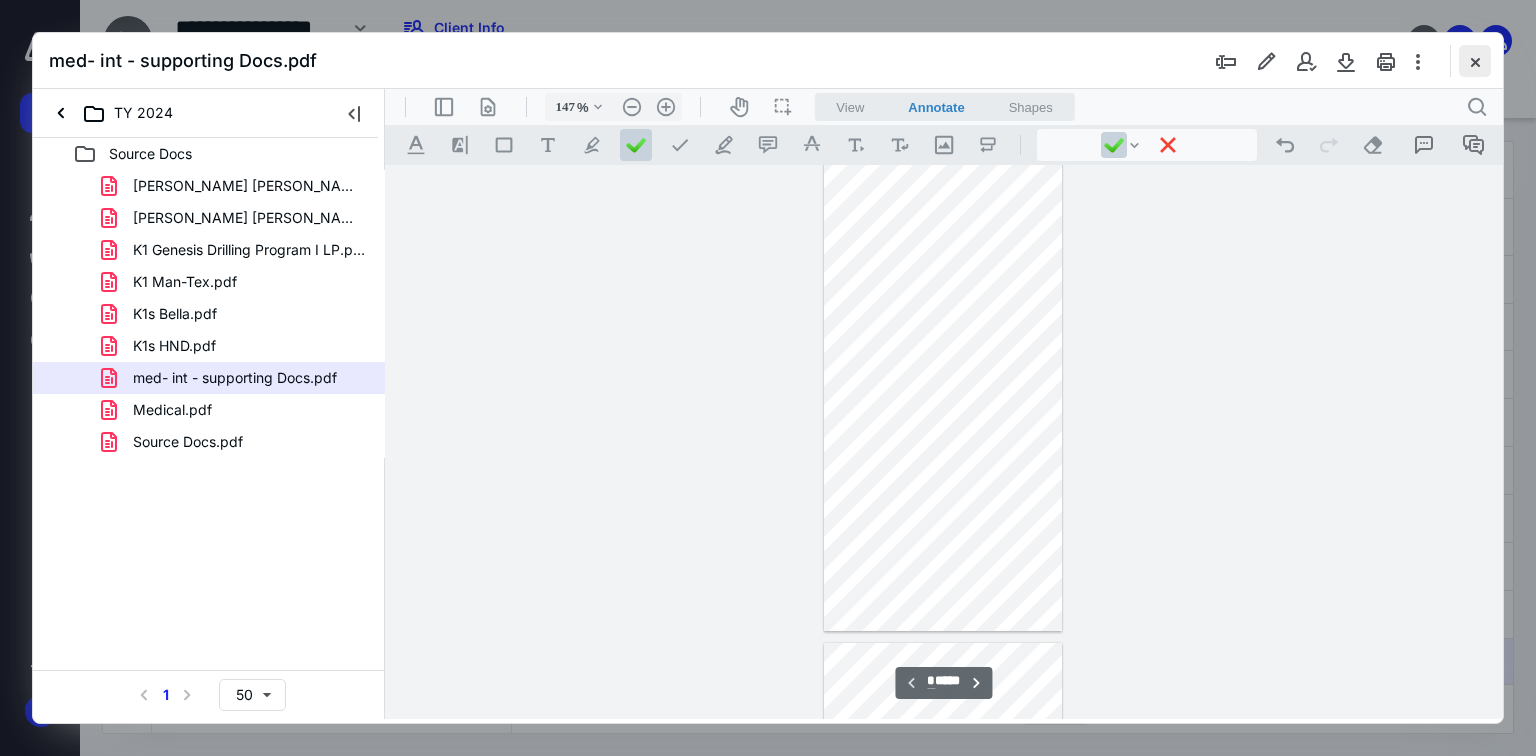 click at bounding box center (1475, 61) 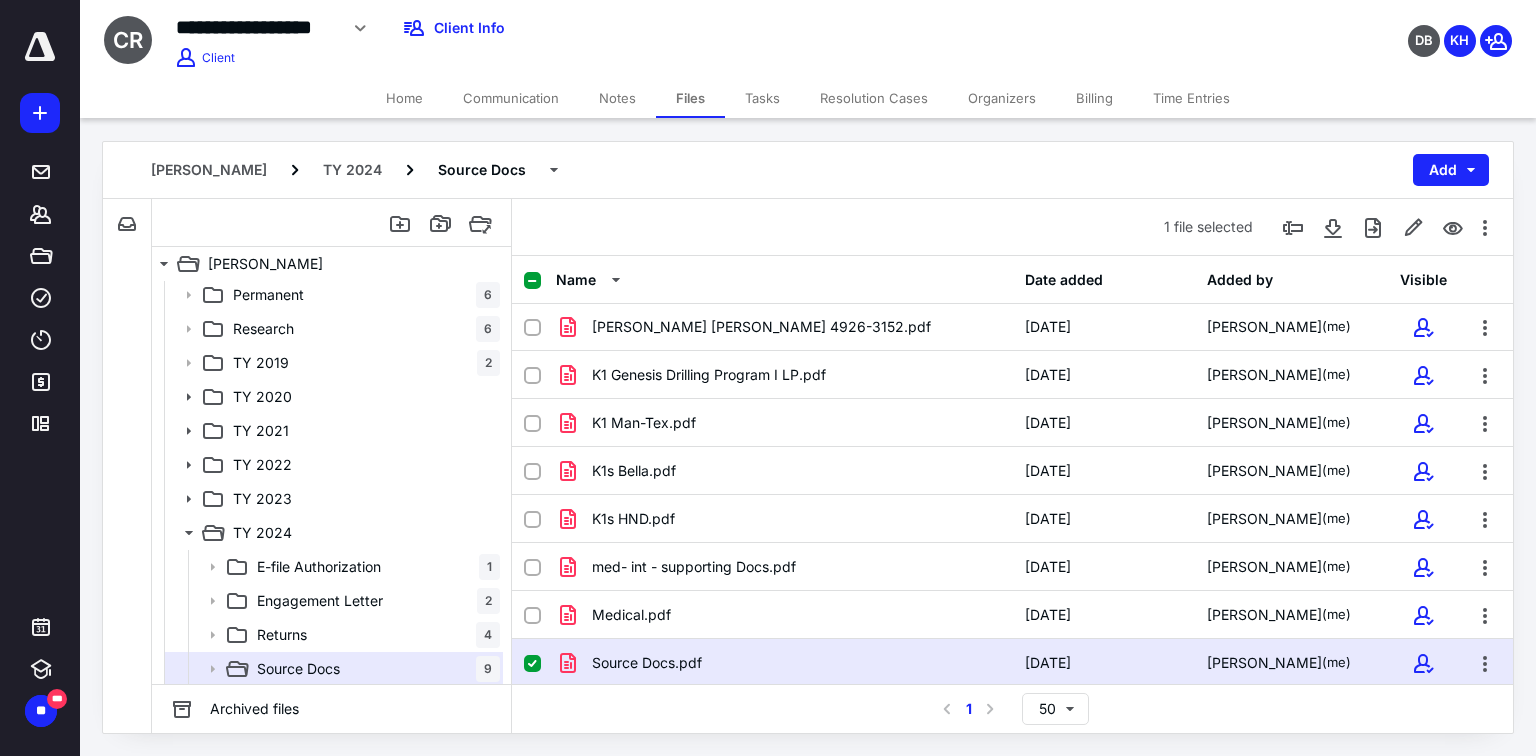 click on "Home" at bounding box center [404, 98] 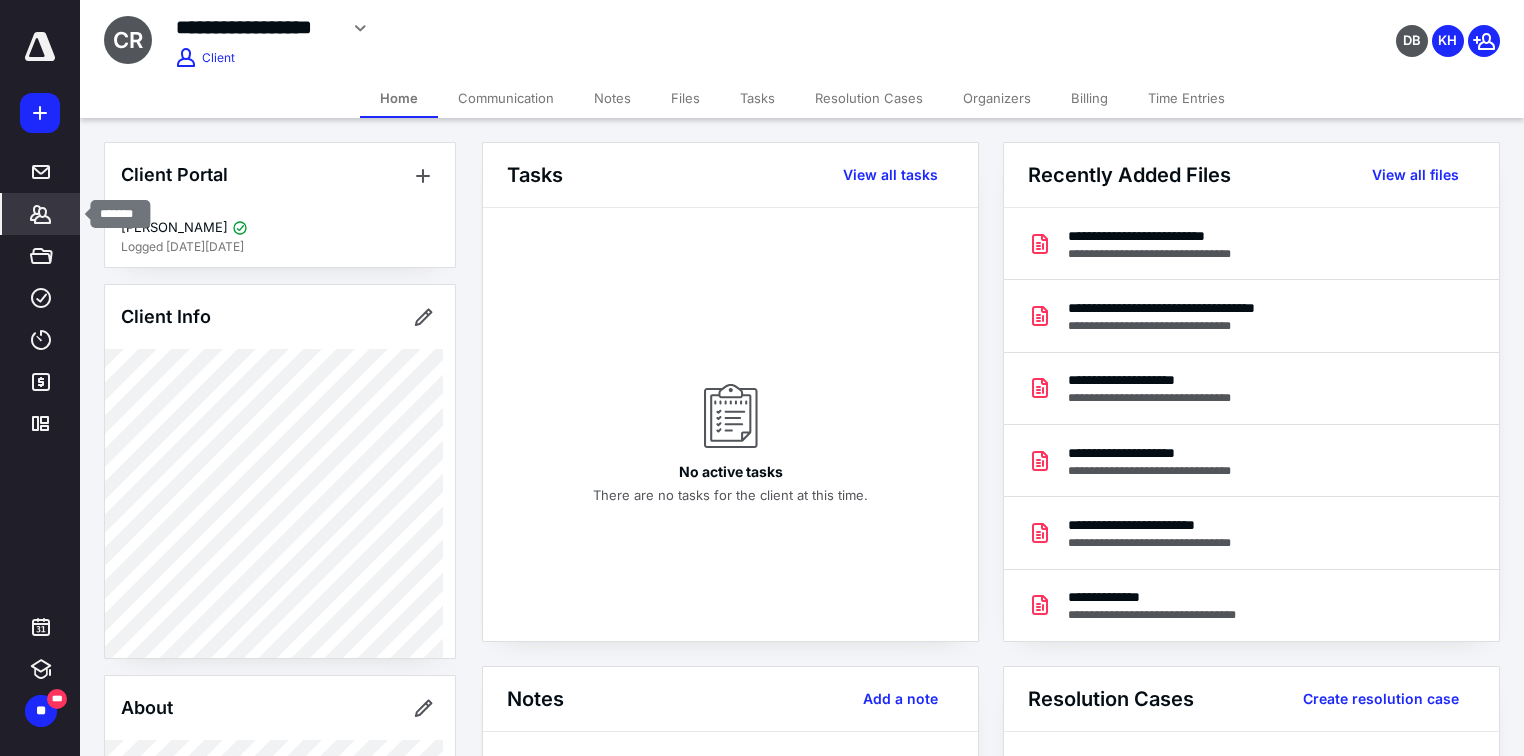 click on "*******" at bounding box center [41, 214] 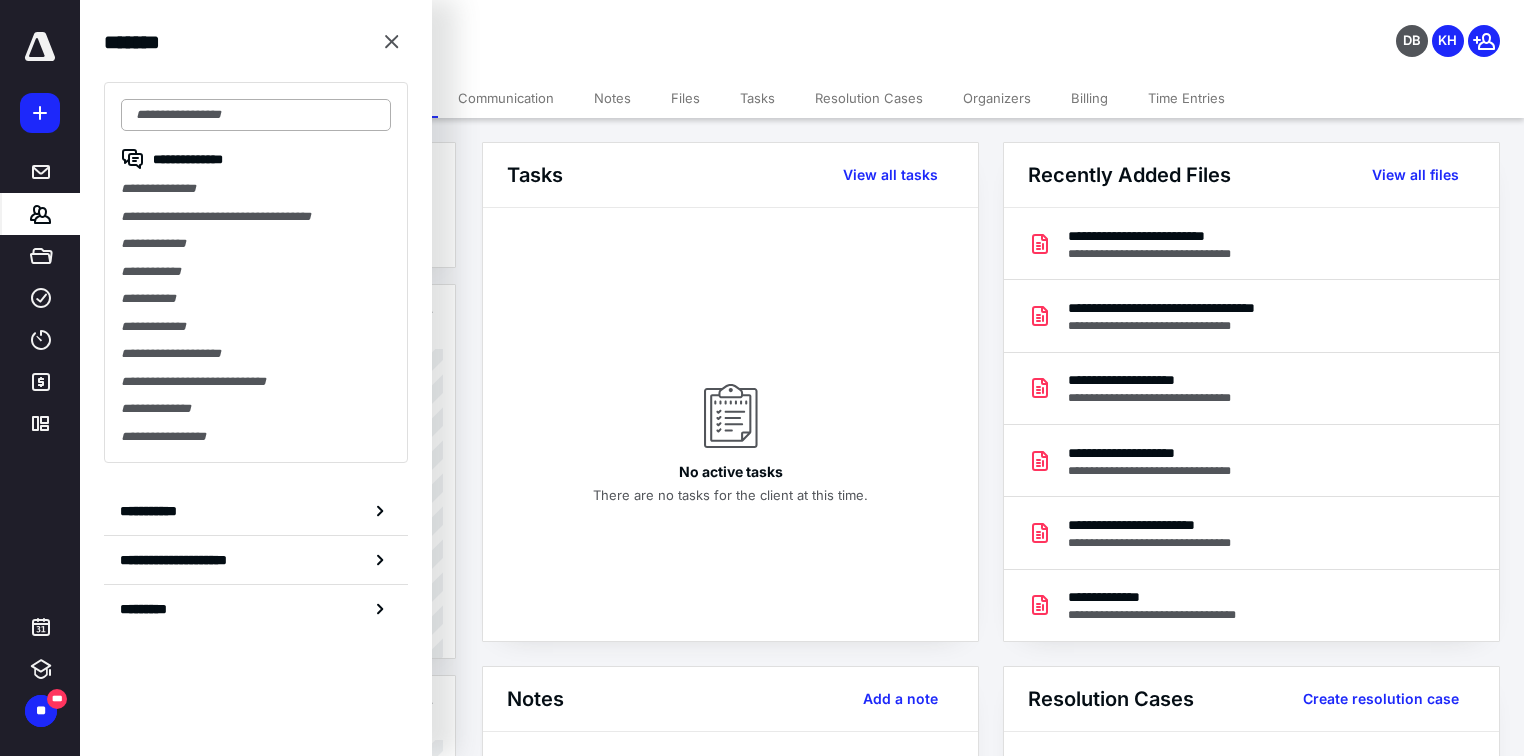 click at bounding box center (256, 115) 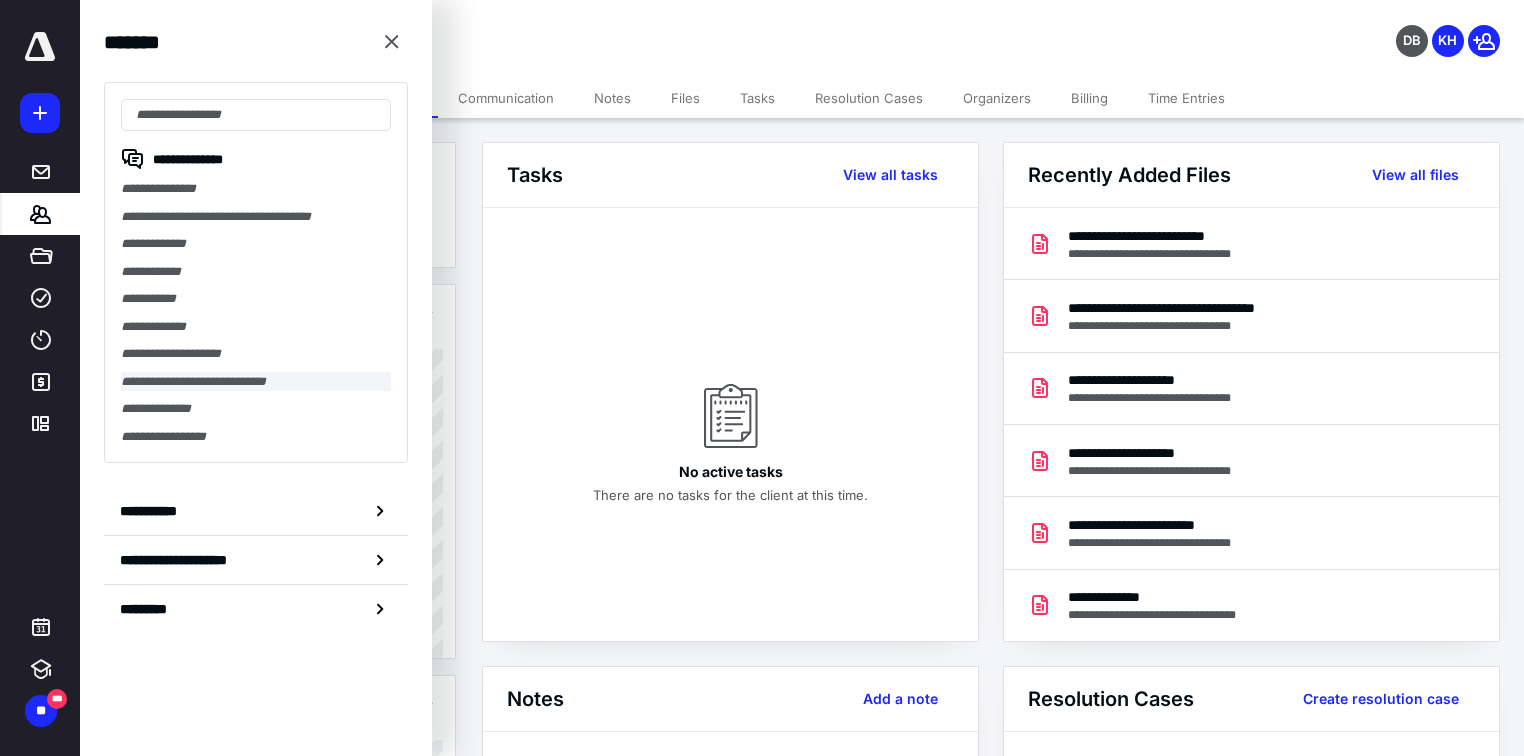 click on "**********" at bounding box center [256, 382] 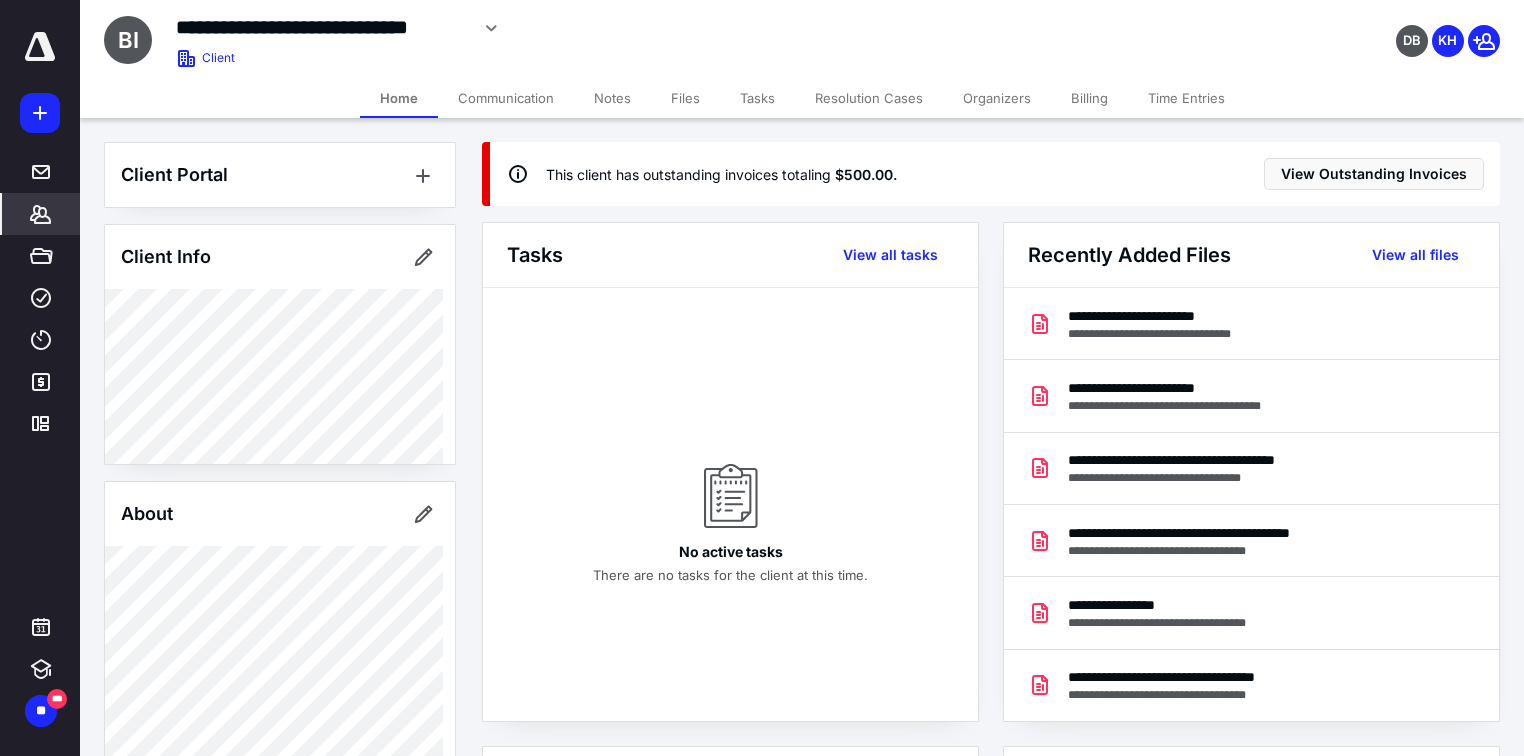click on "Files" at bounding box center [685, 98] 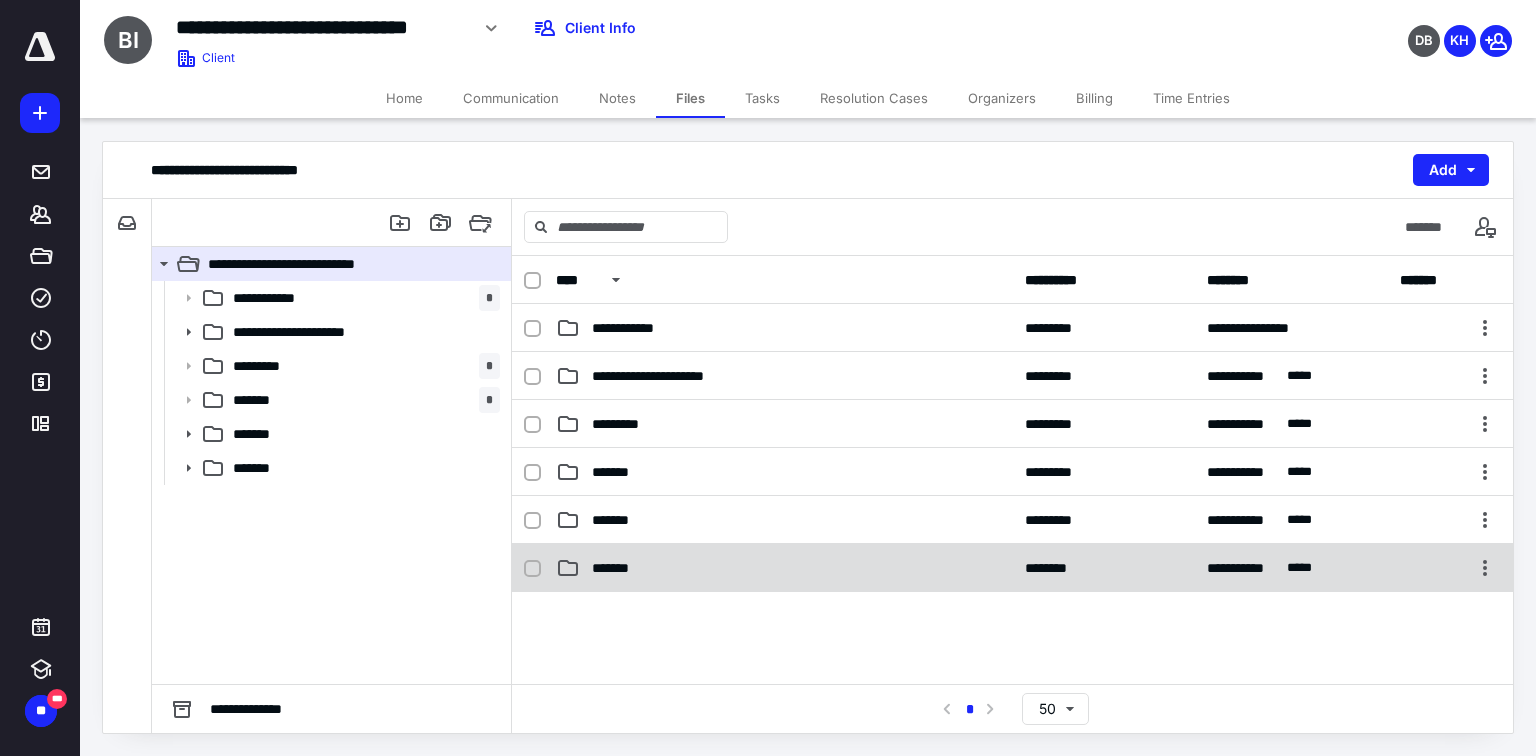 click on "*******" at bounding box center (784, 568) 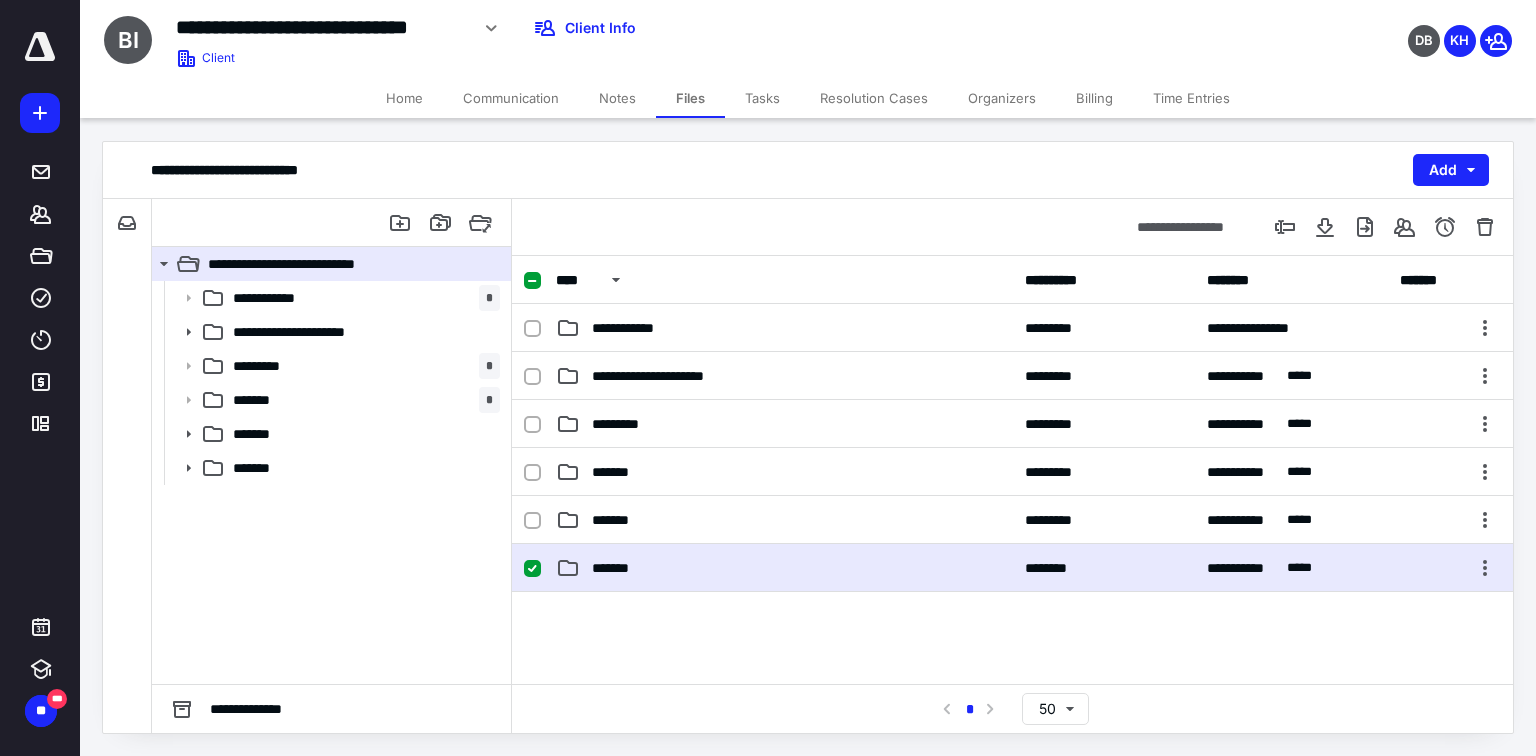 click on "*******" at bounding box center [784, 568] 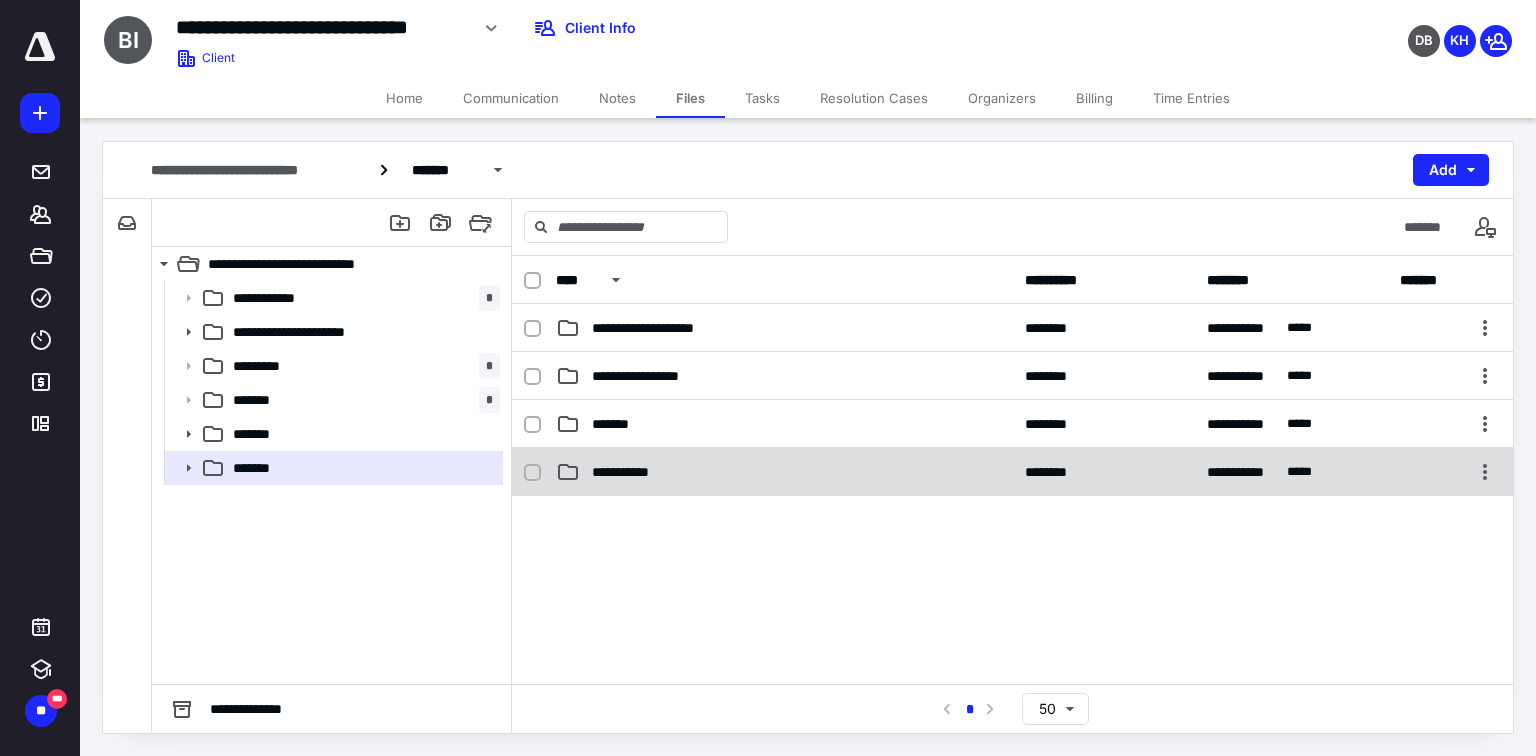 click on "**********" at bounding box center (634, 472) 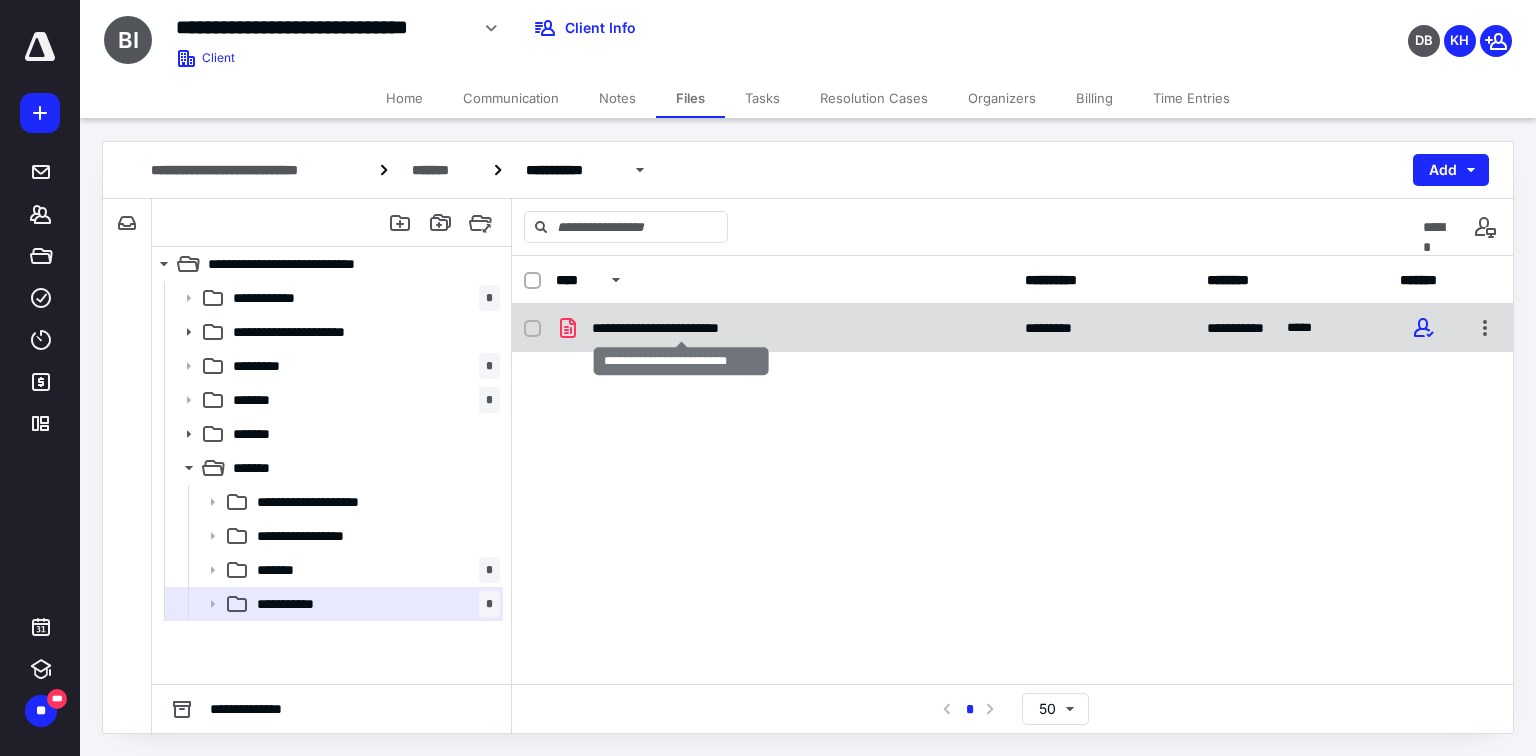 click on "**********" at bounding box center [681, 328] 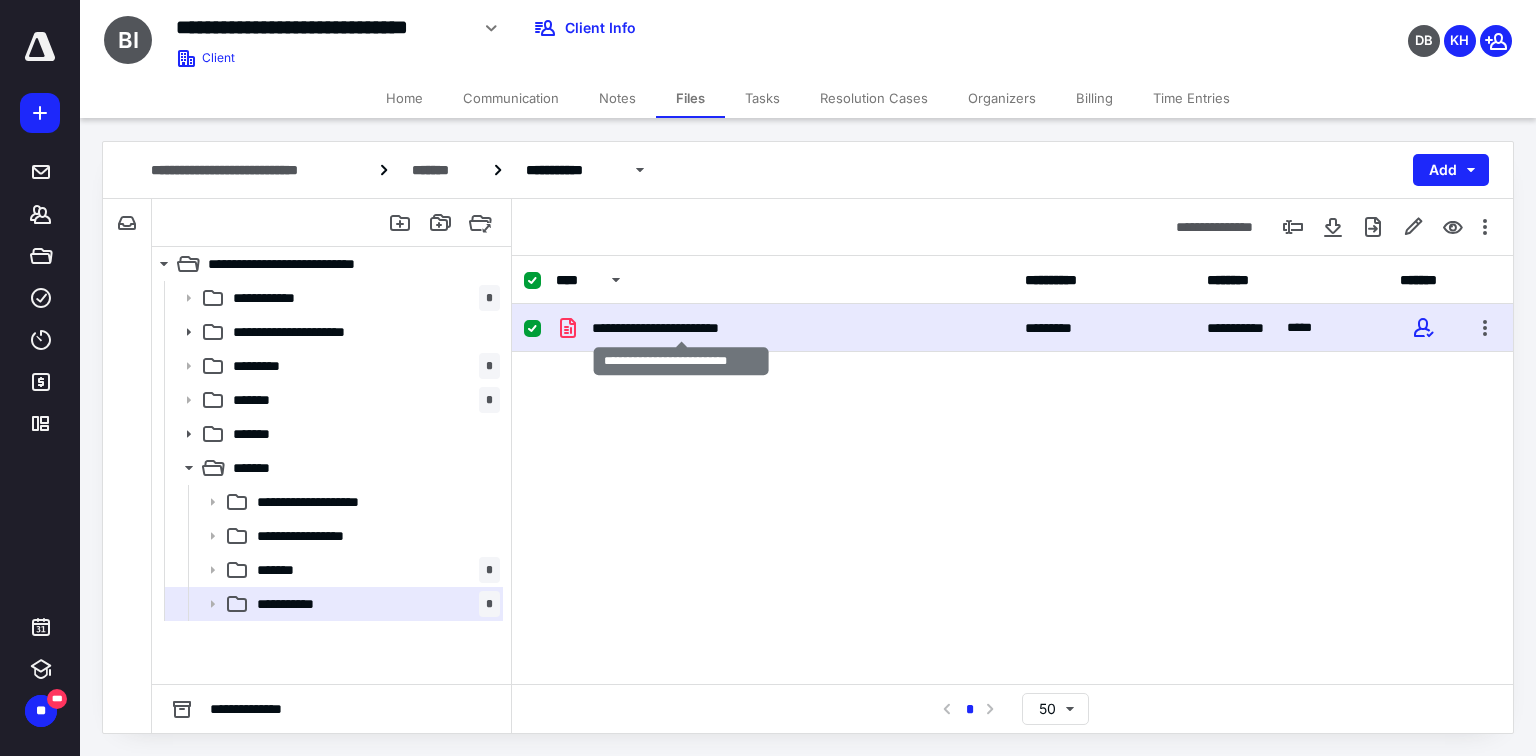 click on "**********" at bounding box center (681, 328) 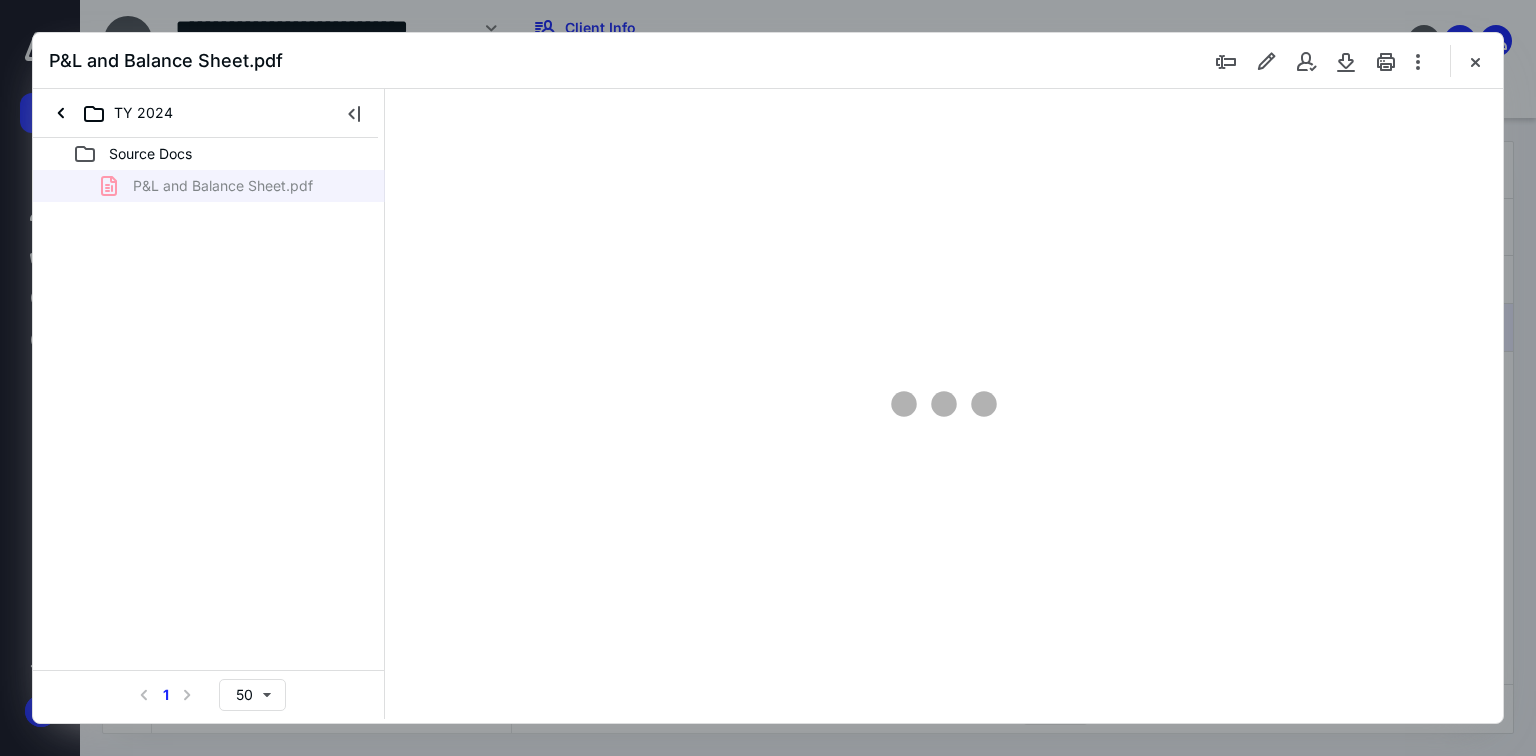 scroll, scrollTop: 0, scrollLeft: 0, axis: both 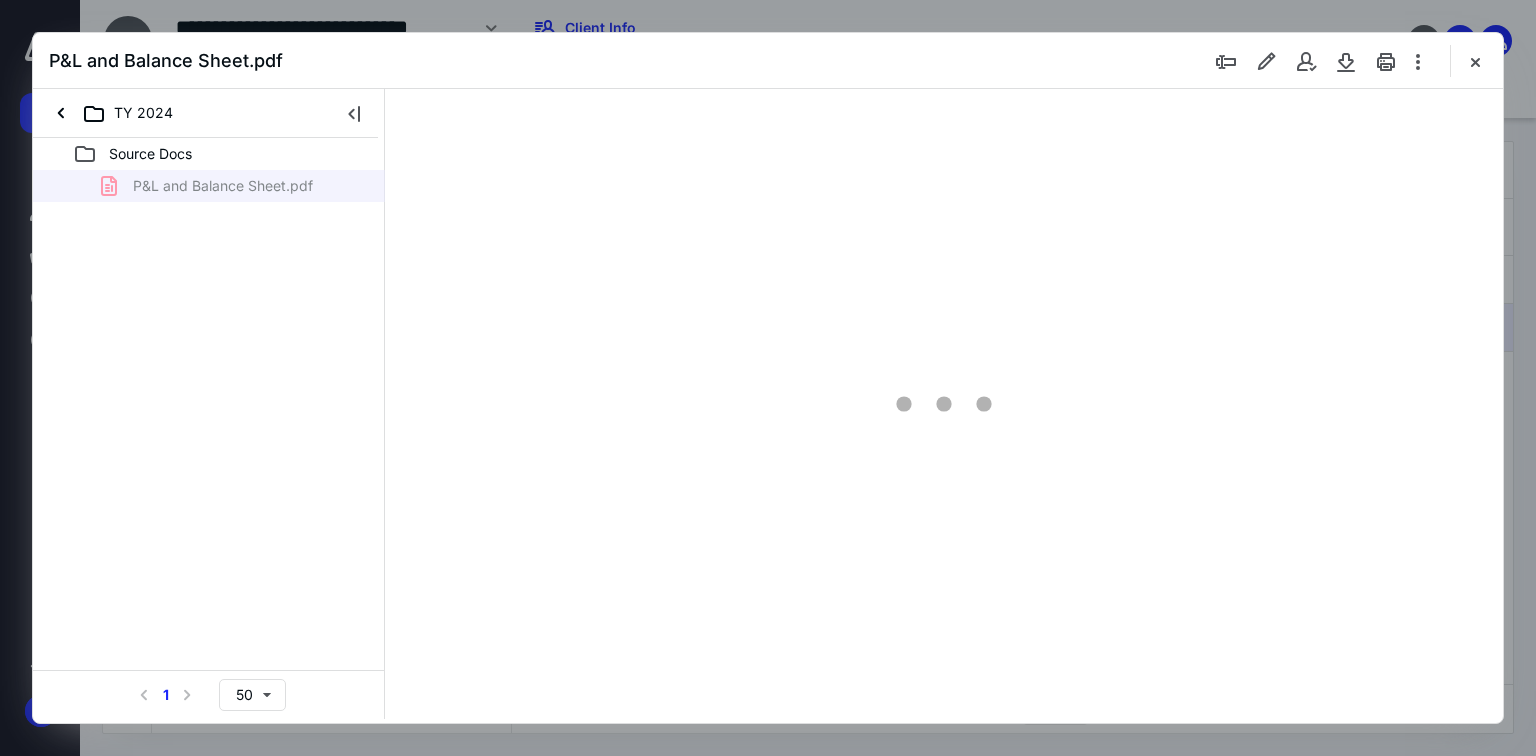 type on "69" 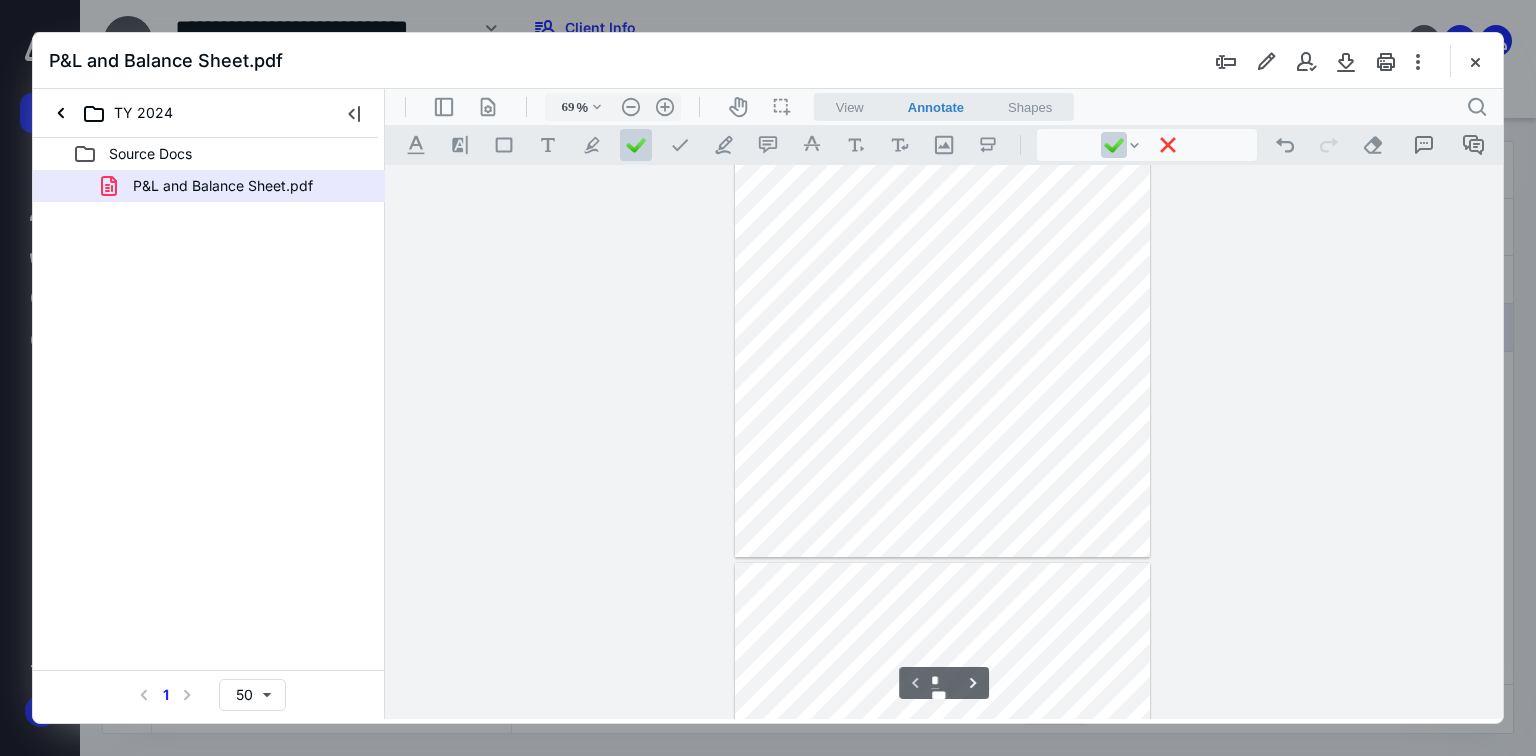 scroll, scrollTop: 0, scrollLeft: 0, axis: both 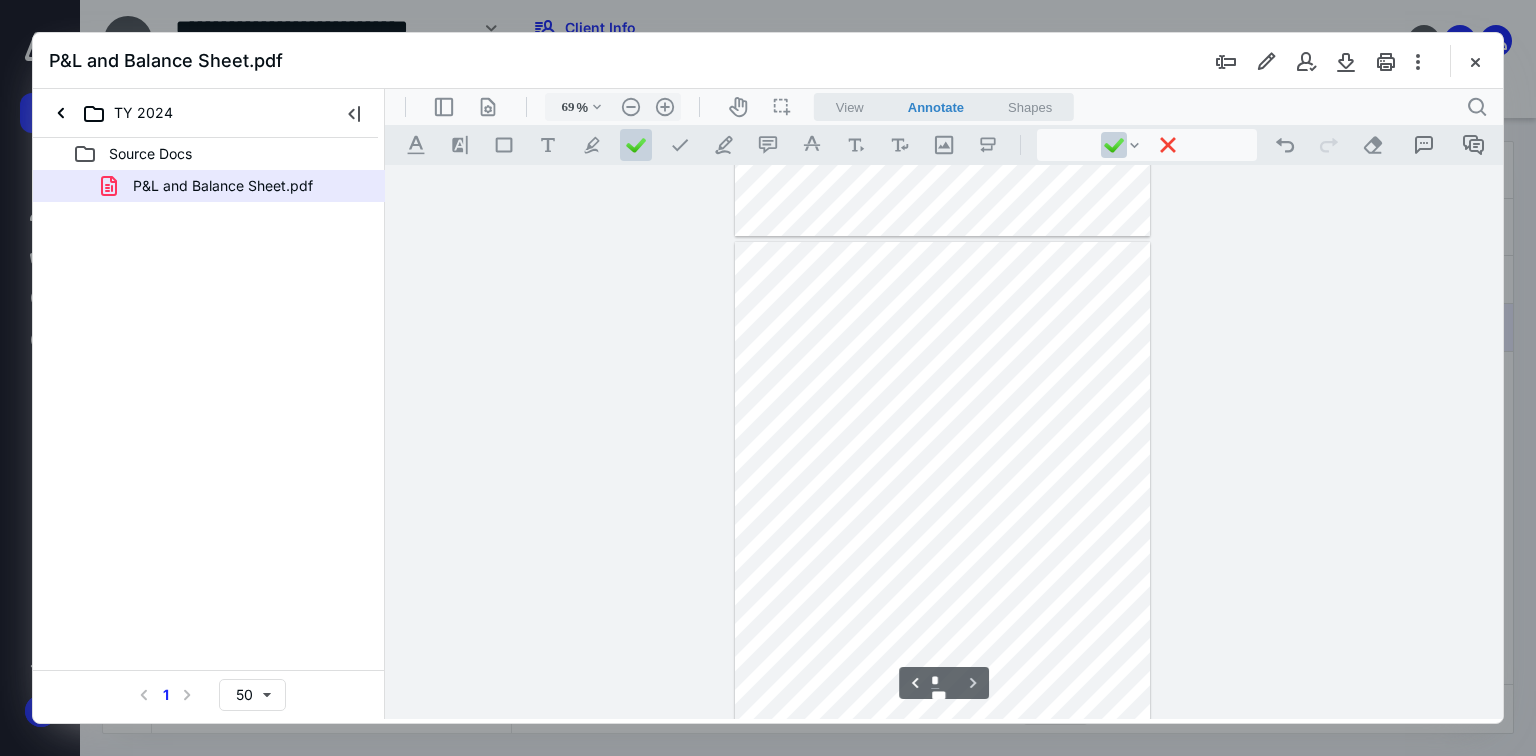 type on "*" 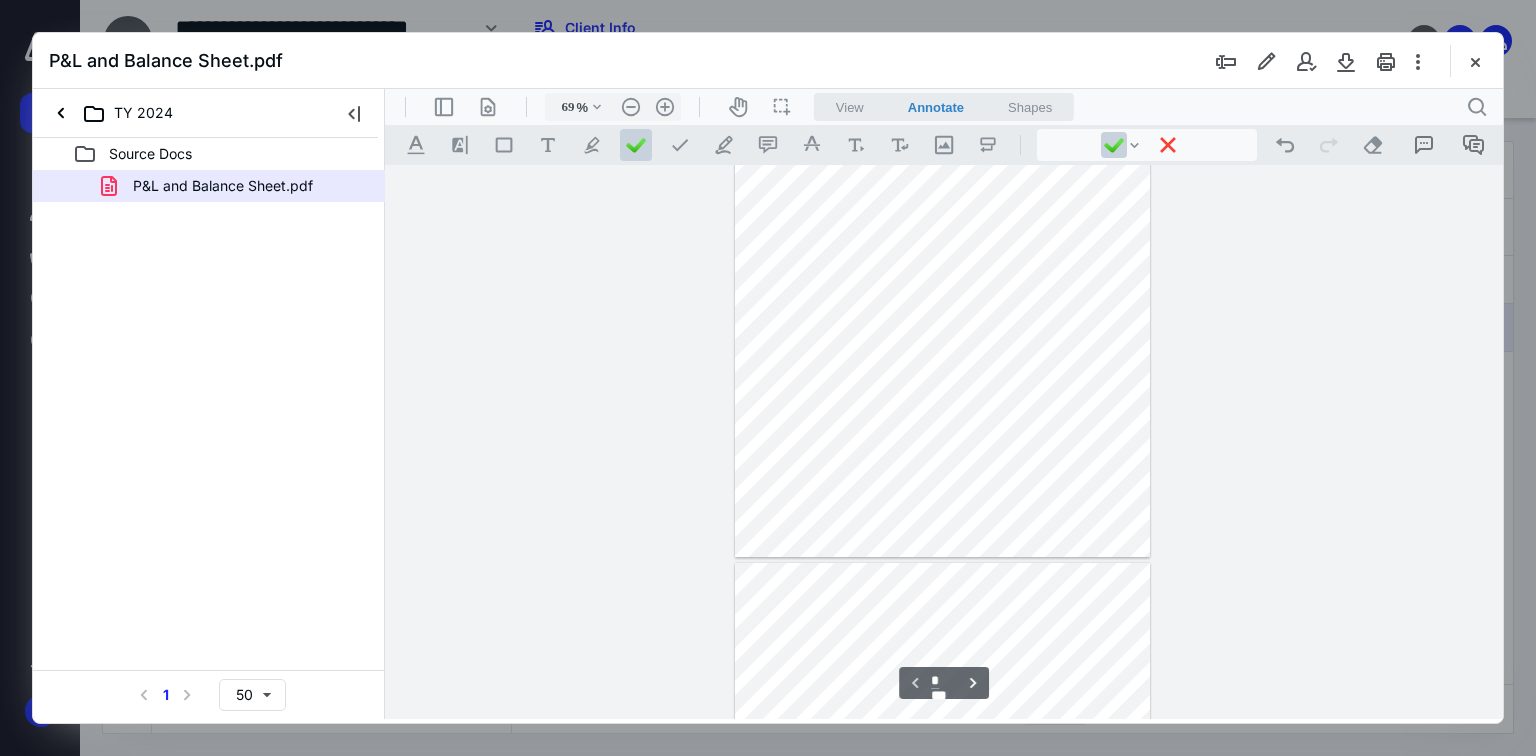 scroll, scrollTop: 0, scrollLeft: 0, axis: both 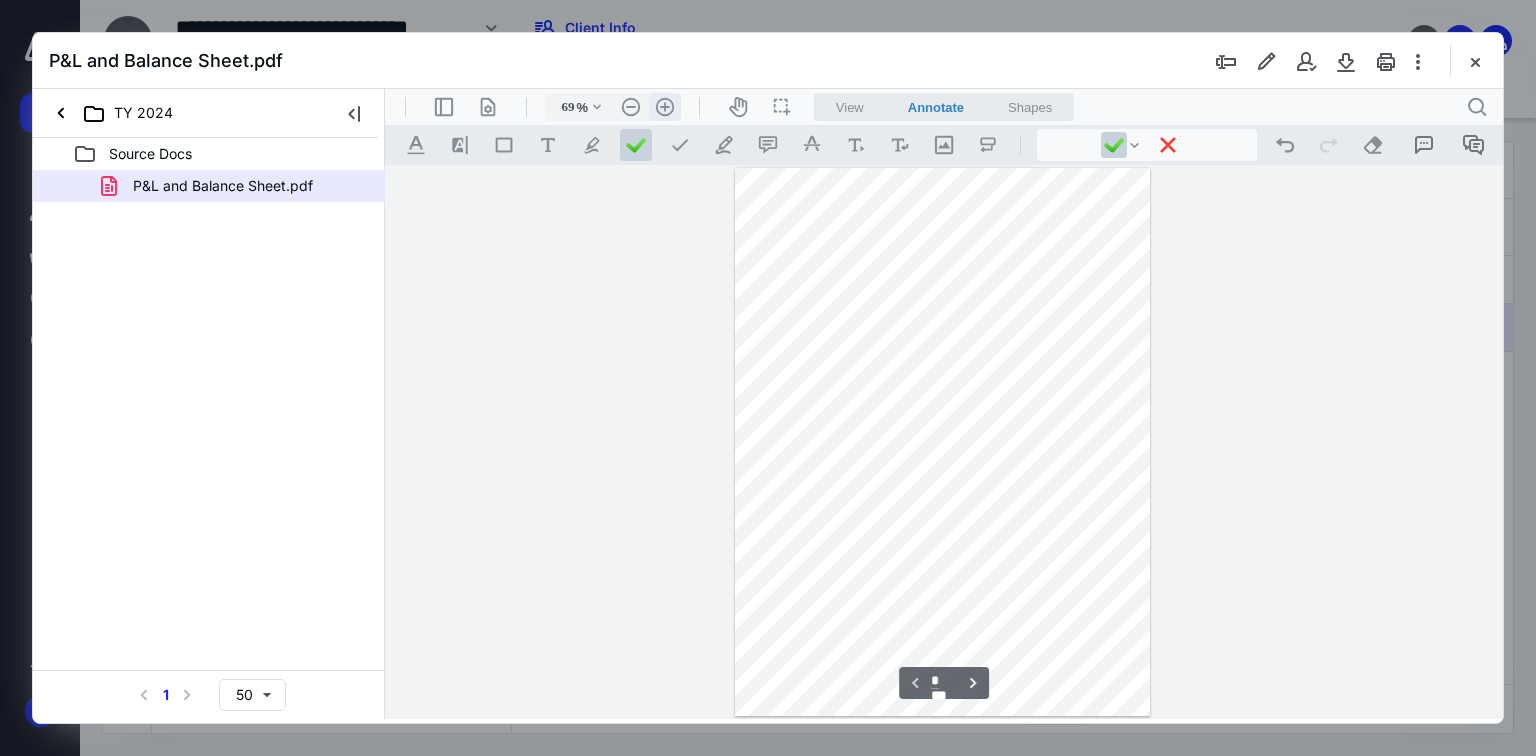 click on ".cls-1{fill:#abb0c4;} icon - header - zoom - in - line" at bounding box center (665, 107) 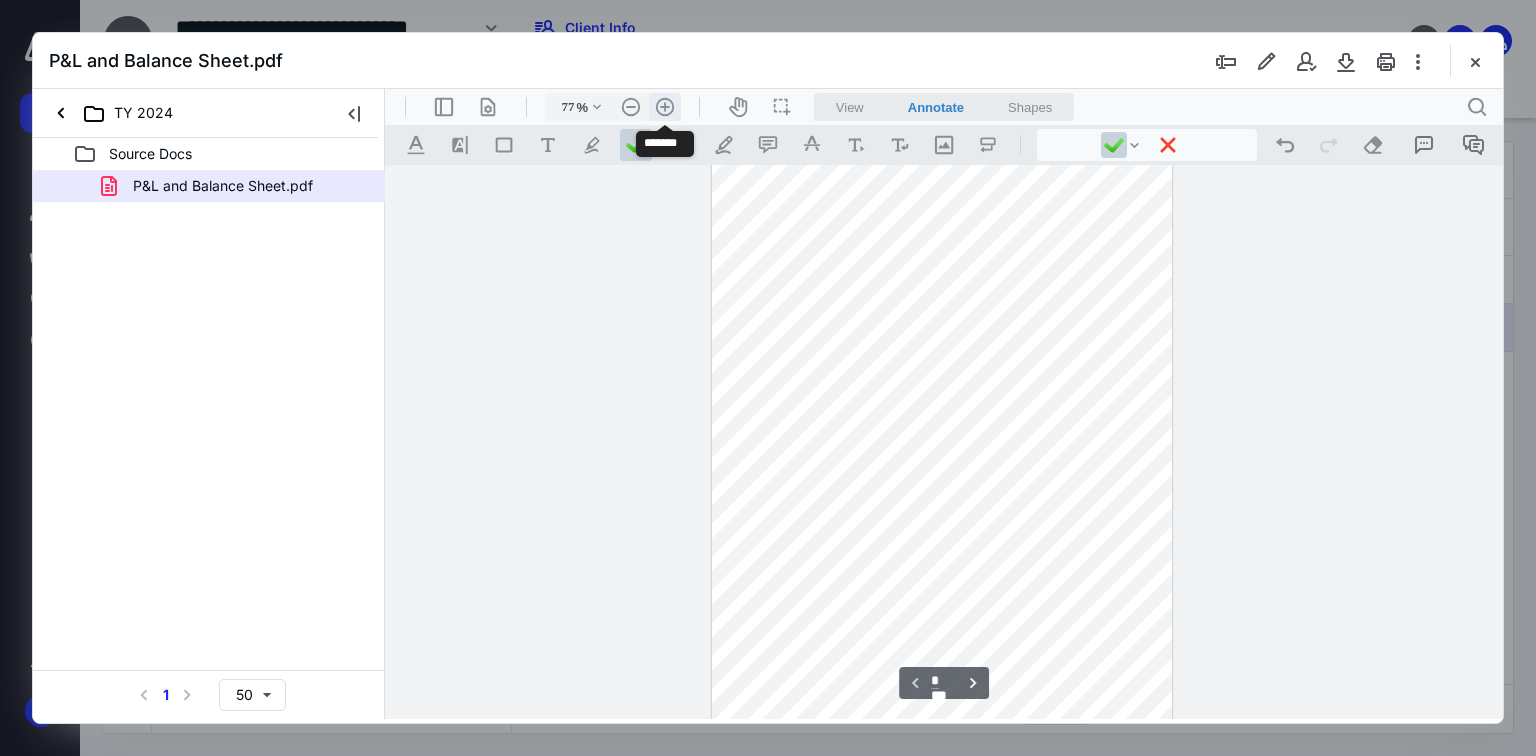click on ".cls-1{fill:#abb0c4;} icon - header - zoom - in - line" at bounding box center [665, 107] 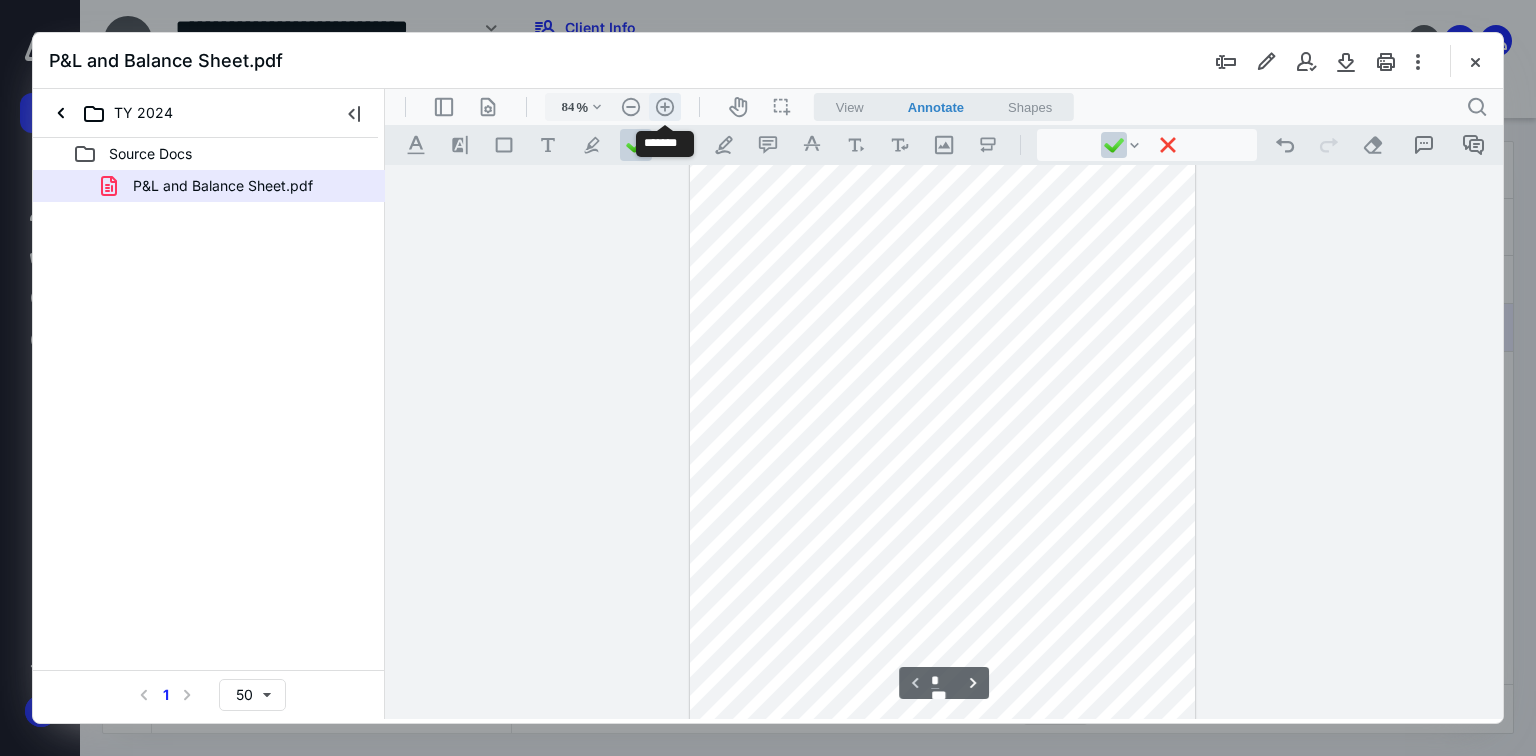 click on ".cls-1{fill:#abb0c4;} icon - header - zoom - in - line" at bounding box center (665, 107) 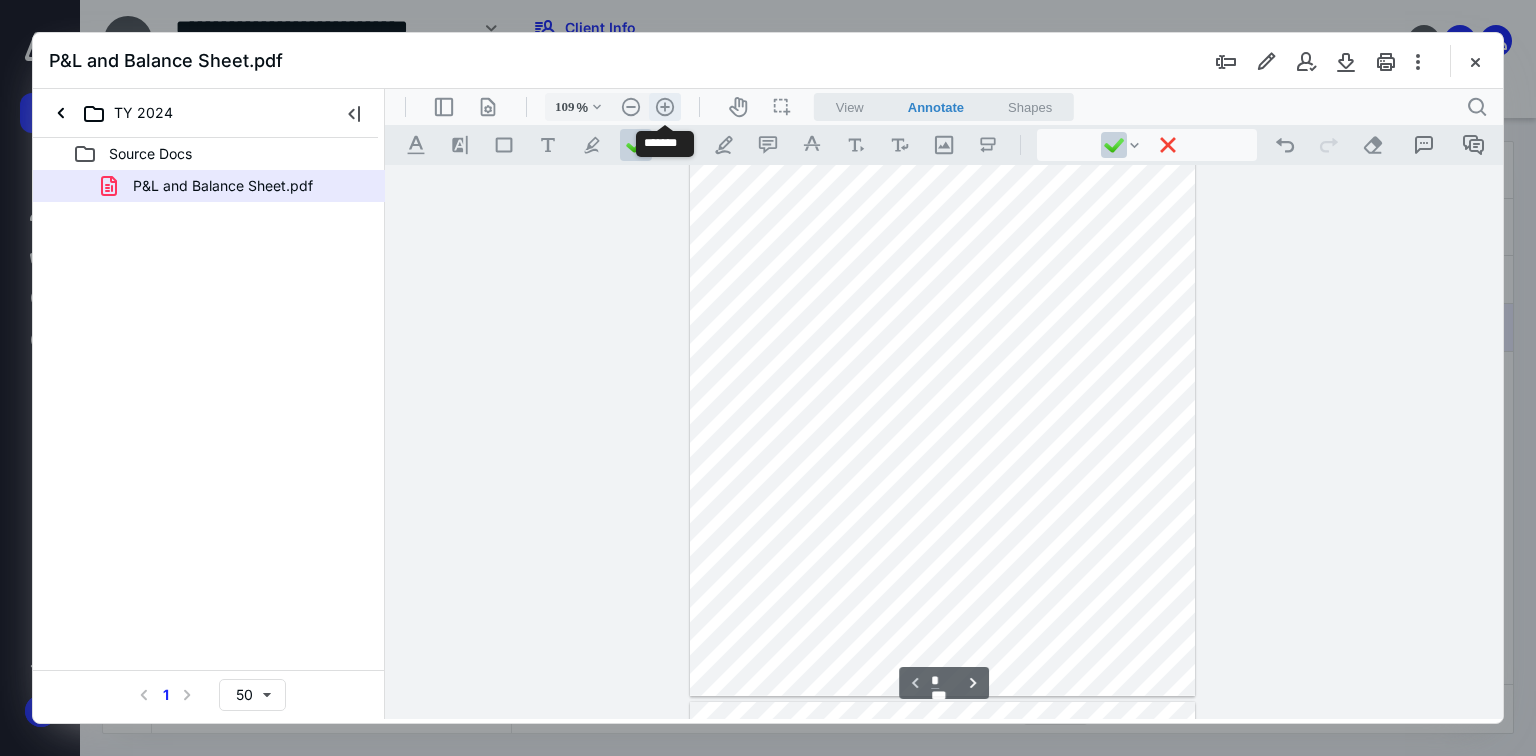 click on ".cls-1{fill:#abb0c4;} icon - header - zoom - in - line" at bounding box center (665, 107) 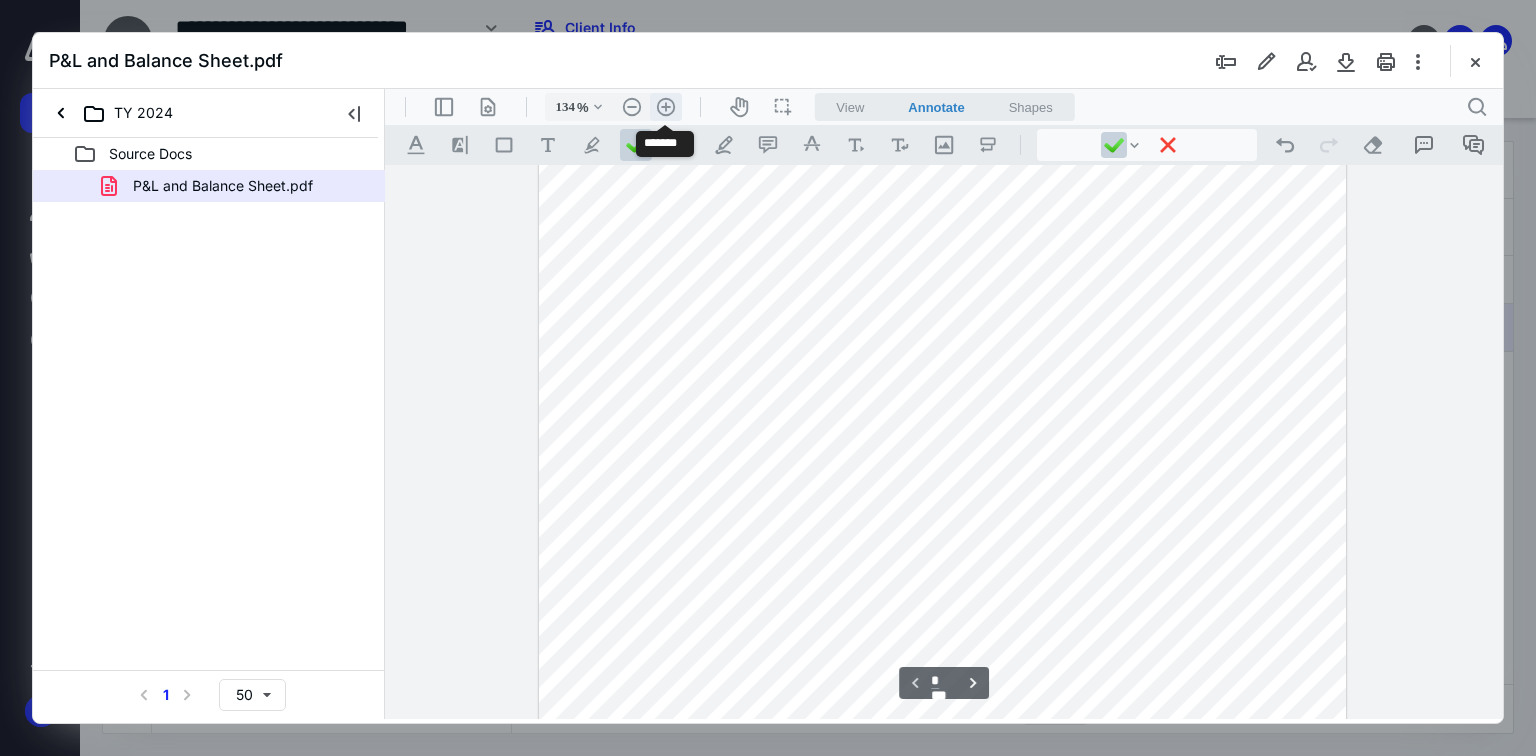 click on ".cls-1{fill:#abb0c4;} icon - header - zoom - in - line" at bounding box center (666, 107) 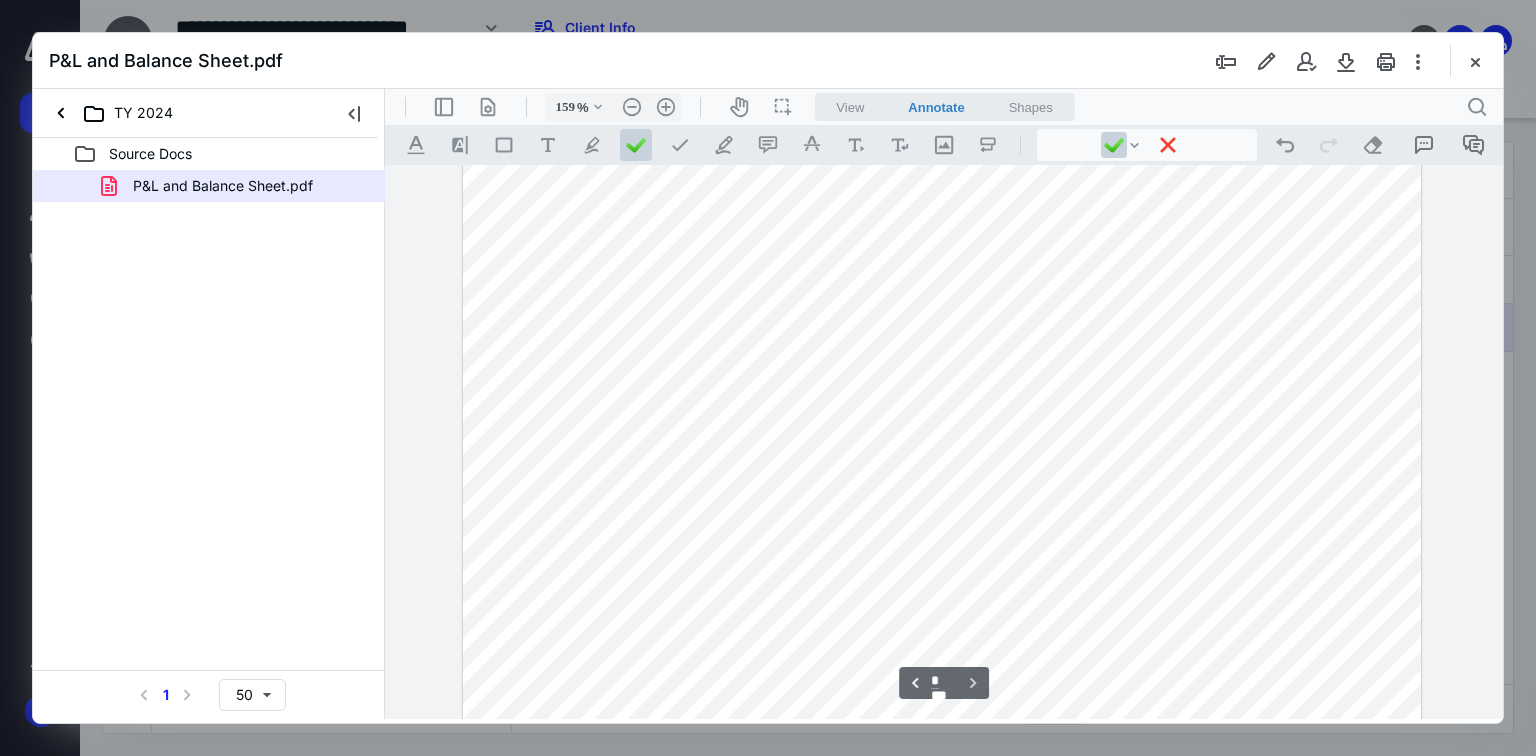 scroll, scrollTop: 1834, scrollLeft: 0, axis: vertical 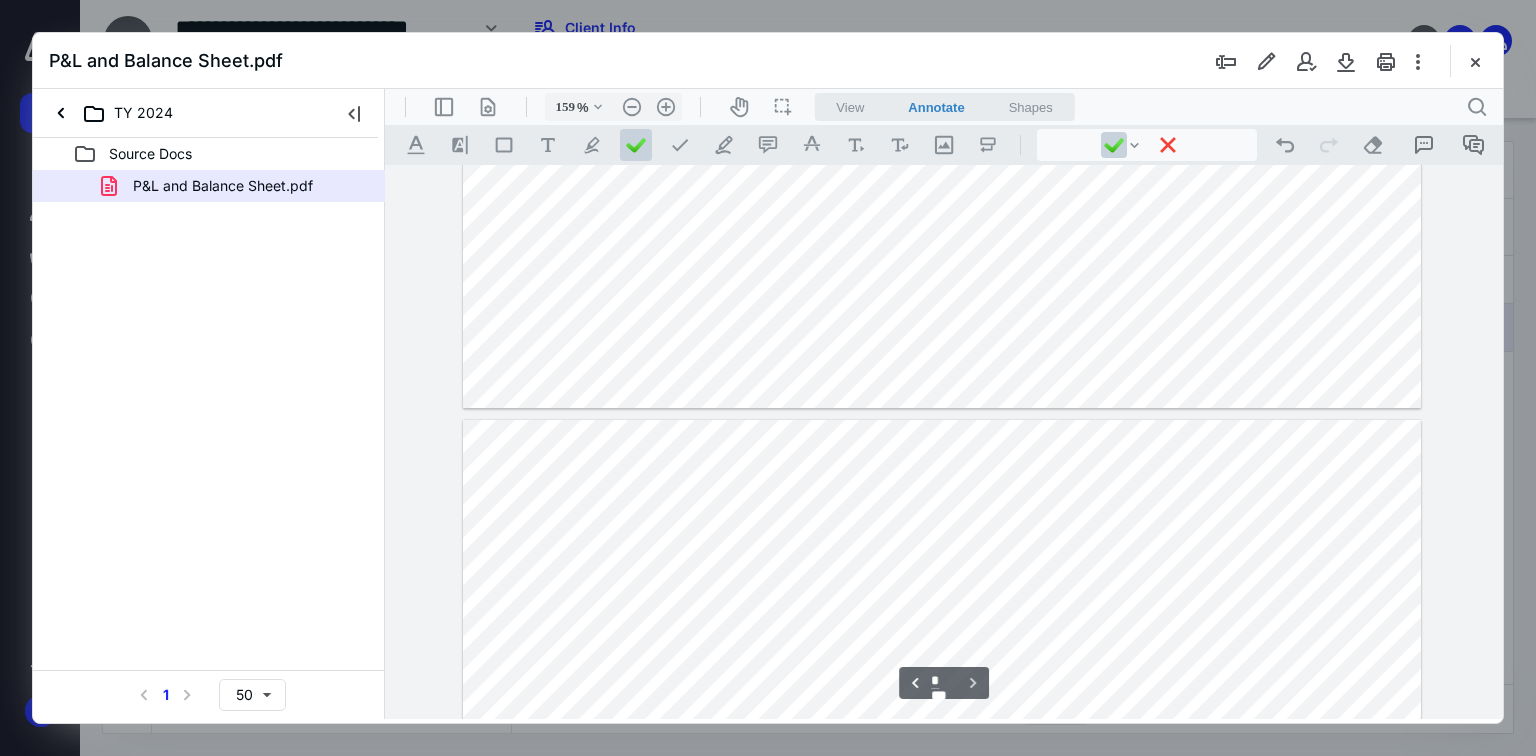 type on "*" 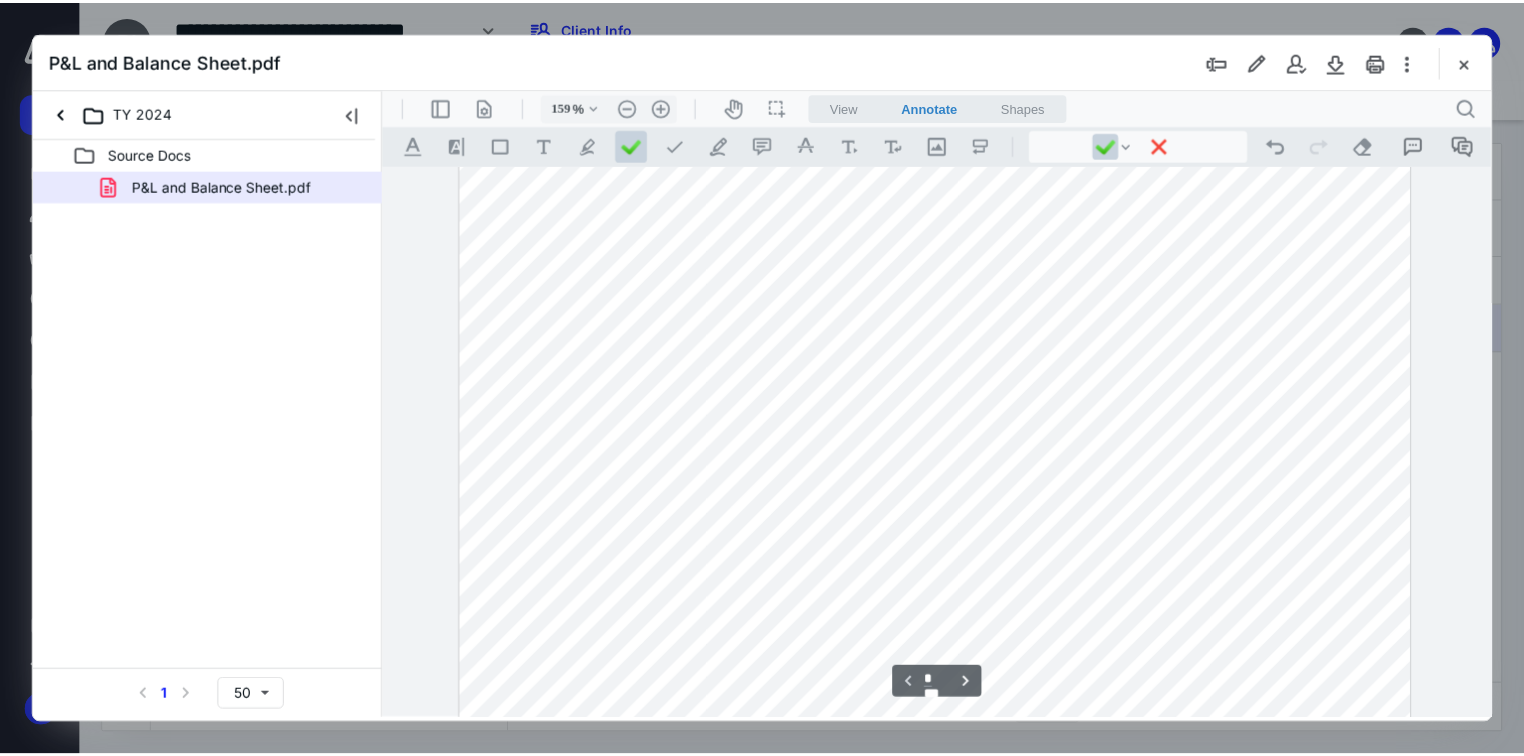 scroll, scrollTop: 0, scrollLeft: 0, axis: both 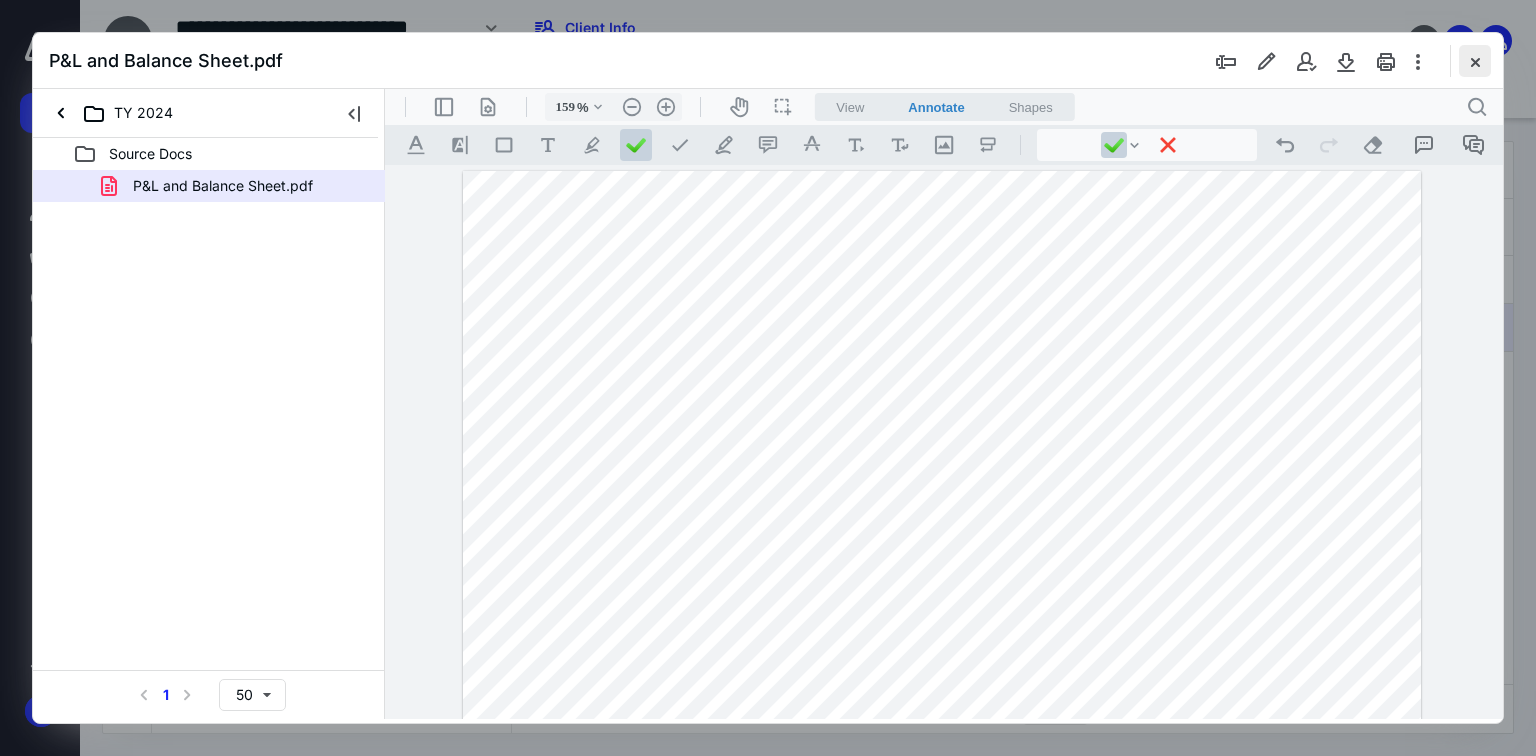 click at bounding box center (1475, 61) 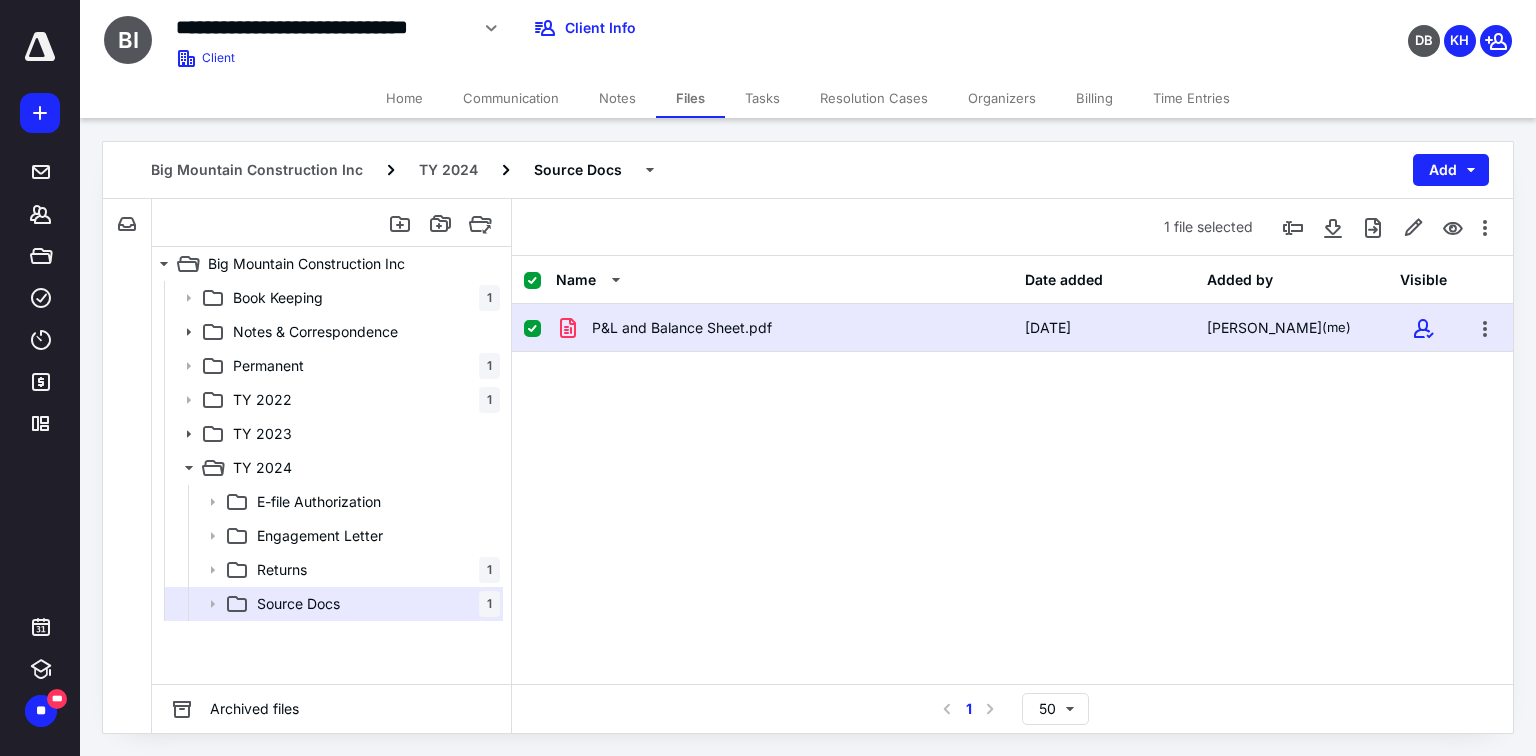 click on "Billing" at bounding box center [1094, 98] 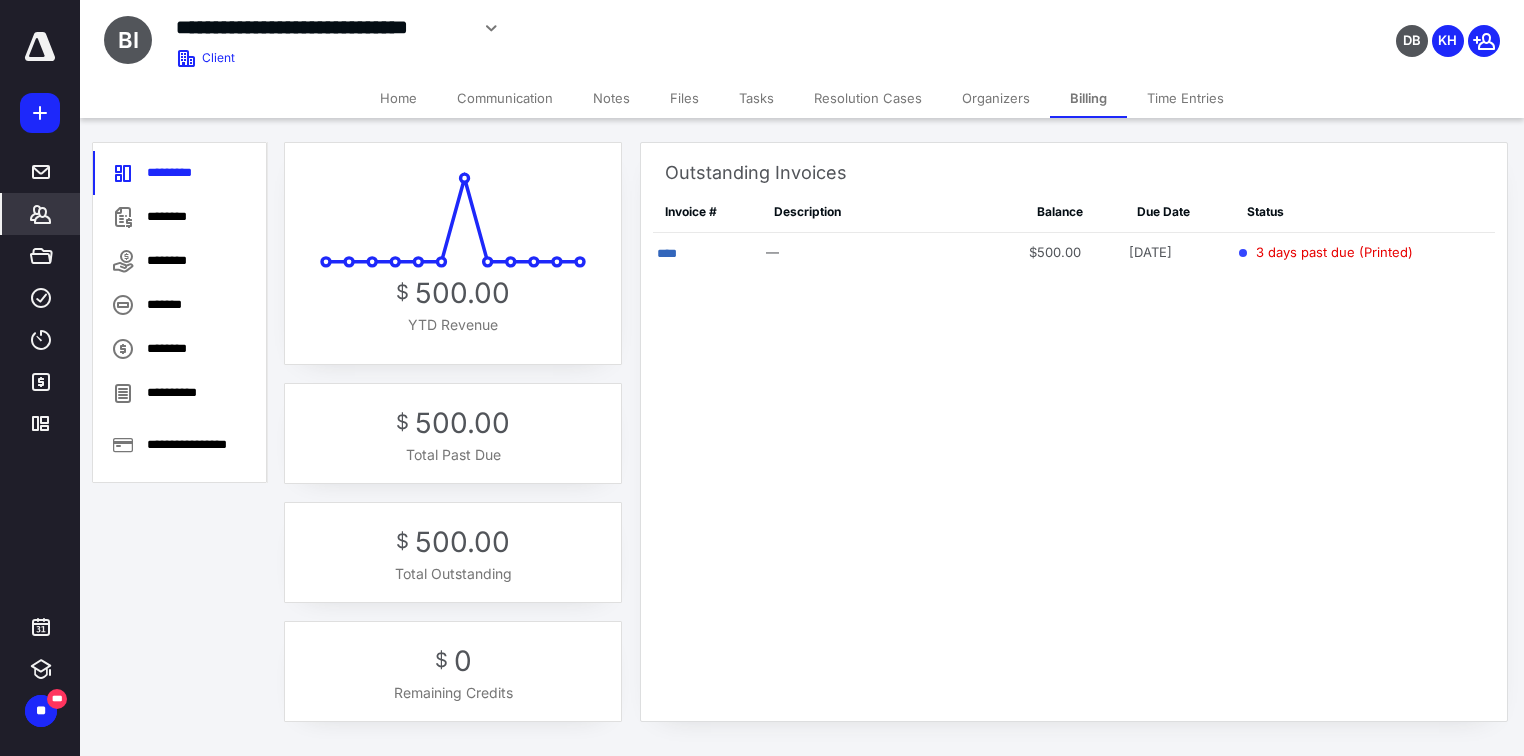 click on "Home" at bounding box center (398, 98) 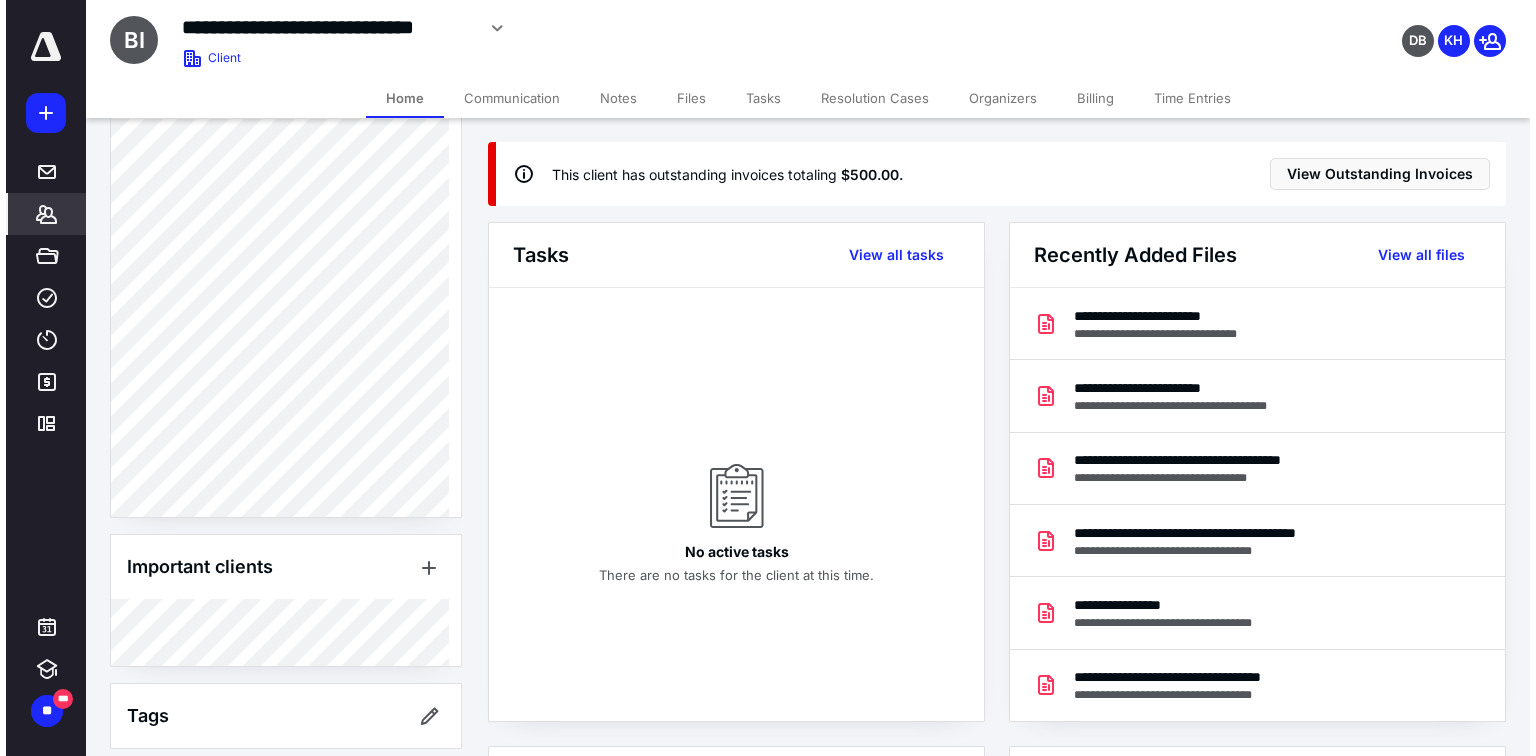 scroll, scrollTop: 441, scrollLeft: 0, axis: vertical 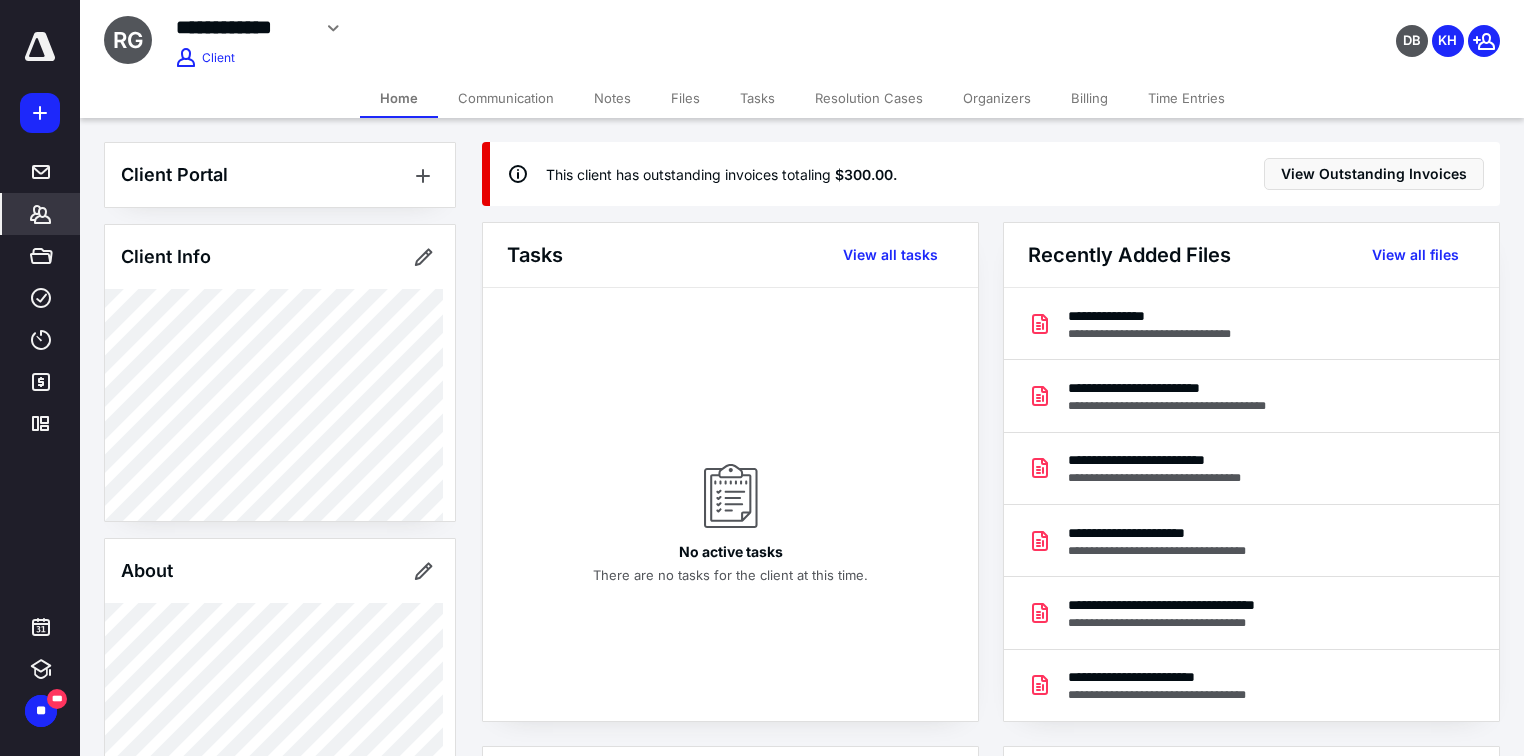 click on "Files" at bounding box center [685, 98] 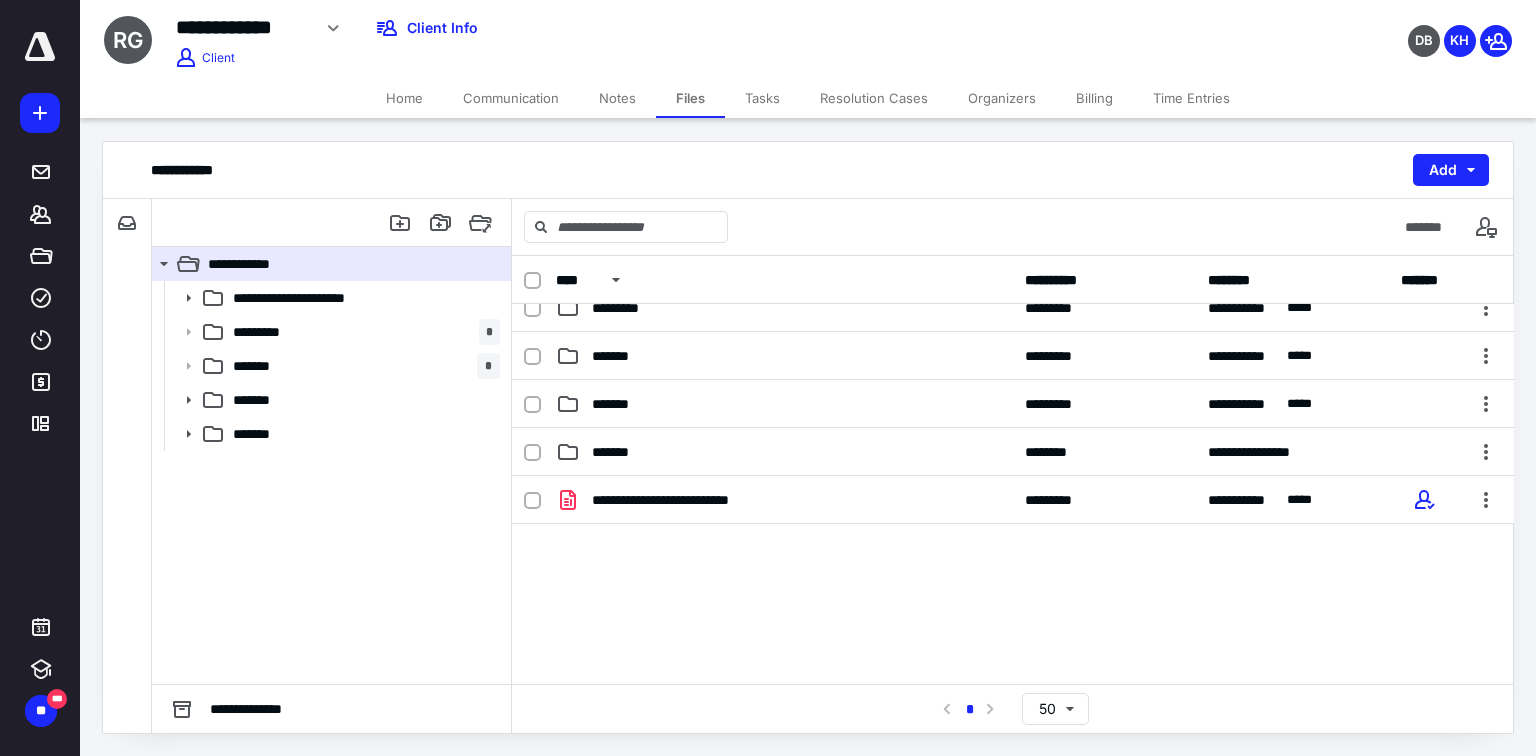 scroll, scrollTop: 158, scrollLeft: 0, axis: vertical 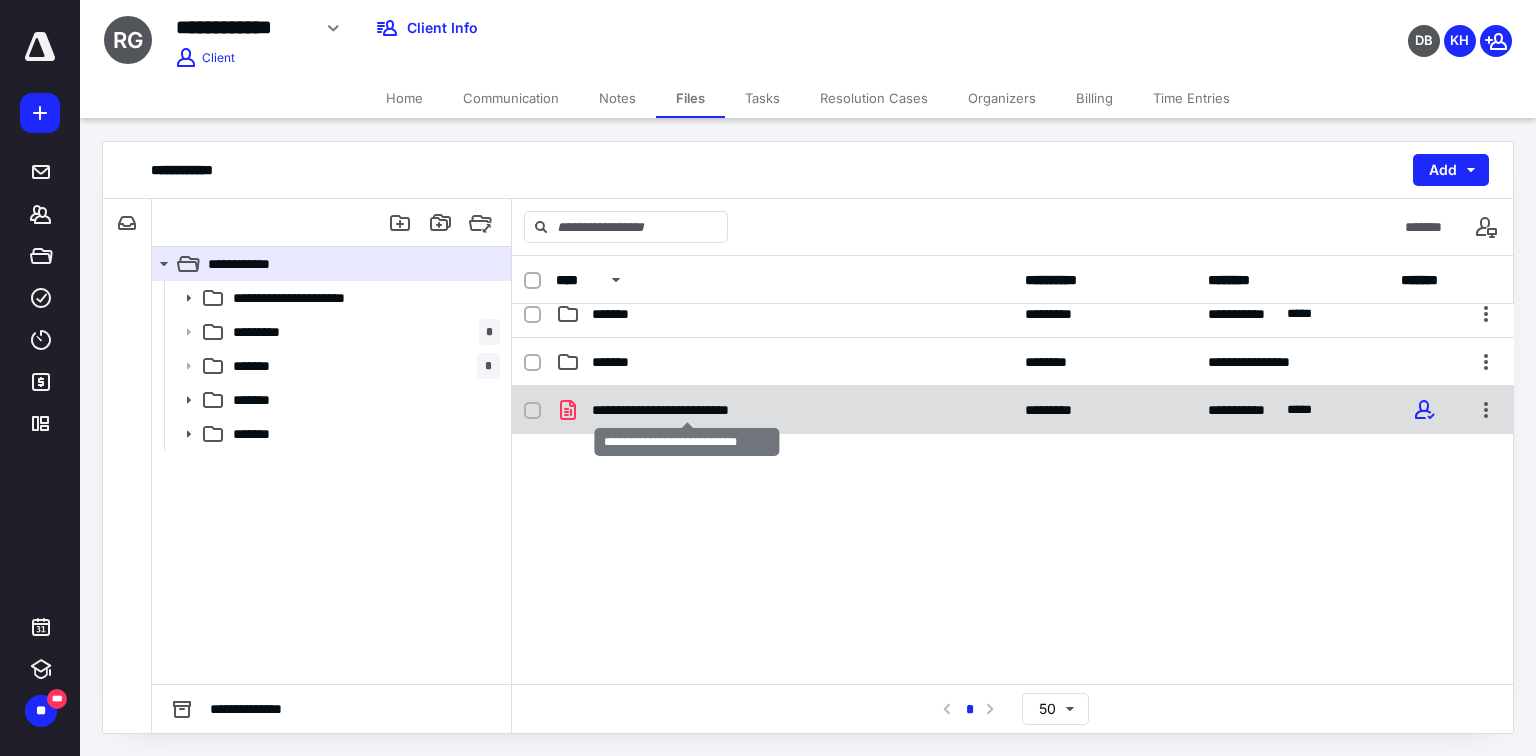 click on "**********" at bounding box center (687, 410) 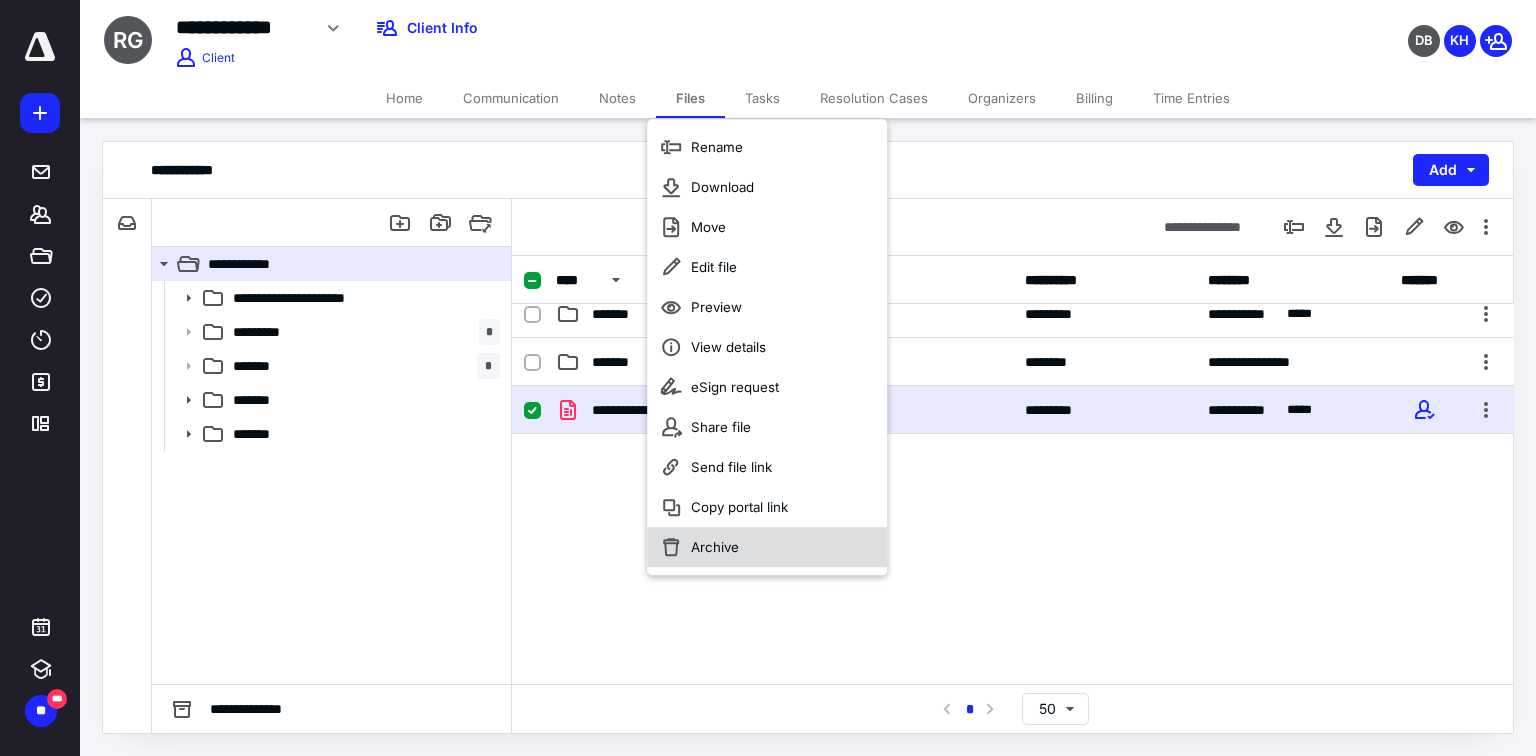 drag, startPoint x: 688, startPoint y: 550, endPoint x: 678, endPoint y: 535, distance: 18.027756 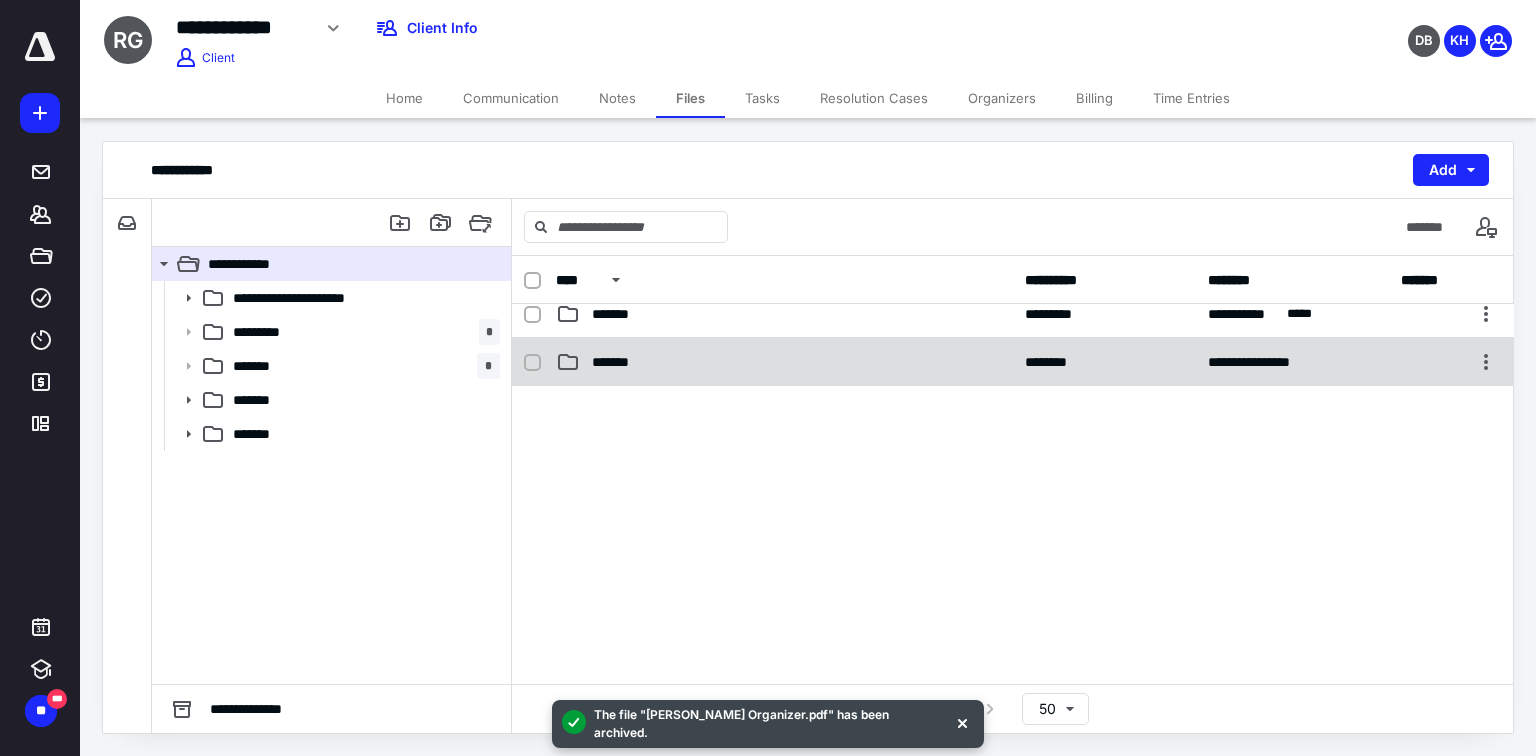 click on "*******" at bounding box center [784, 362] 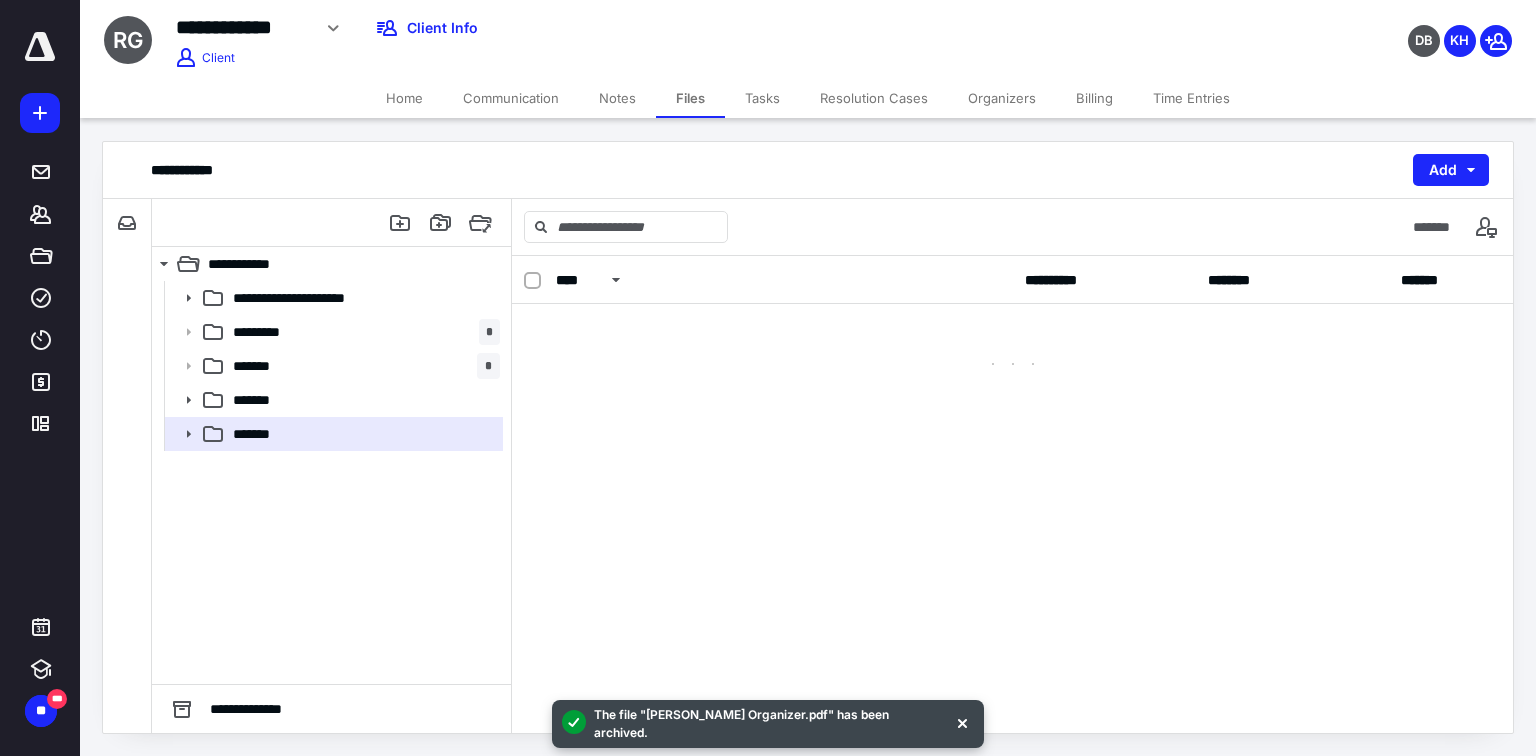 scroll, scrollTop: 0, scrollLeft: 0, axis: both 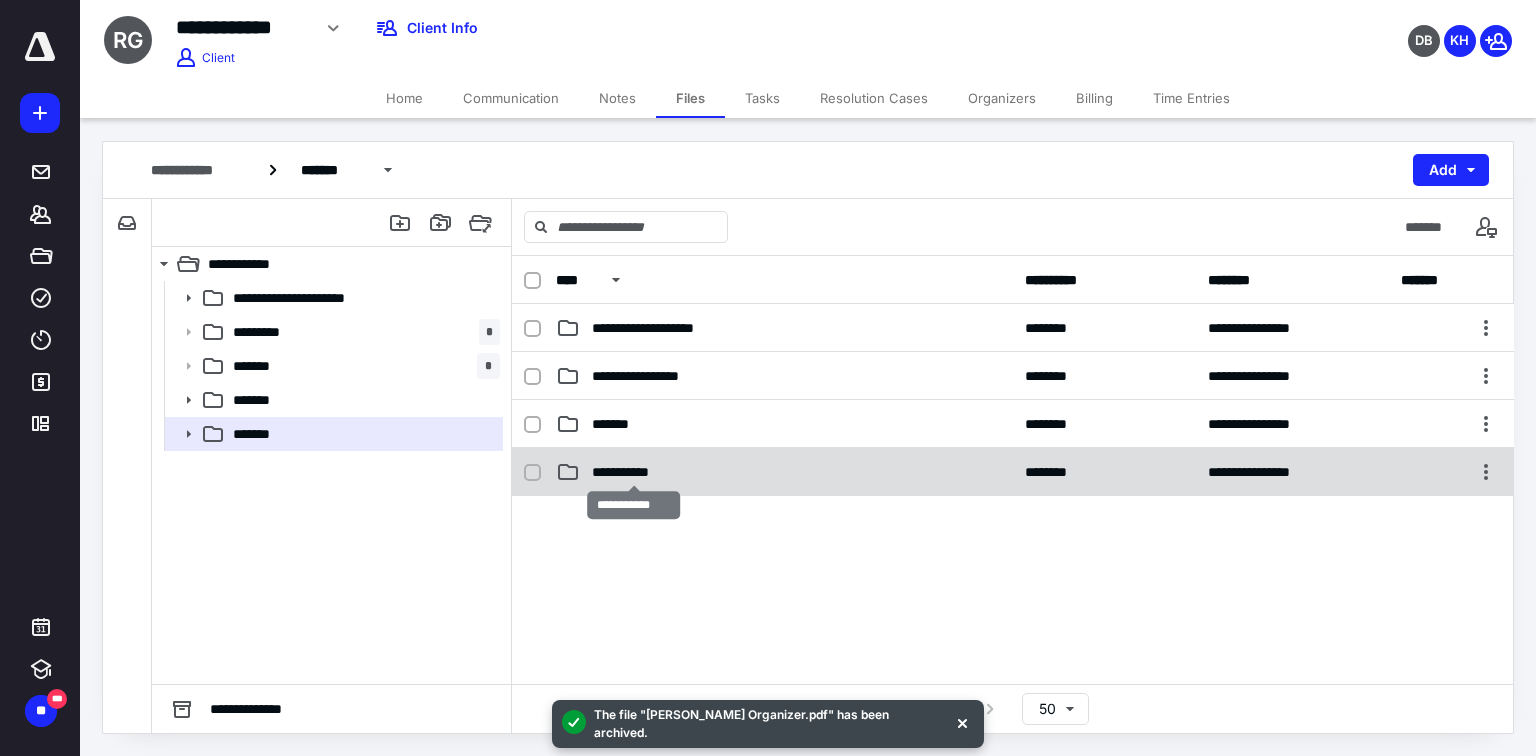 click on "**********" at bounding box center [634, 472] 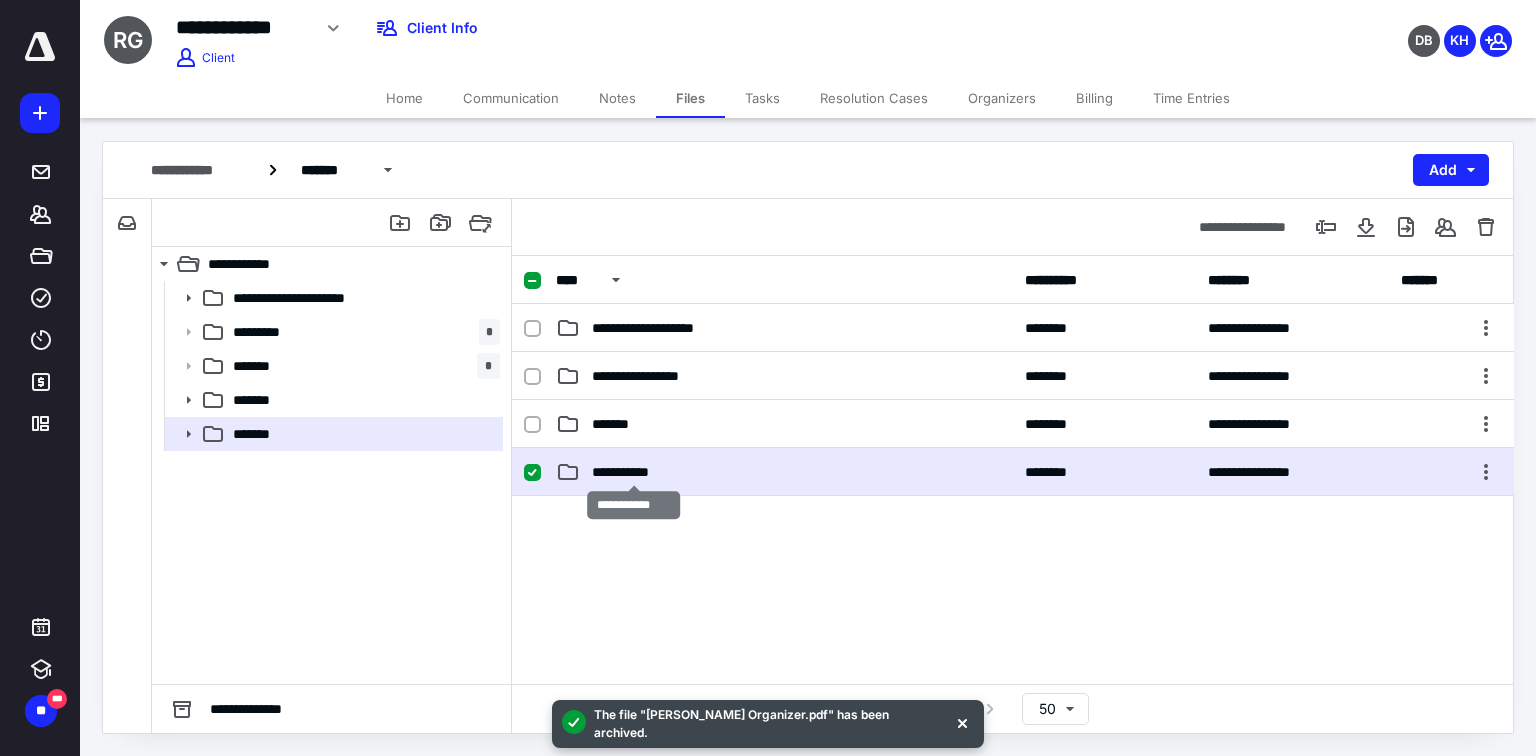click on "**********" at bounding box center (634, 472) 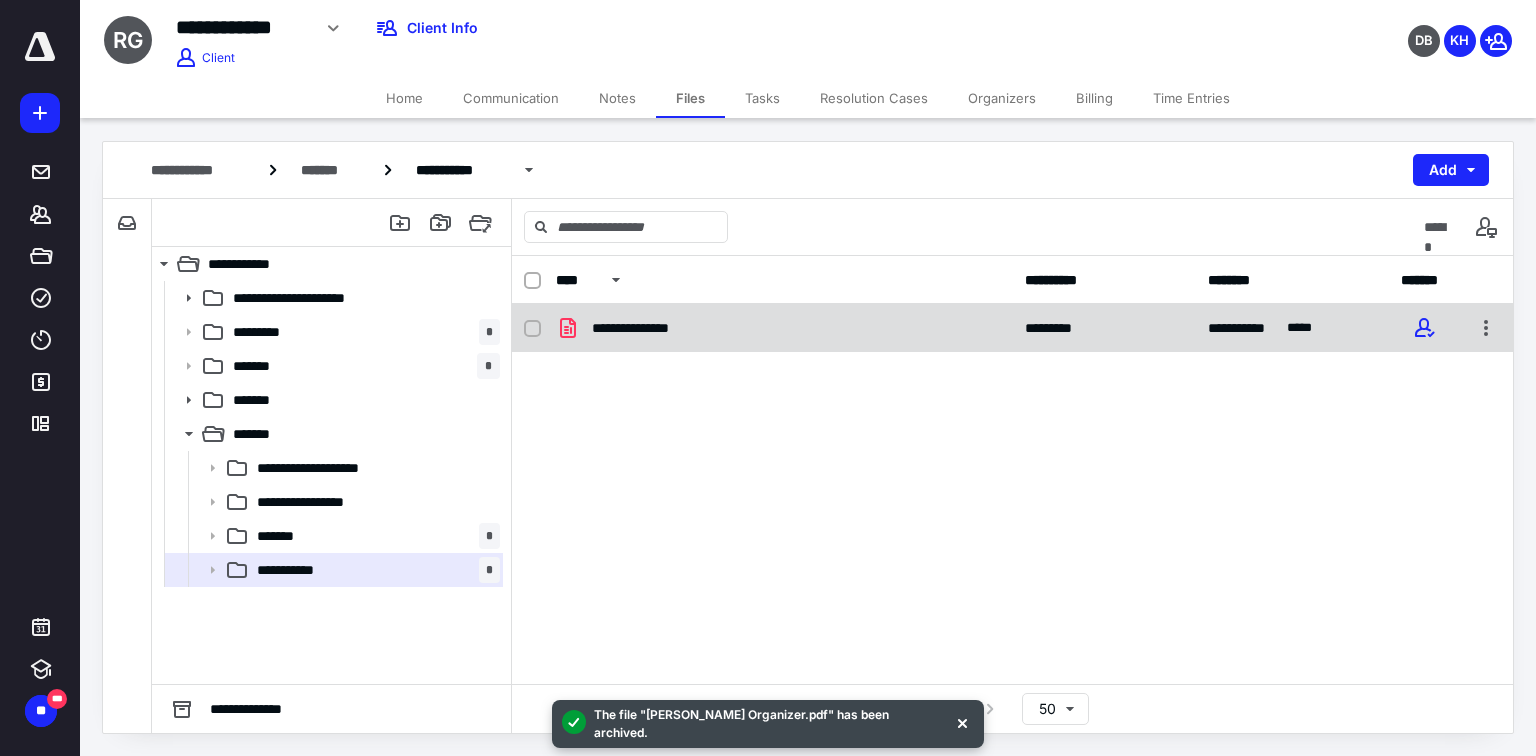 click on "**********" at bounding box center [647, 328] 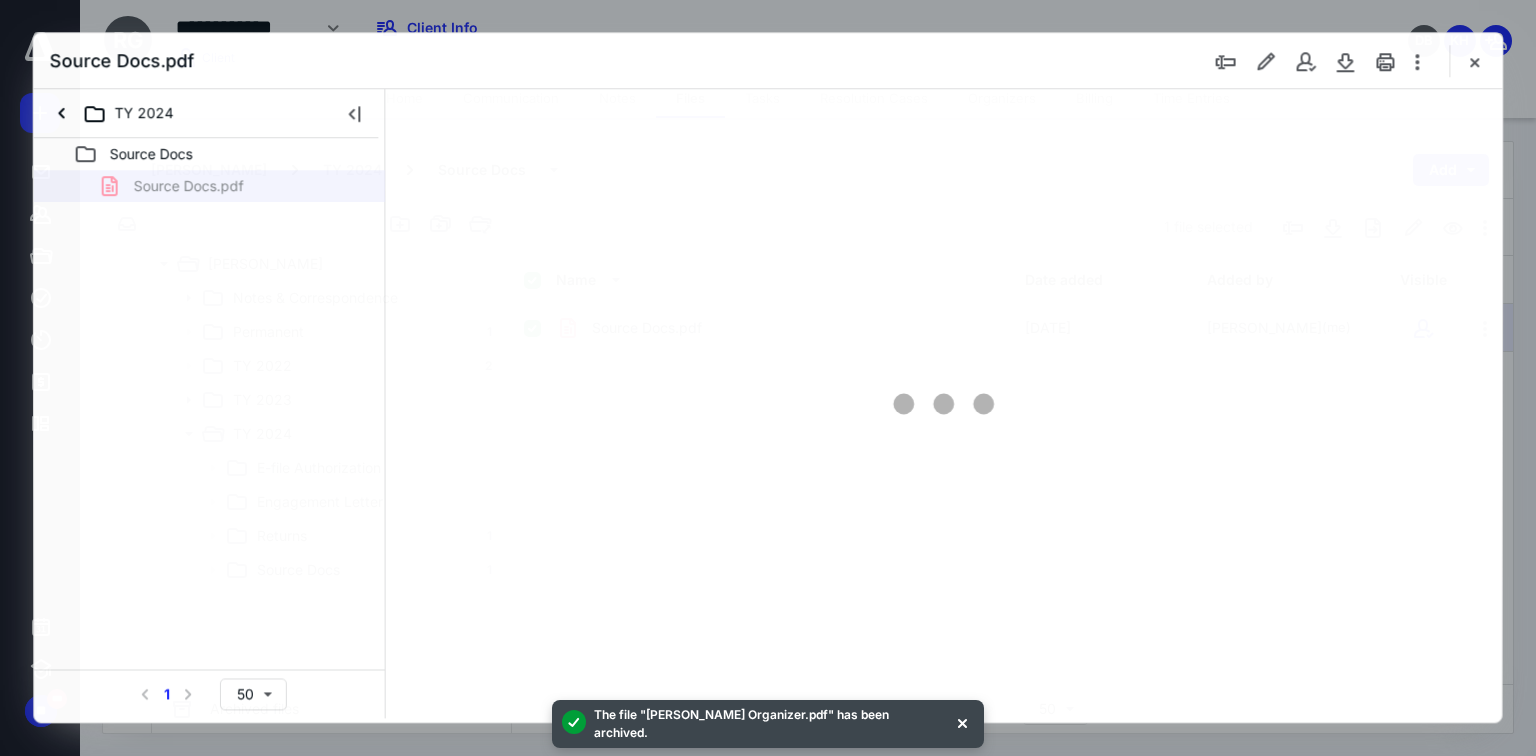 scroll, scrollTop: 0, scrollLeft: 0, axis: both 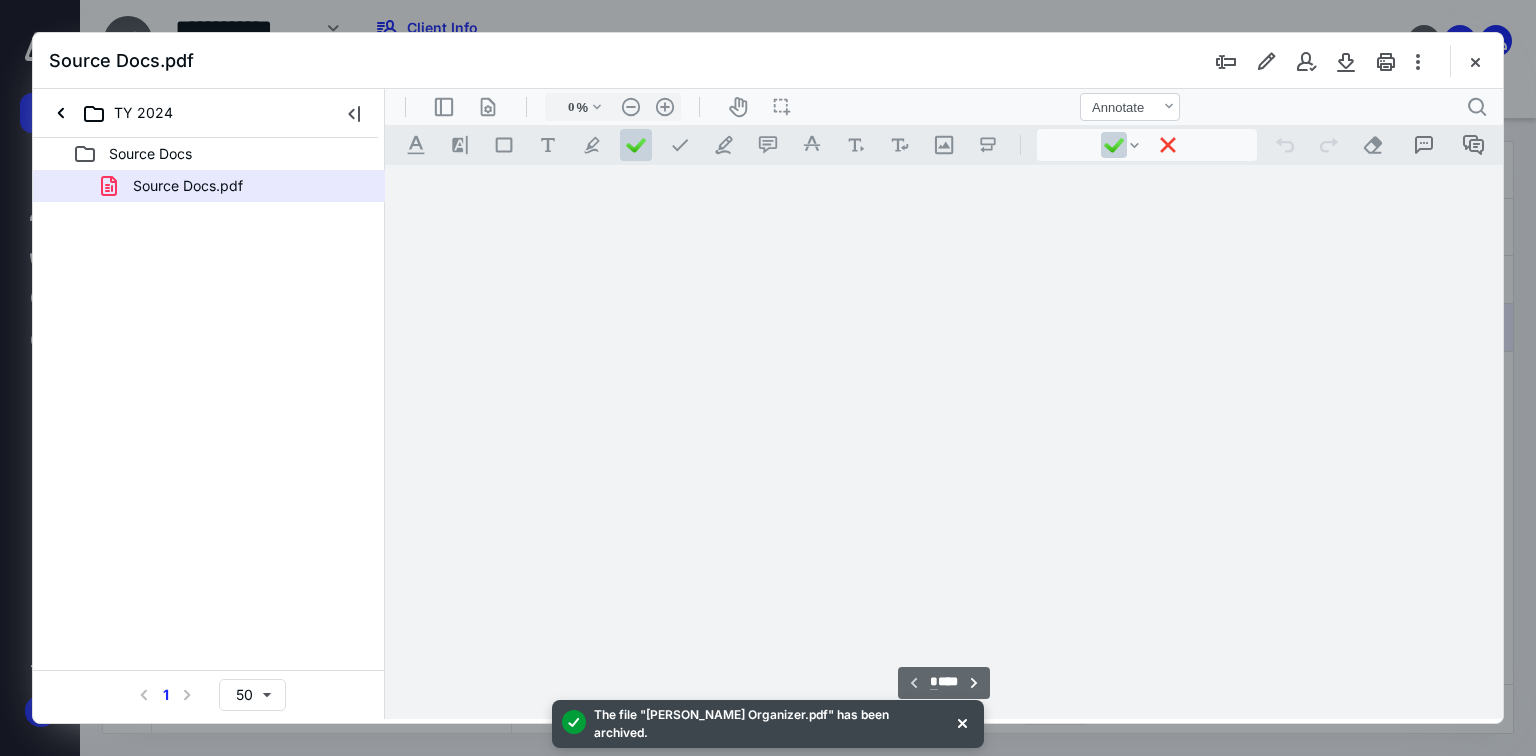 type on "191" 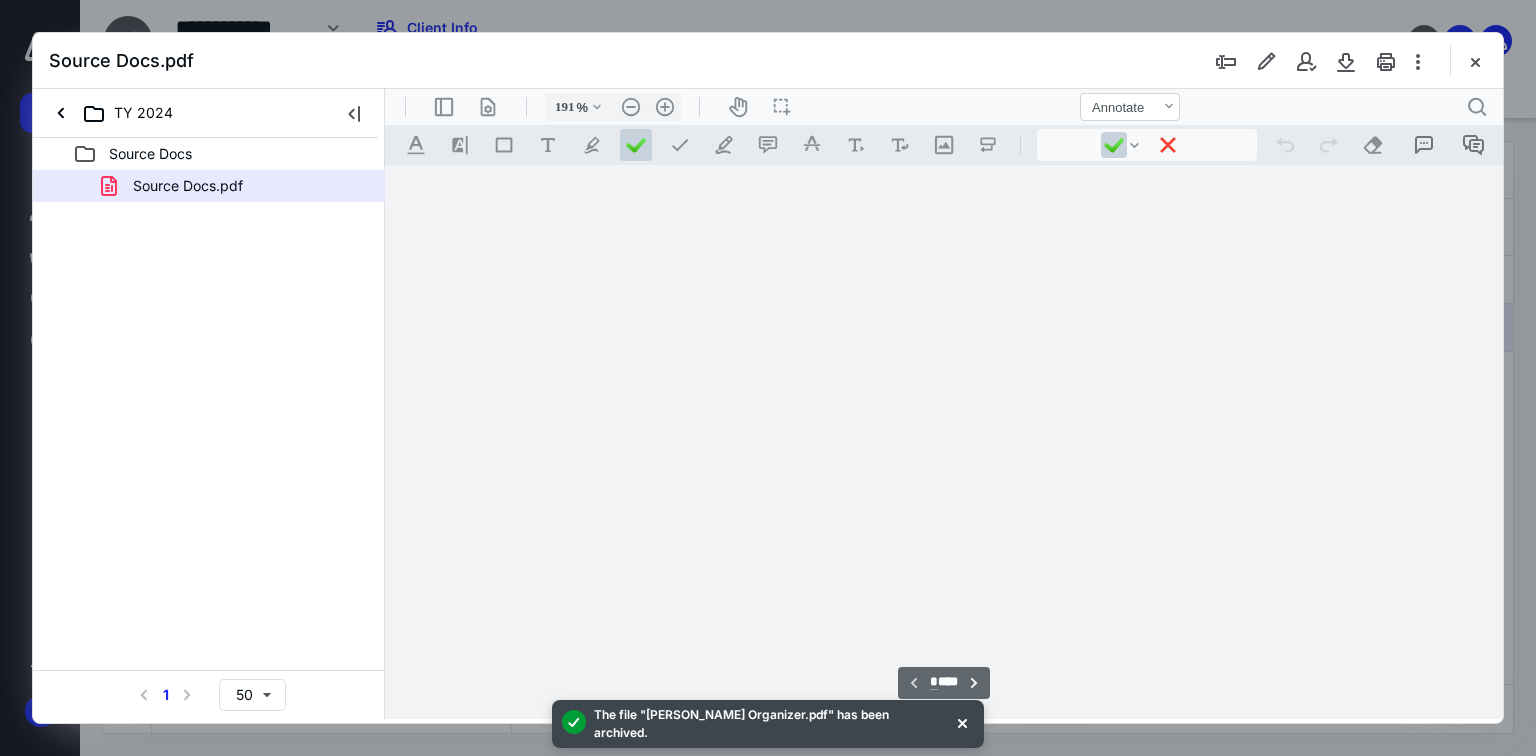 scroll, scrollTop: 84, scrollLeft: 30, axis: both 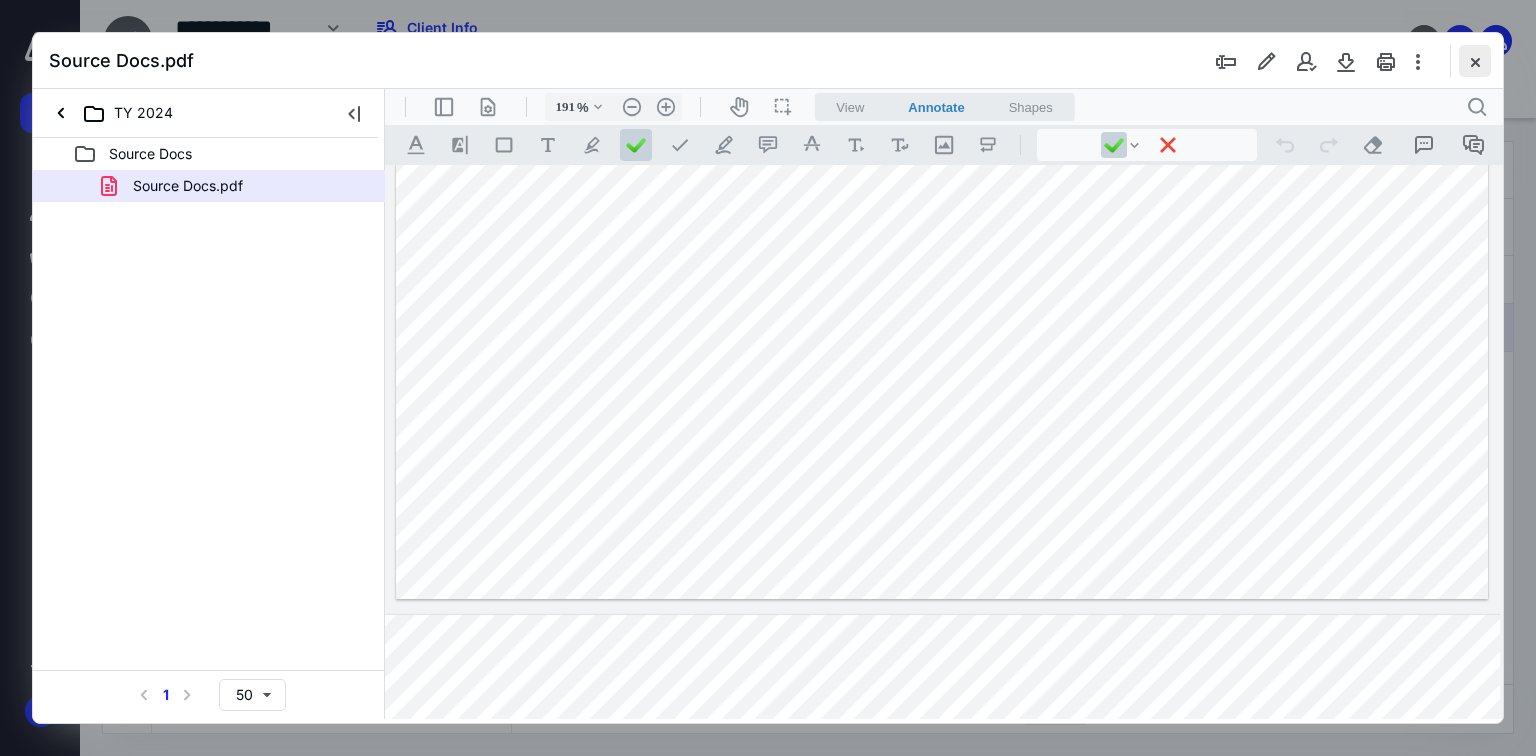 click at bounding box center [1475, 61] 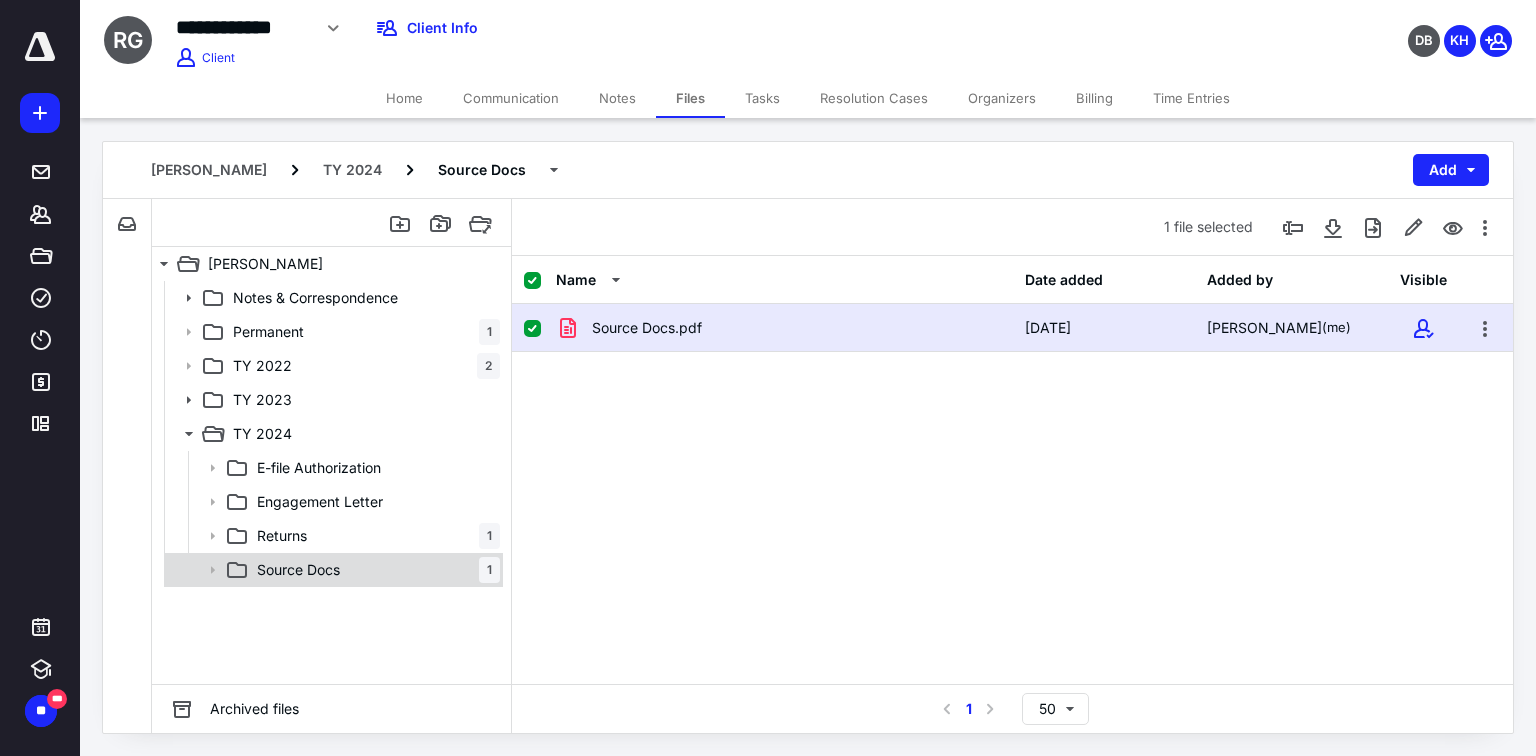 checkbox on "false" 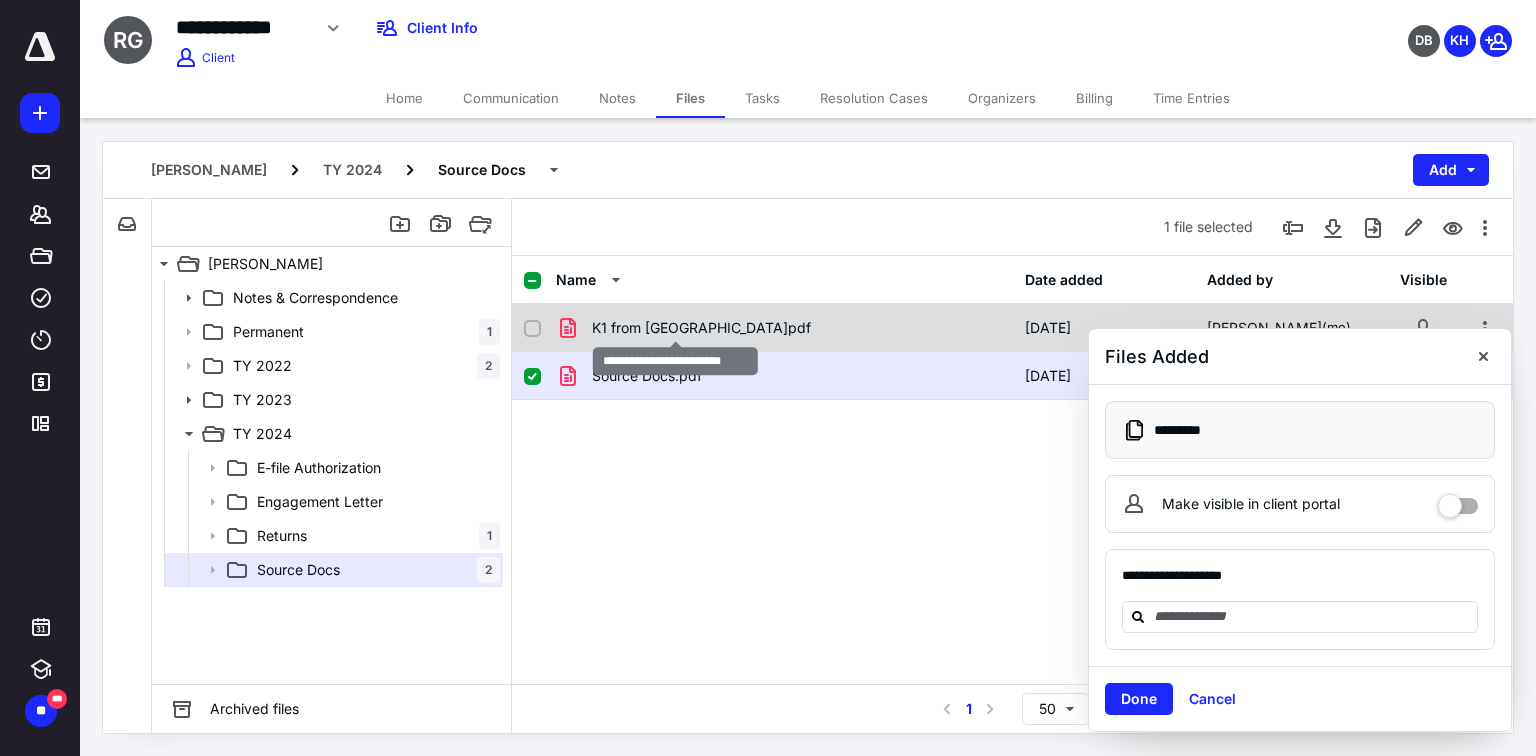 click on "K1 from [GEOGRAPHIC_DATA]pdf" at bounding box center (701, 328) 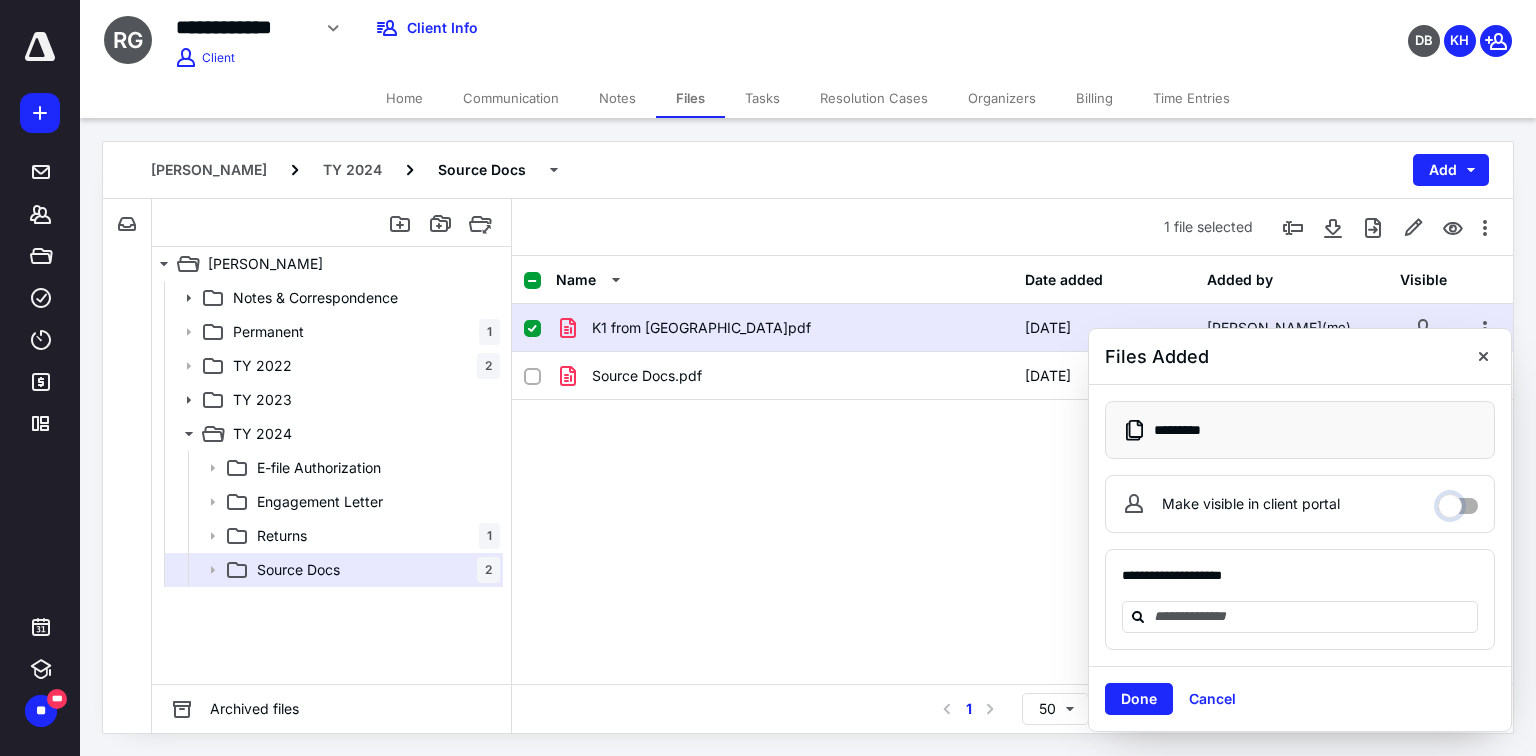 click on "Make visible in client portal" at bounding box center [1458, 501] 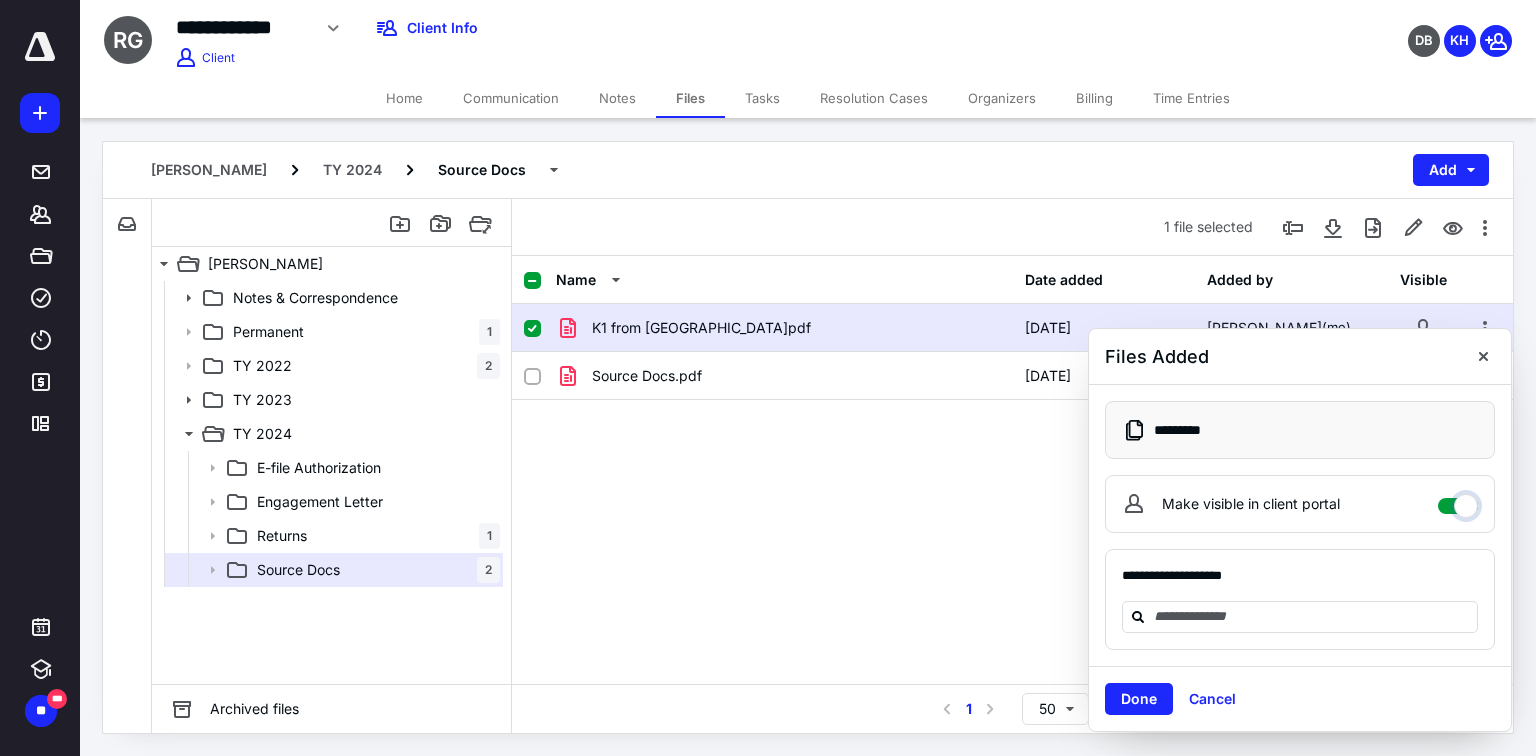 checkbox on "****" 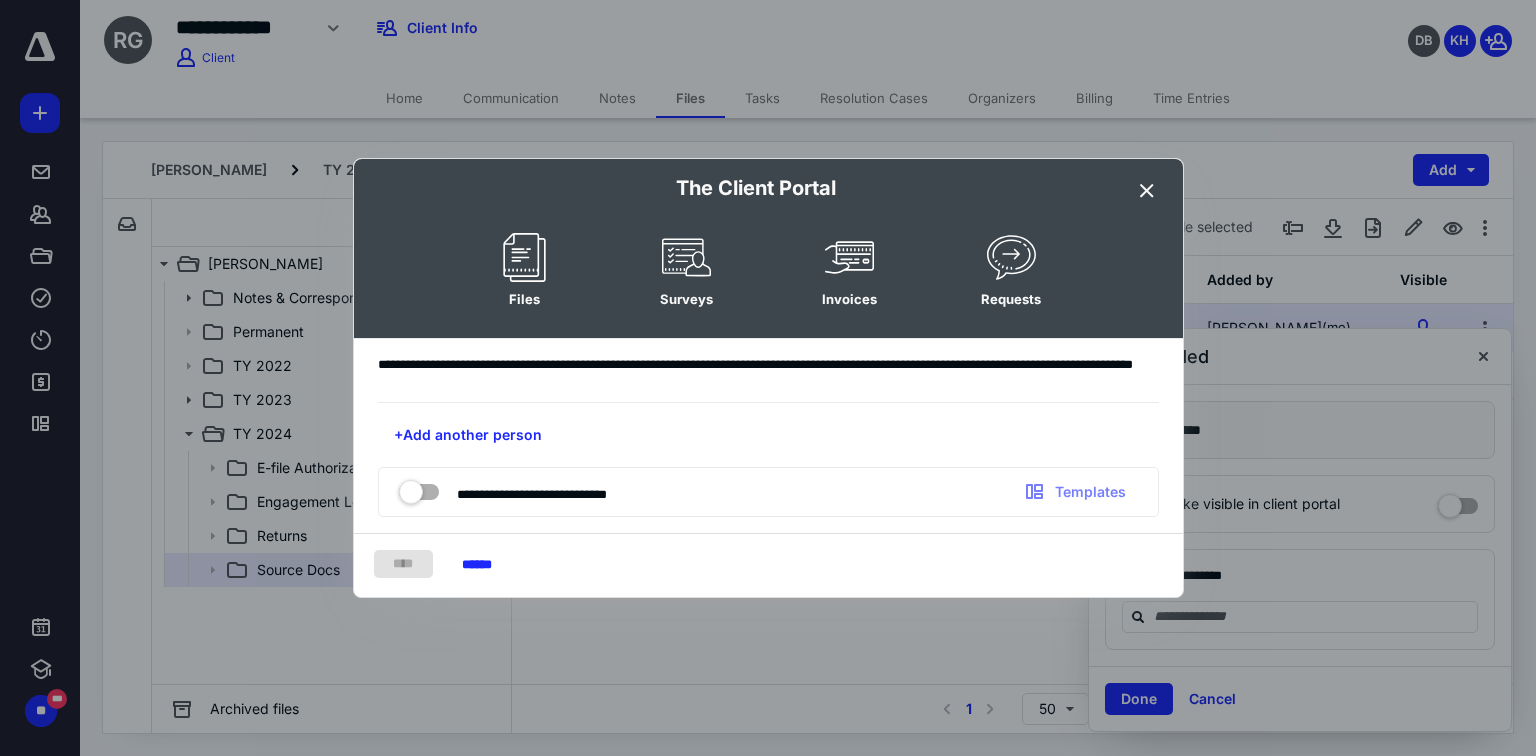 click on "******" at bounding box center (476, 563) 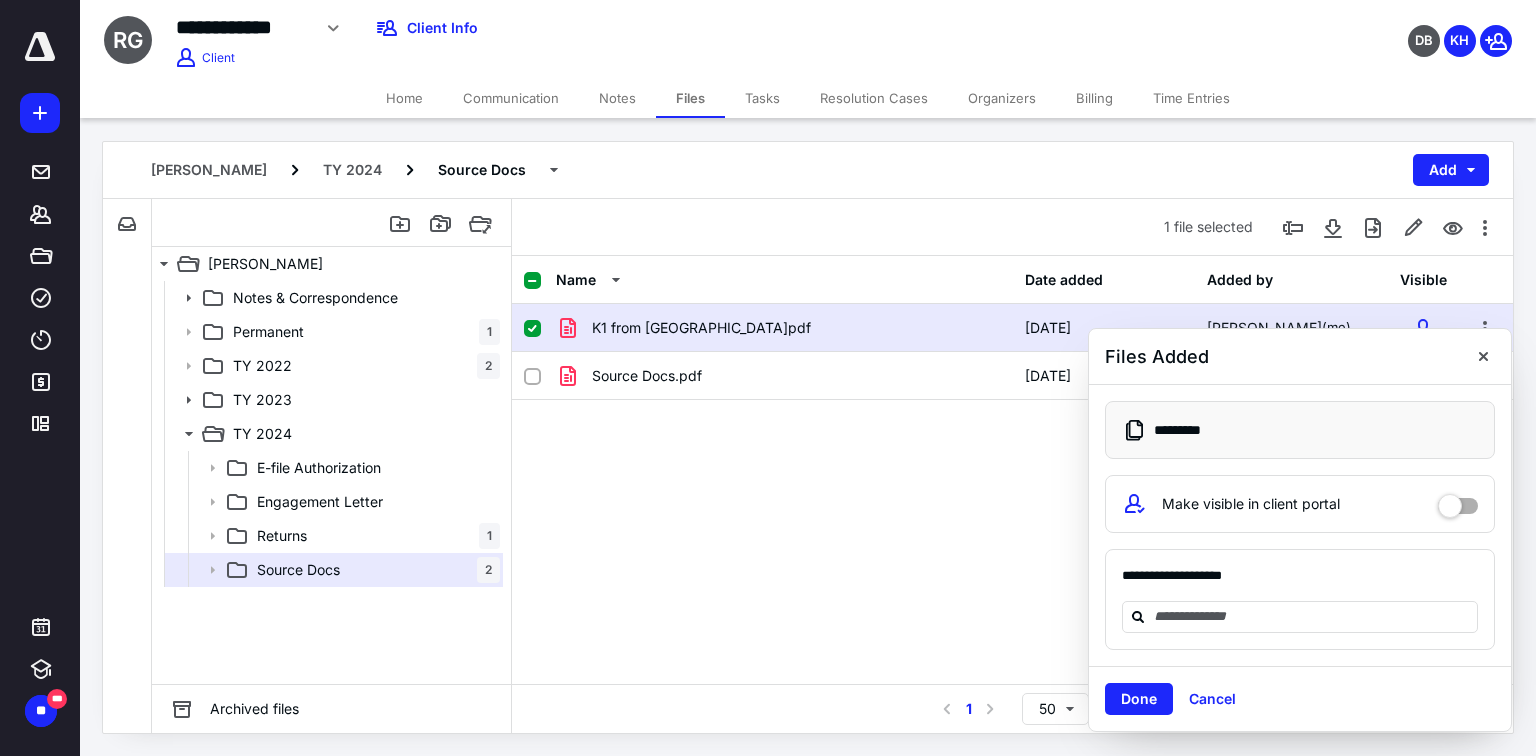 click on "Done" at bounding box center (1139, 699) 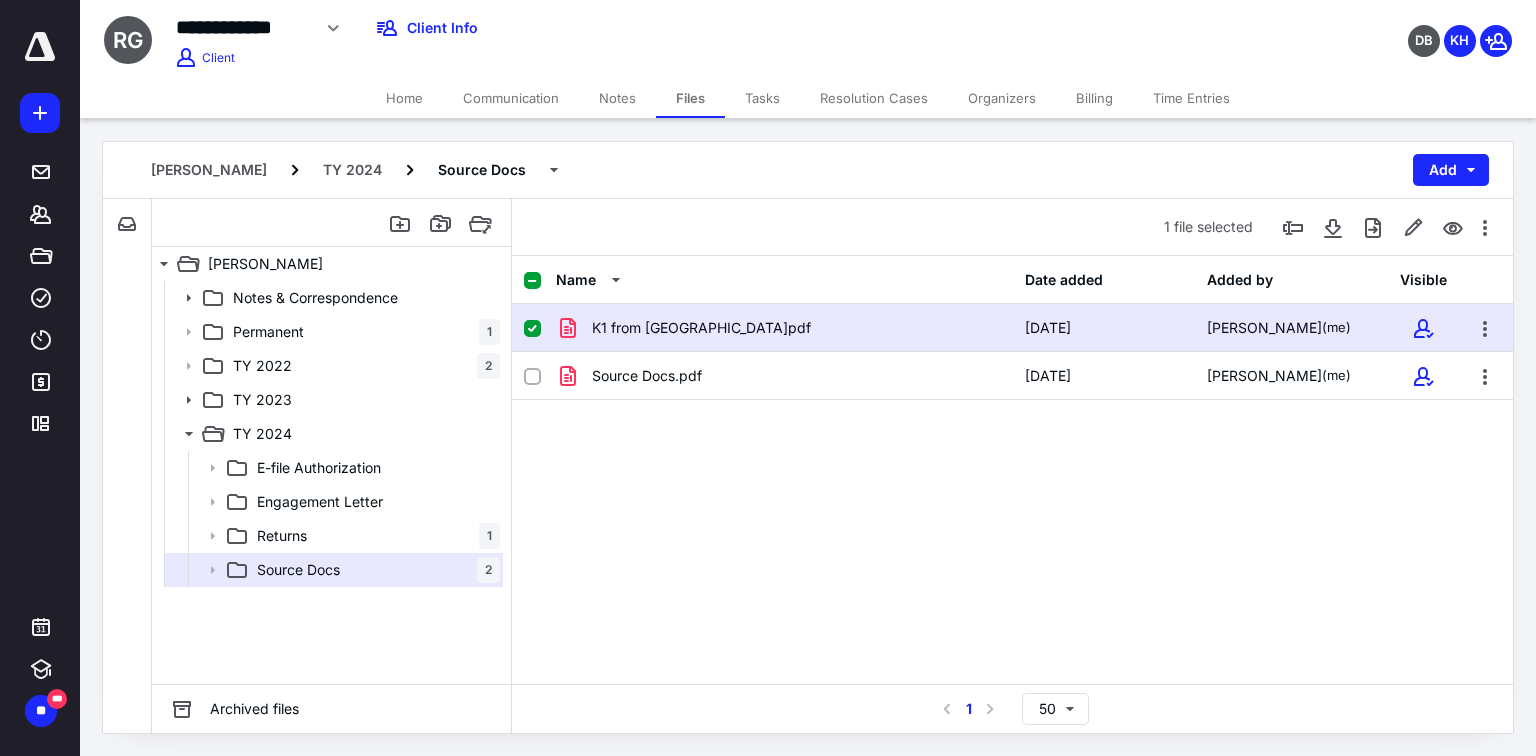 click on "K1 from [GEOGRAPHIC_DATA]pdf" at bounding box center (784, 328) 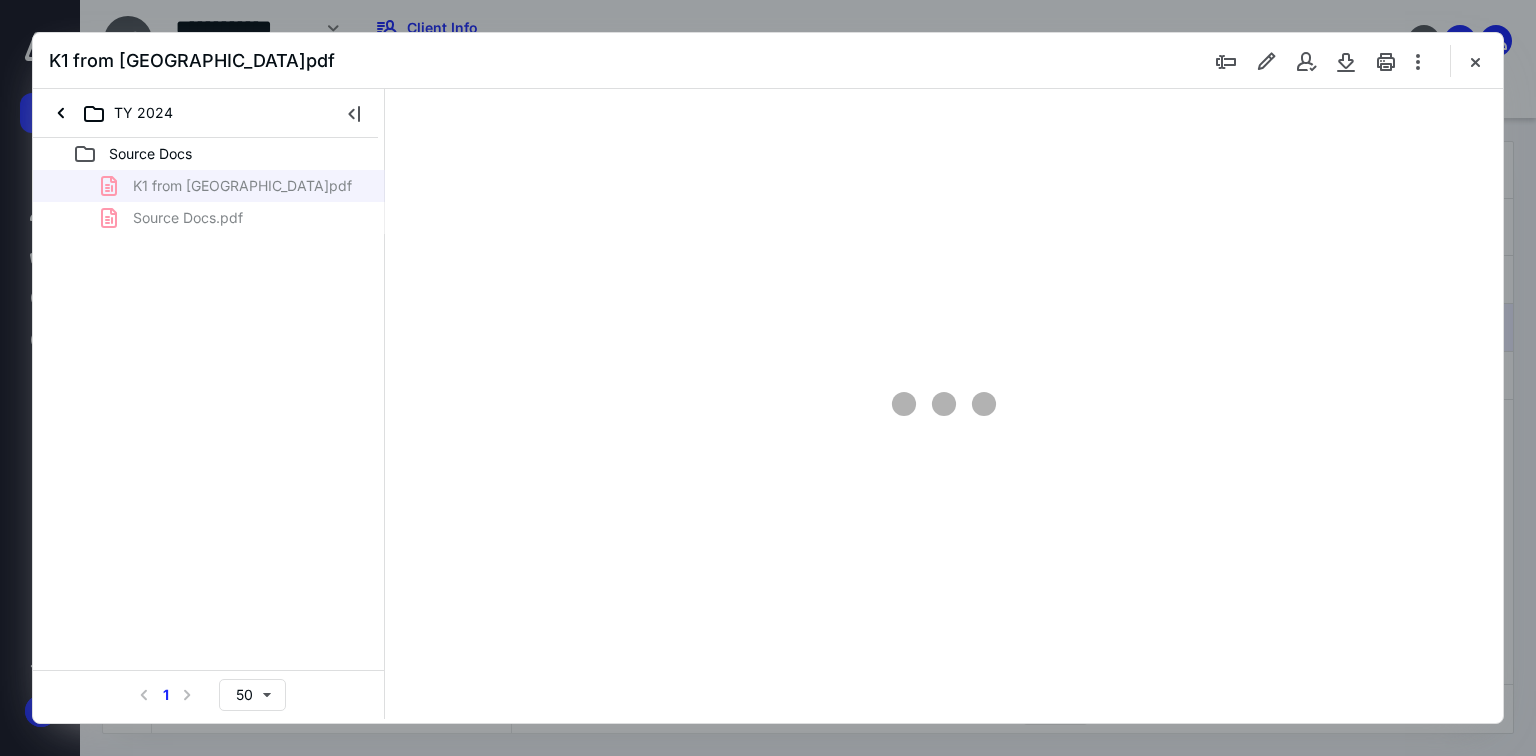 scroll, scrollTop: 0, scrollLeft: 0, axis: both 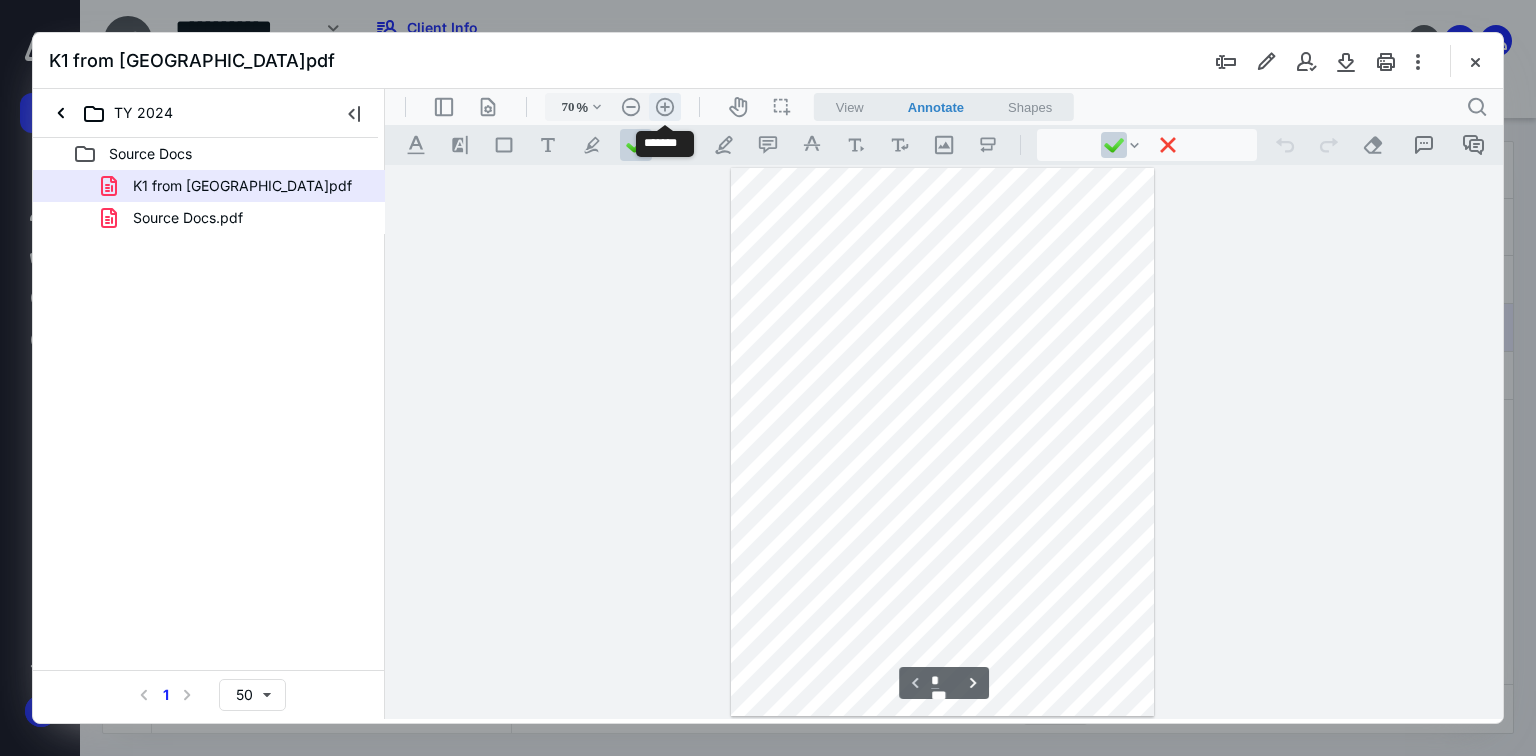 click on ".cls-1{fill:#abb0c4;} icon - header - zoom - in - line" at bounding box center [665, 107] 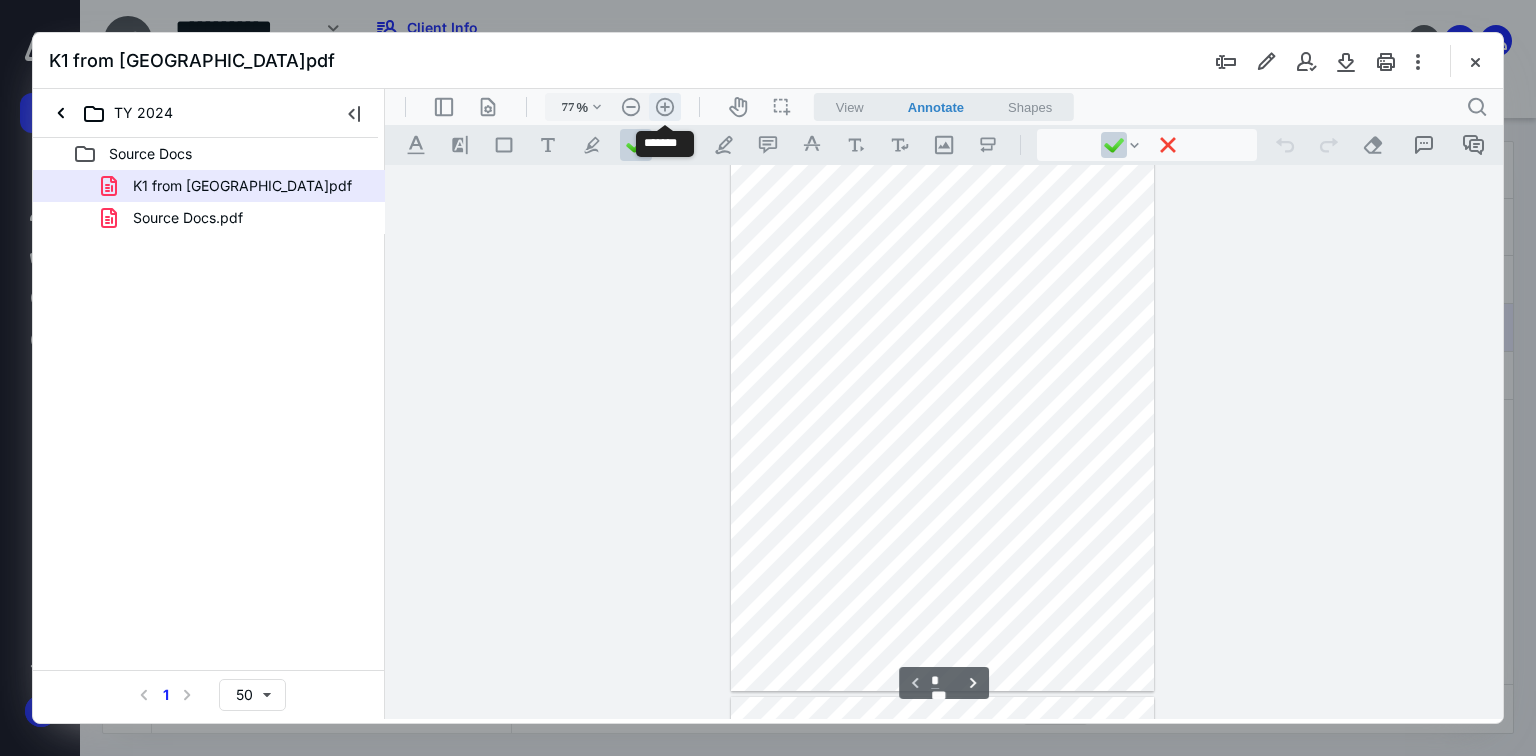 click on ".cls-1{fill:#abb0c4;} icon - header - zoom - in - line" at bounding box center [665, 107] 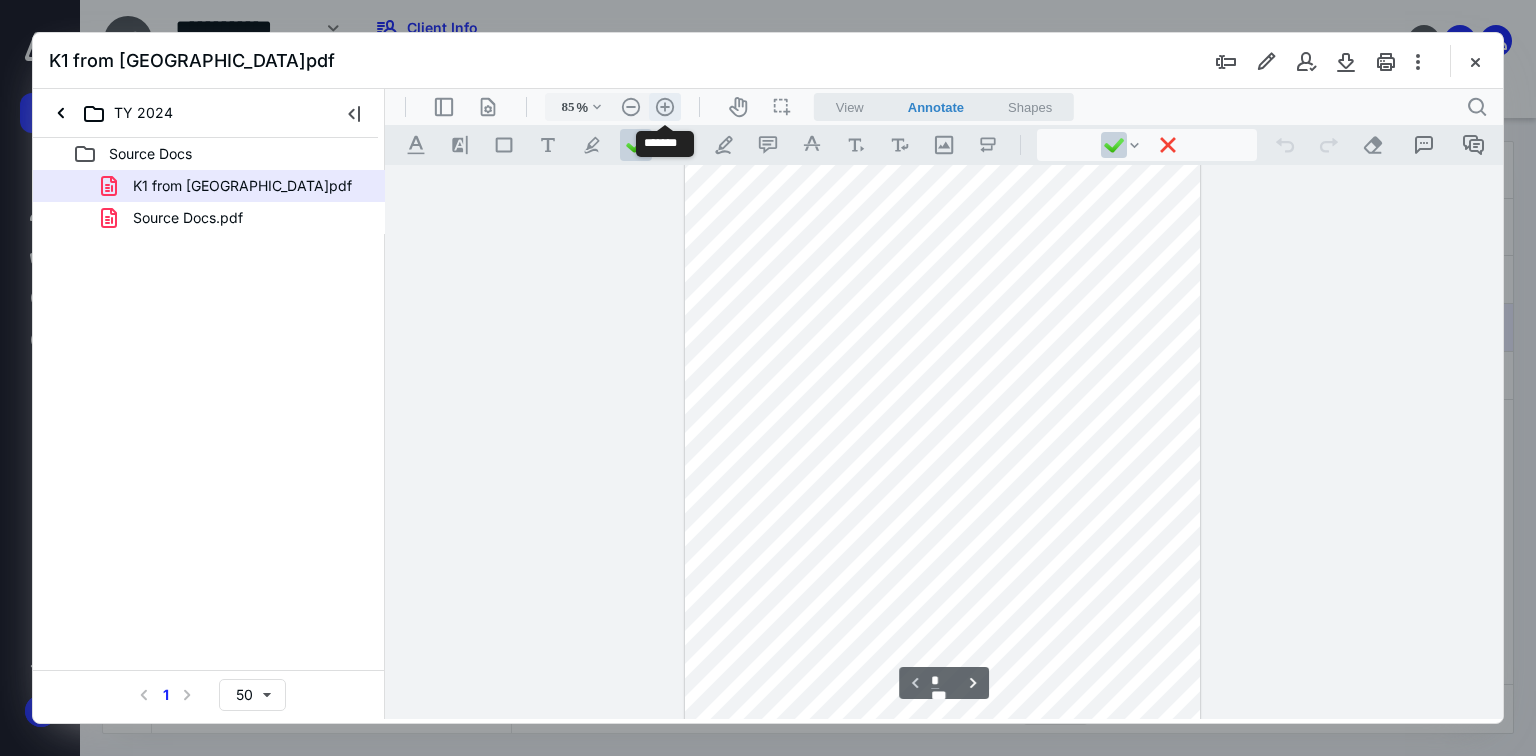 click on ".cls-1{fill:#abb0c4;} icon - header - zoom - in - line" at bounding box center [665, 107] 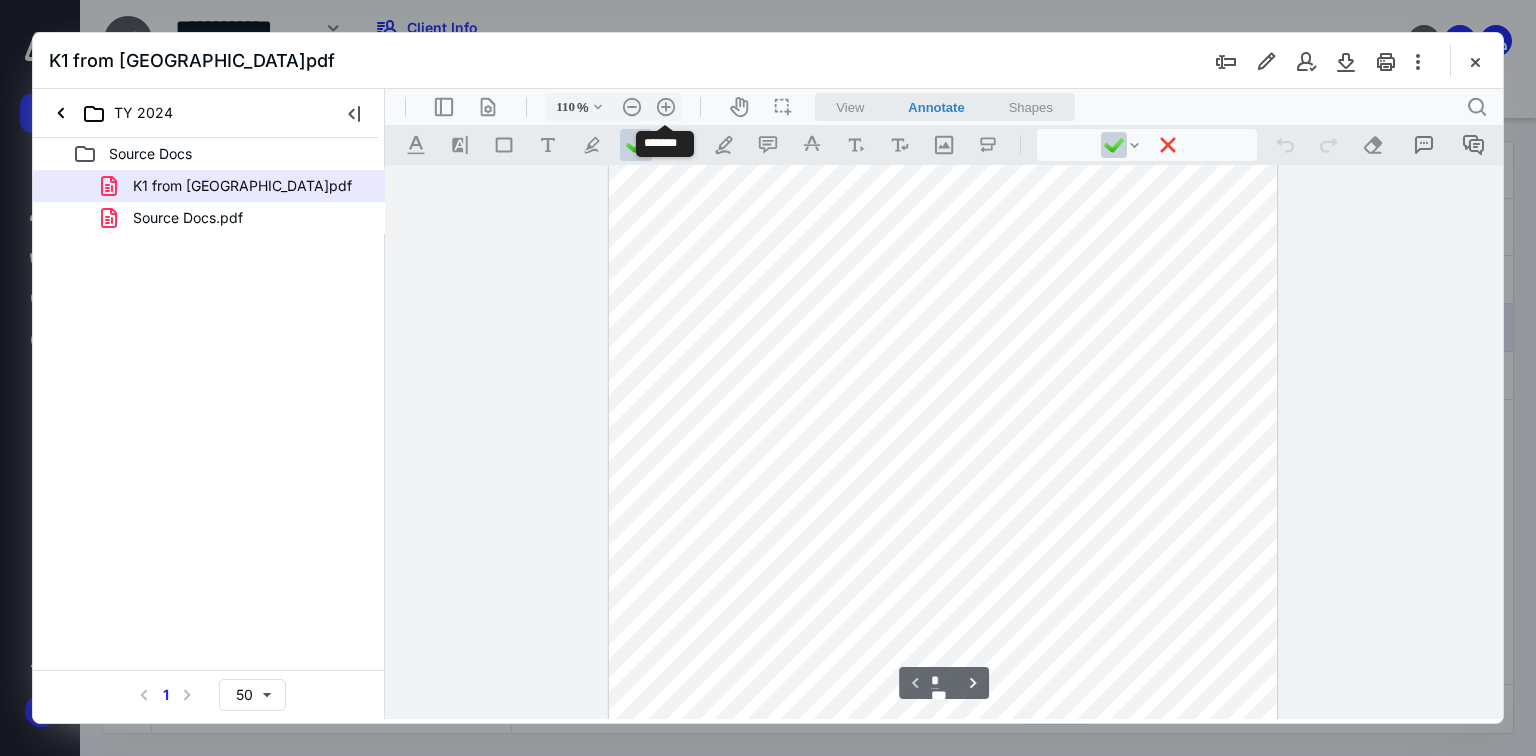 drag, startPoint x: 668, startPoint y: 108, endPoint x: 677, endPoint y: 124, distance: 18.35756 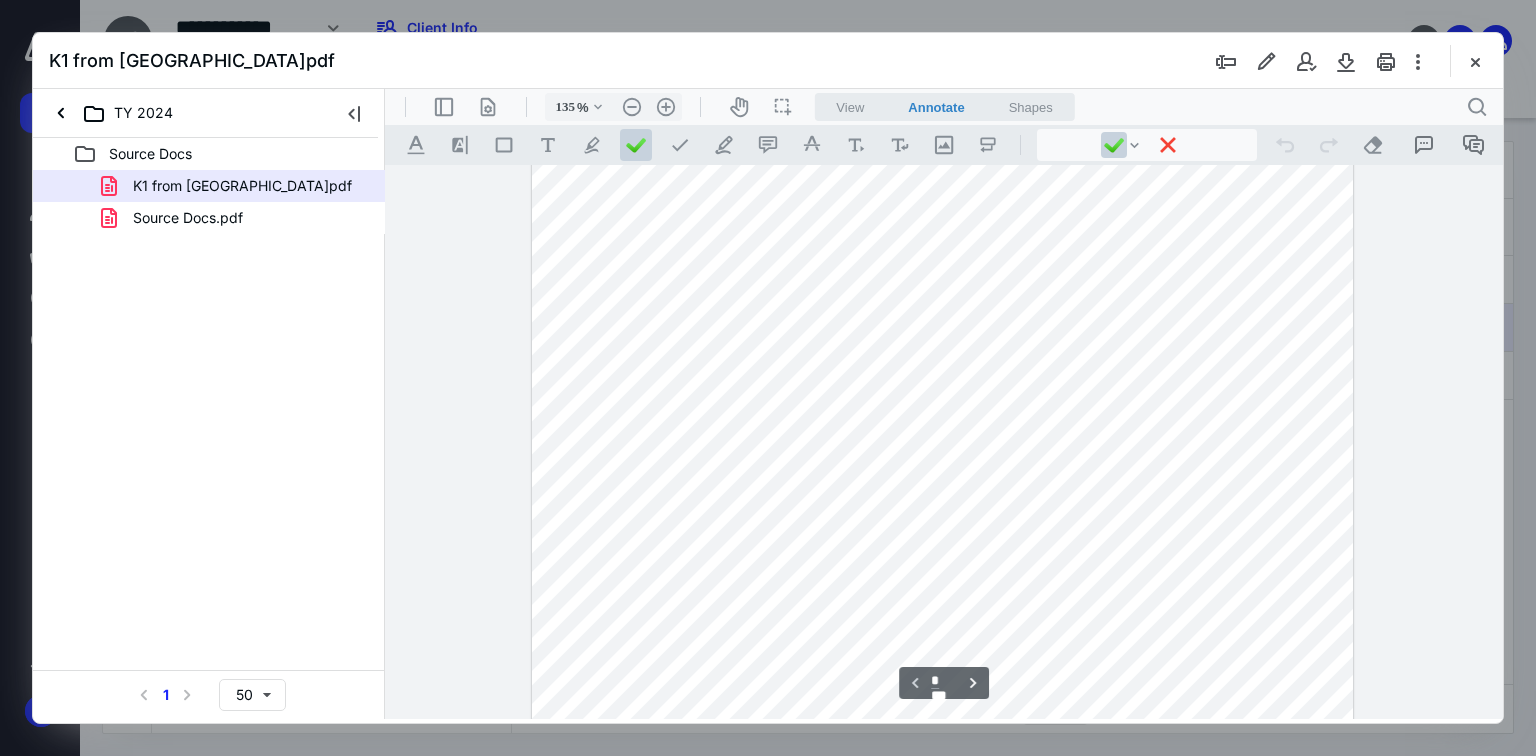 scroll, scrollTop: 0, scrollLeft: 0, axis: both 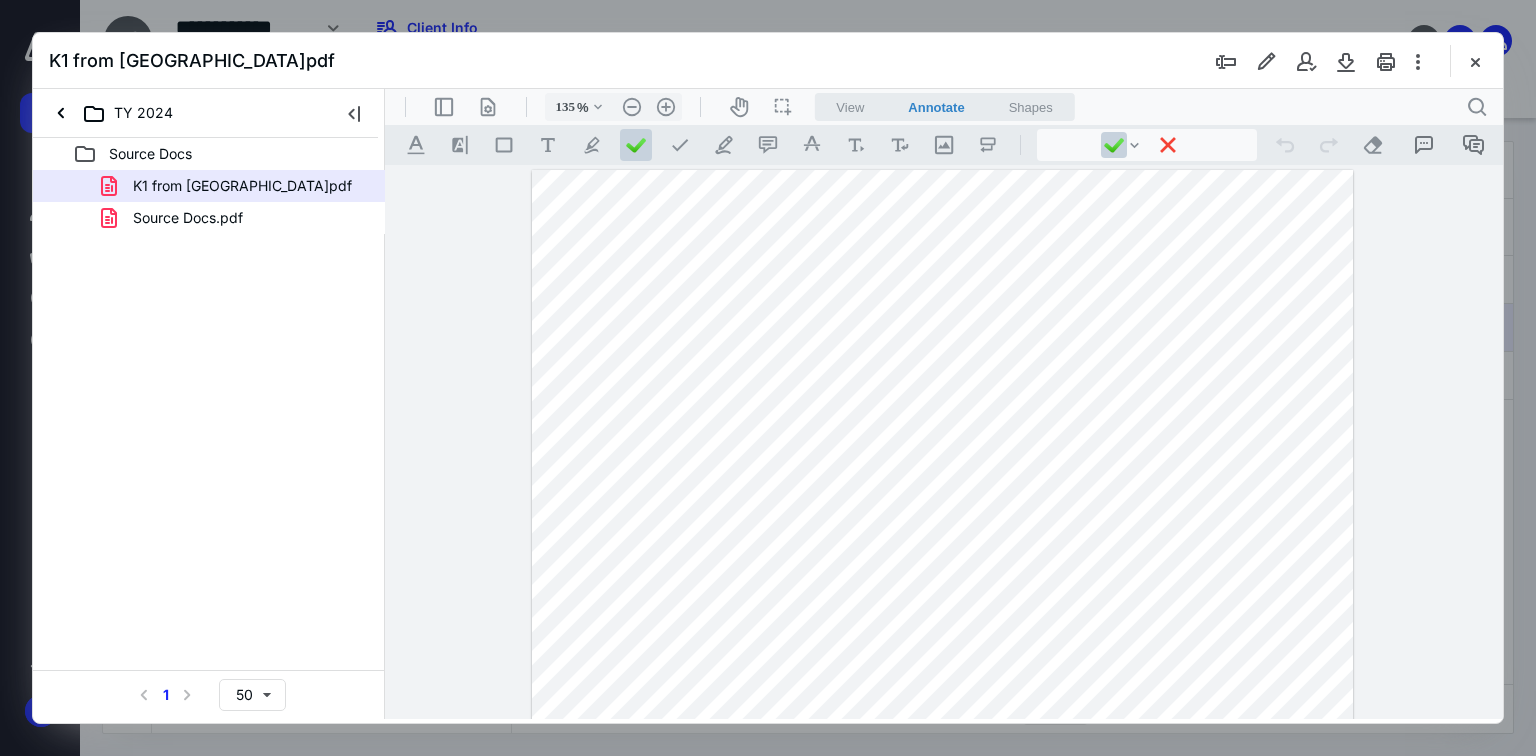 click at bounding box center [943, 701] 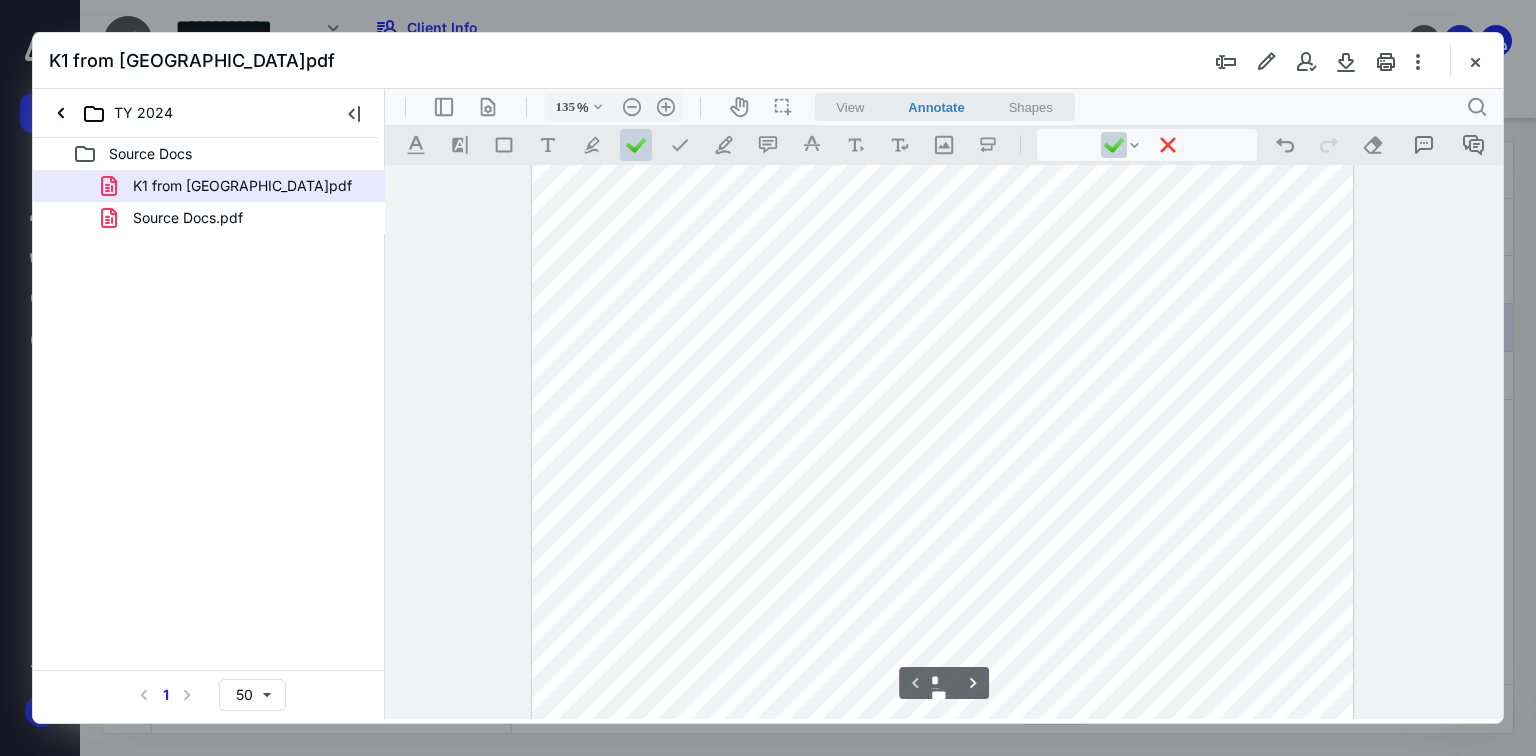 scroll, scrollTop: 320, scrollLeft: 0, axis: vertical 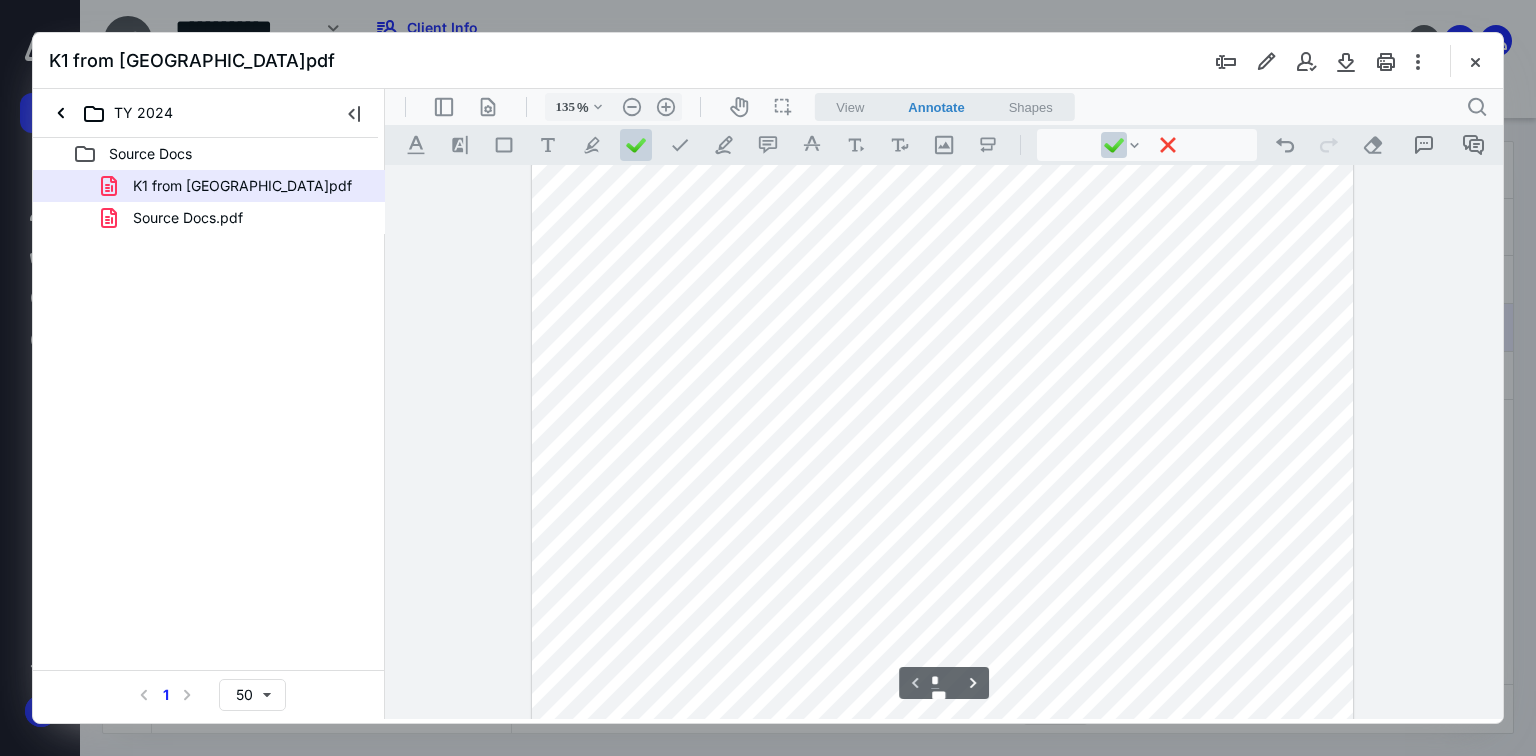 click at bounding box center (943, 381) 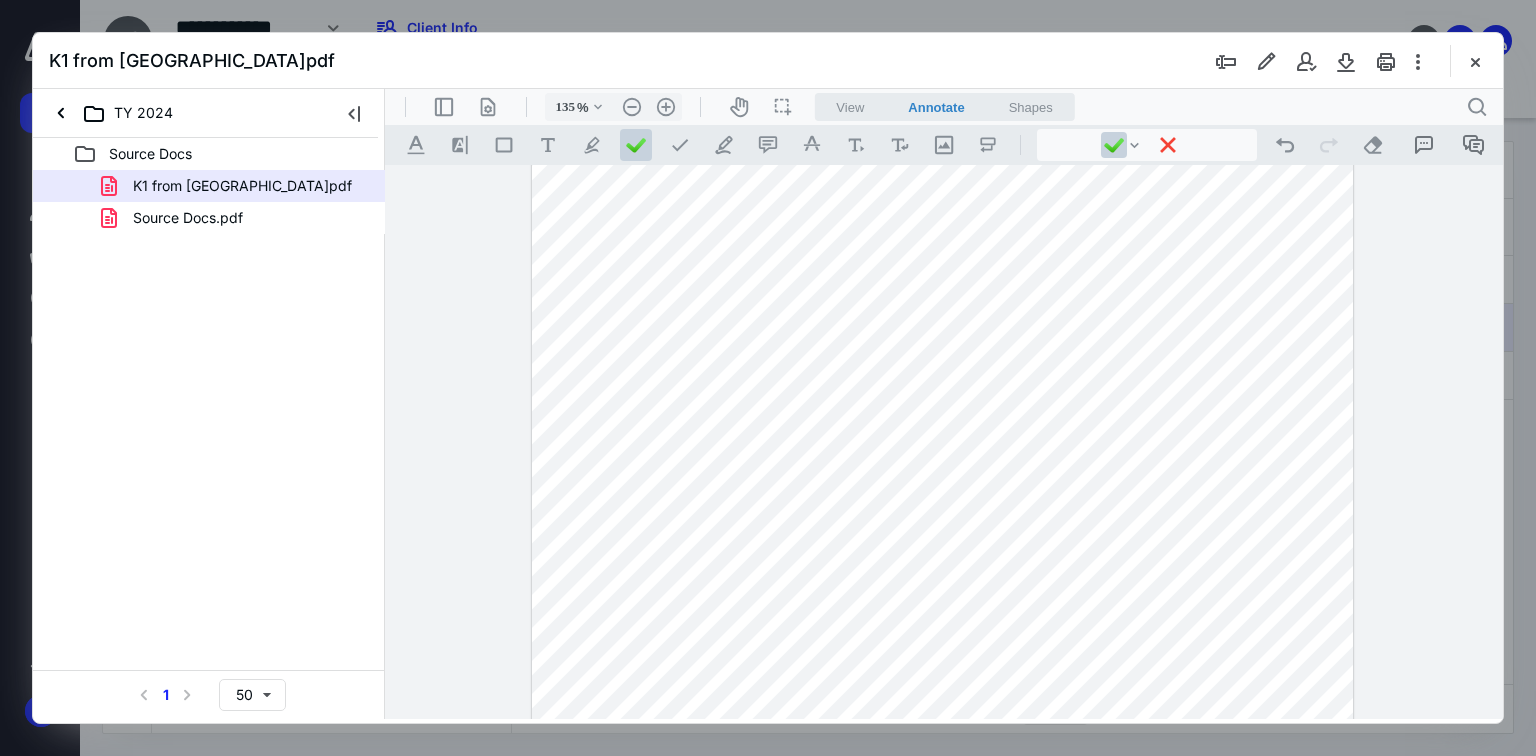 click at bounding box center (943, 381) 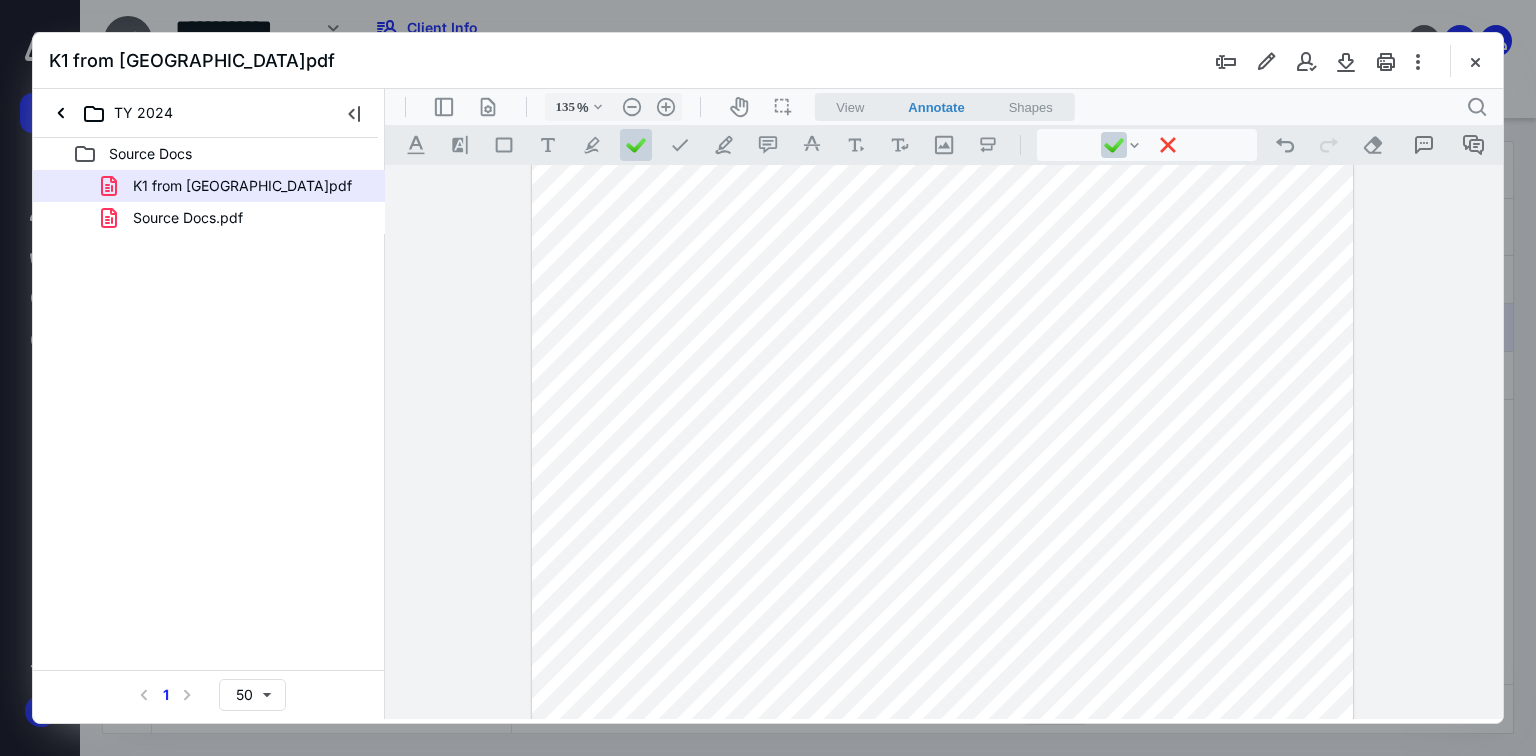 scroll, scrollTop: 800, scrollLeft: 0, axis: vertical 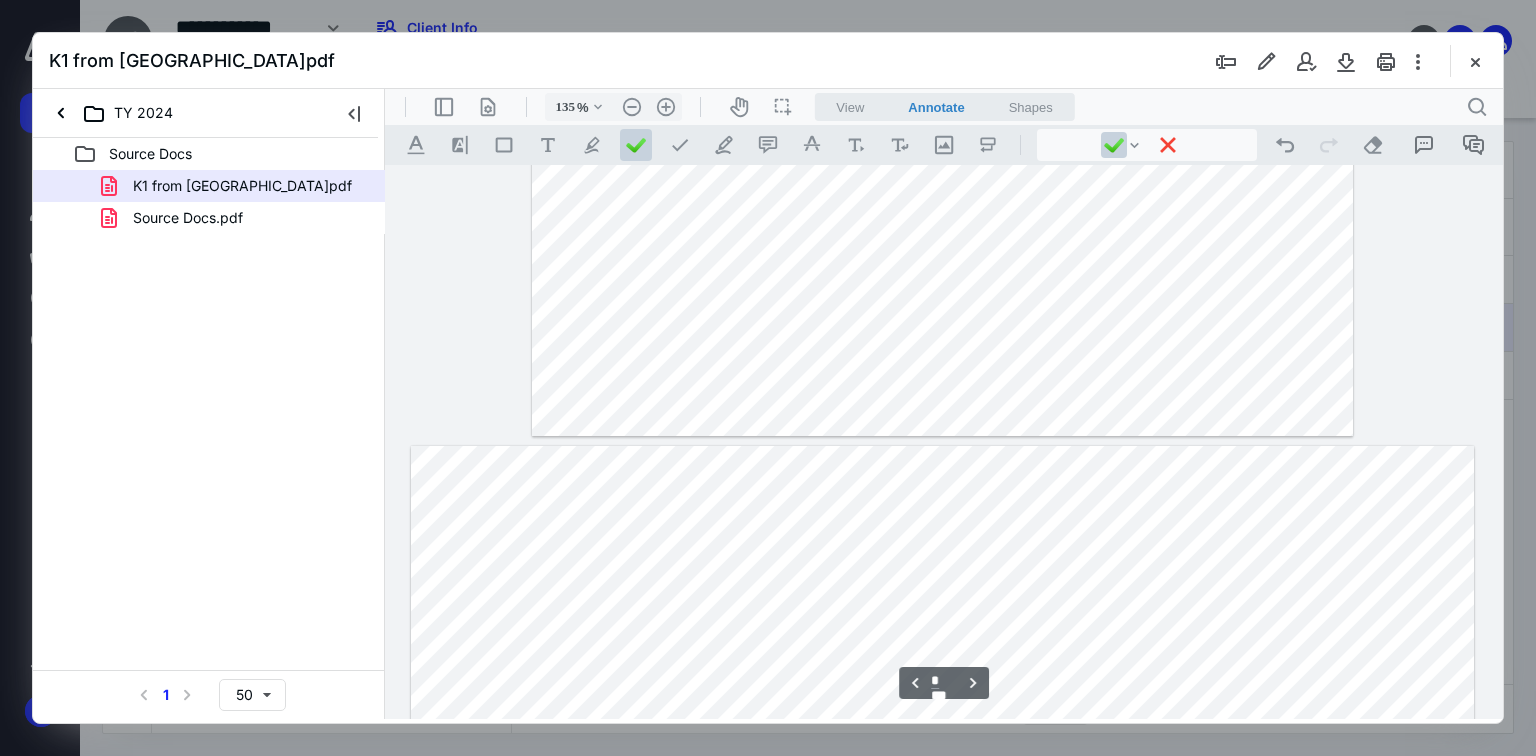 type on "*" 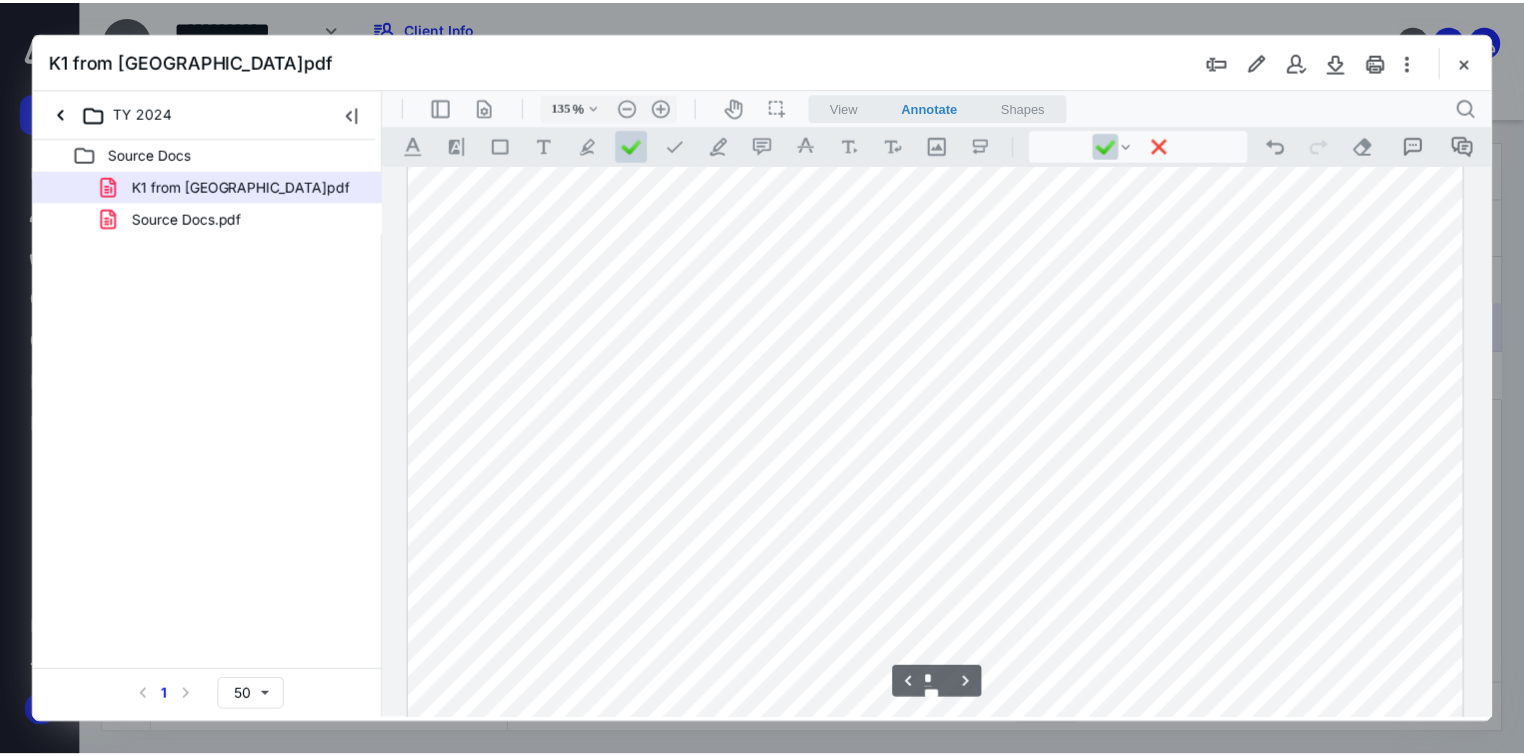 scroll, scrollTop: 2400, scrollLeft: 0, axis: vertical 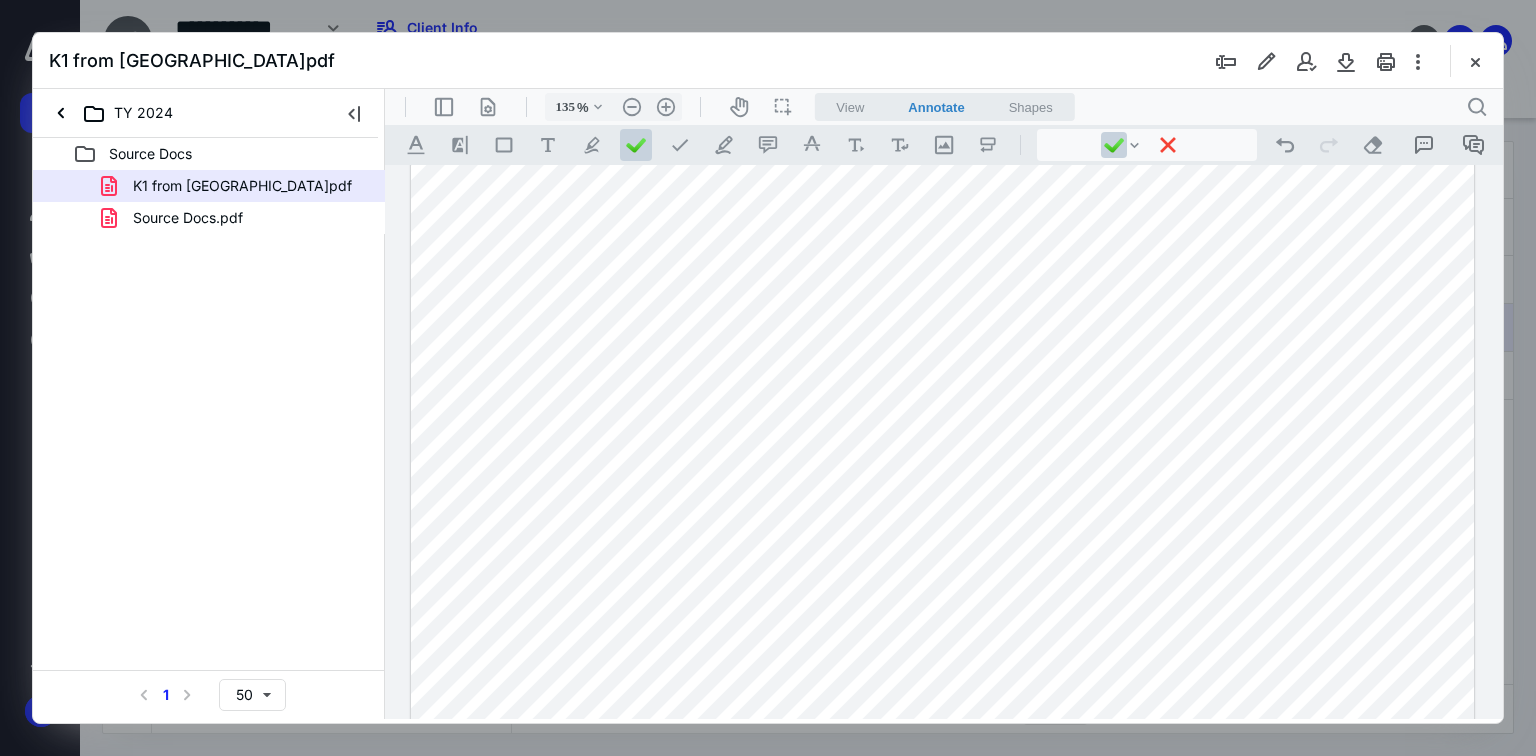 drag, startPoint x: 727, startPoint y: 262, endPoint x: 723, endPoint y: 293, distance: 31.257 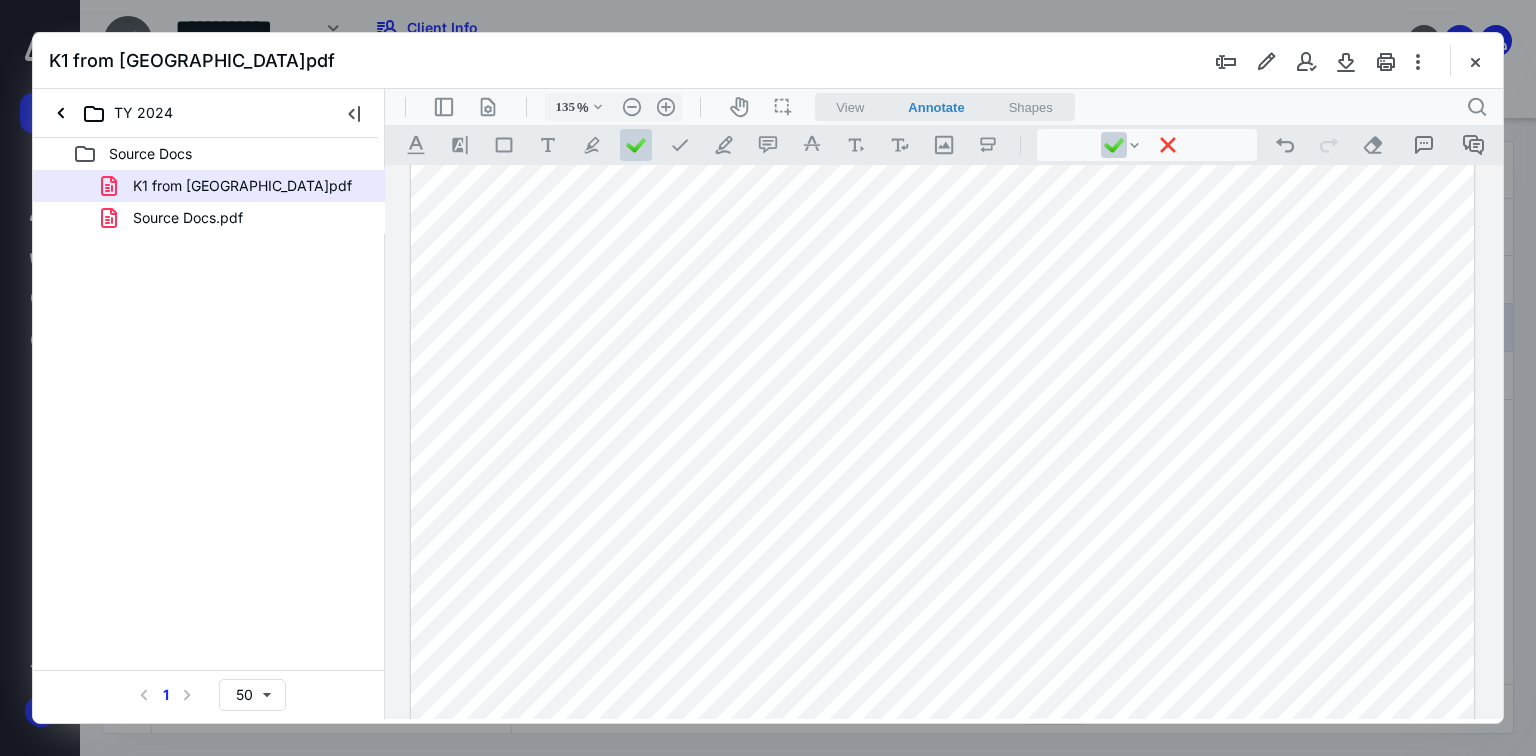 click at bounding box center (1475, 61) 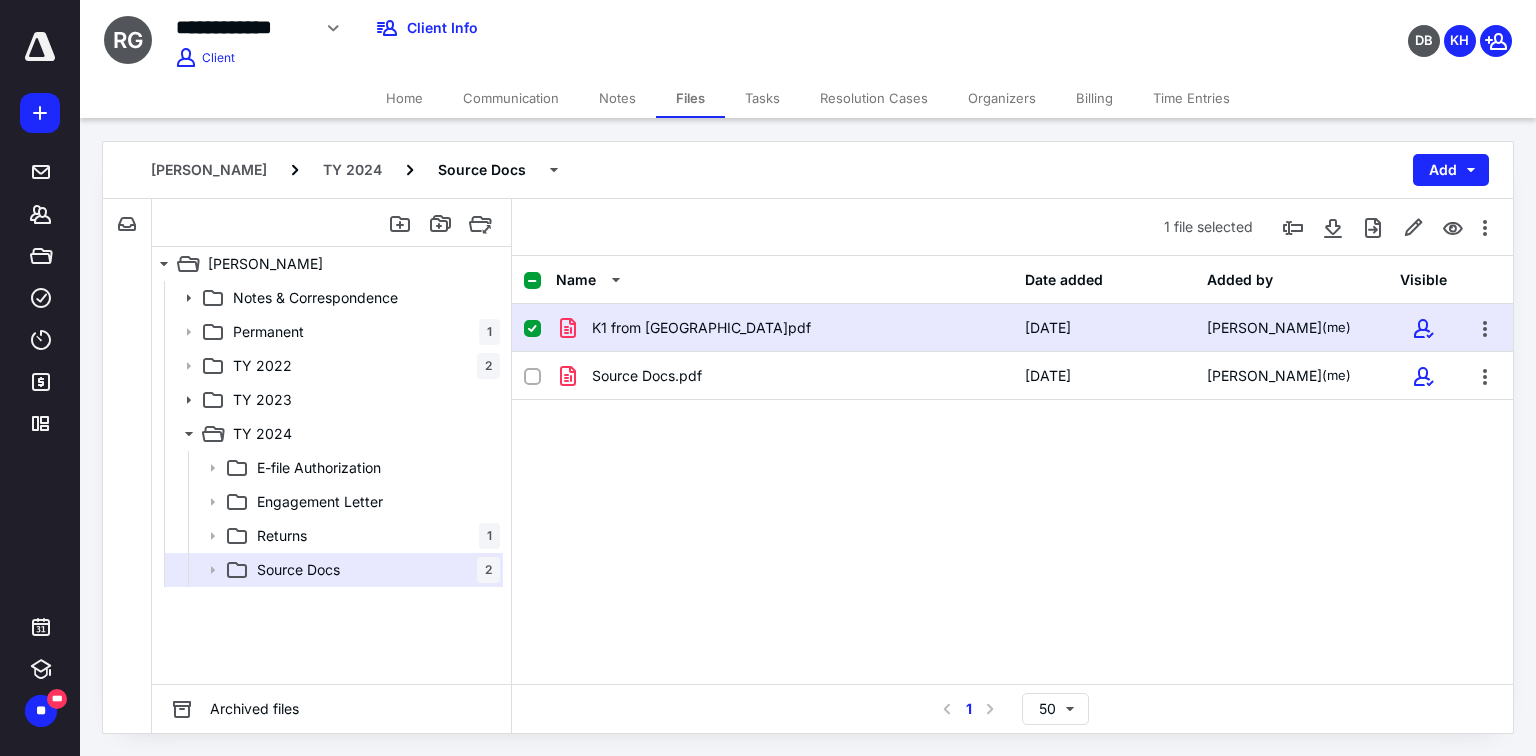click on "Home" at bounding box center (404, 98) 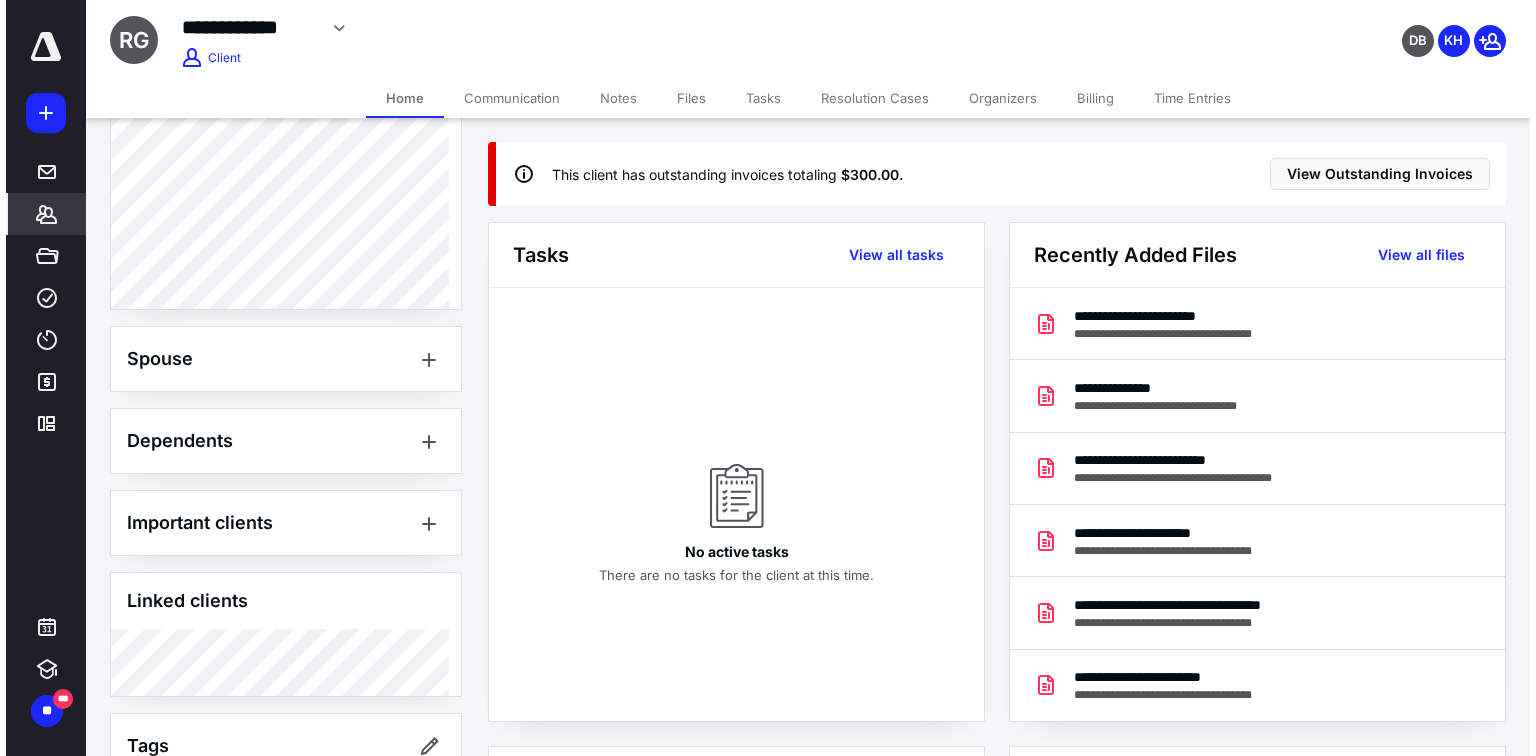scroll, scrollTop: 735, scrollLeft: 0, axis: vertical 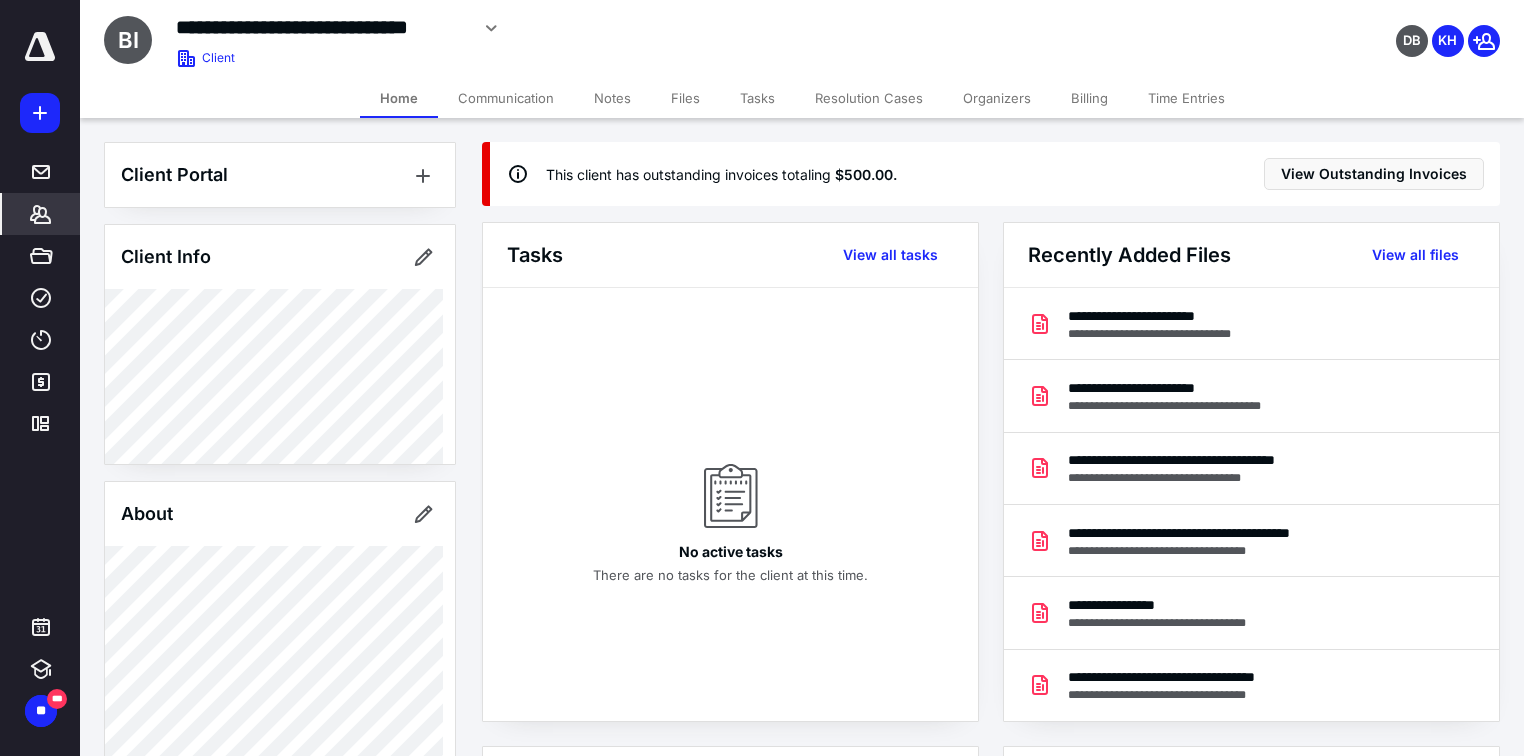 click on "Files" at bounding box center [685, 98] 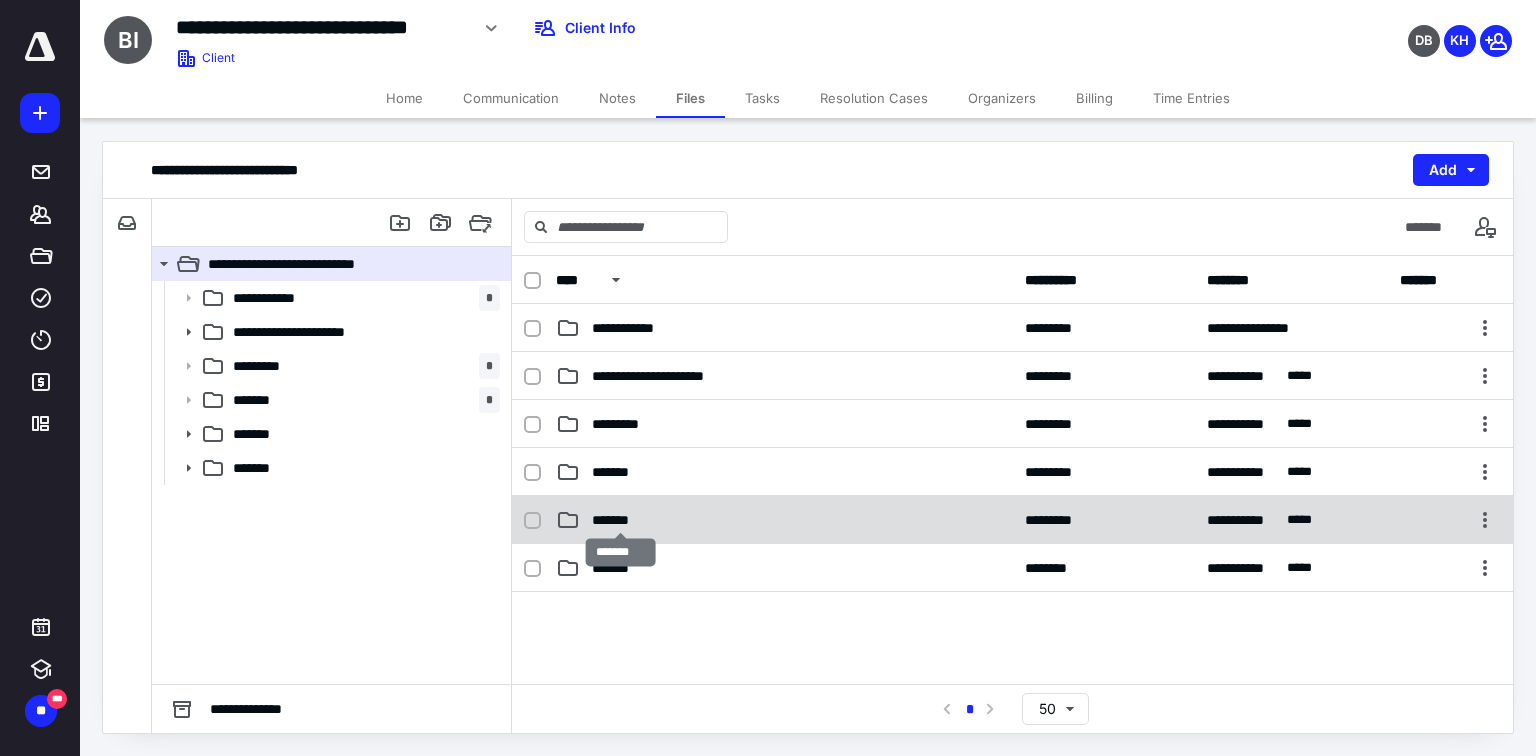 click on "*******" at bounding box center (620, 520) 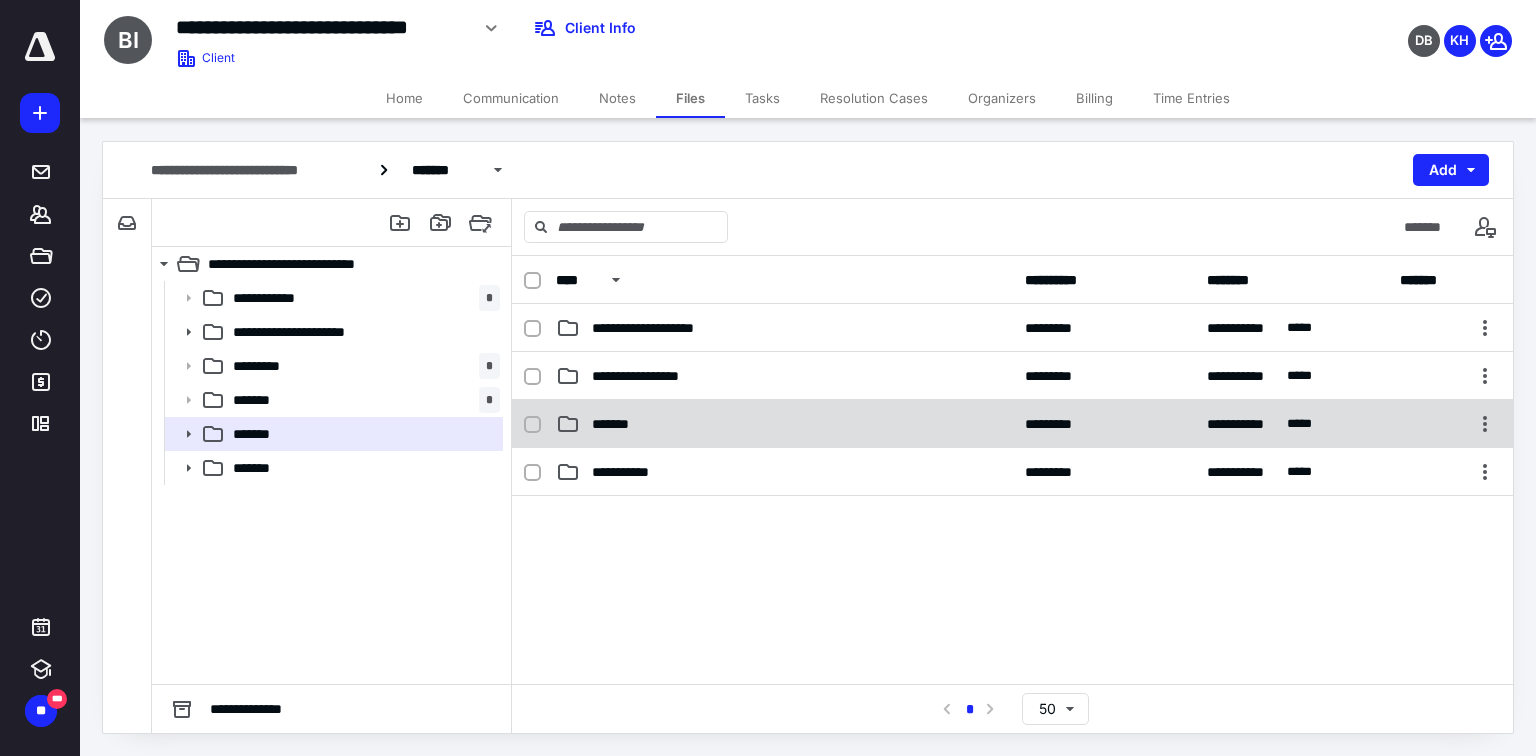 click on "*******" at bounding box center (617, 424) 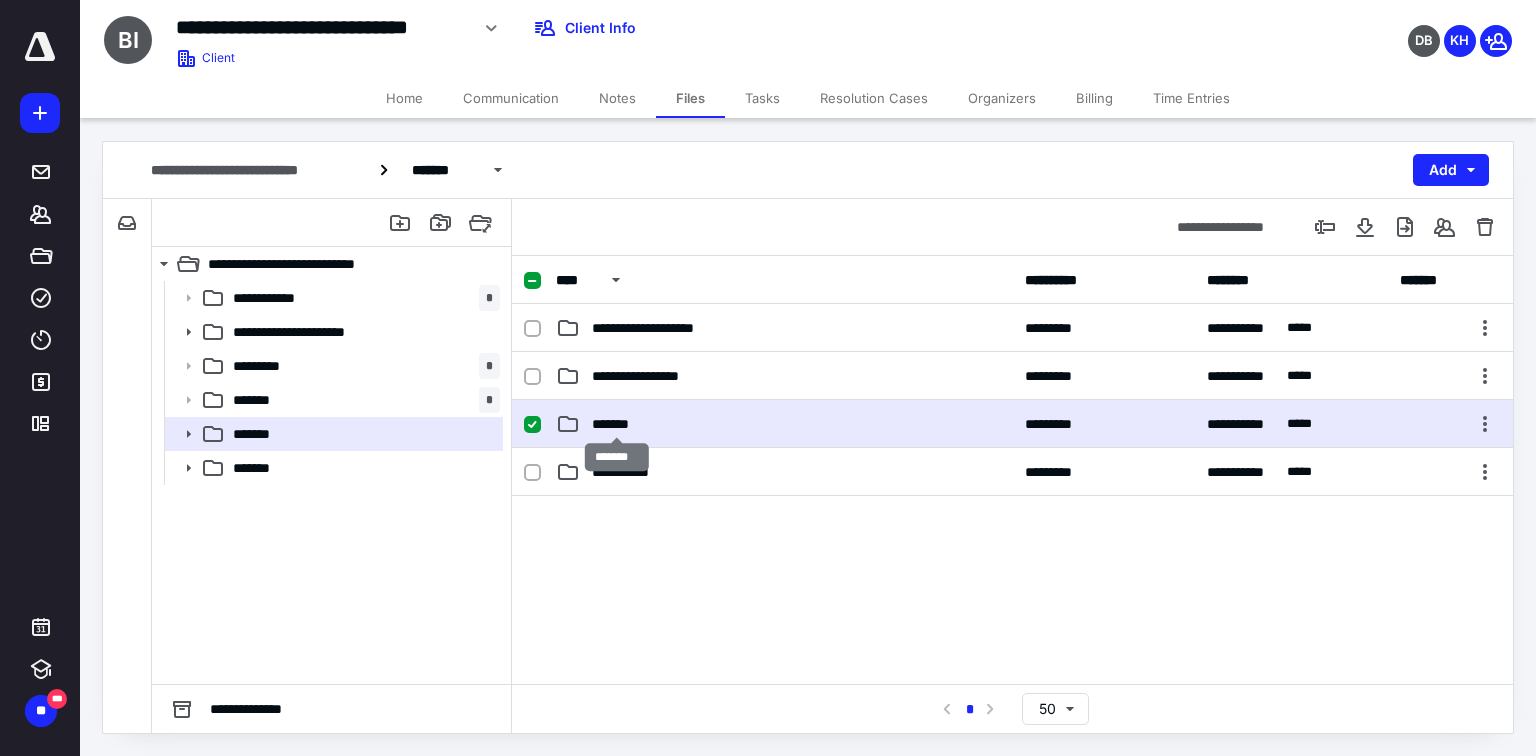 click on "*******" at bounding box center [617, 424] 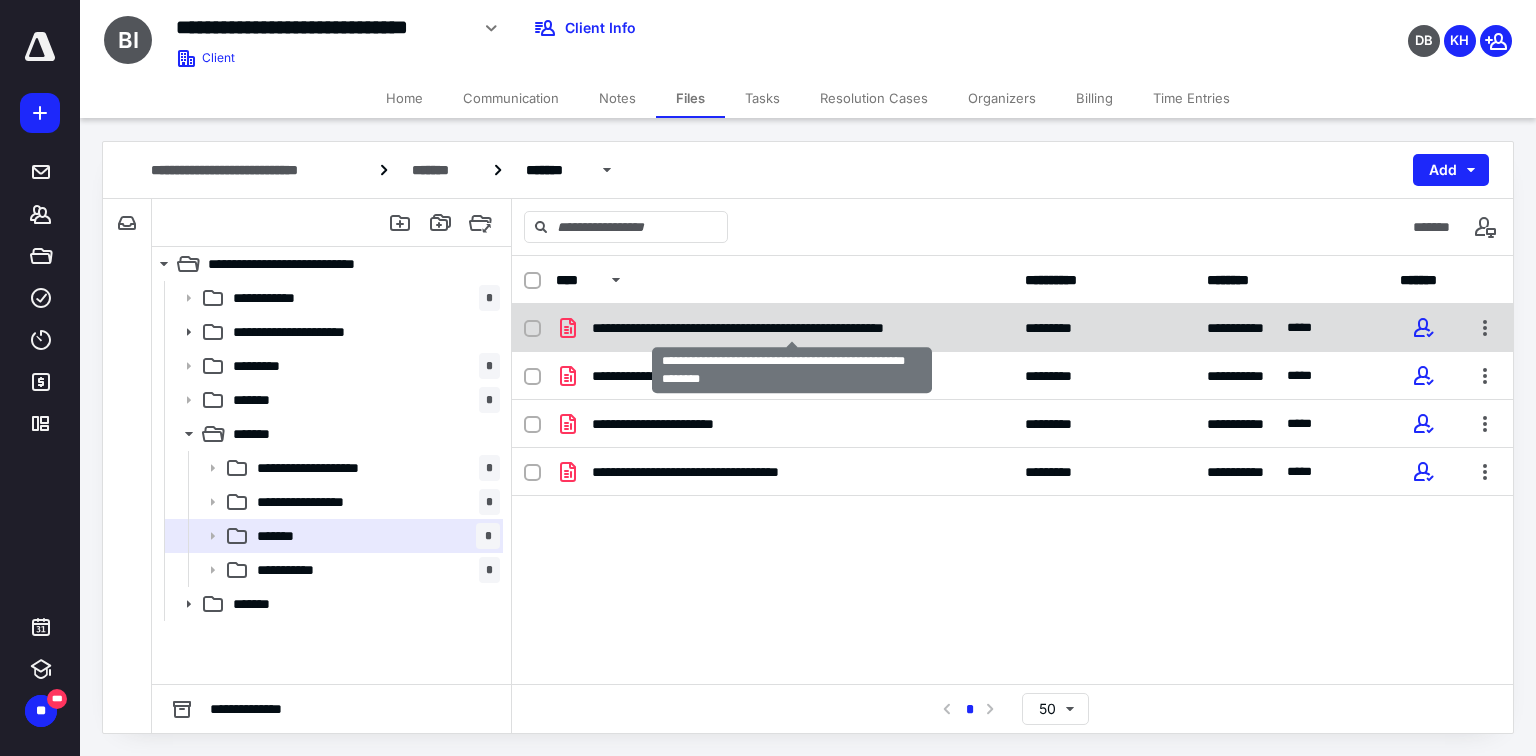 click on "**********" at bounding box center [792, 328] 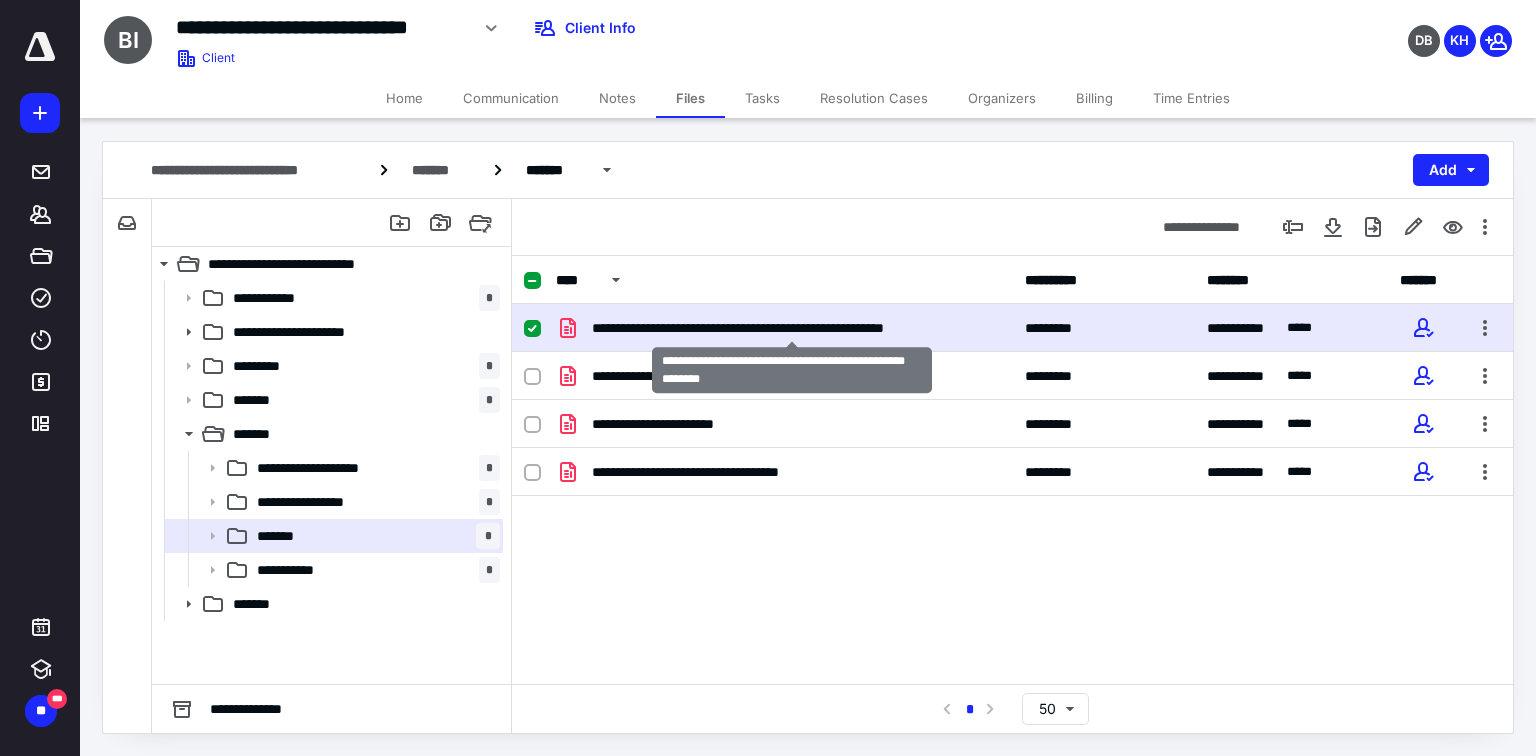 click on "**********" at bounding box center (792, 328) 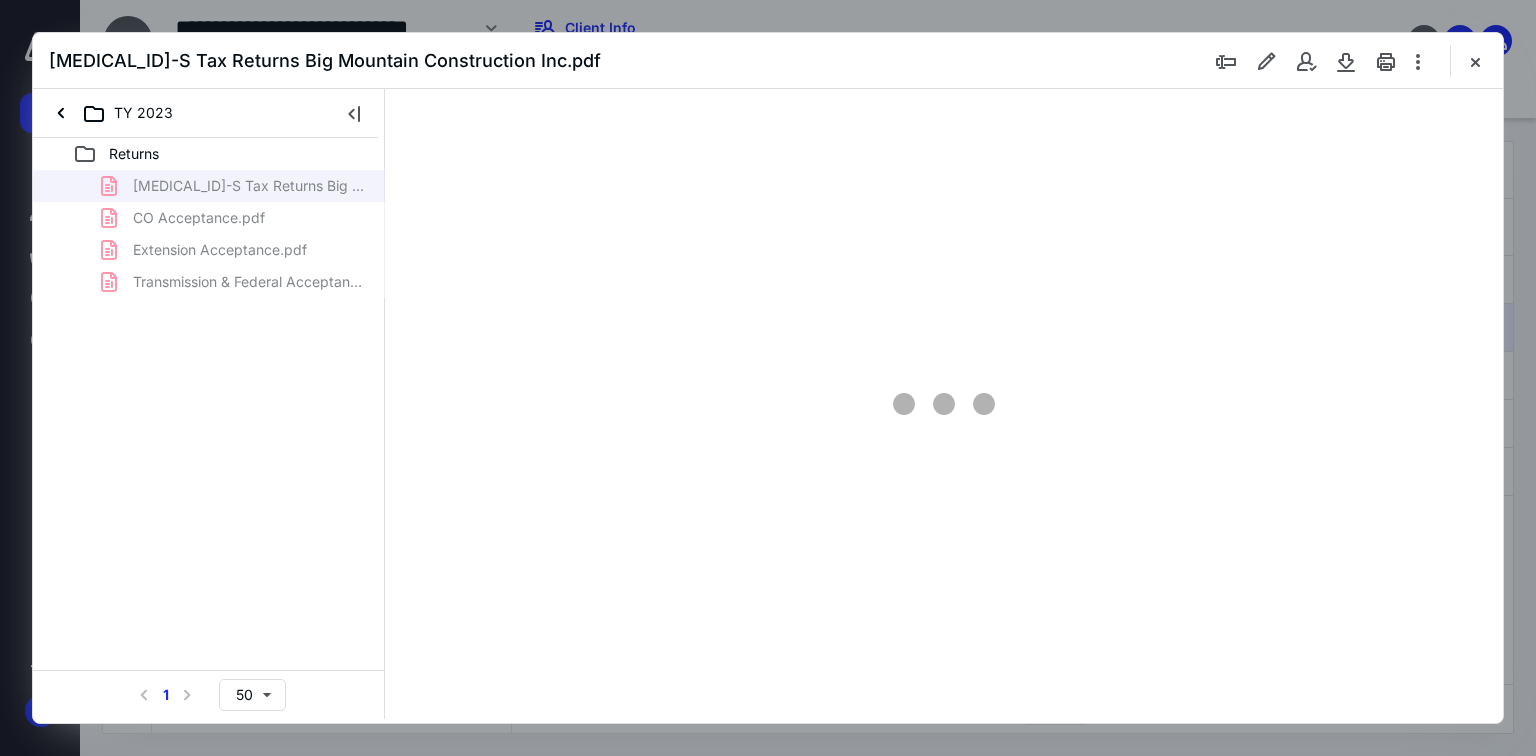 scroll, scrollTop: 0, scrollLeft: 0, axis: both 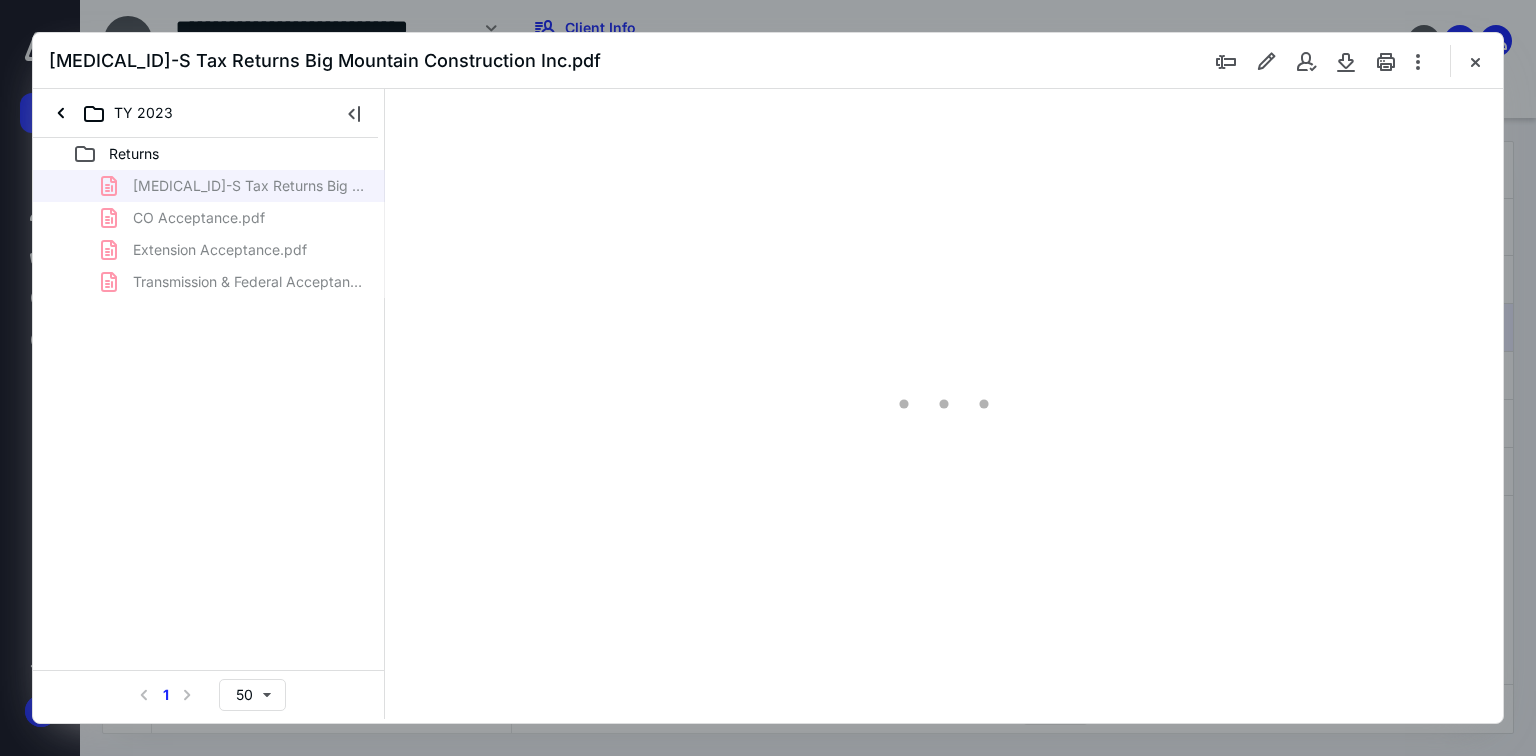 type on "69" 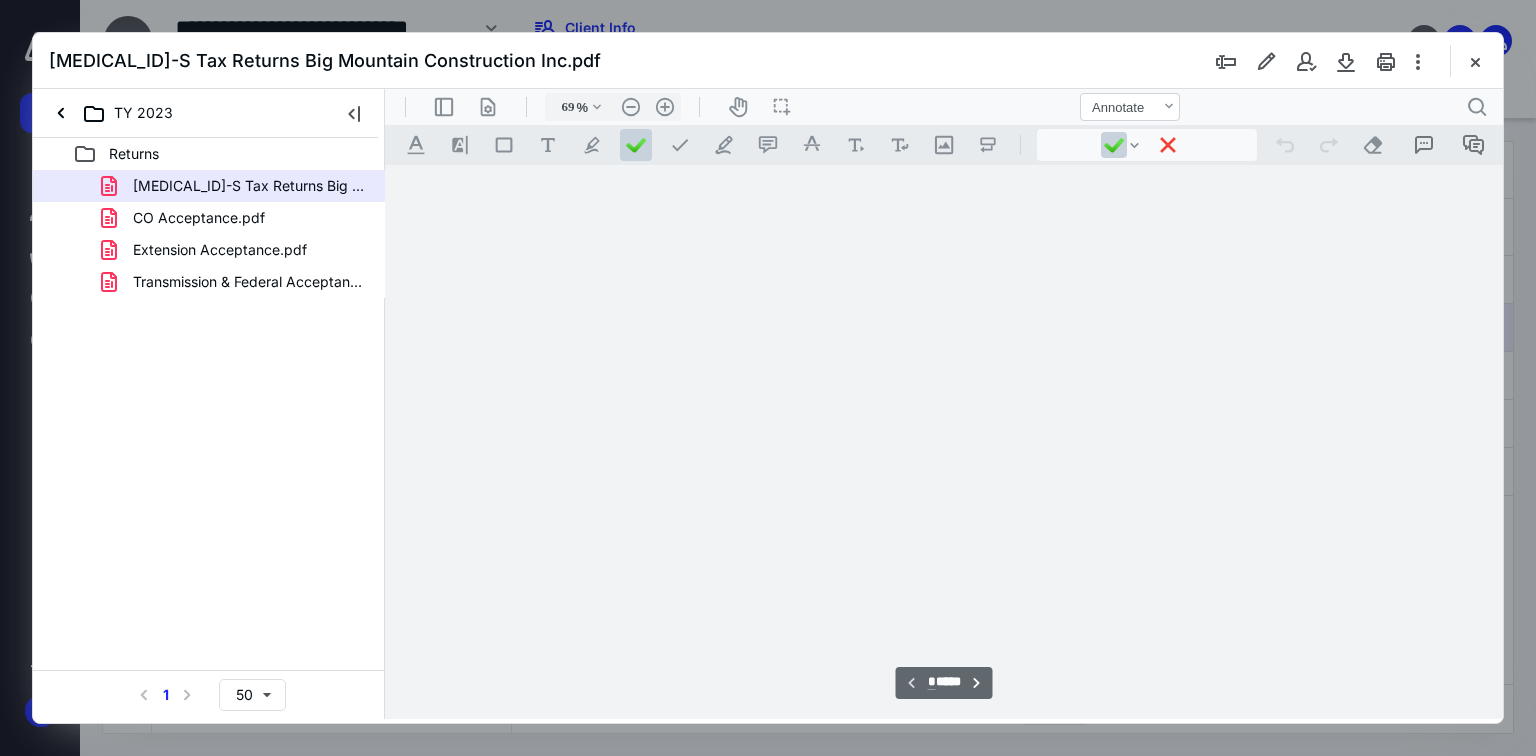 scroll, scrollTop: 79, scrollLeft: 0, axis: vertical 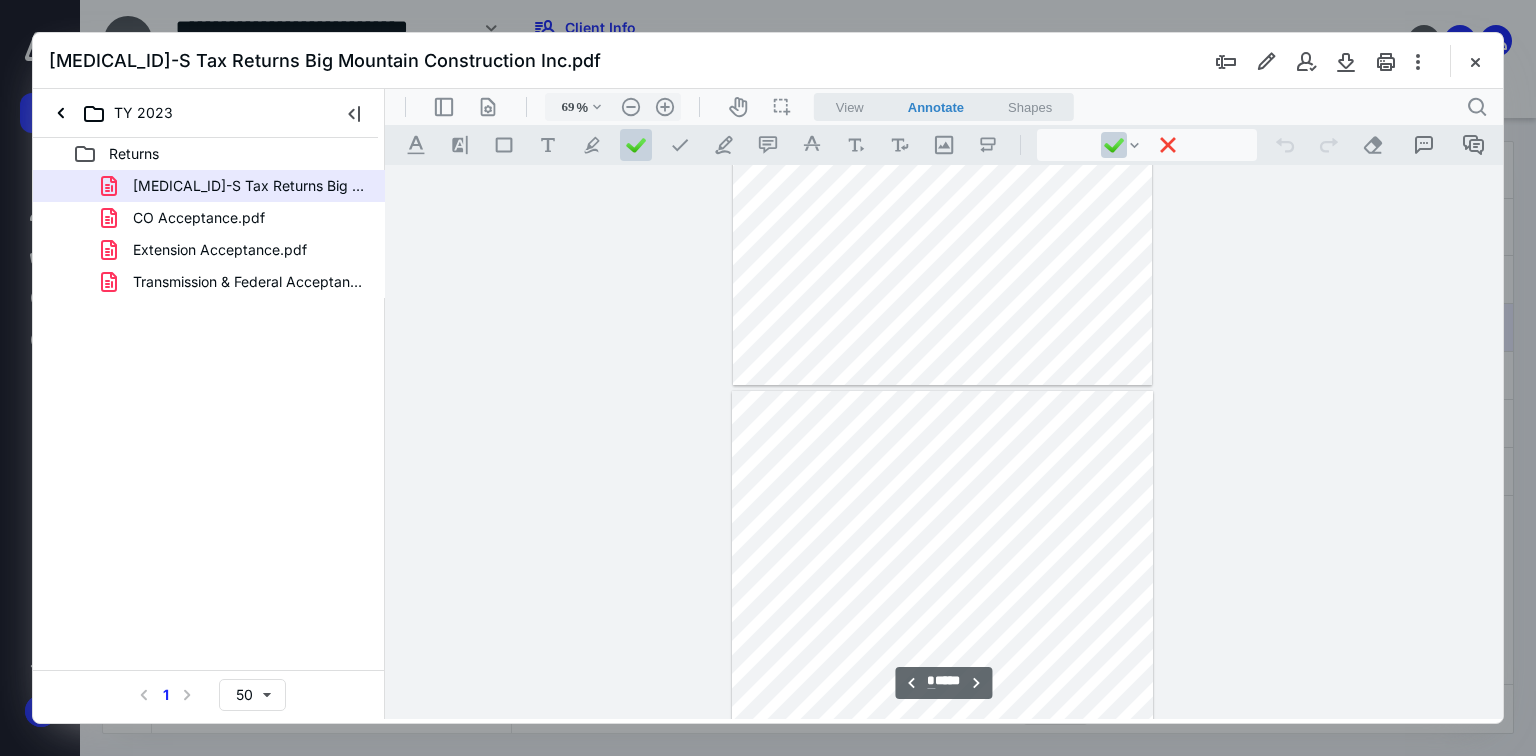 type on "*" 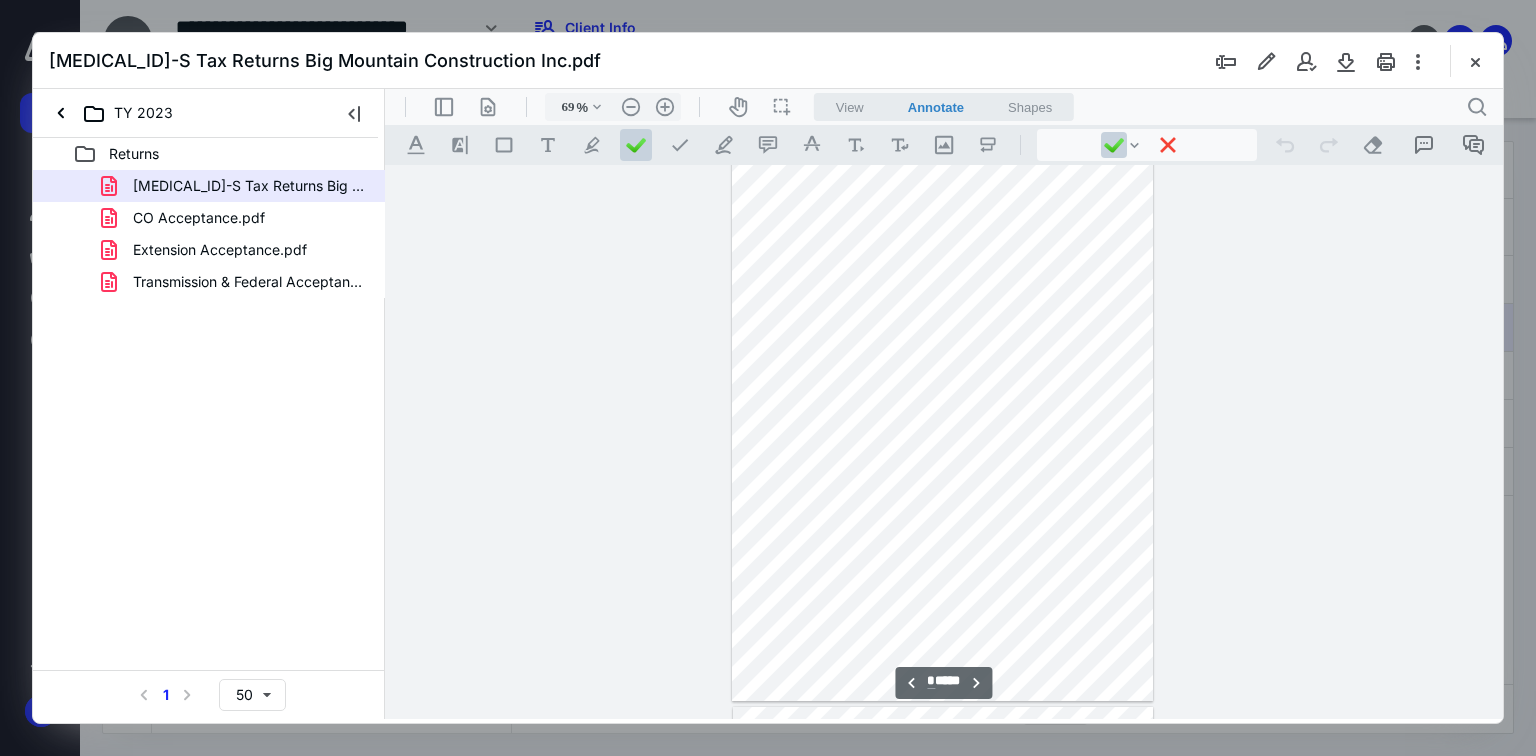 scroll, scrollTop: 2319, scrollLeft: 0, axis: vertical 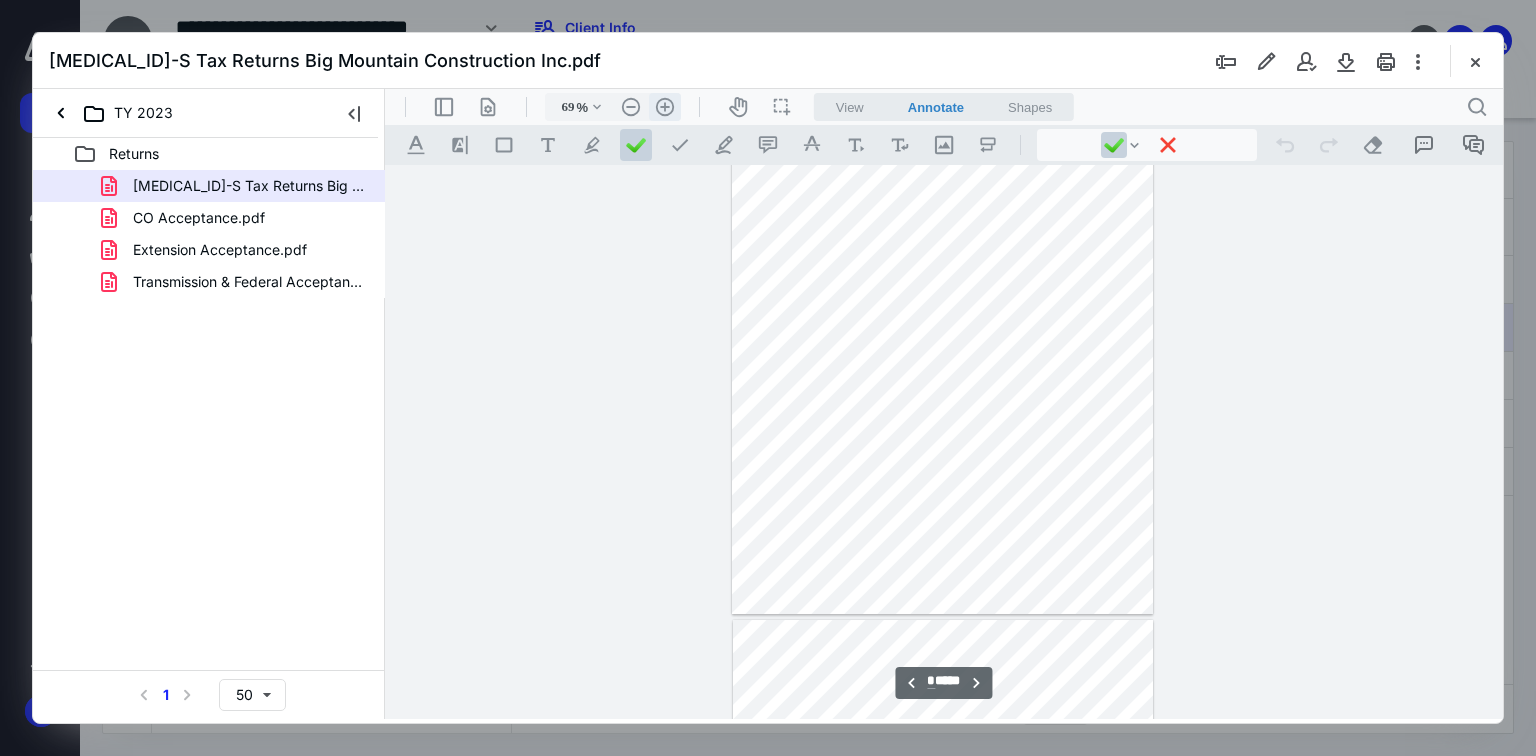 click on ".cls-1{fill:#abb0c4;} icon - header - zoom - in - line" at bounding box center [665, 107] 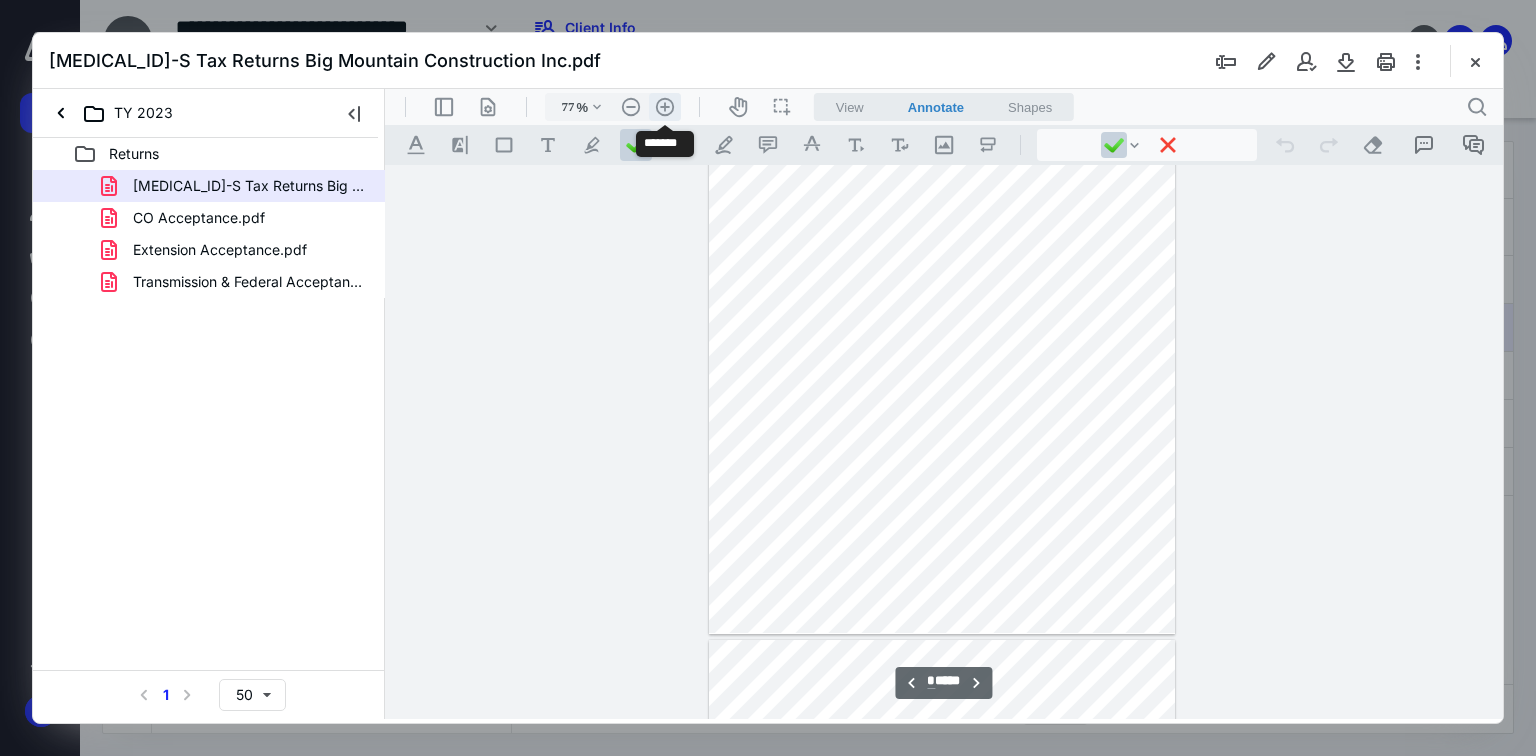 click on ".cls-1{fill:#abb0c4;} icon - header - zoom - in - line" at bounding box center (665, 107) 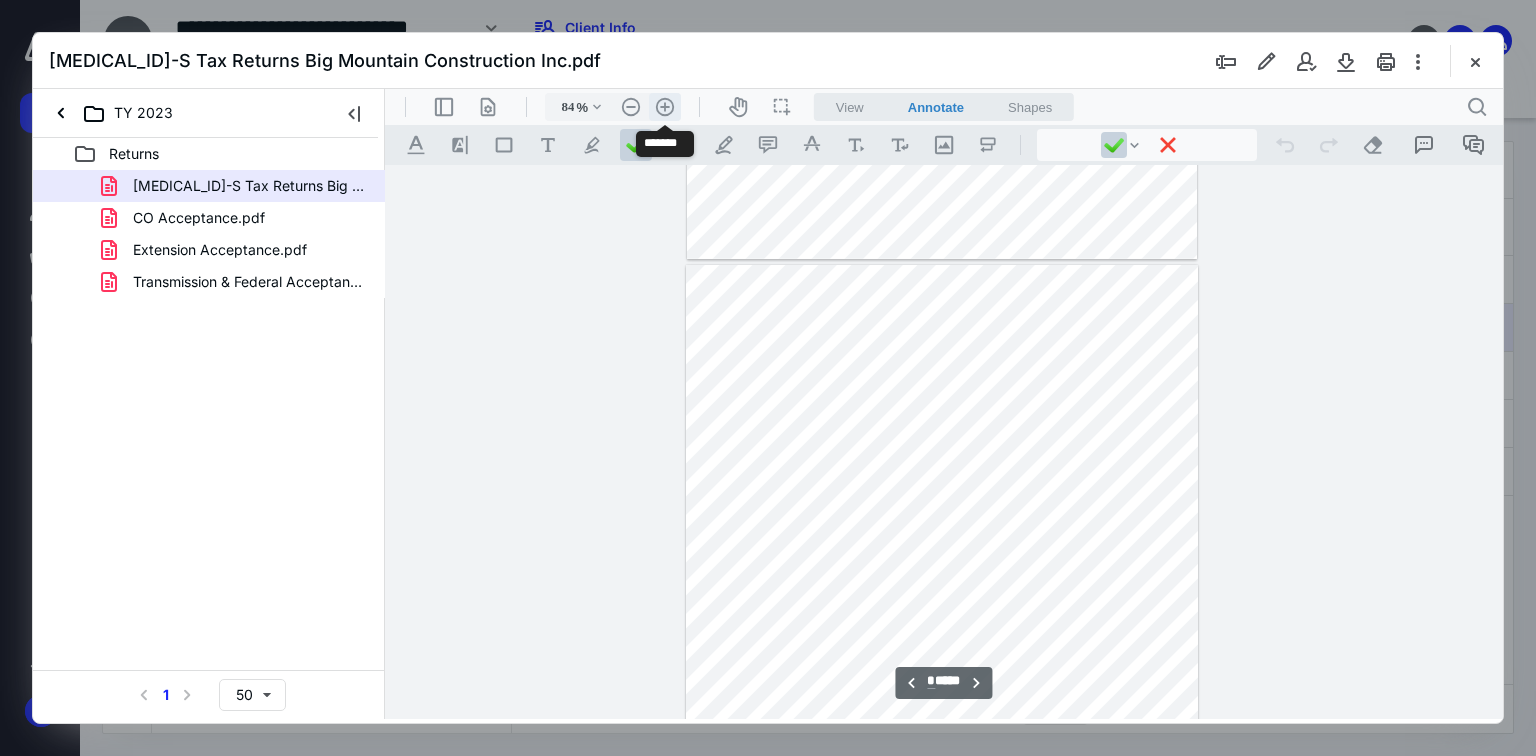 click on ".cls-1{fill:#abb0c4;} icon - header - zoom - in - line" at bounding box center [665, 107] 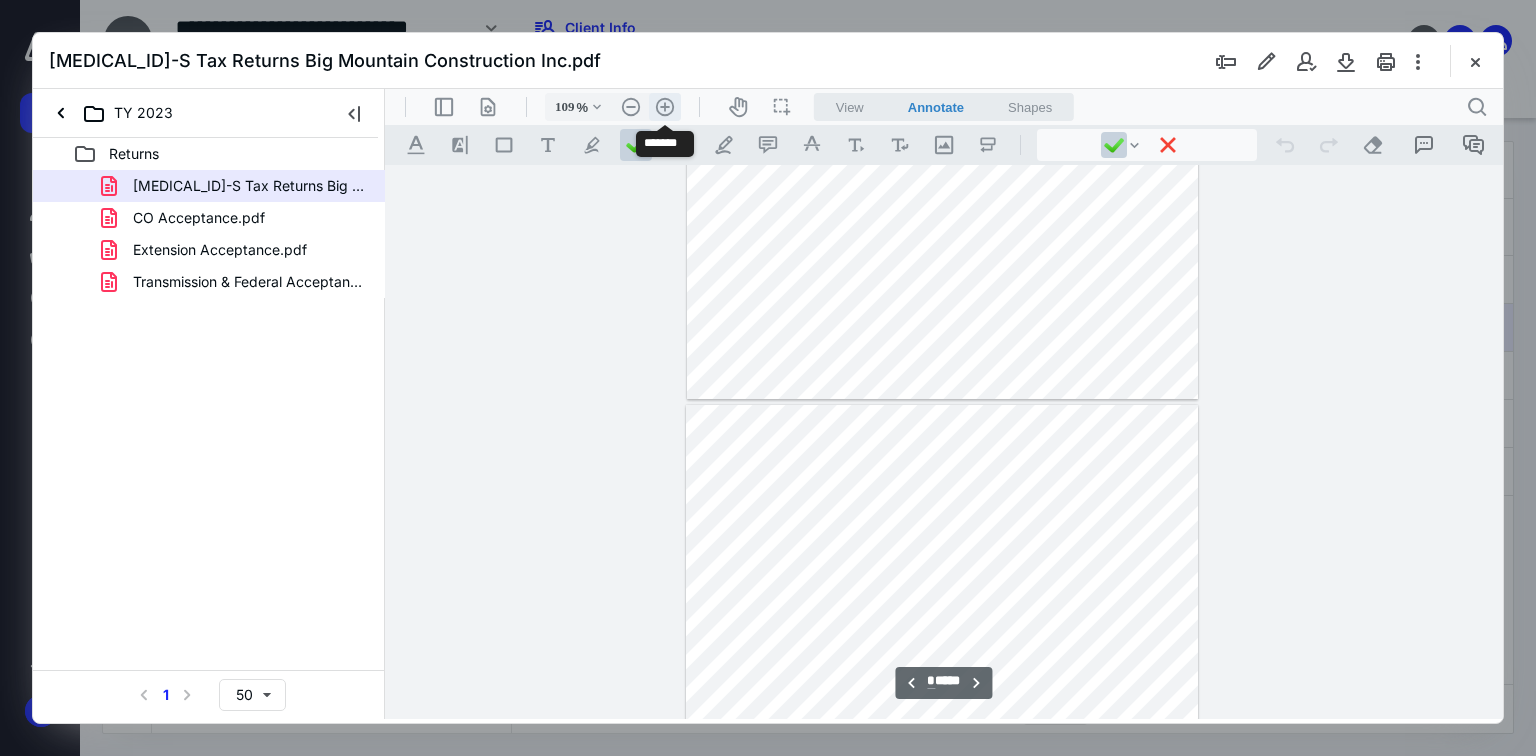 click on ".cls-1{fill:#abb0c4;} icon - header - zoom - in - line" at bounding box center [665, 107] 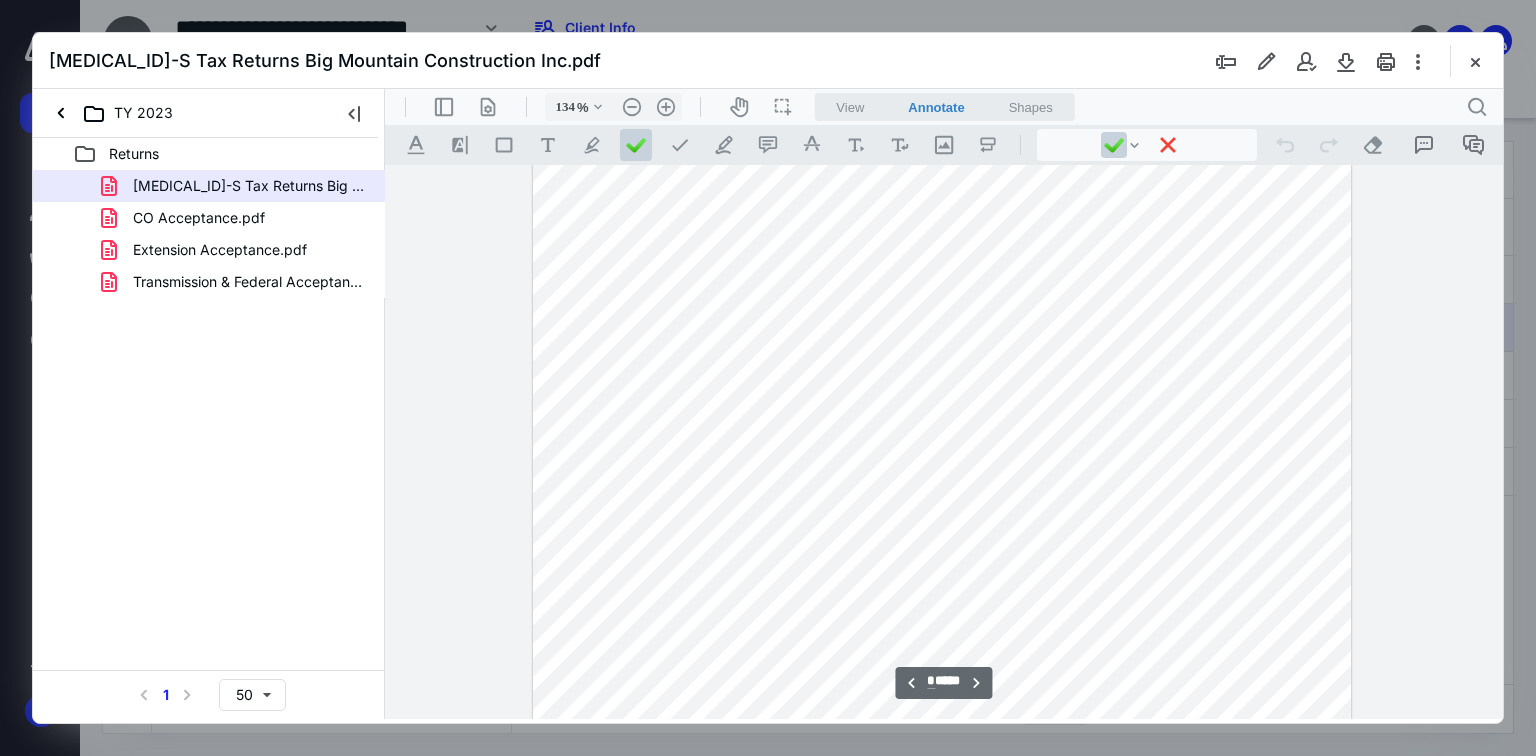scroll, scrollTop: 4732, scrollLeft: 0, axis: vertical 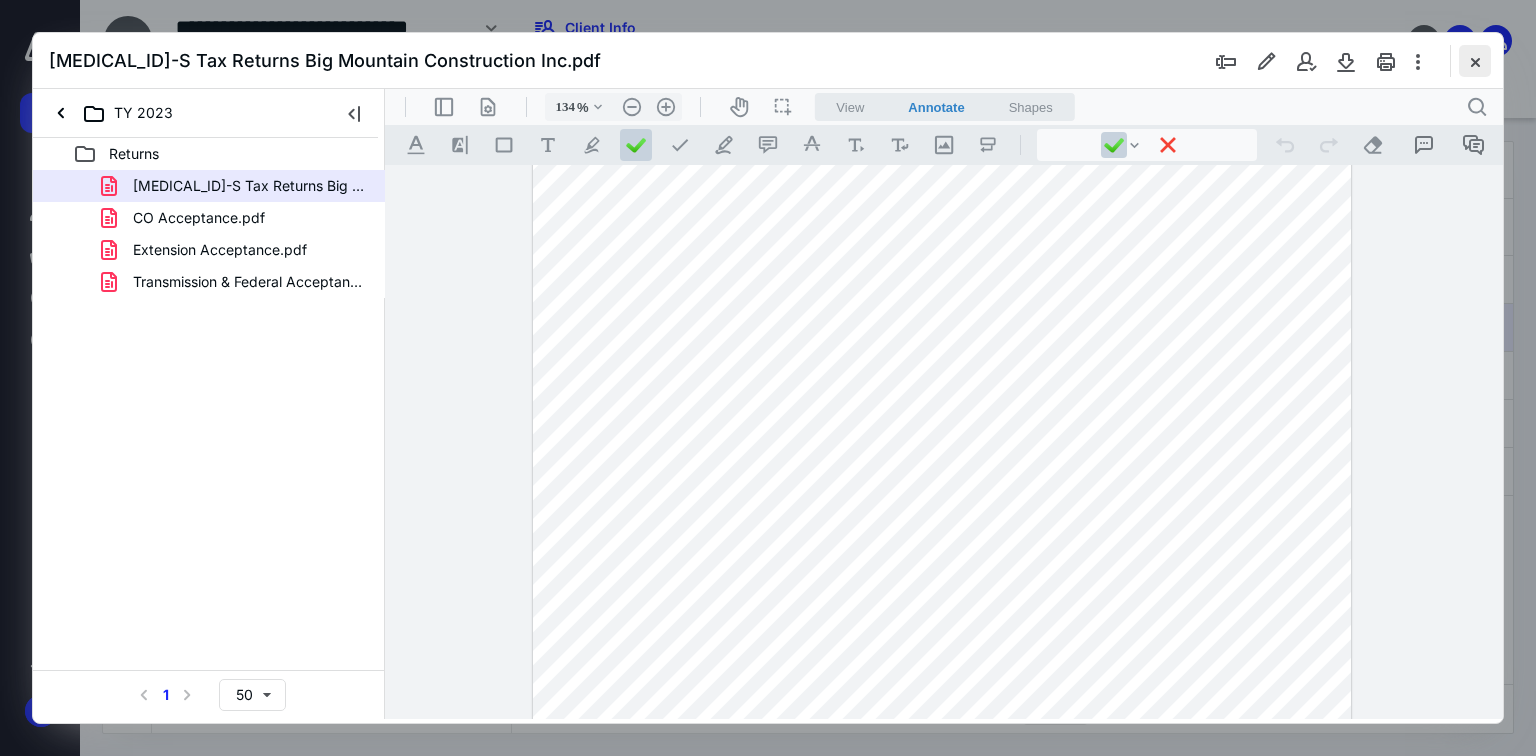 click at bounding box center [1475, 61] 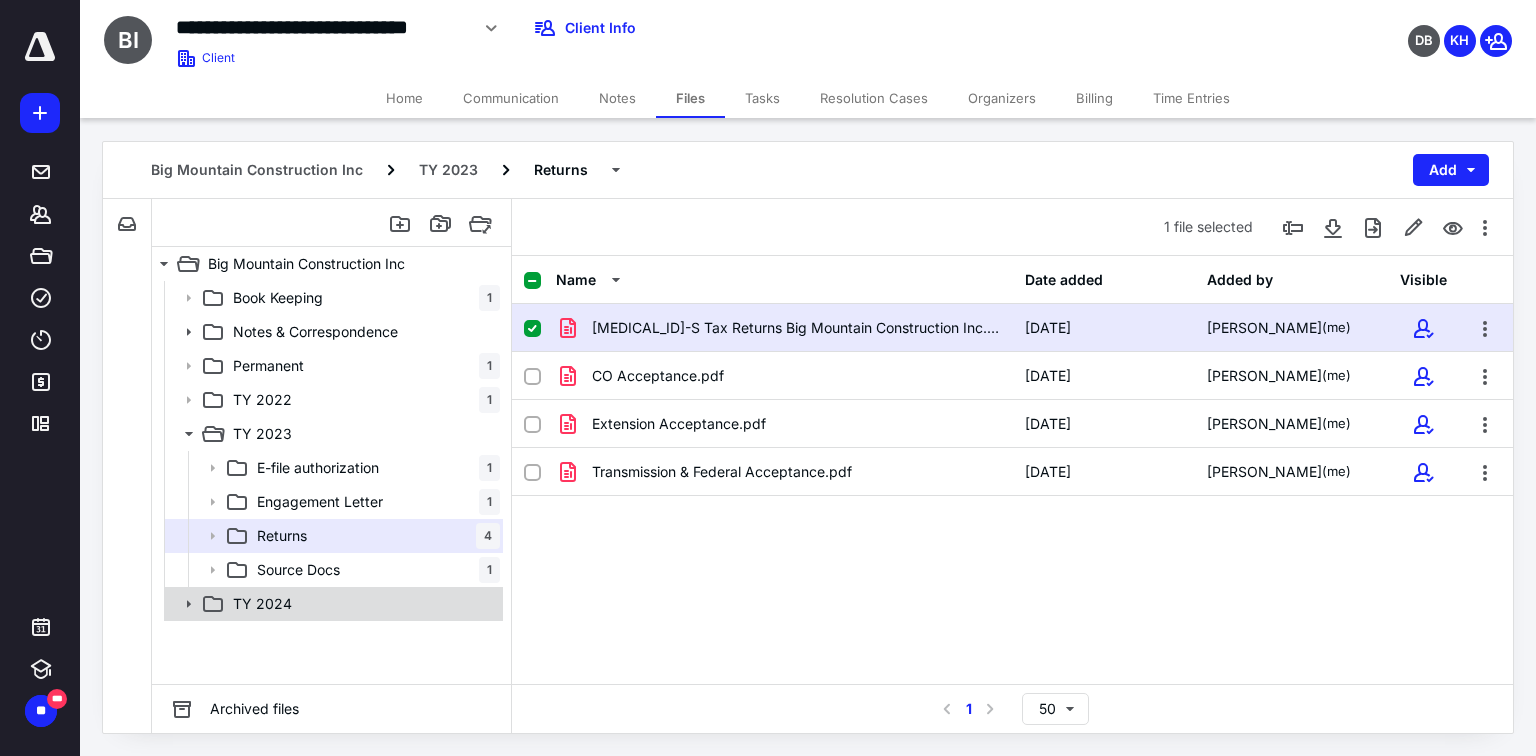 click on "TY 2024" at bounding box center [332, 604] 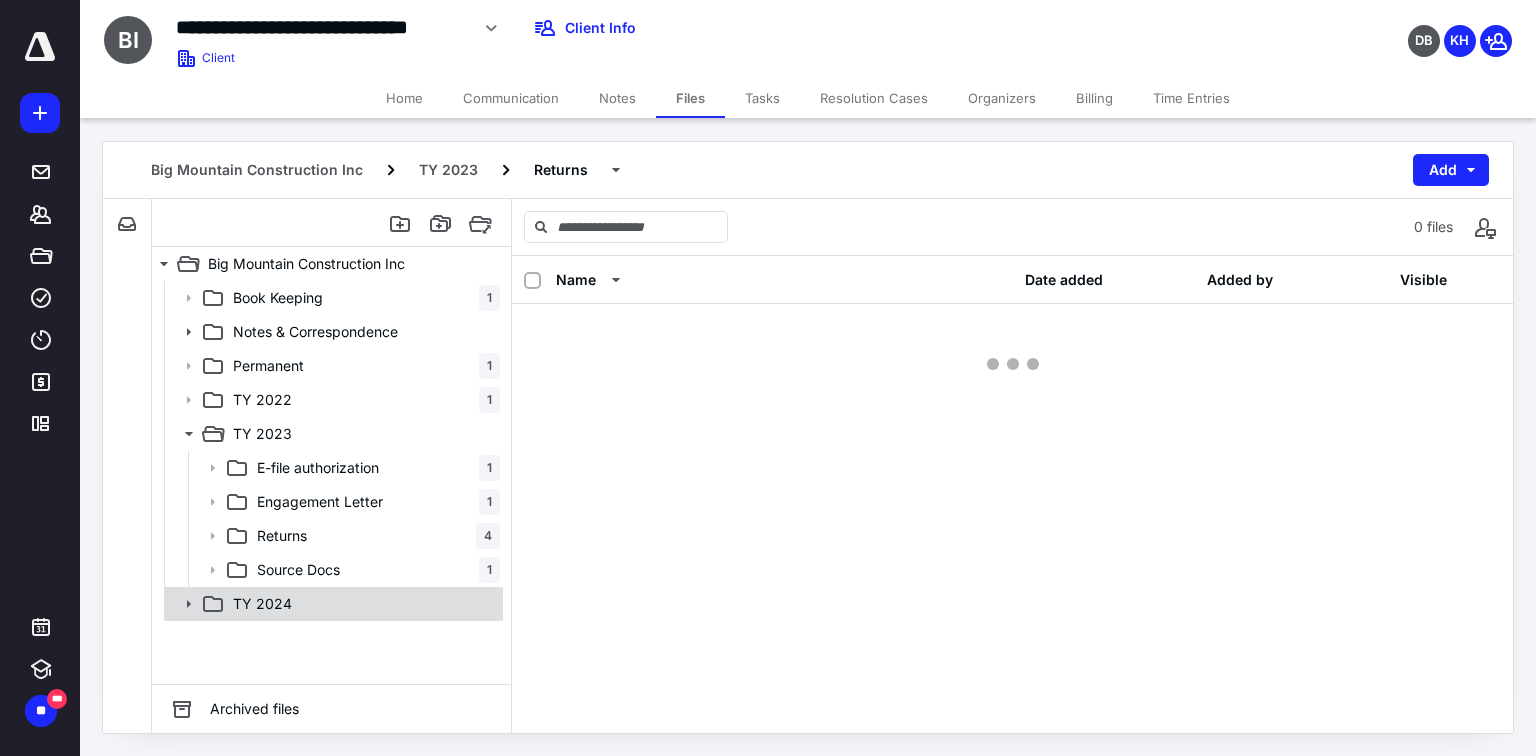 click on "TY 2024" at bounding box center (332, 604) 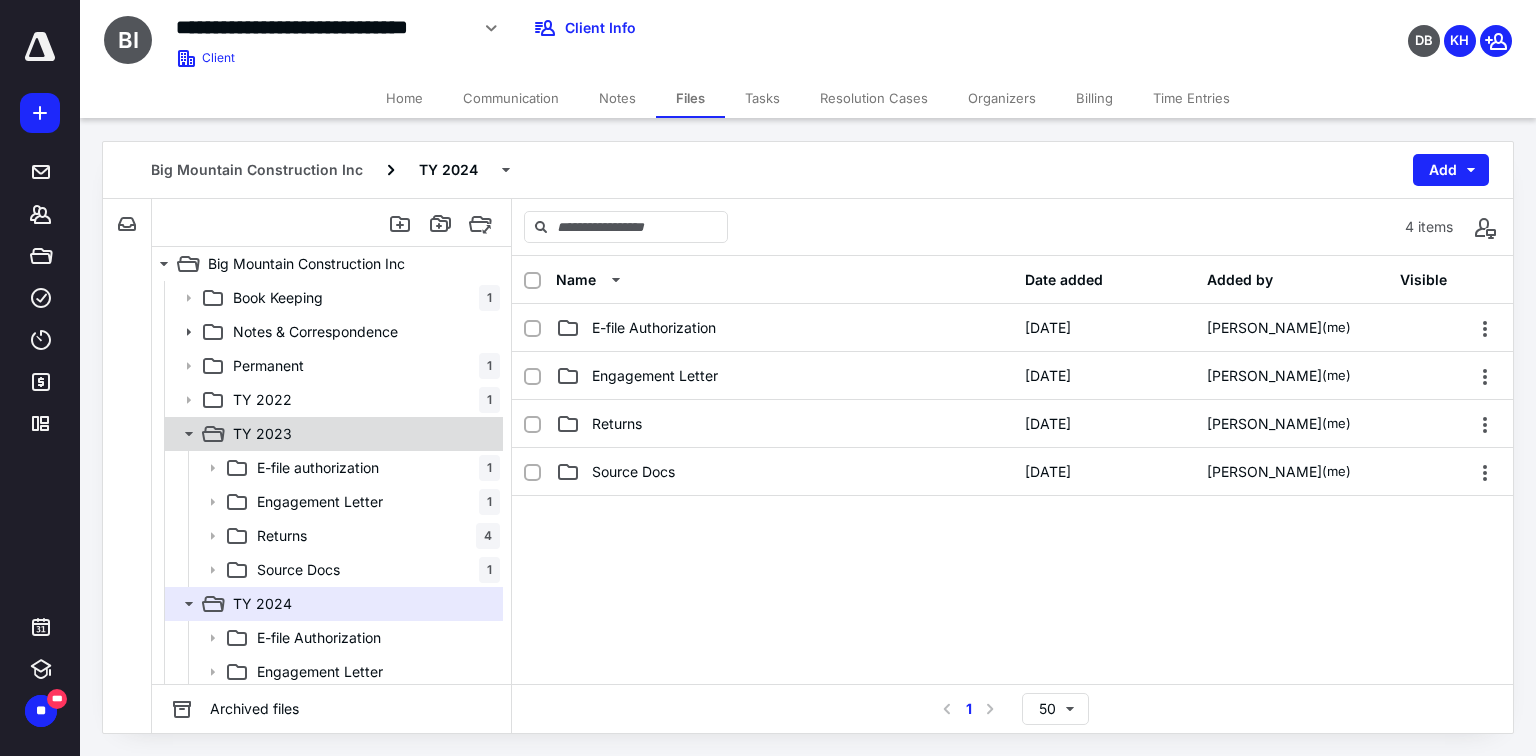click 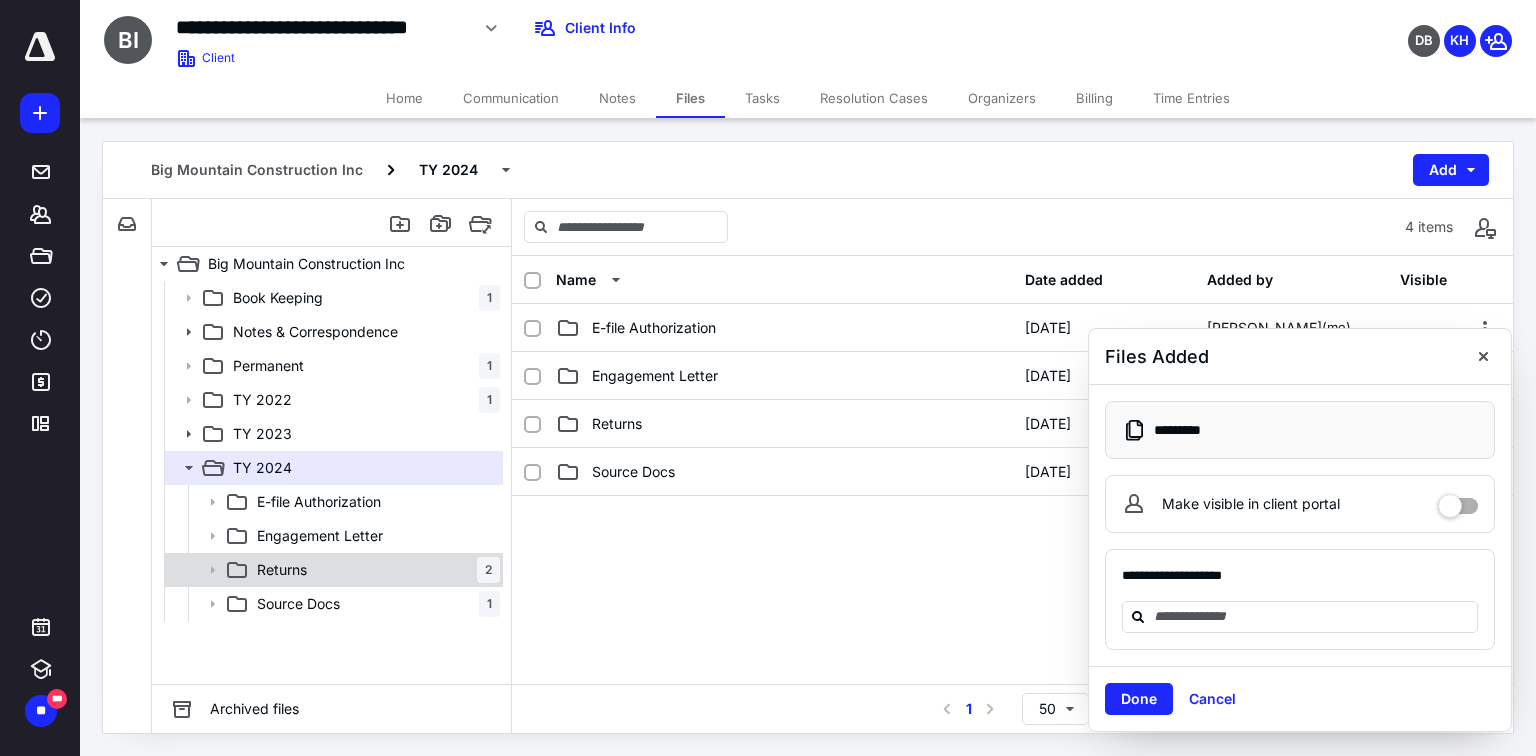 click on "Returns 2" at bounding box center (374, 570) 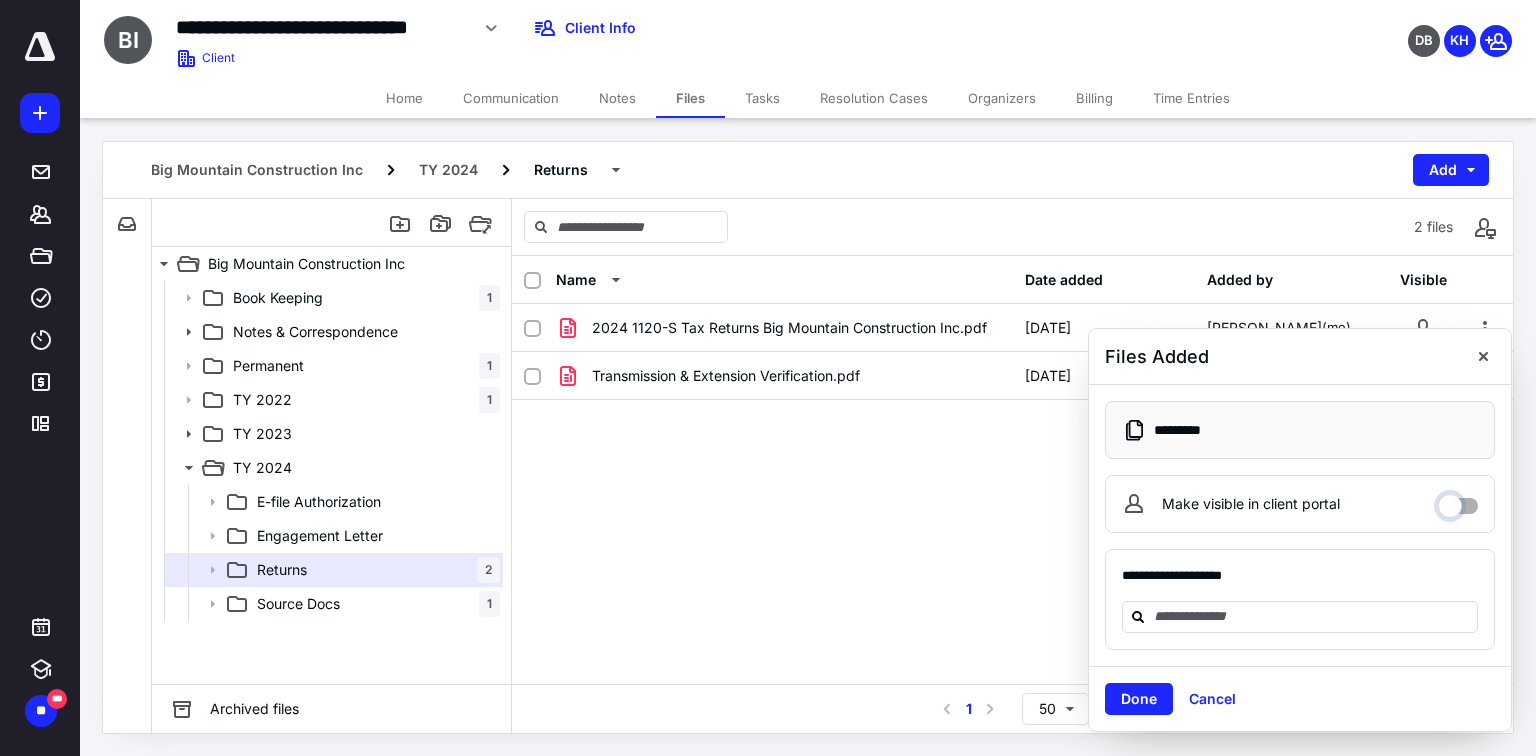 click on "Make visible in client portal" at bounding box center (1458, 501) 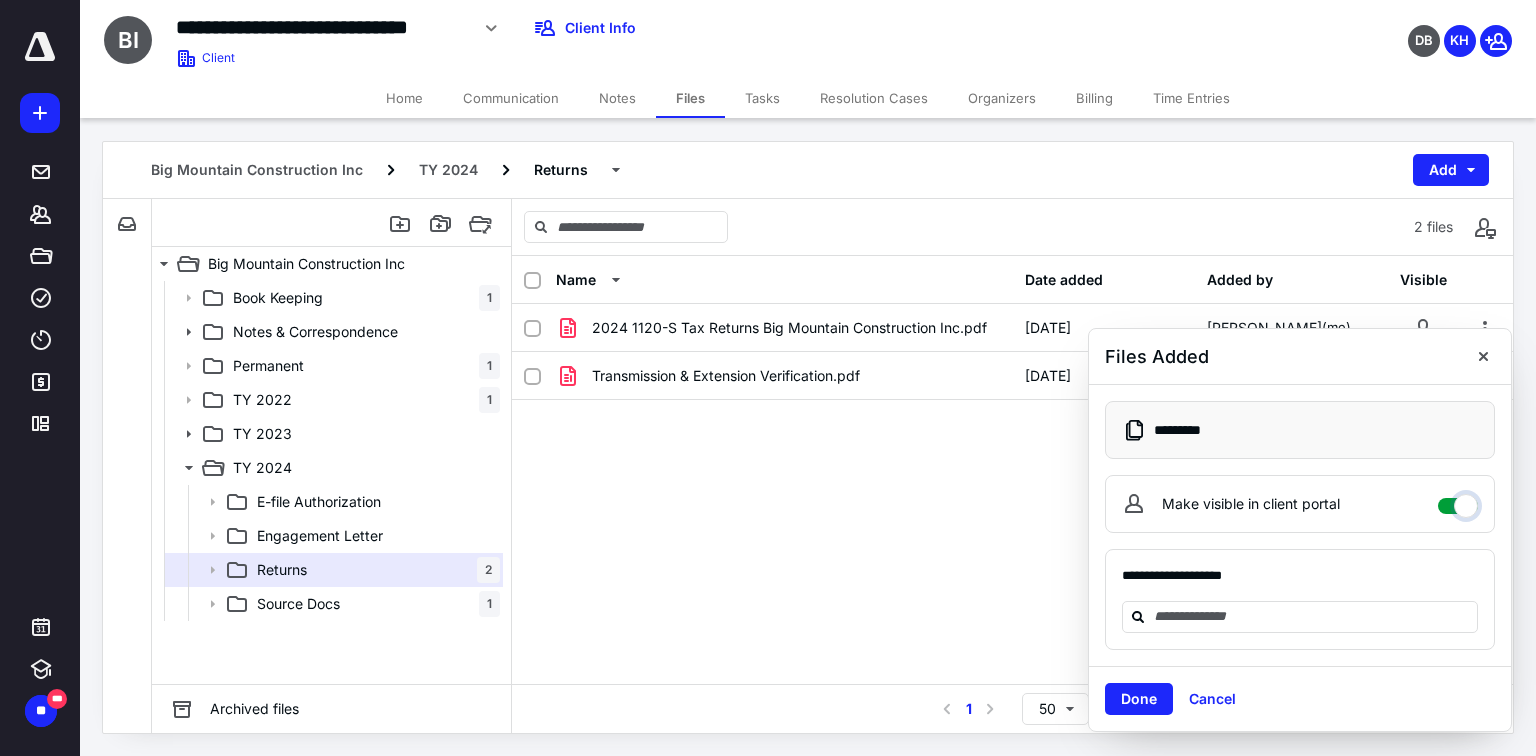 checkbox on "****" 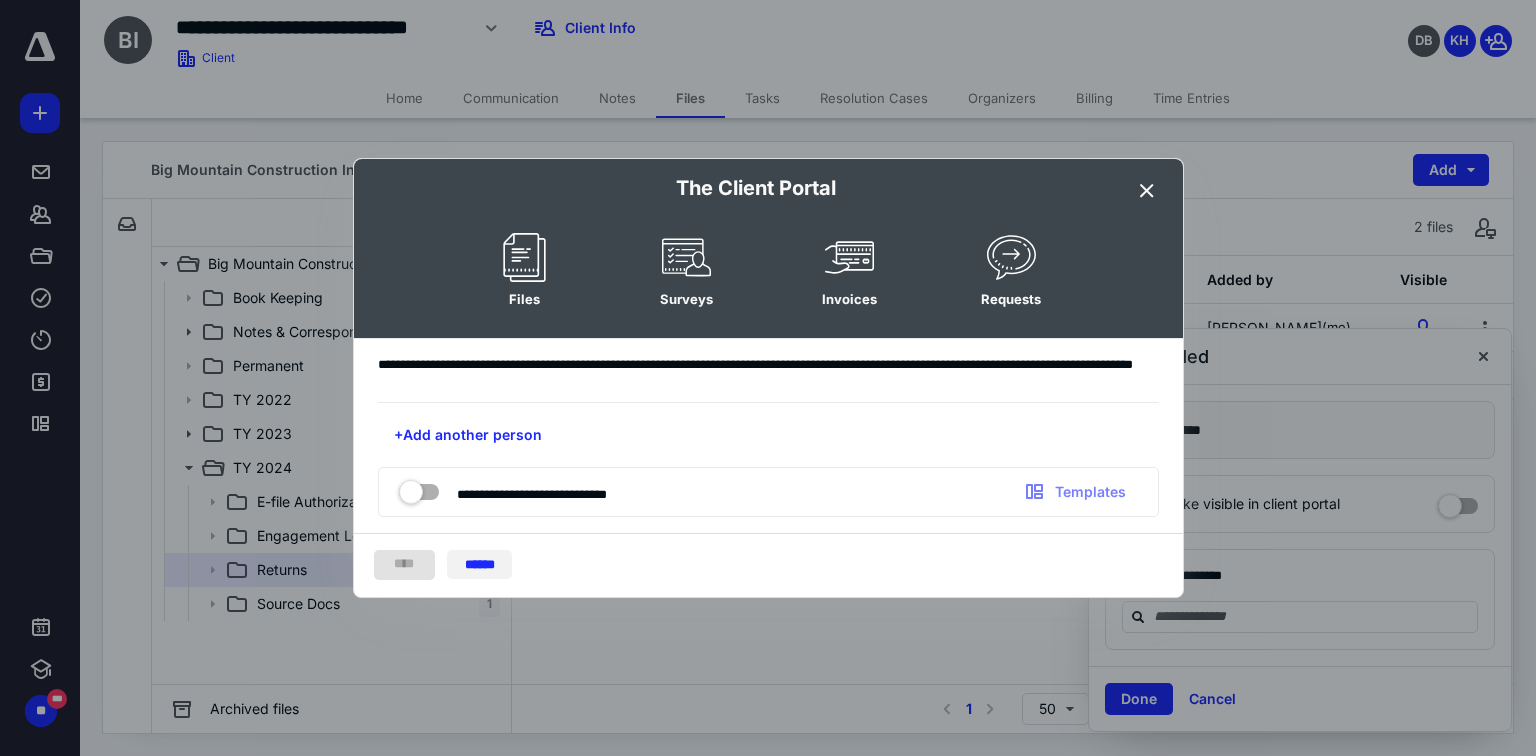 click on "******" at bounding box center [479, 564] 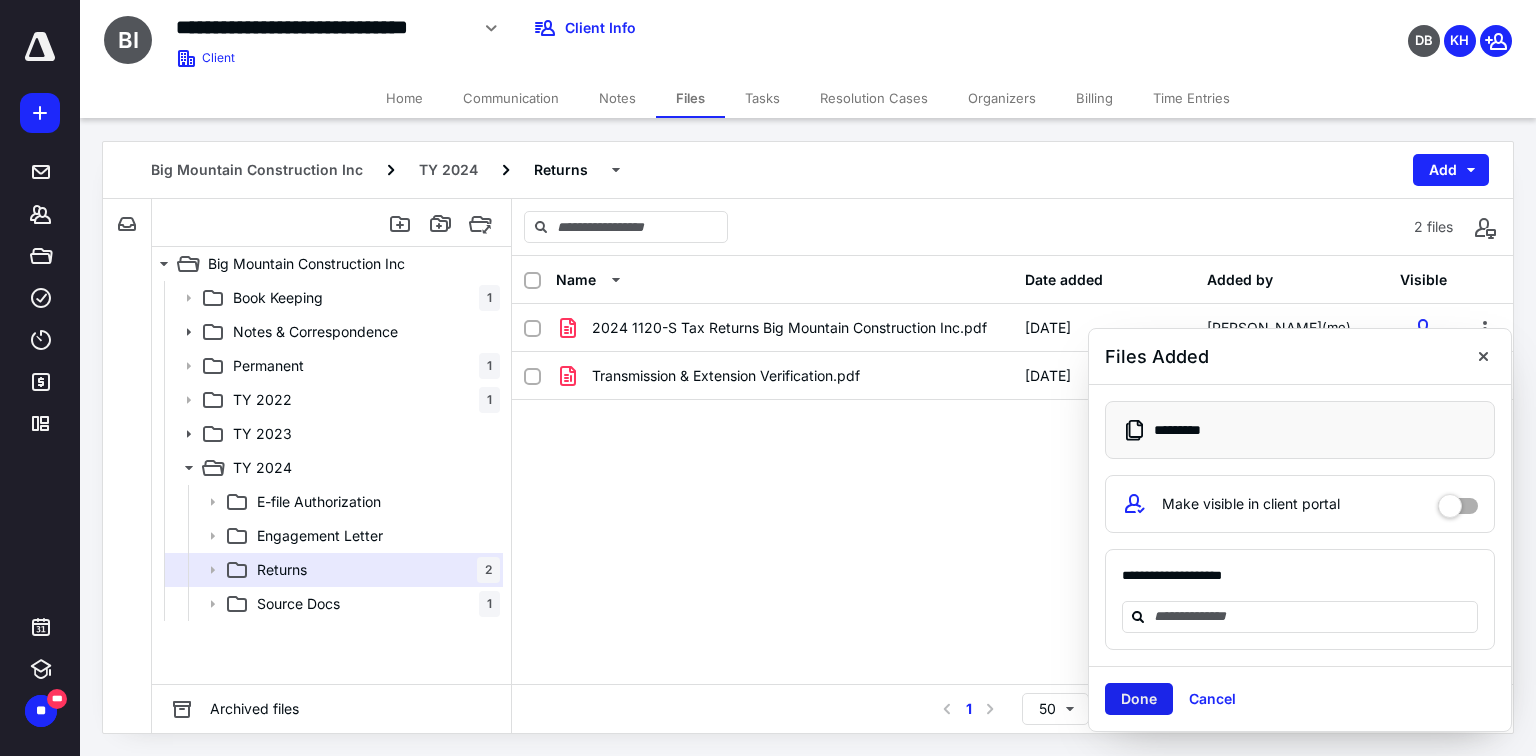 click on "Done" at bounding box center (1139, 699) 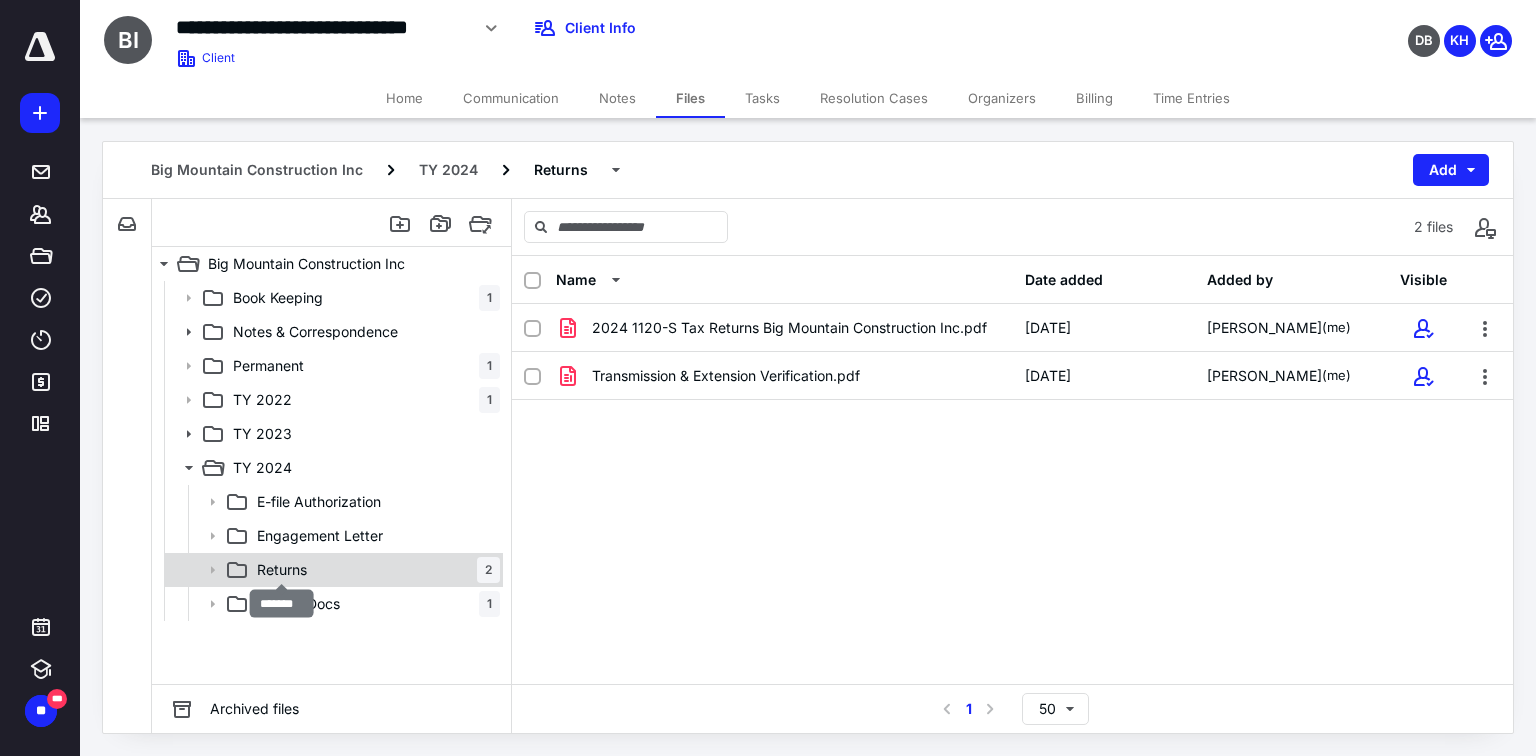 click on "Returns" at bounding box center [282, 570] 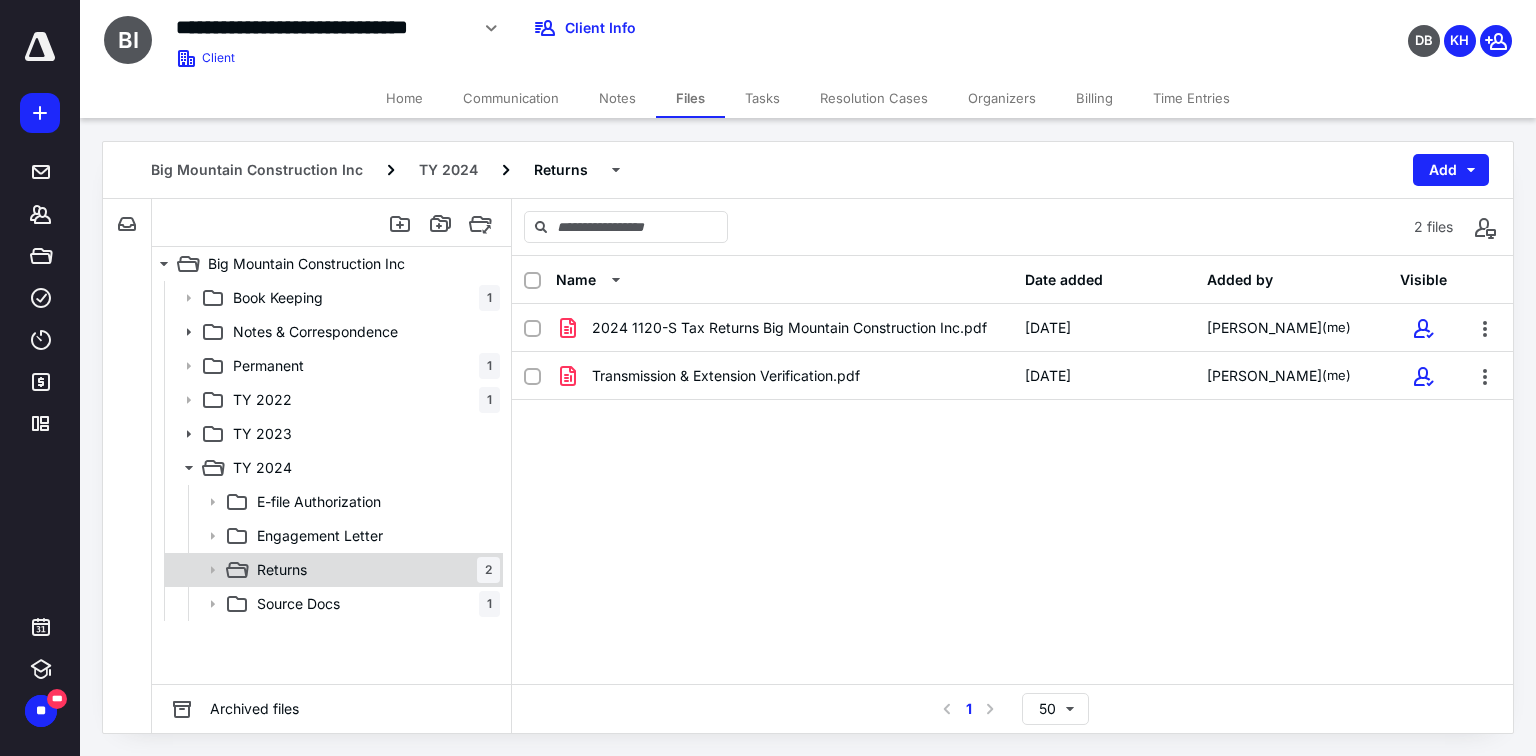 click on "Returns" at bounding box center (282, 570) 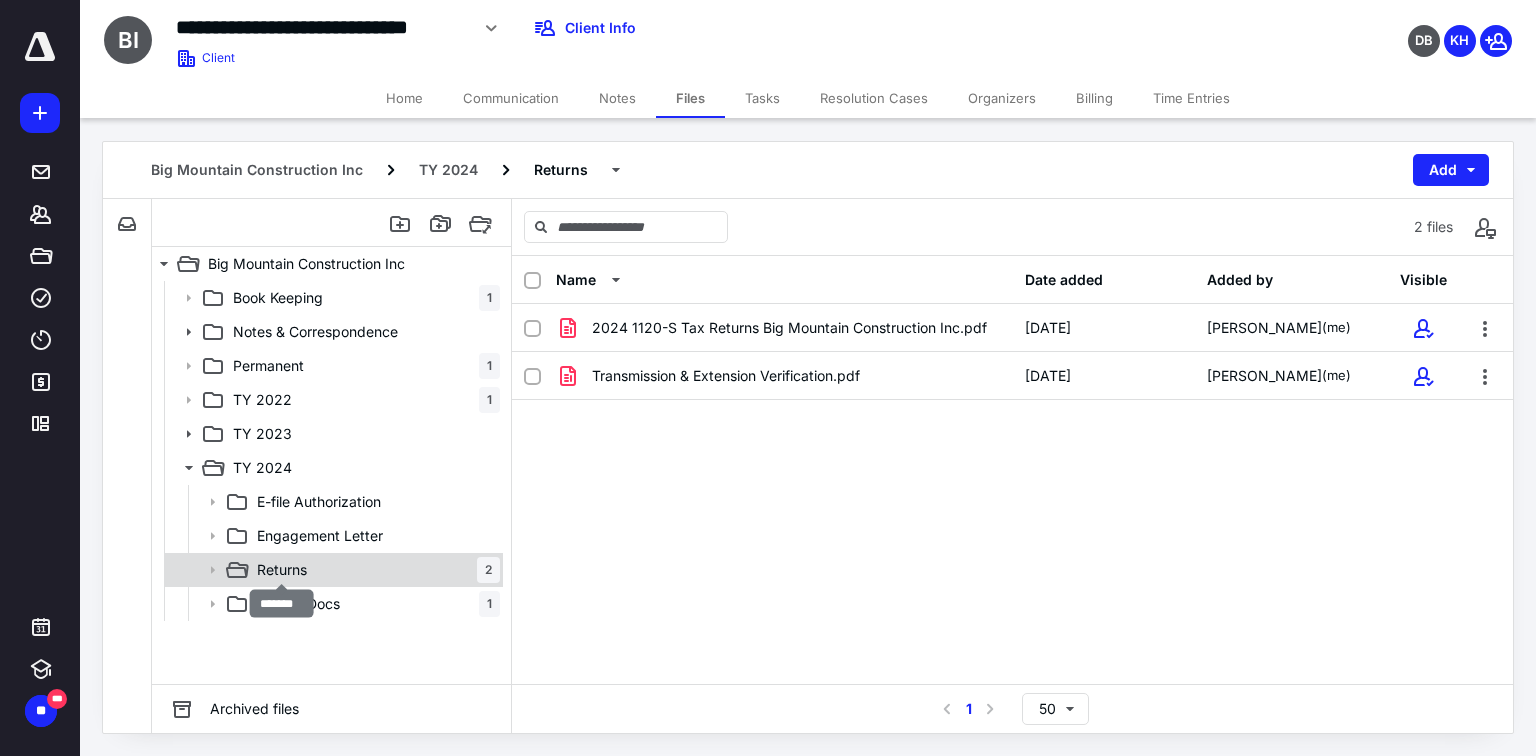 click on "Returns" at bounding box center (282, 570) 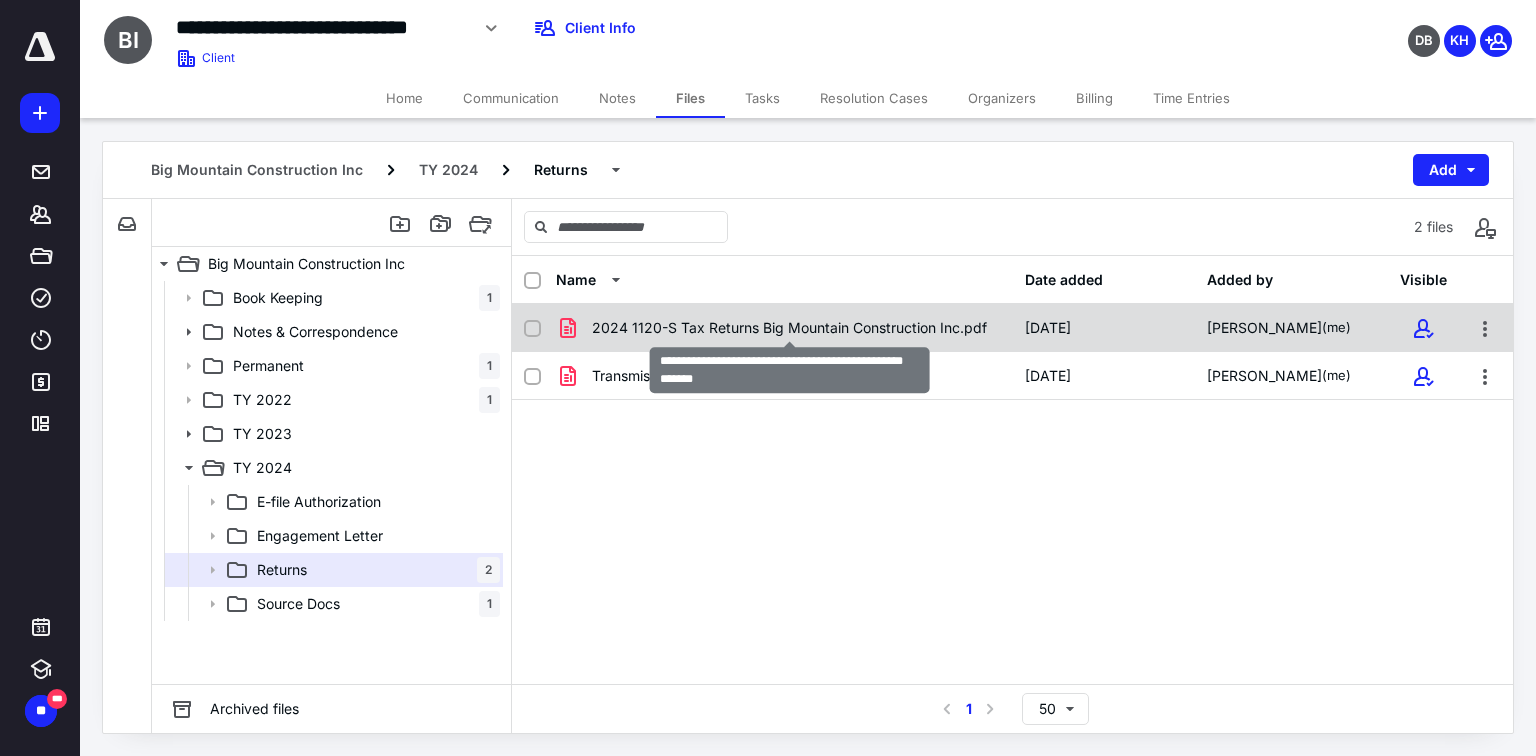 click on "2024 1120-S Tax Returns Big Mountain Construction Inc.pdf" at bounding box center [789, 328] 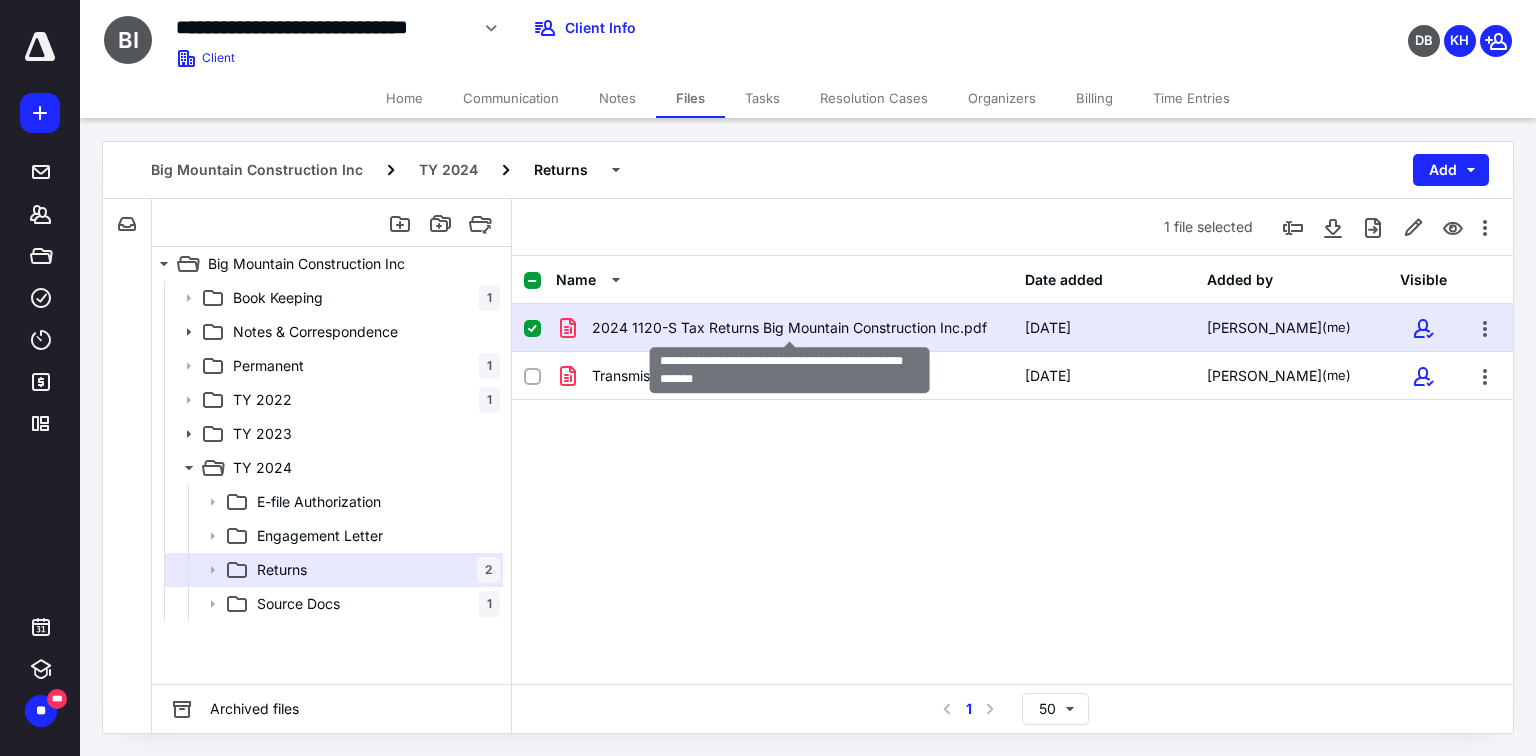 click on "2024 1120-S Tax Returns Big Mountain Construction Inc.pdf" at bounding box center [789, 328] 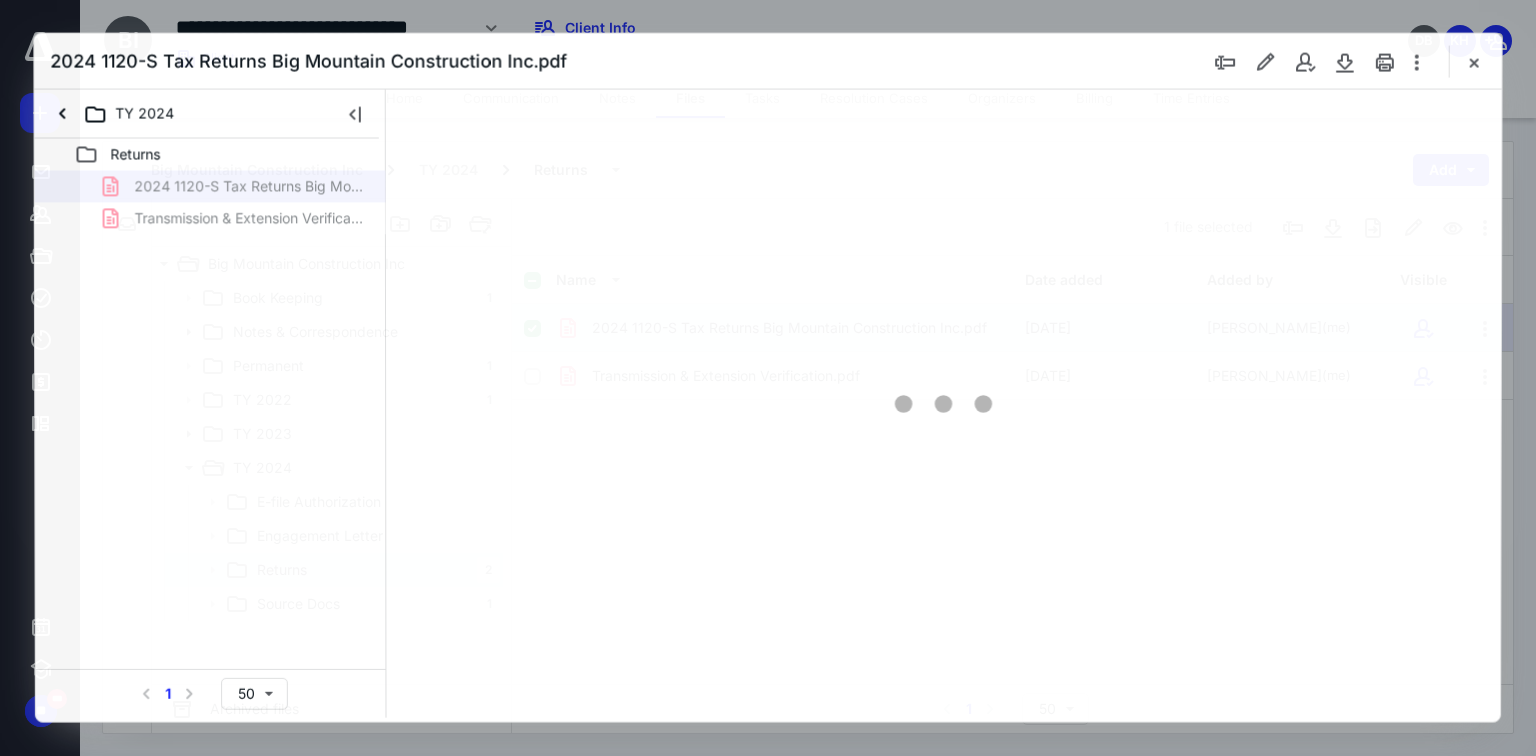 scroll, scrollTop: 0, scrollLeft: 0, axis: both 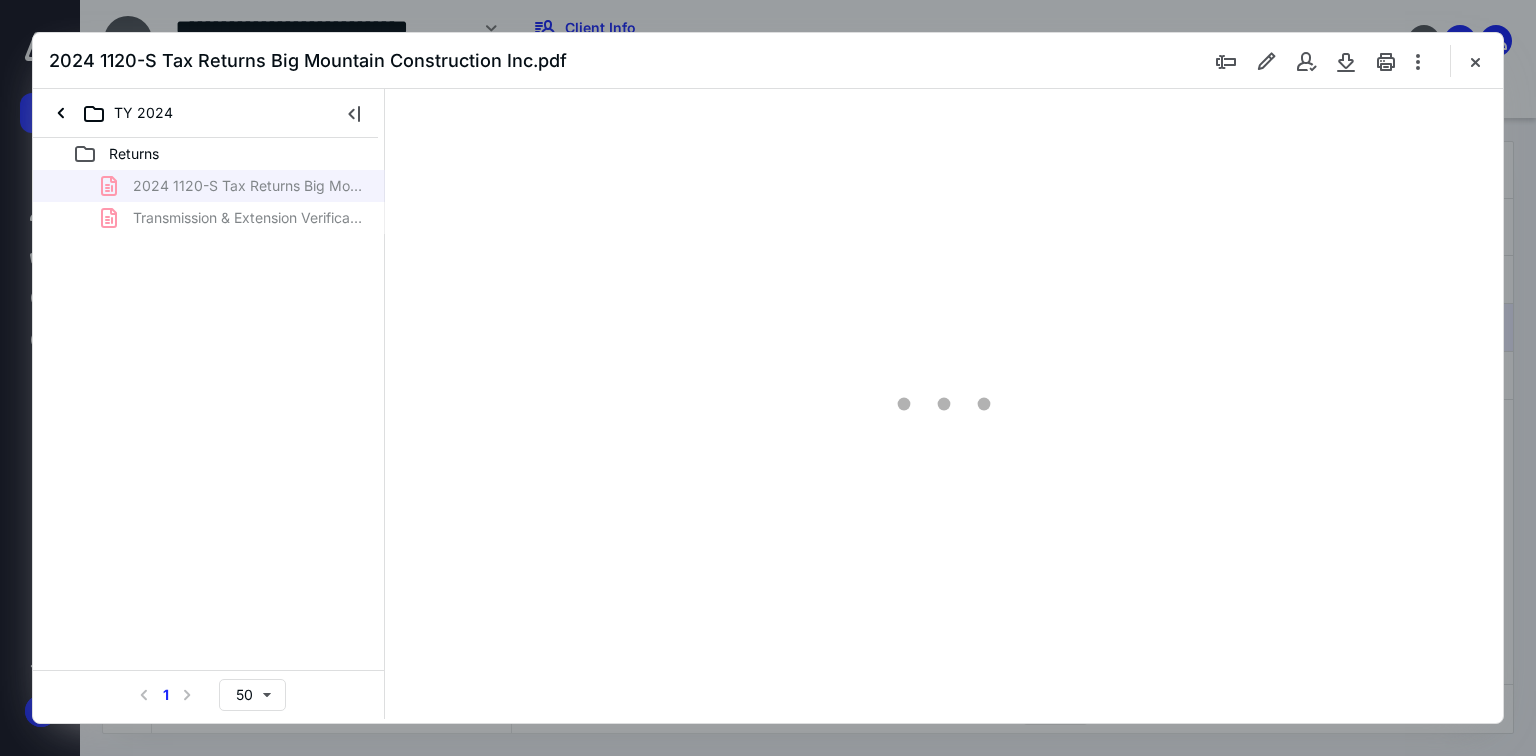 type on "69" 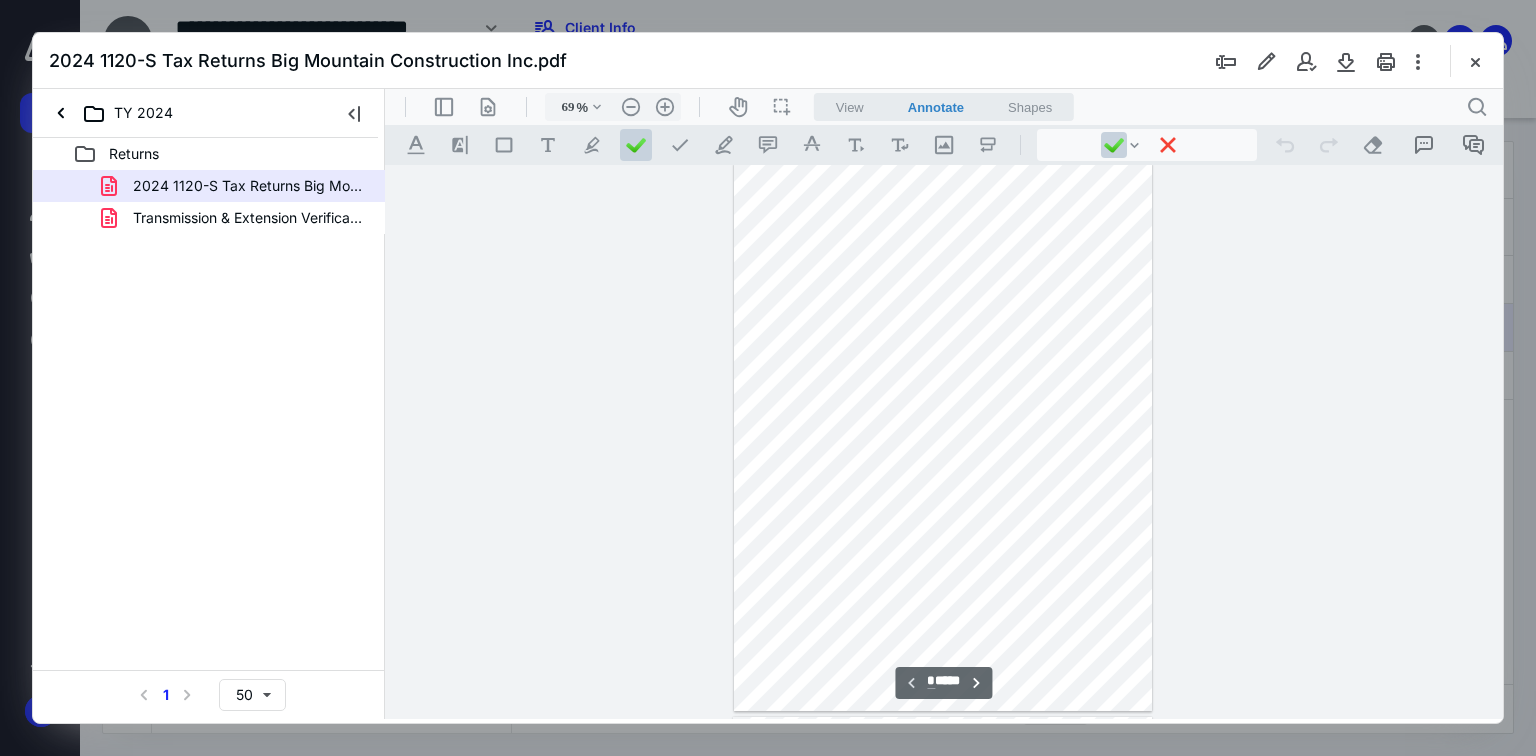 scroll, scrollTop: 0, scrollLeft: 0, axis: both 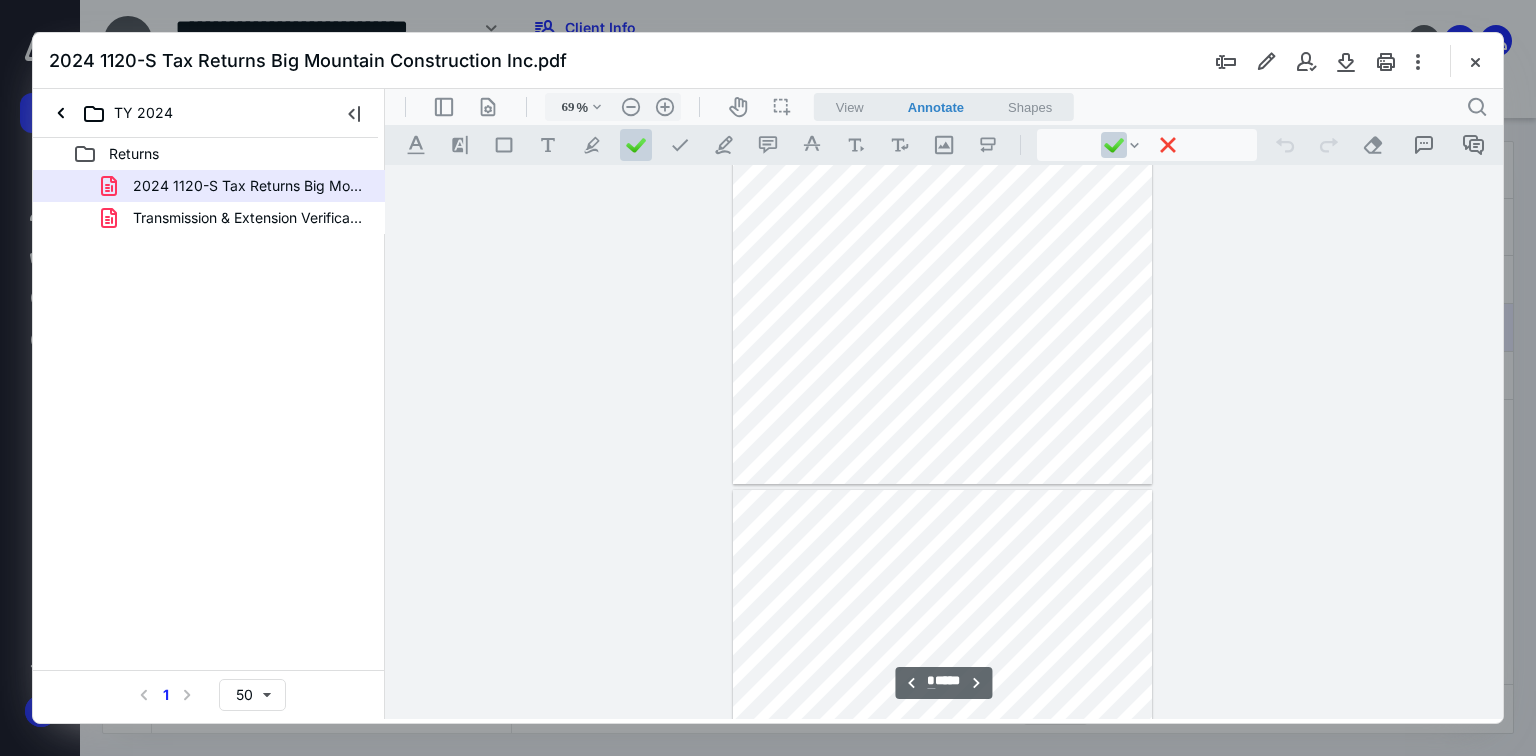 type on "*" 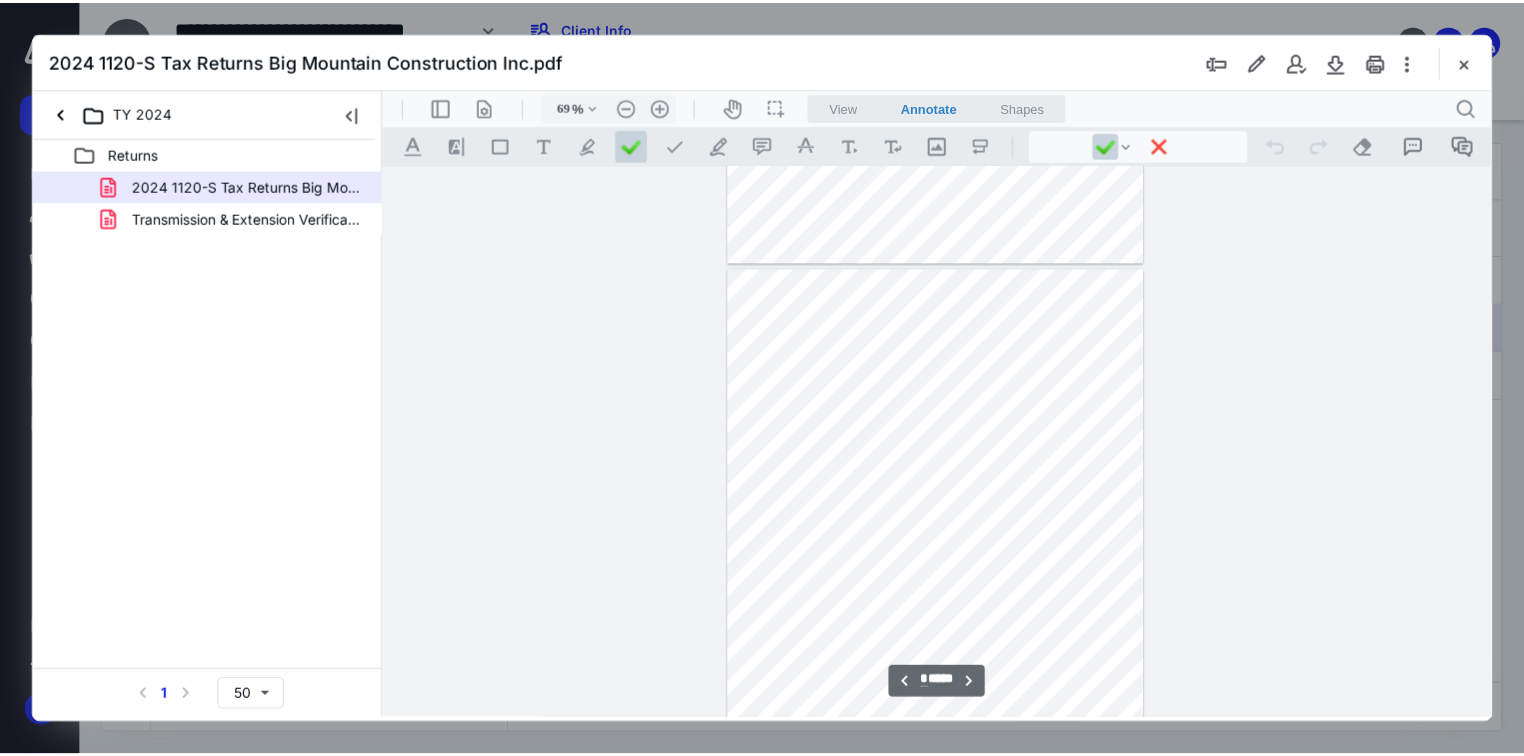 scroll, scrollTop: 2720, scrollLeft: 0, axis: vertical 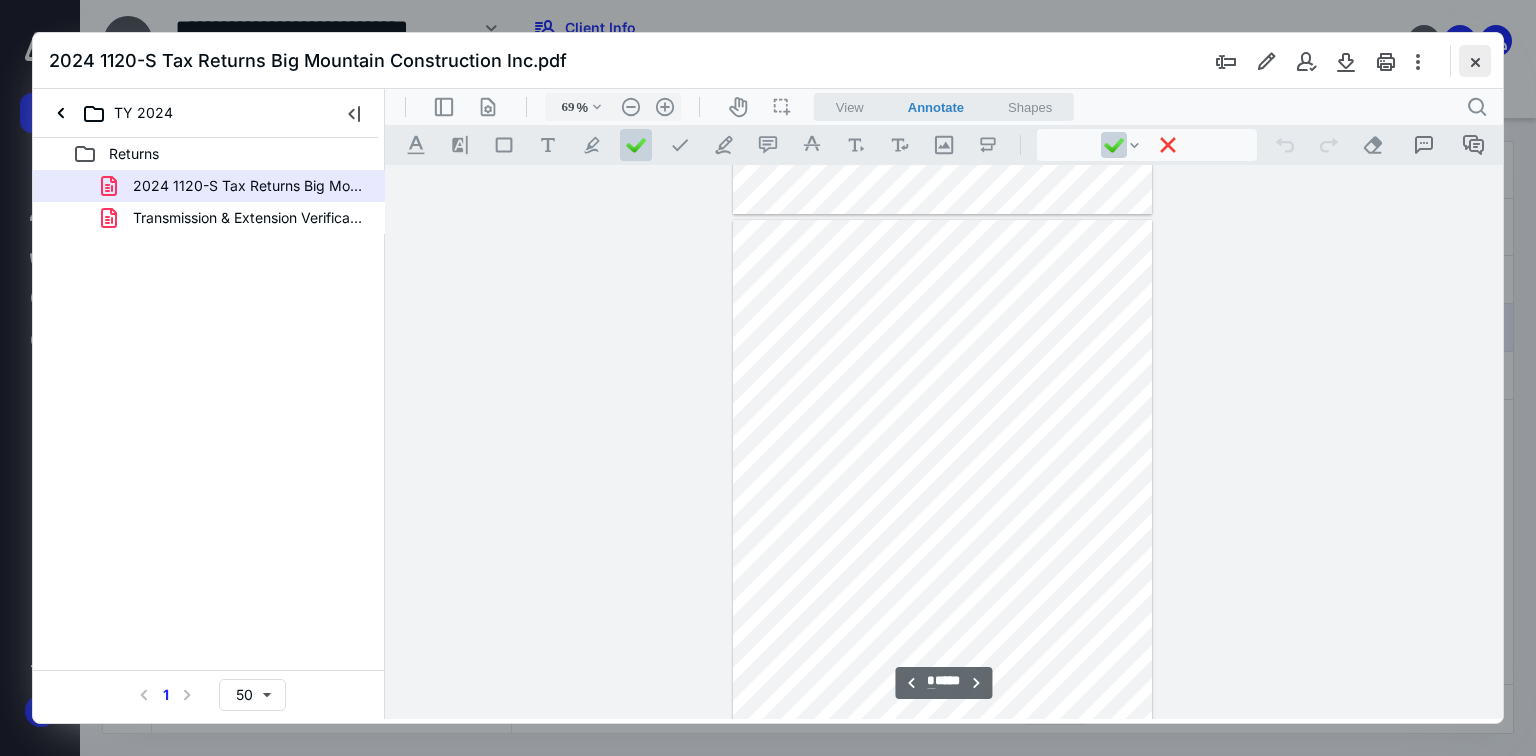click at bounding box center [1475, 61] 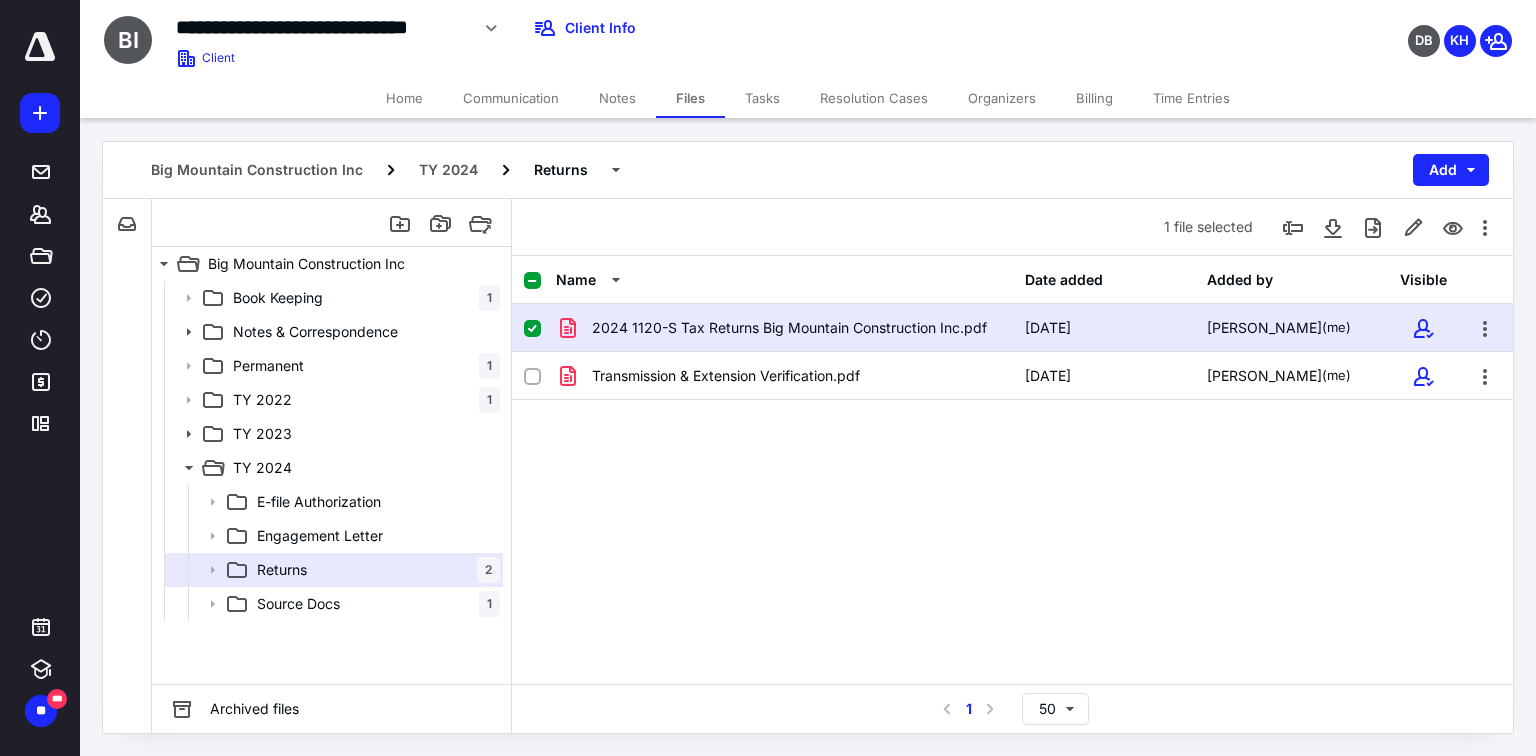 click on "Home" at bounding box center (404, 98) 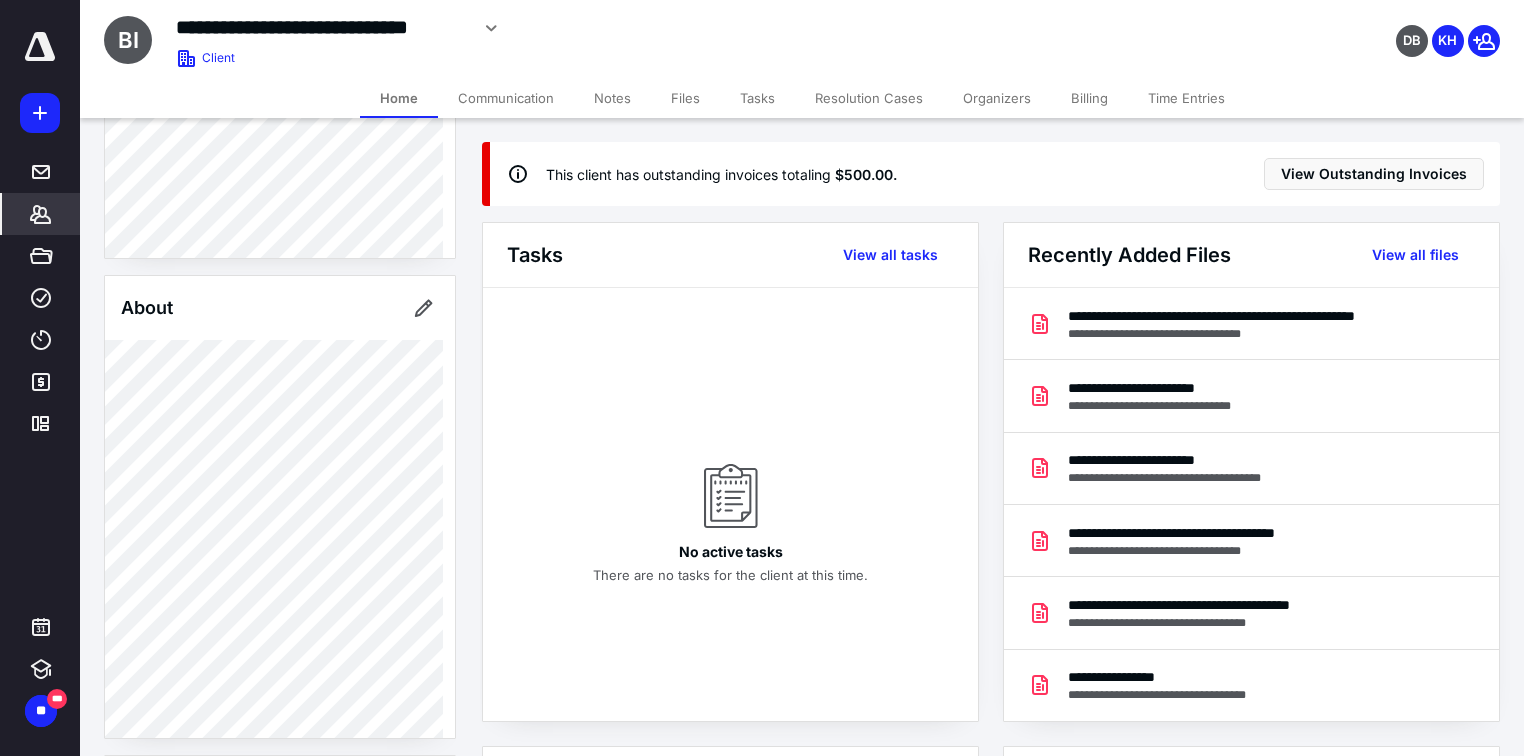 scroll, scrollTop: 441, scrollLeft: 0, axis: vertical 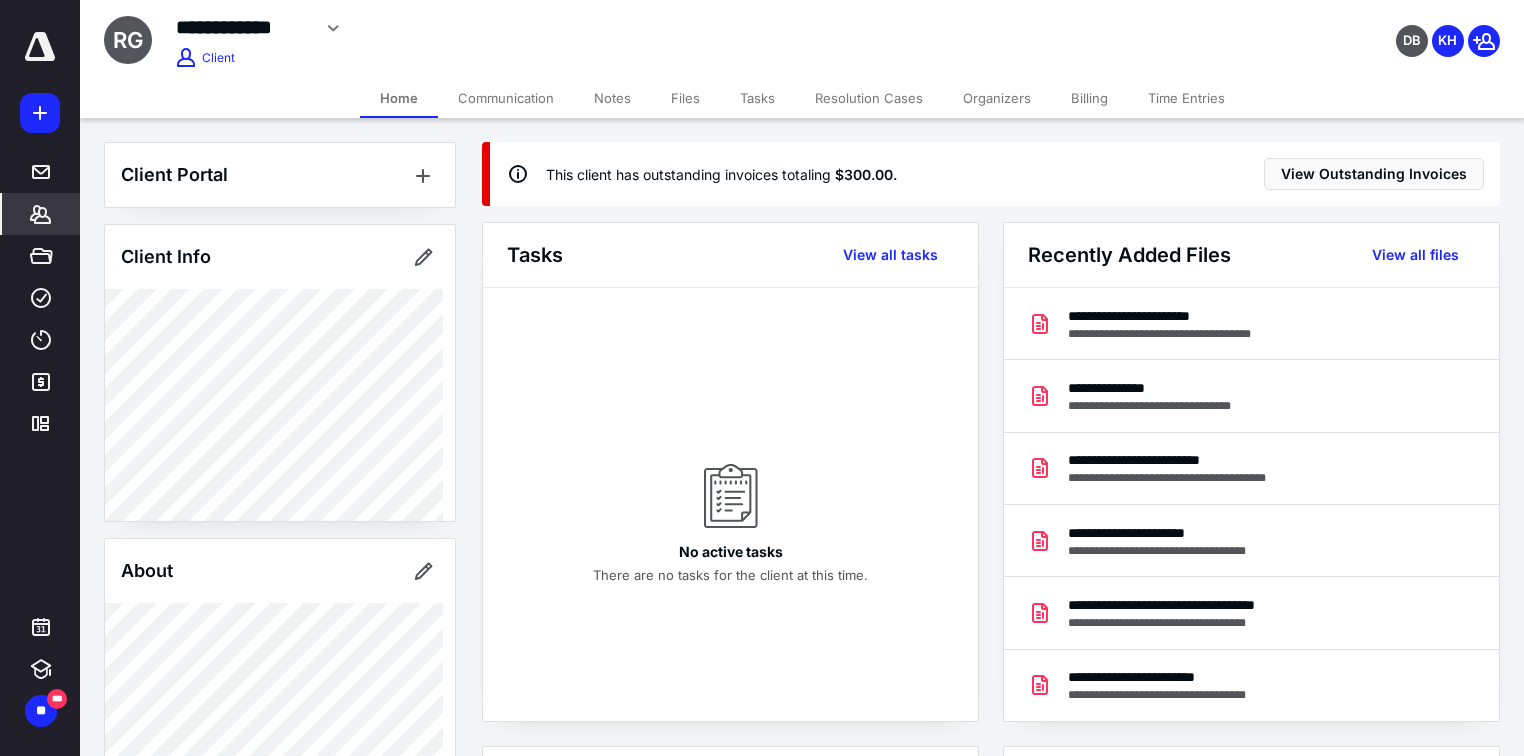 click on "Home" at bounding box center [399, 98] 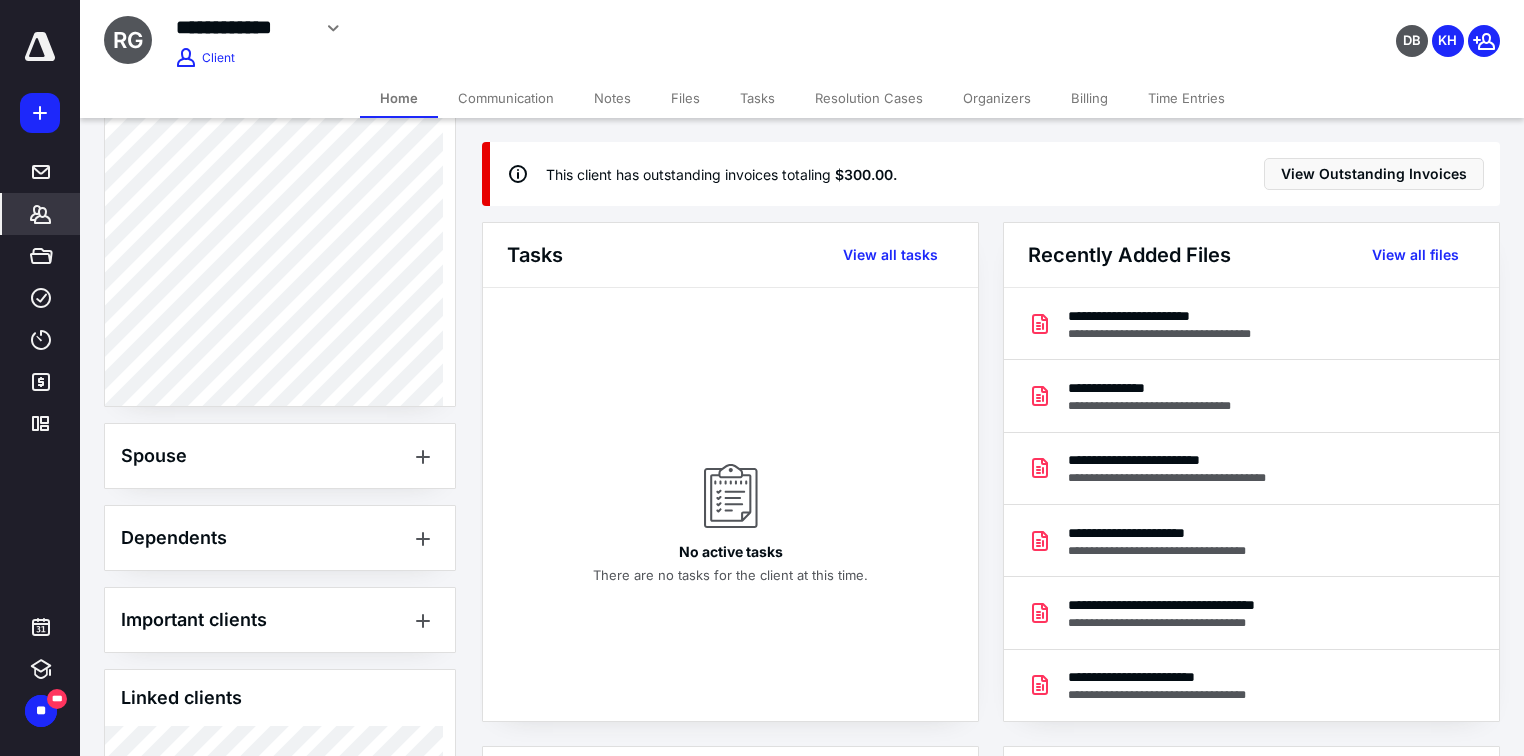 scroll, scrollTop: 735, scrollLeft: 0, axis: vertical 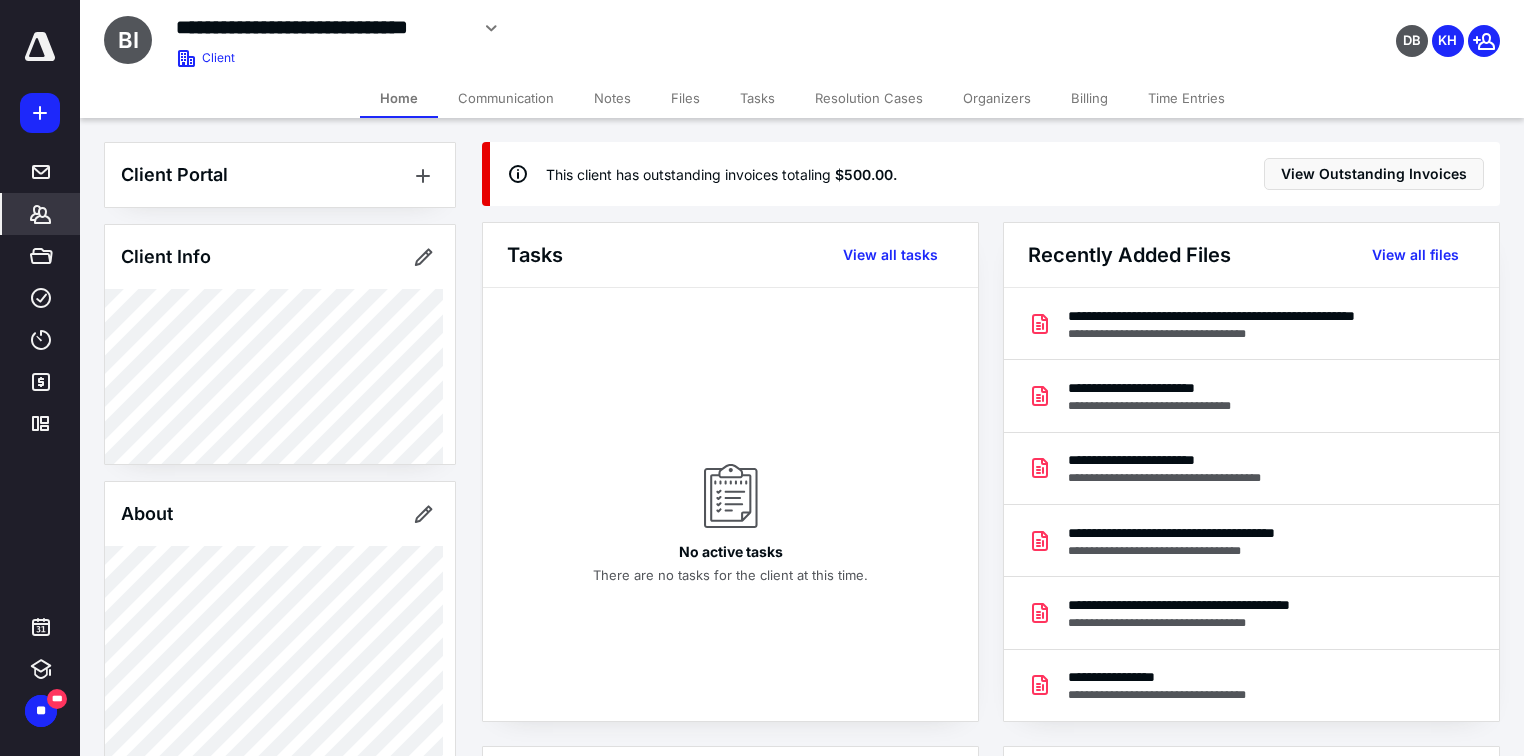 click on "Files" at bounding box center [685, 98] 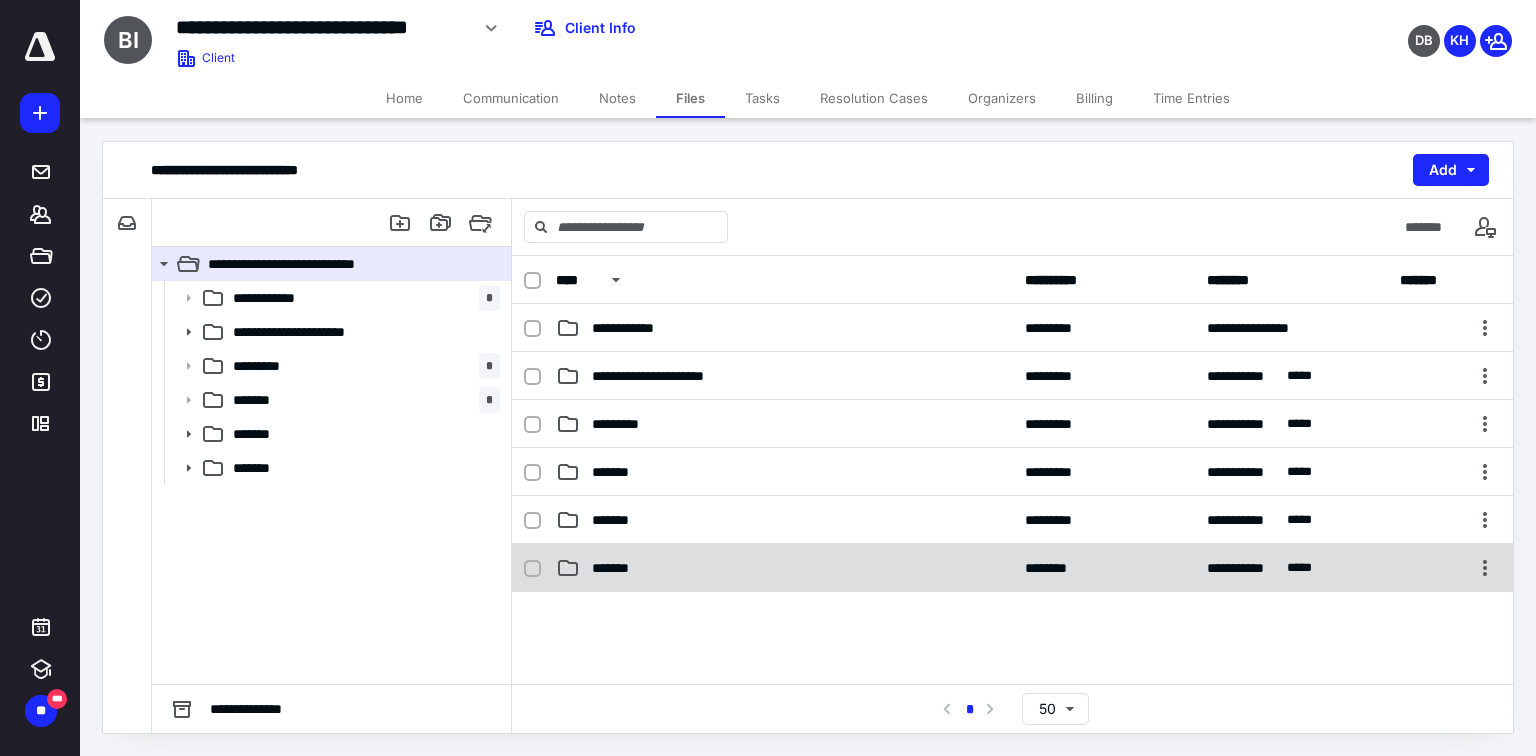 click on "**********" at bounding box center (1012, 568) 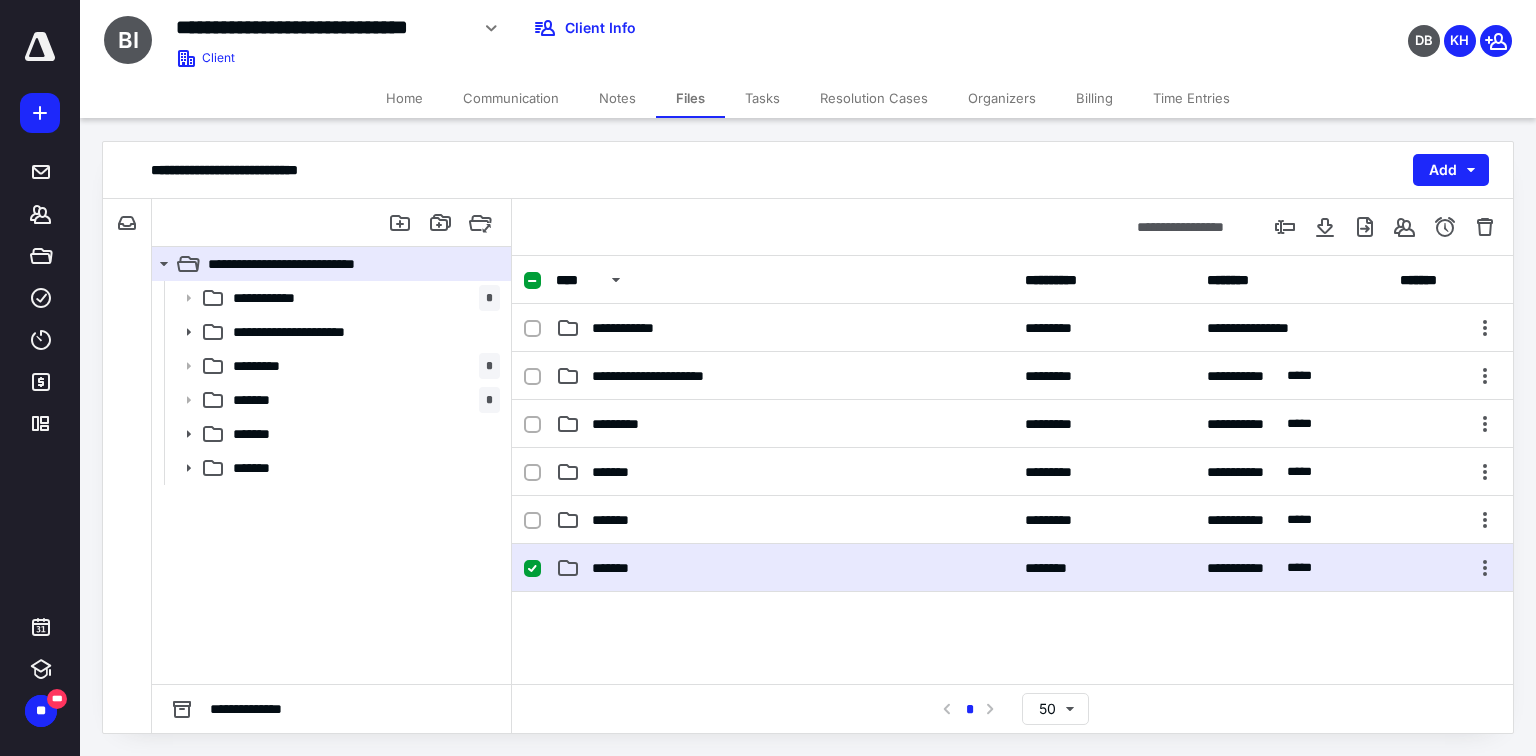 click on "**********" at bounding box center (1012, 568) 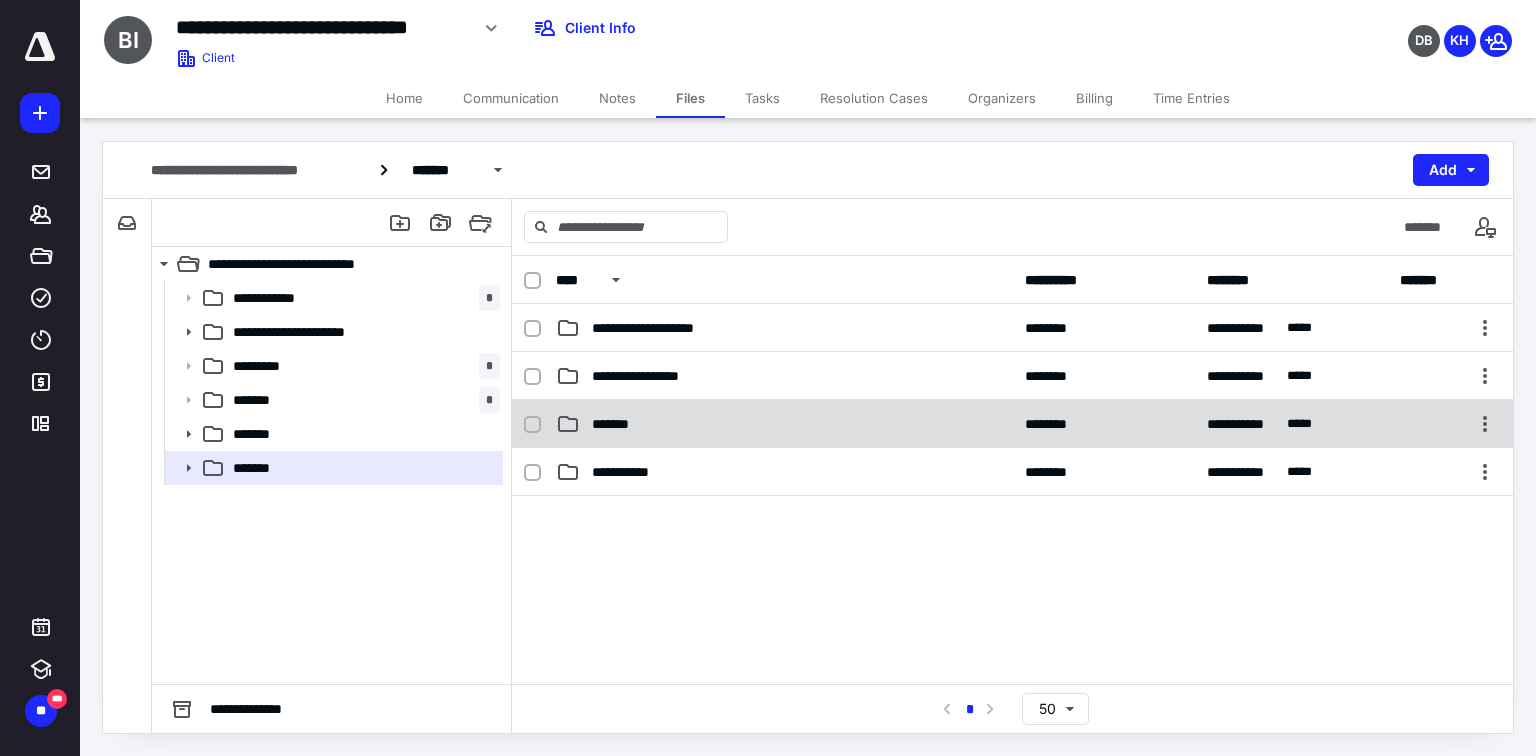 click on "**********" at bounding box center [1012, 424] 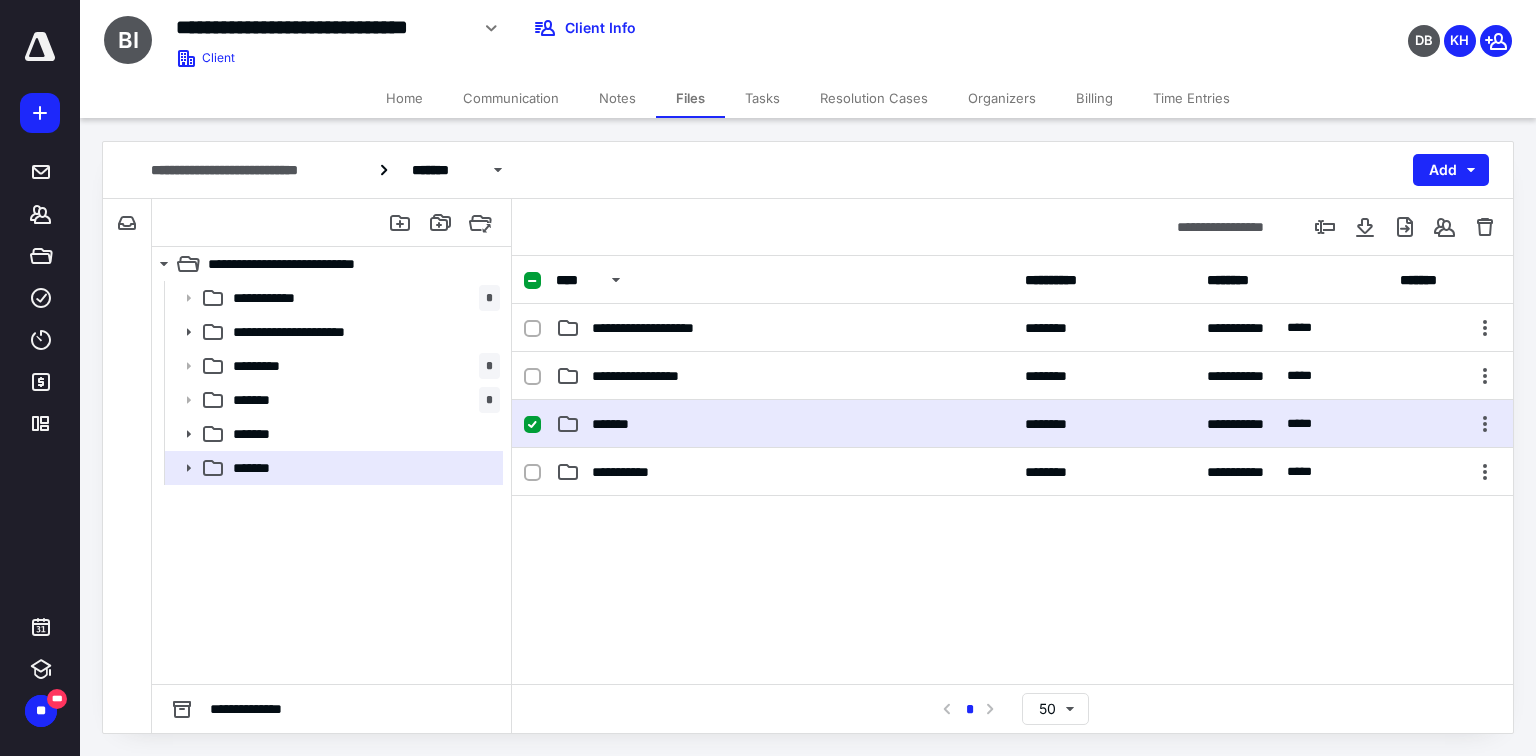 click on "*******" at bounding box center [617, 424] 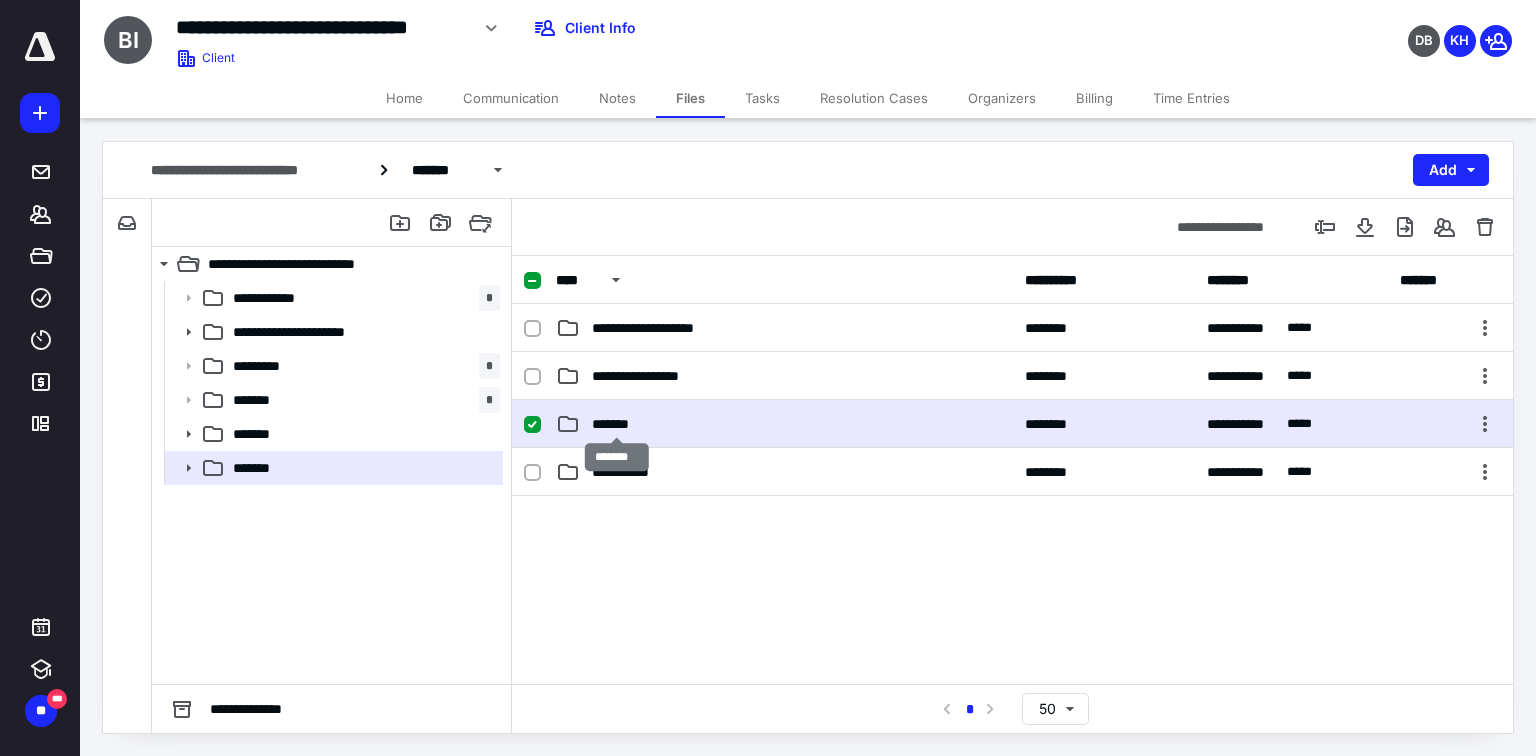 click on "*******" at bounding box center (617, 424) 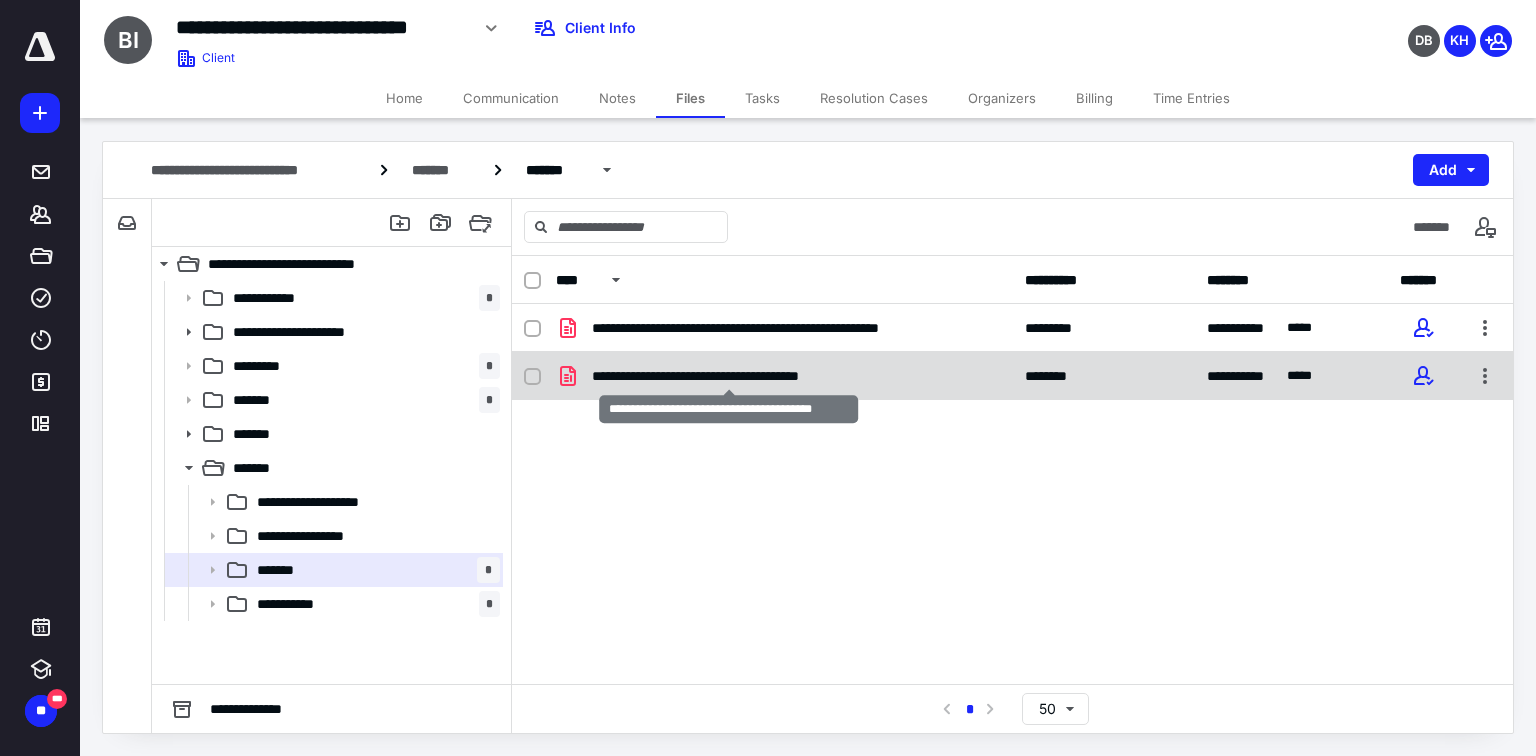 click on "**********" at bounding box center (729, 376) 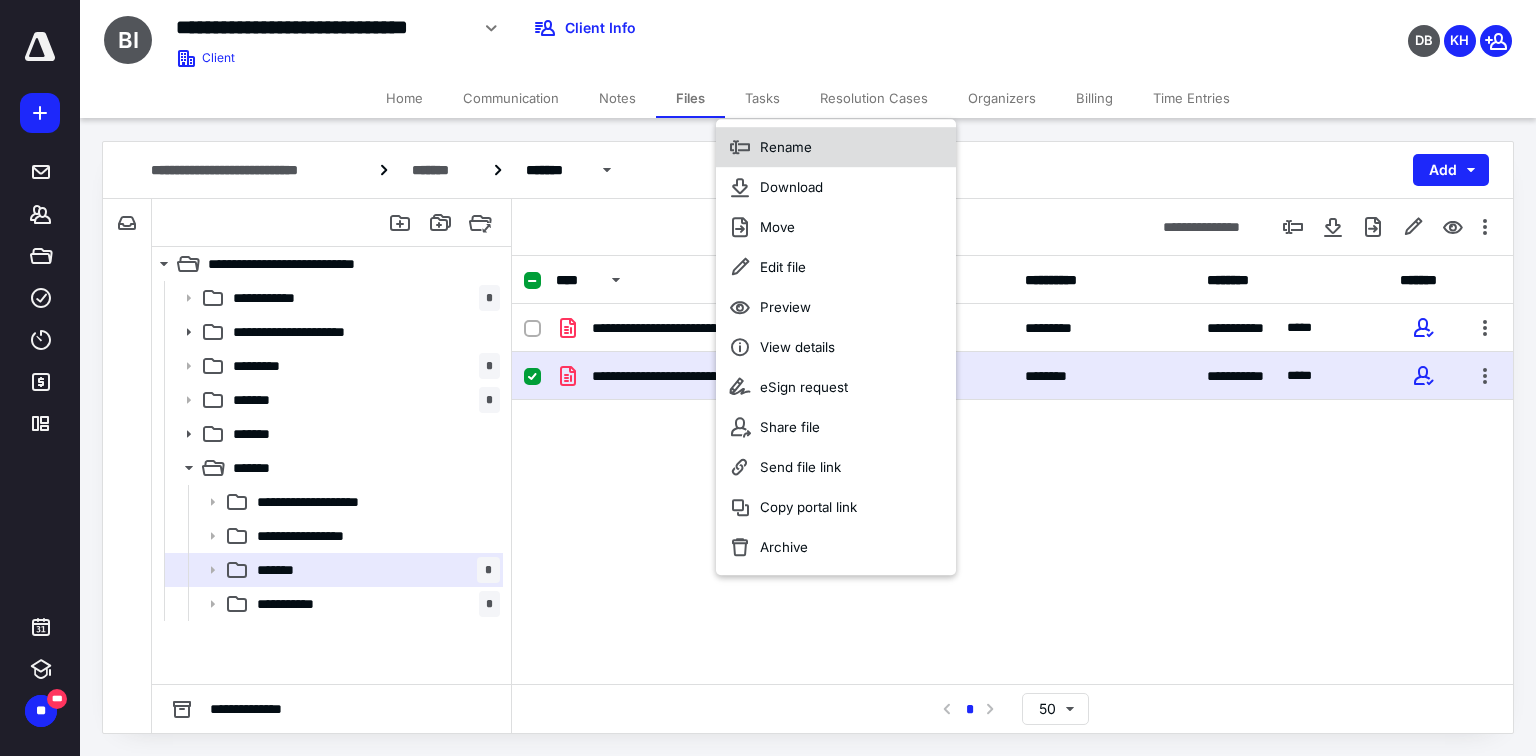 click on "Rename" at bounding box center (836, 147) 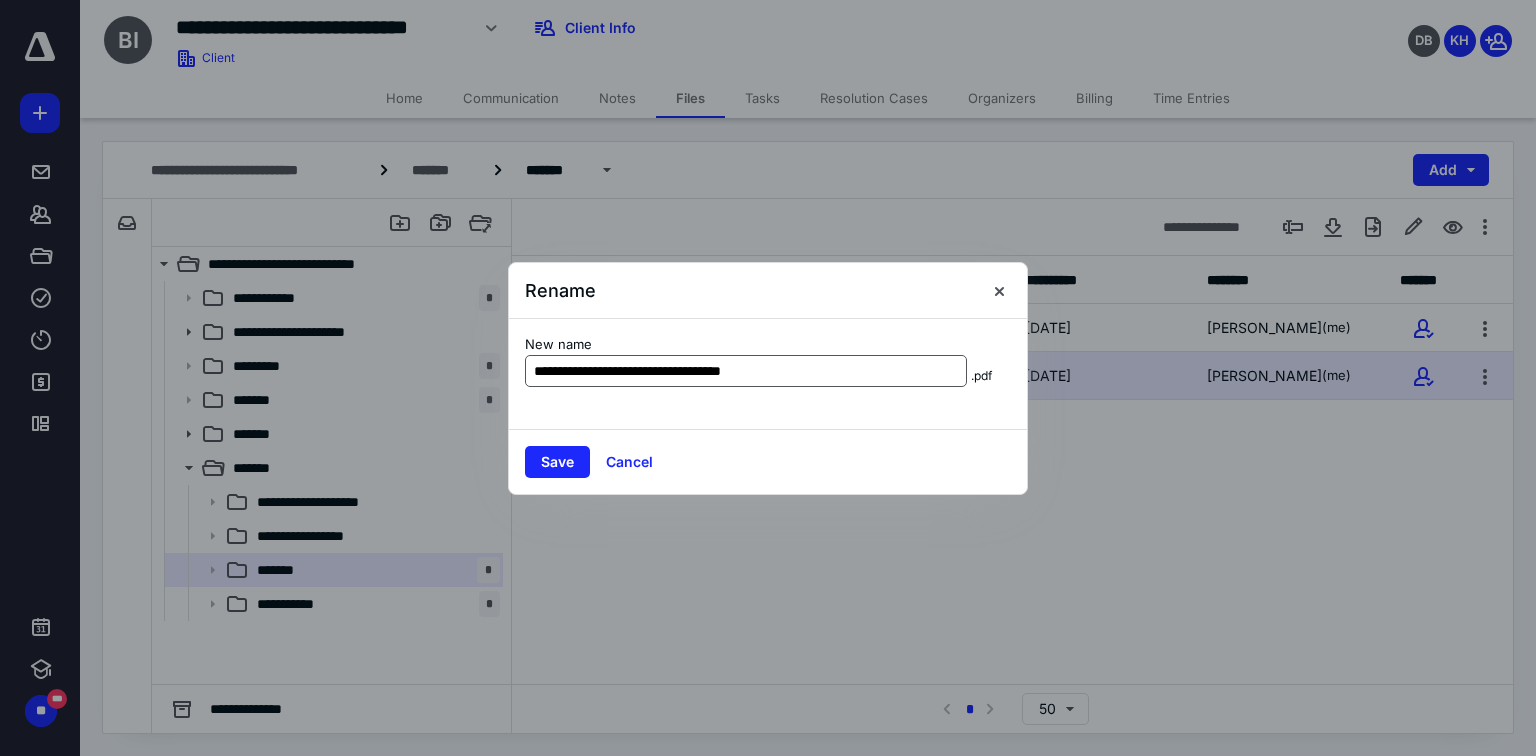 click on "**********" at bounding box center [746, 371] 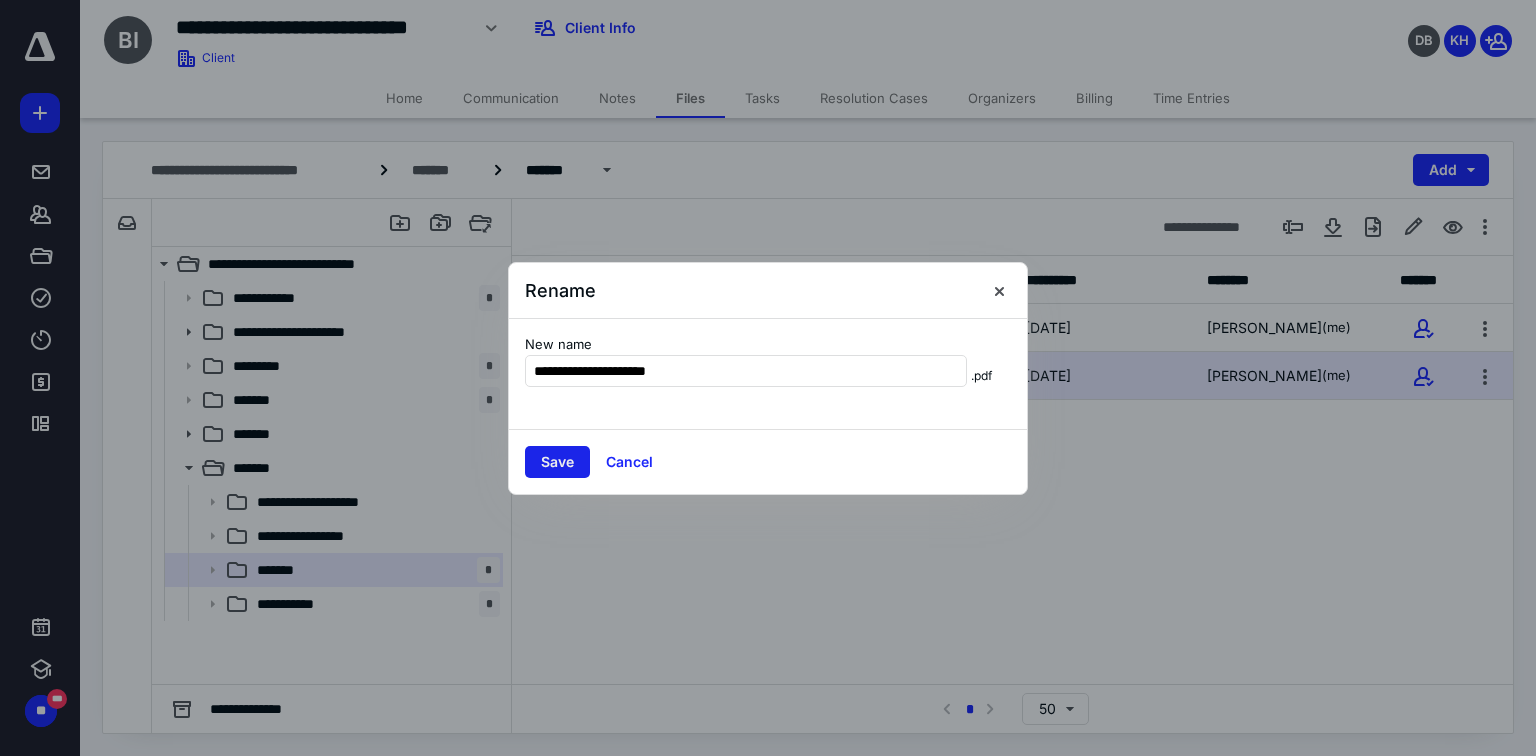 type on "**********" 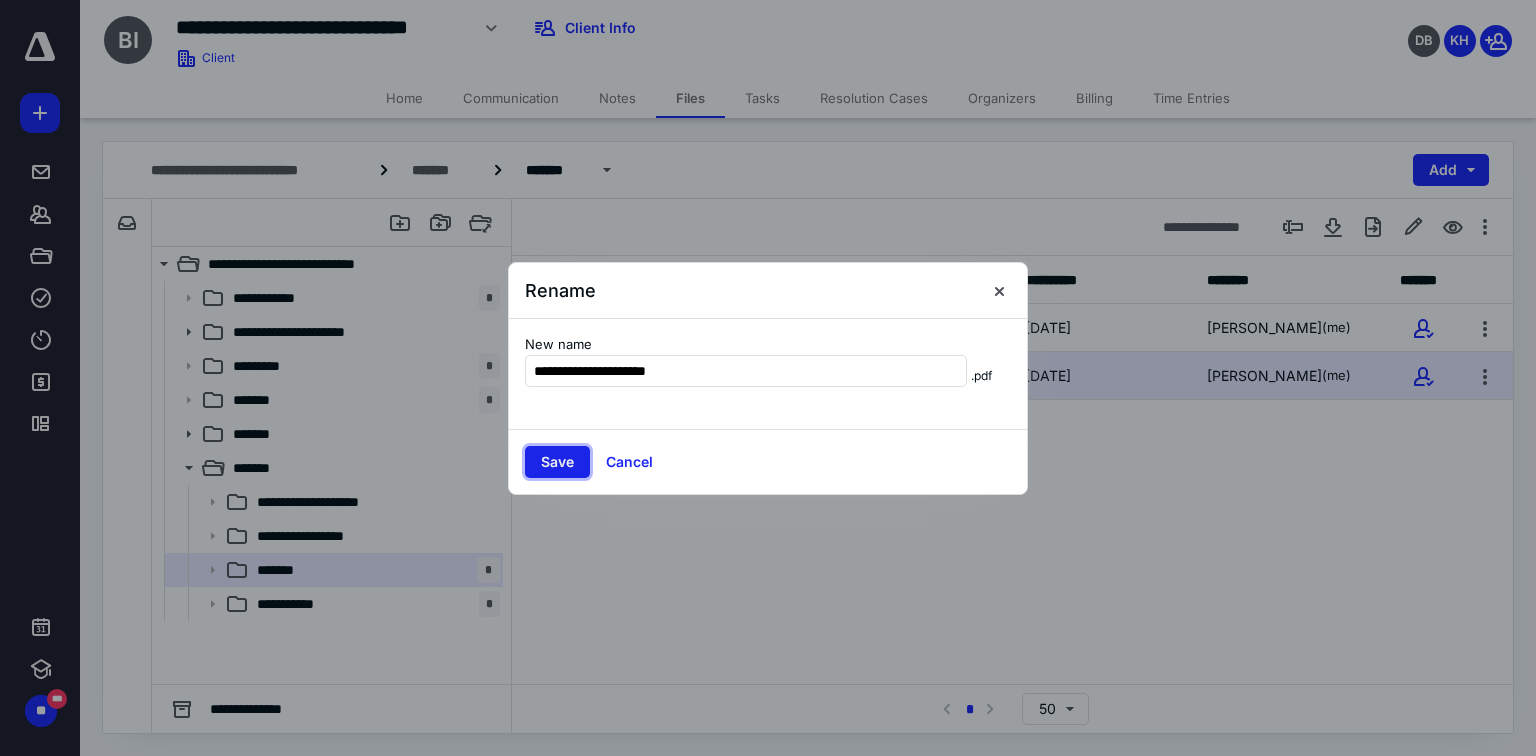 click on "Save" at bounding box center [557, 462] 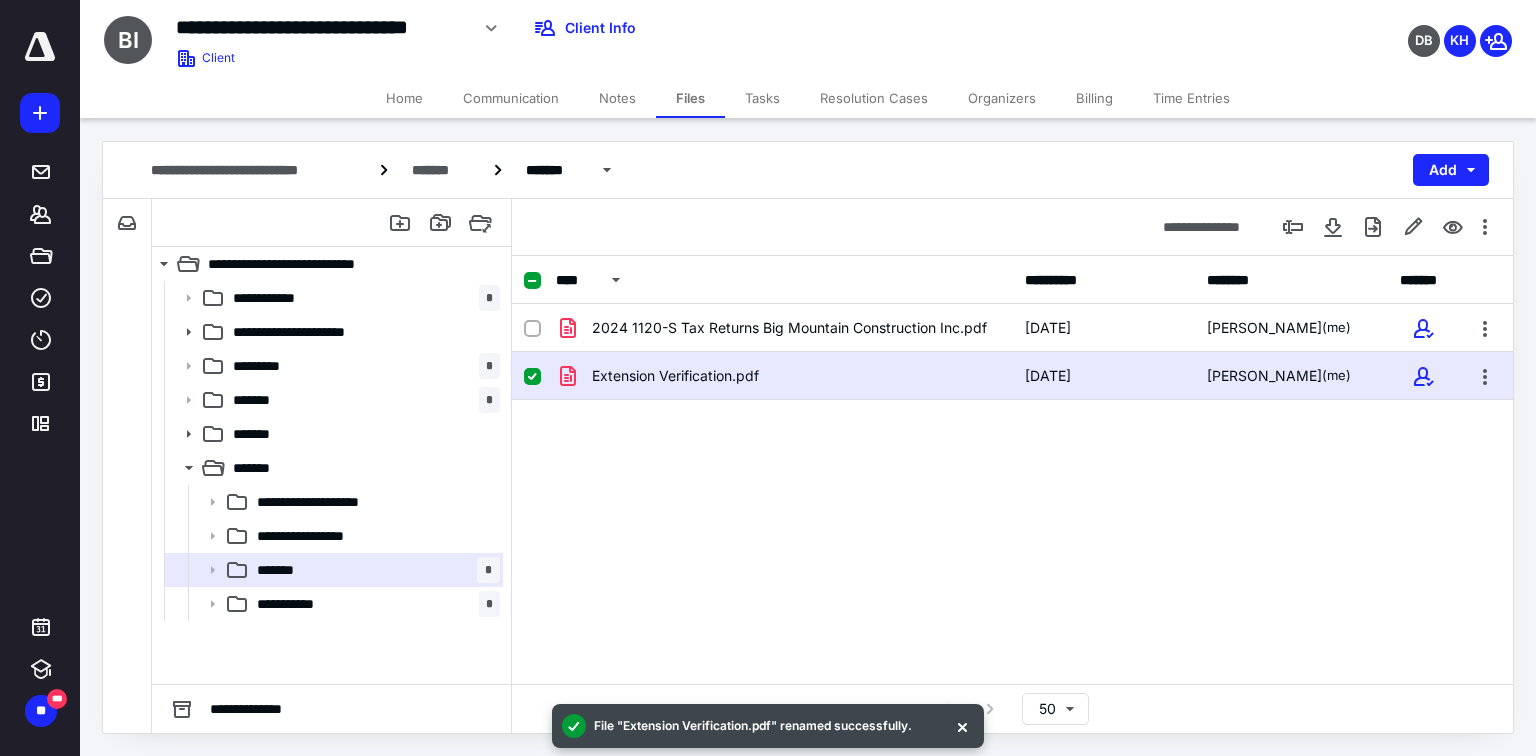 click on "Home" at bounding box center (404, 98) 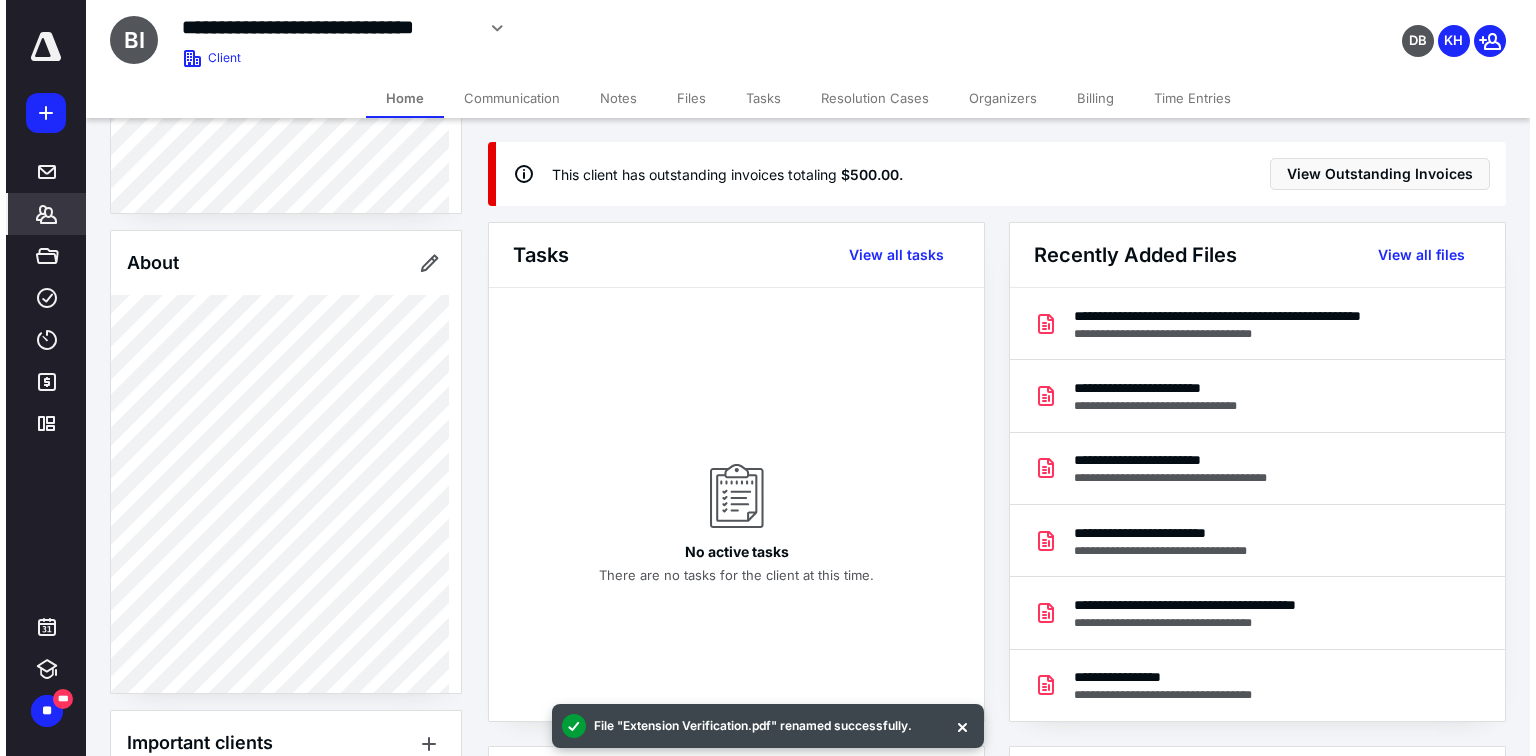 scroll, scrollTop: 441, scrollLeft: 0, axis: vertical 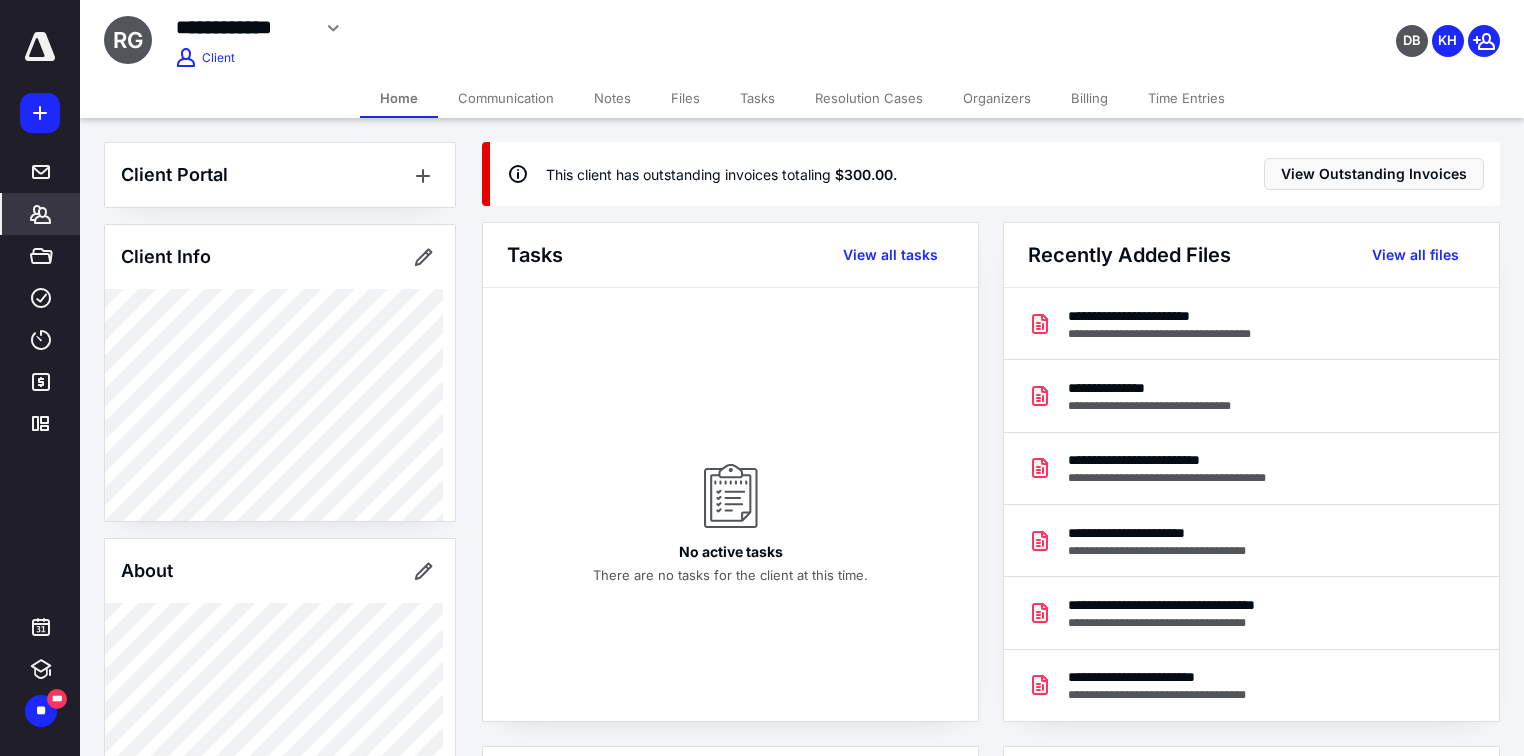 click on "Files" at bounding box center [685, 98] 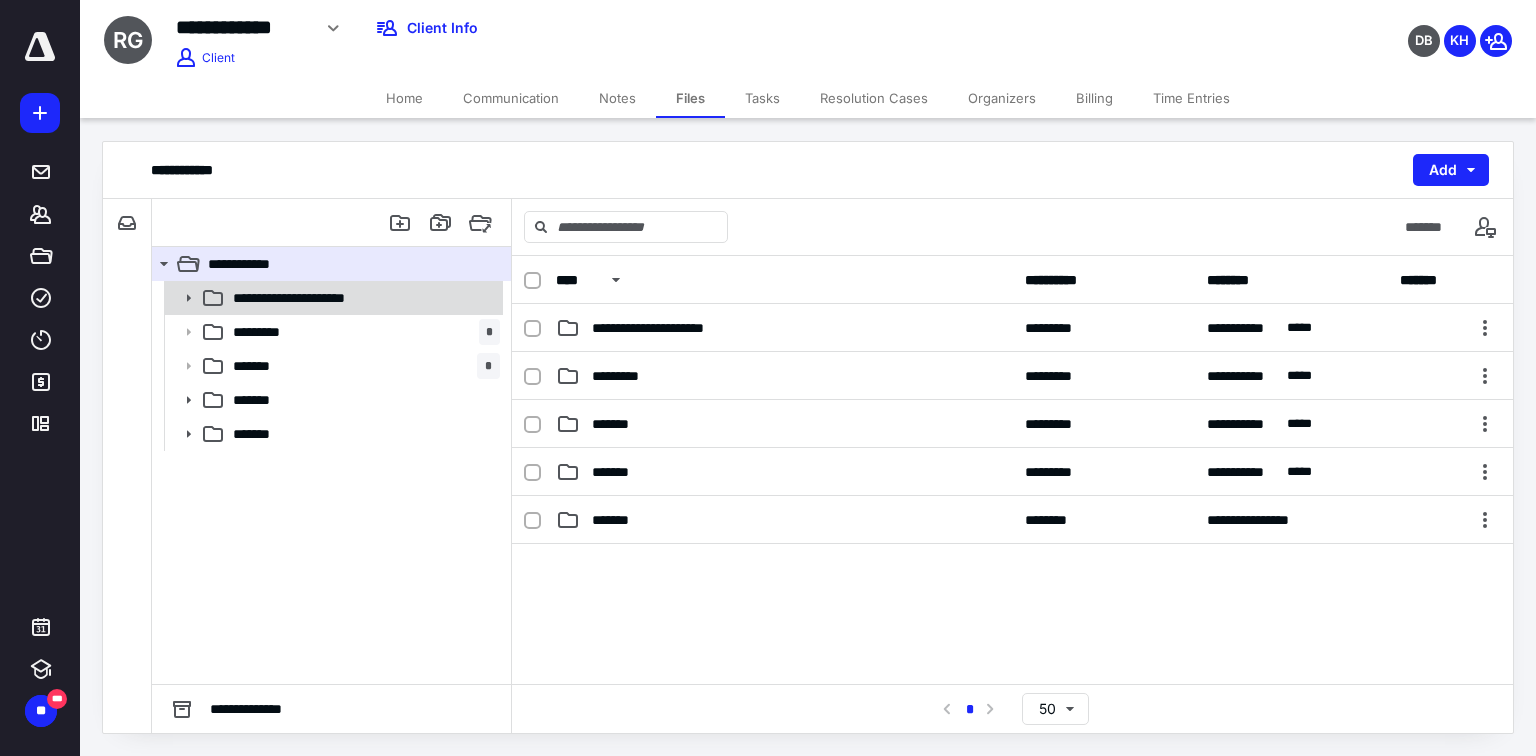 click on "**********" at bounding box center [316, 298] 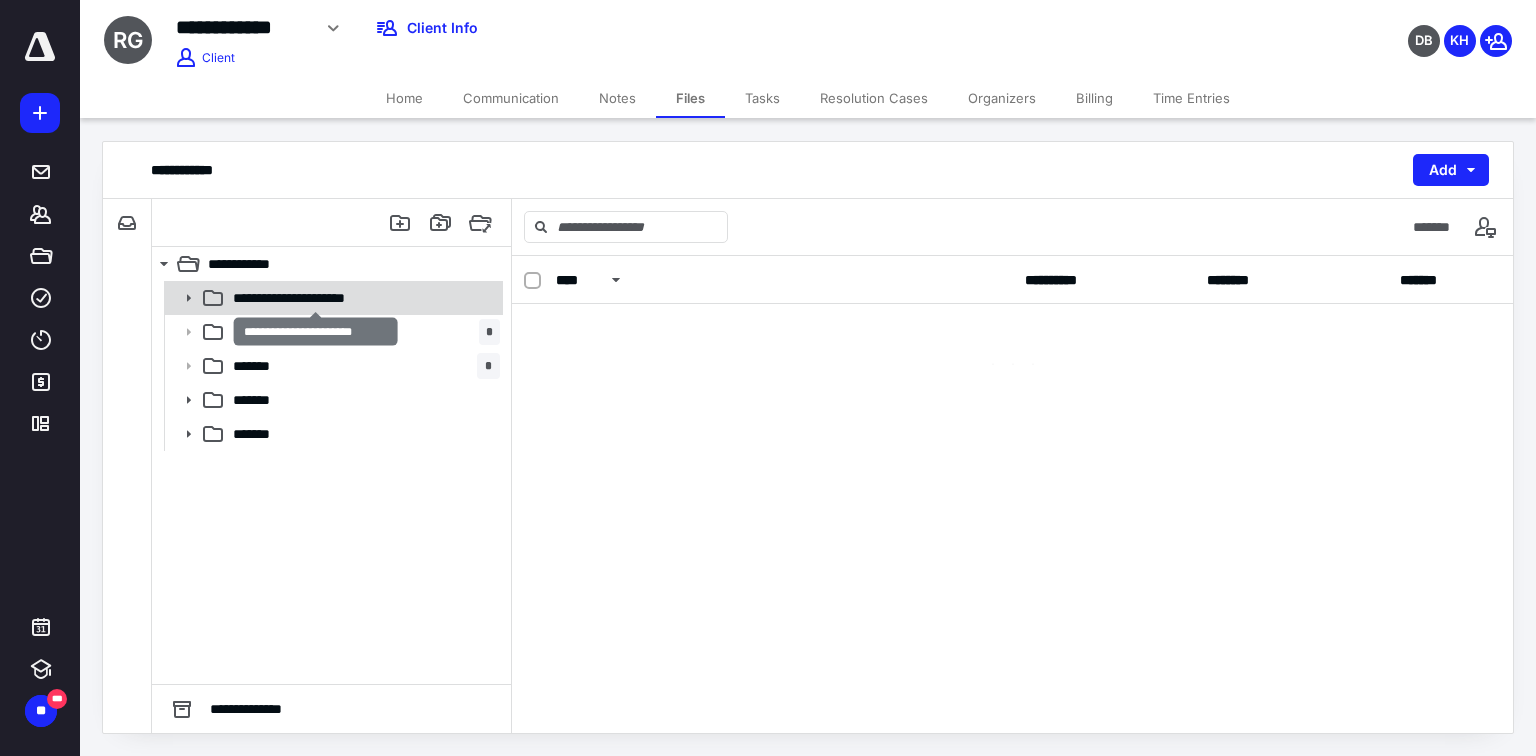 click on "**********" at bounding box center (316, 298) 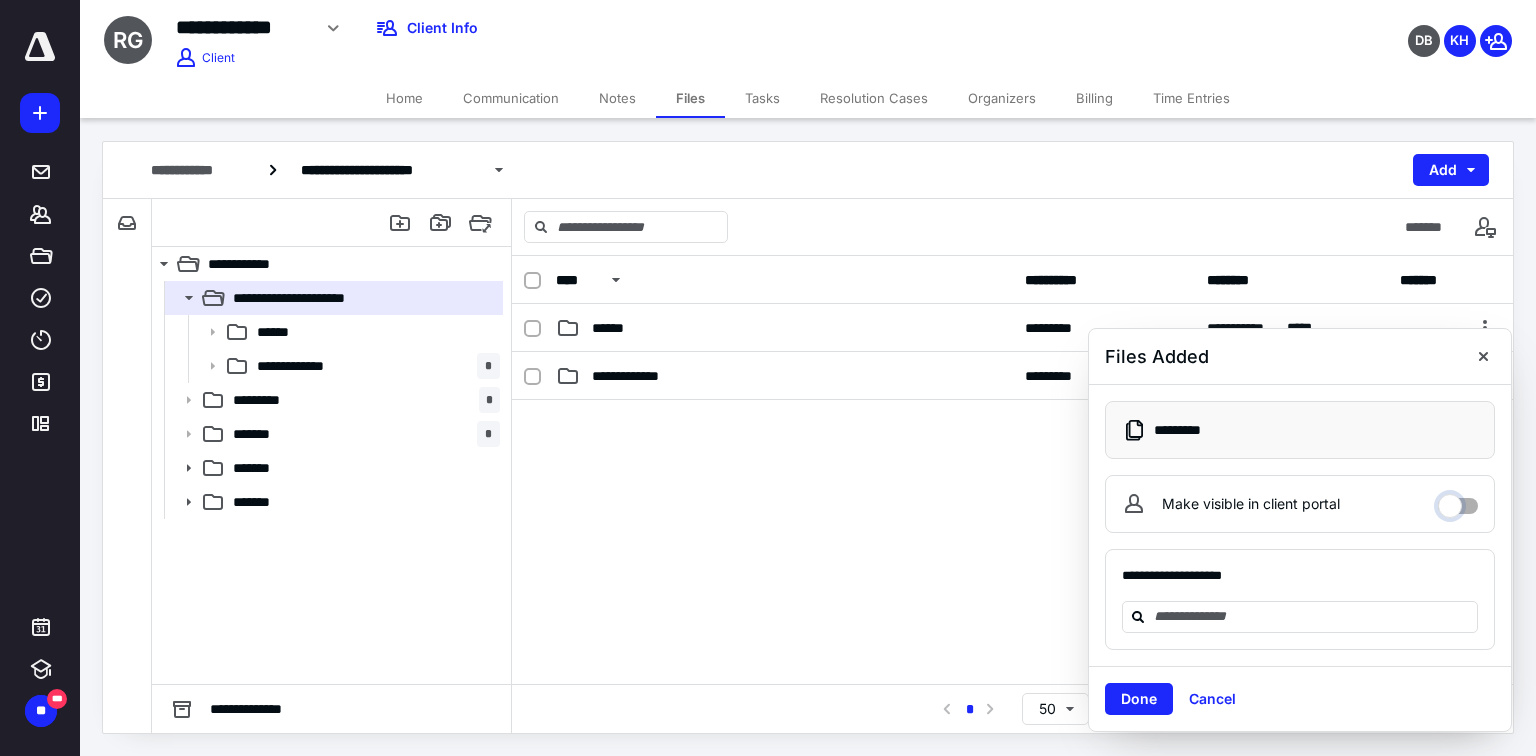 click on "Make visible in client portal" at bounding box center (1458, 501) 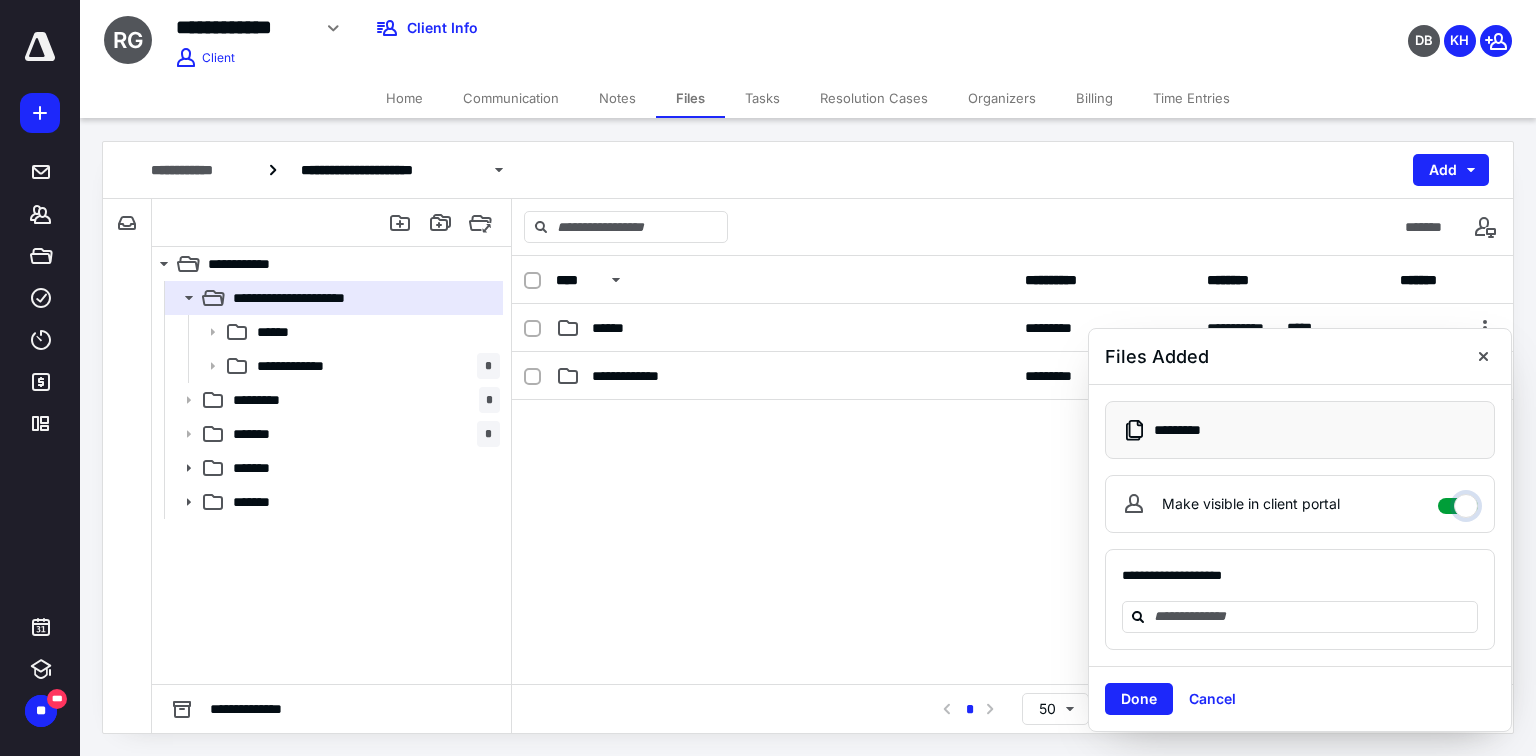 checkbox on "****" 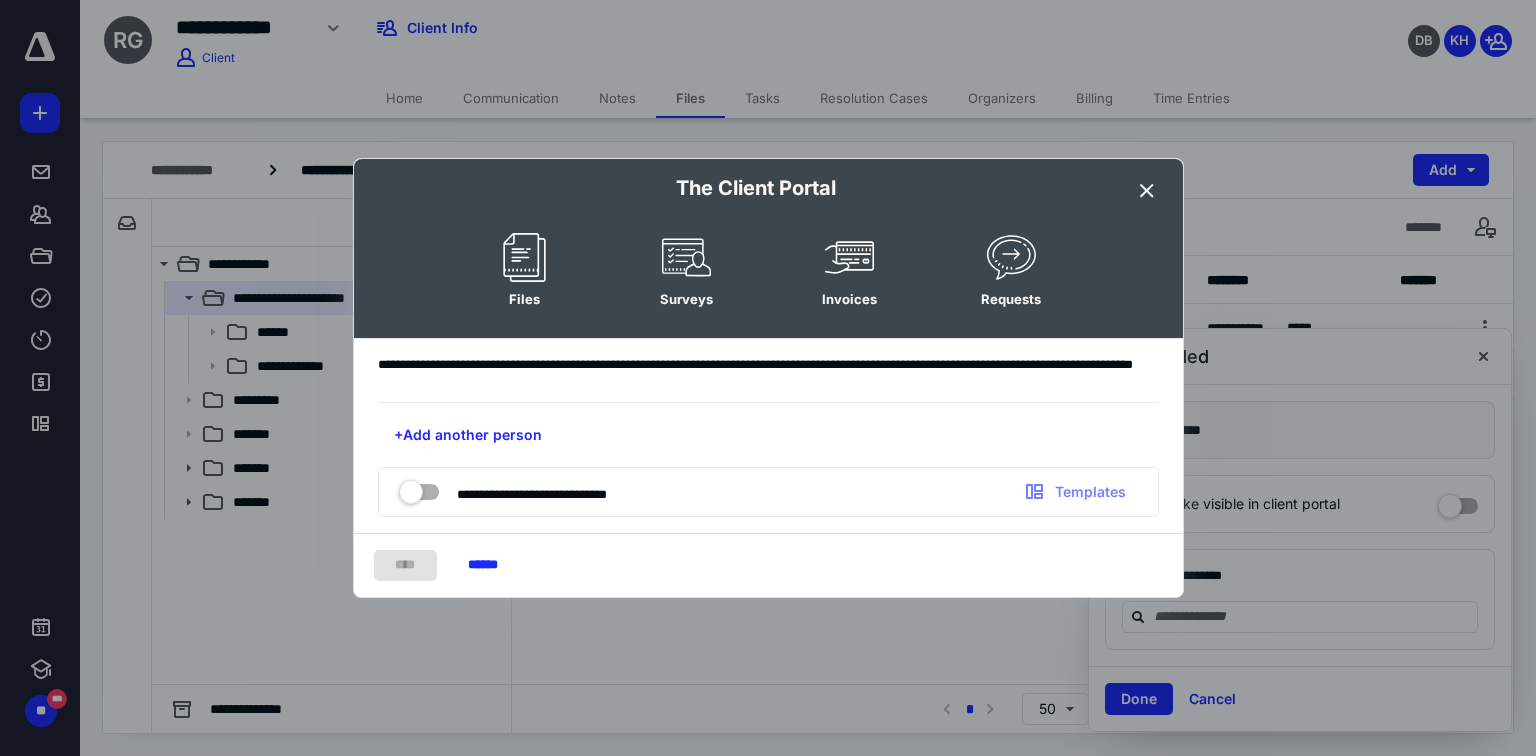 drag, startPoint x: 492, startPoint y: 561, endPoint x: 504, endPoint y: 564, distance: 12.369317 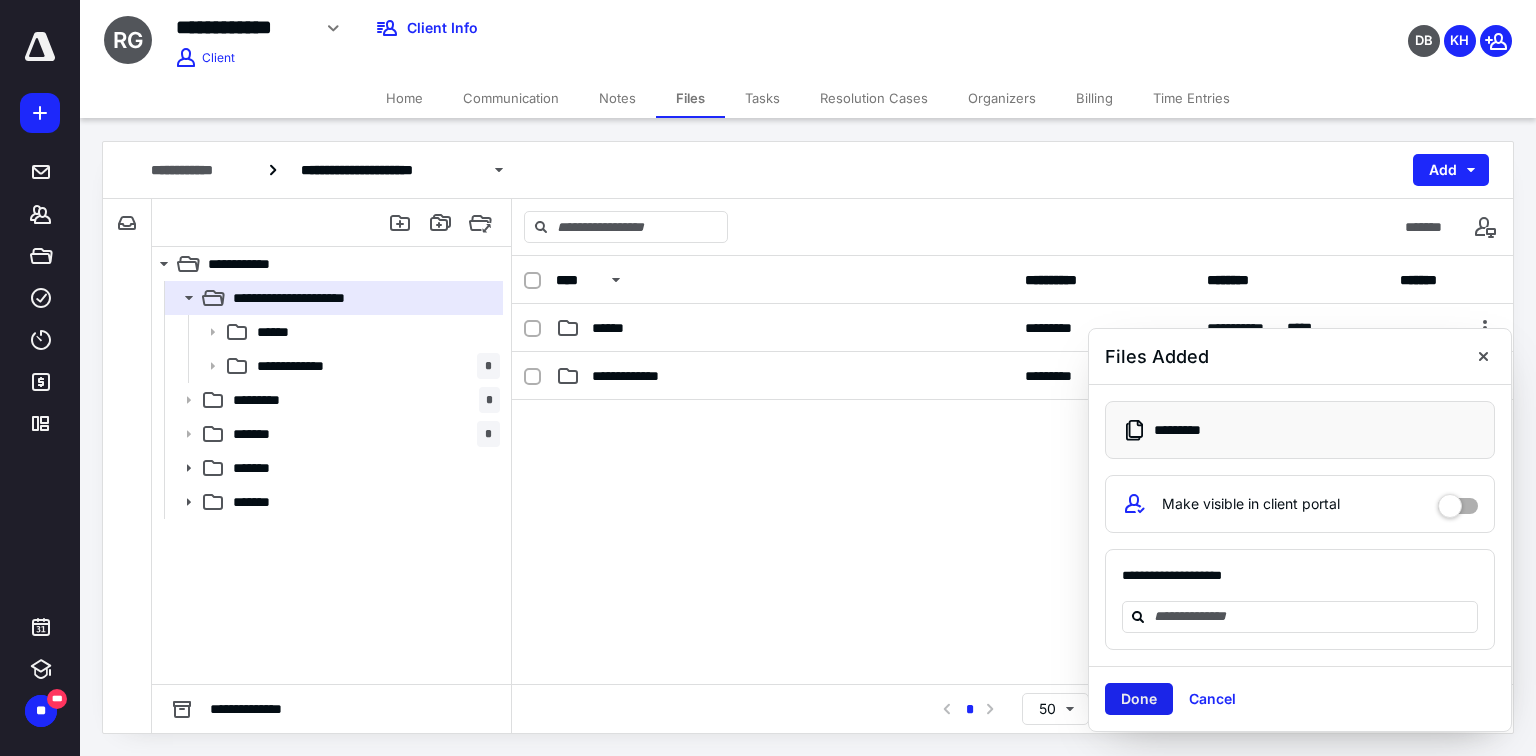 click on "Done" at bounding box center [1139, 699] 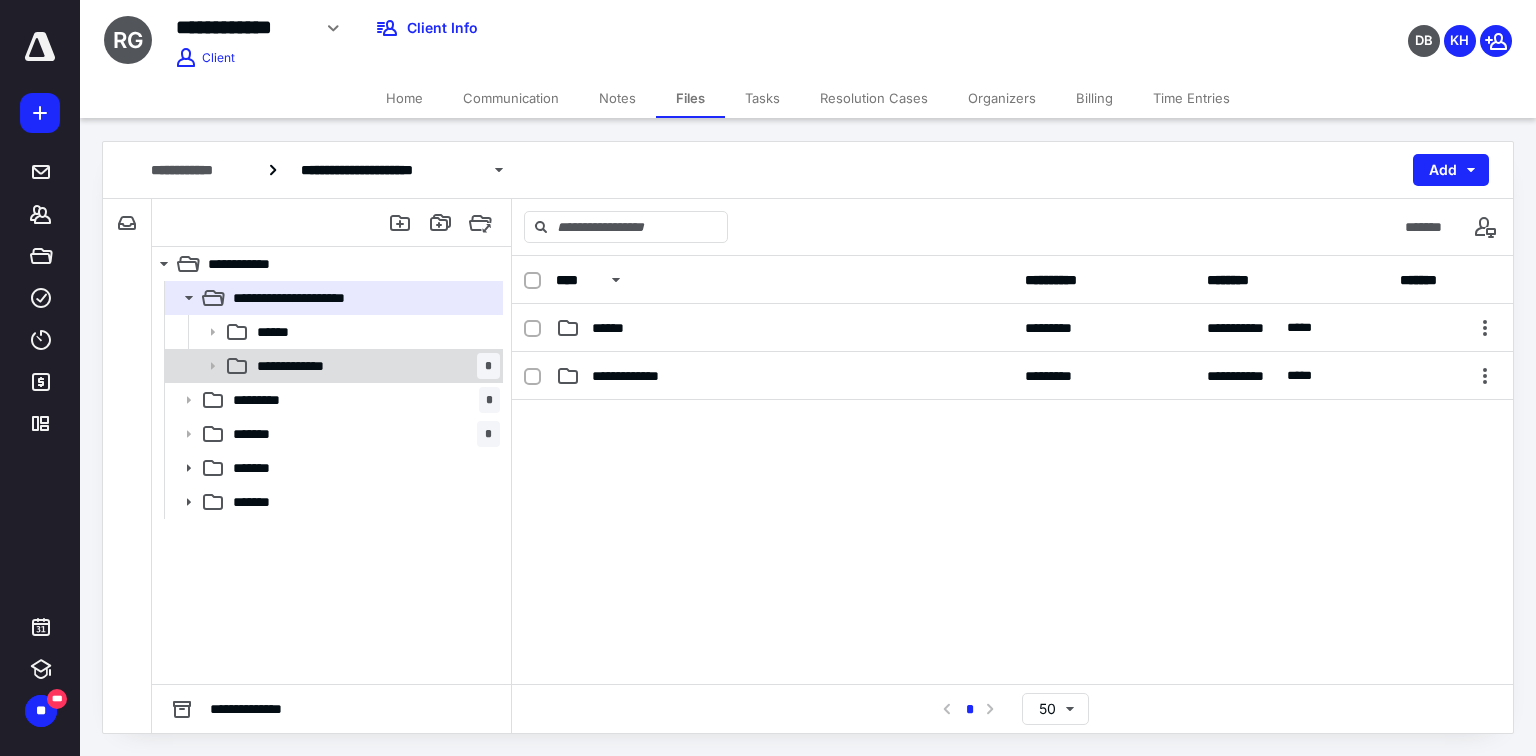 click on "**********" at bounding box center (332, 366) 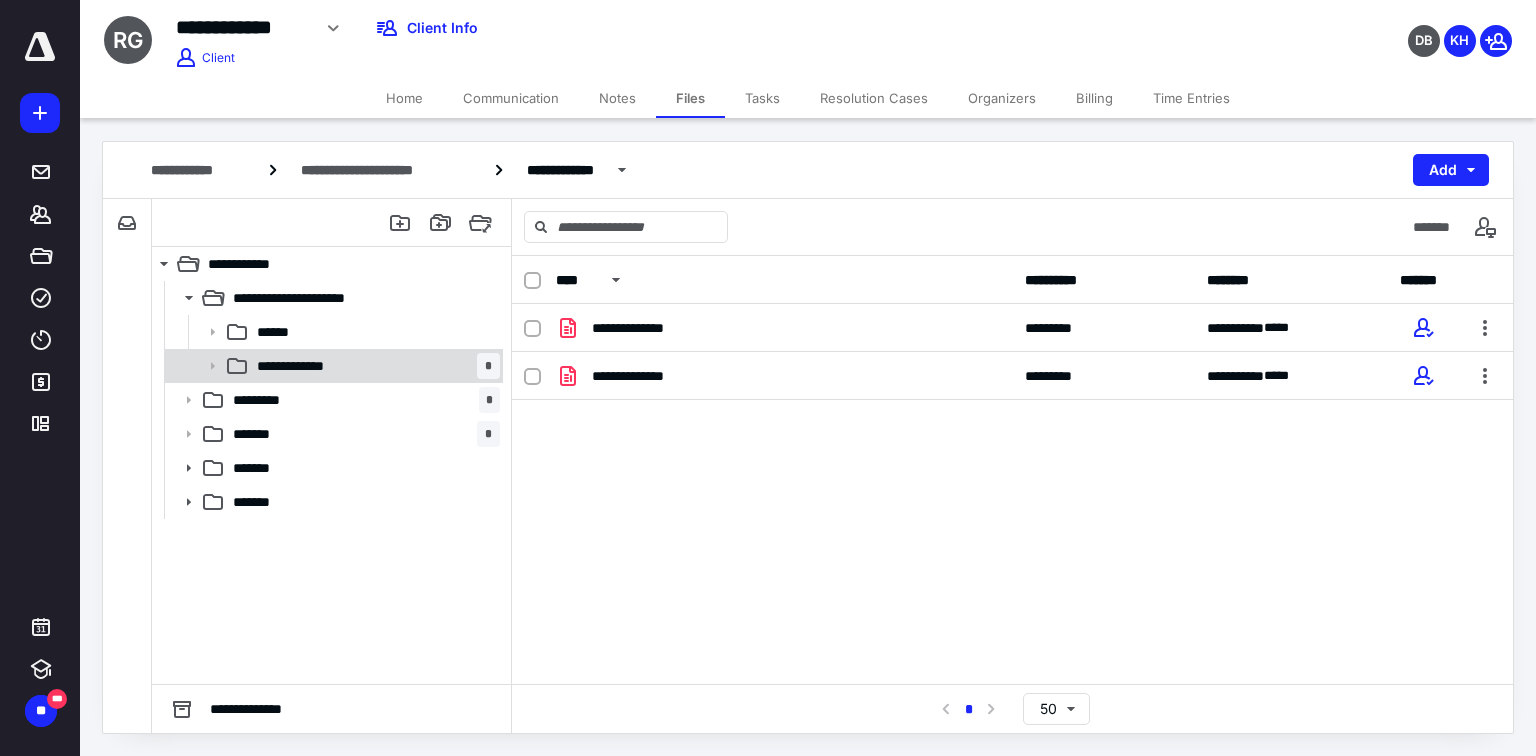 click on "**********" at bounding box center [332, 366] 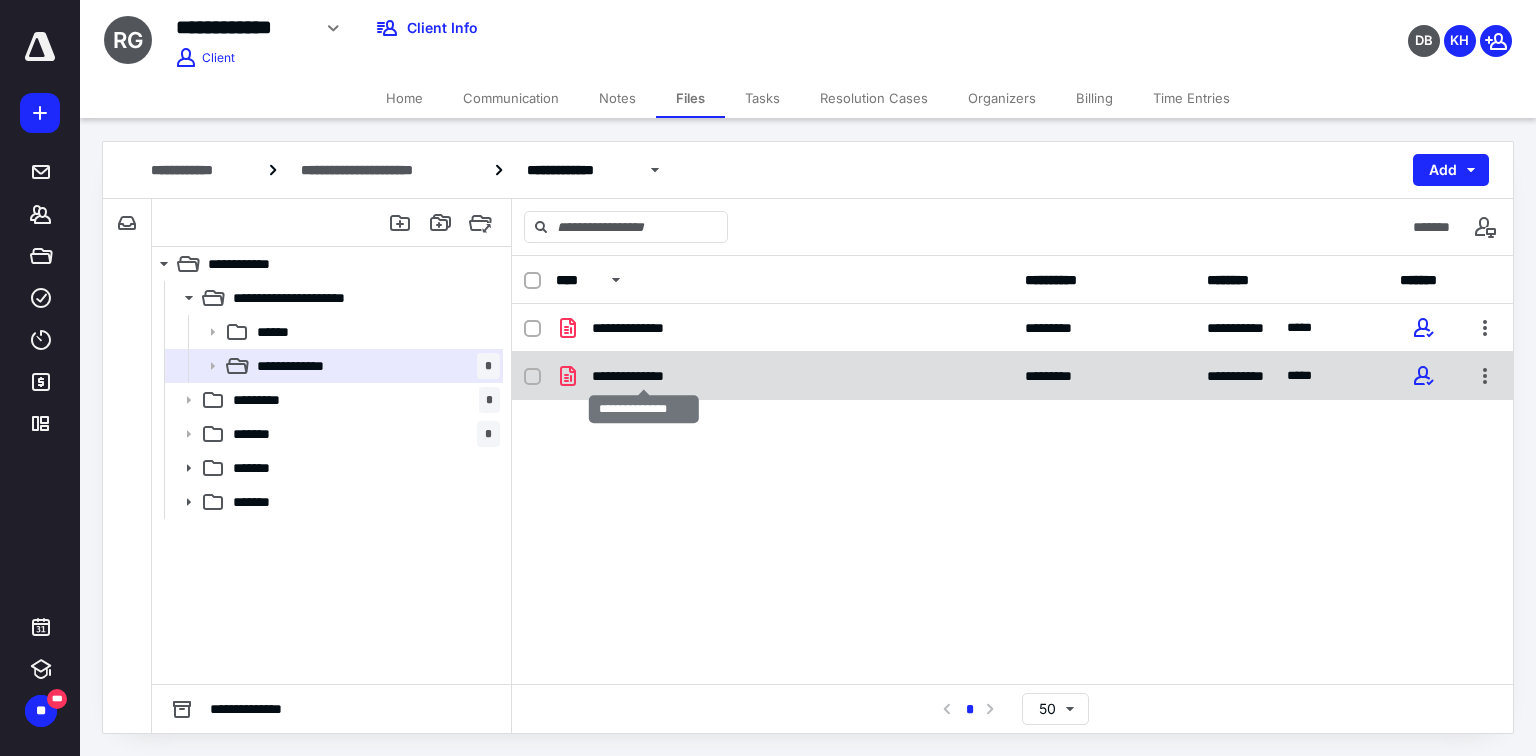 click on "**********" at bounding box center [644, 376] 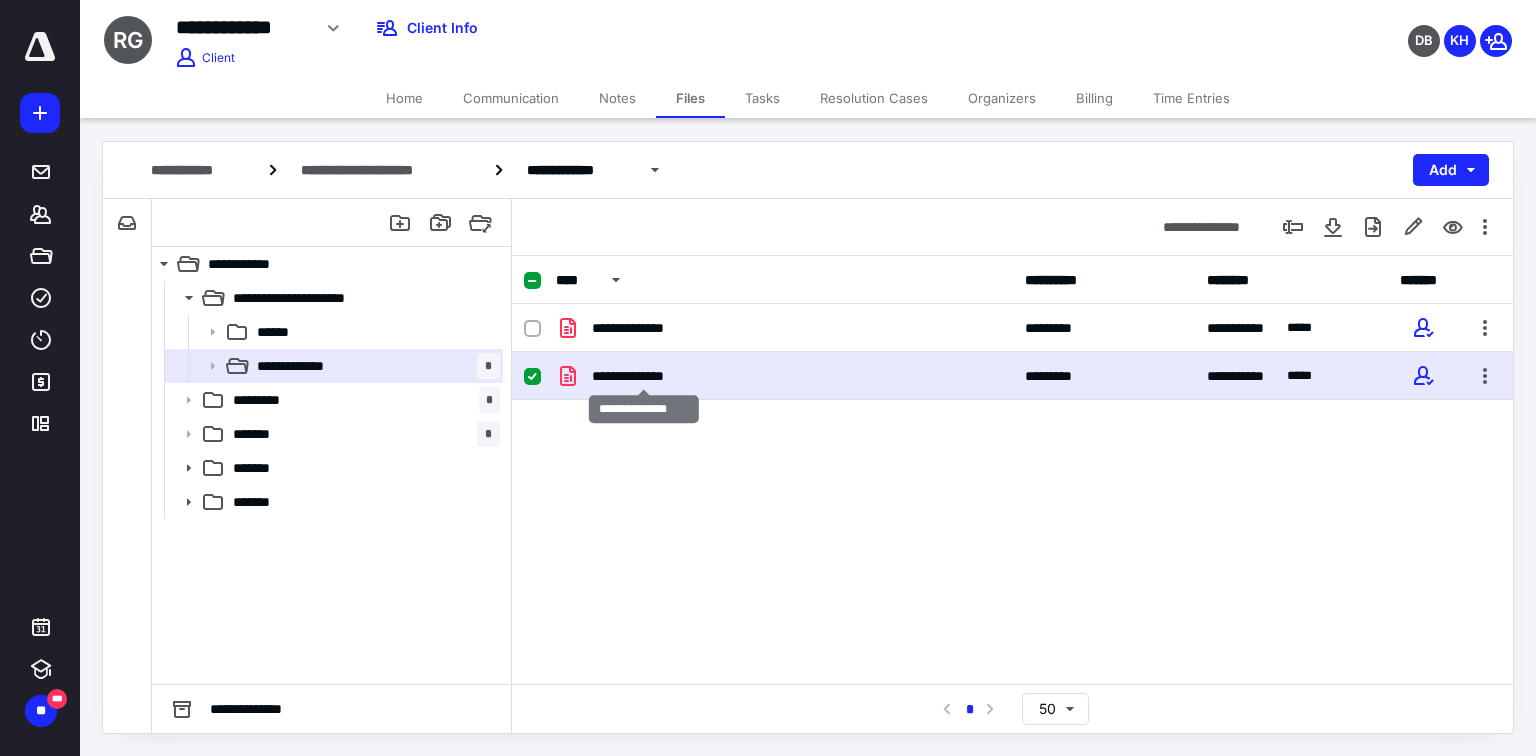 click on "**********" at bounding box center (644, 376) 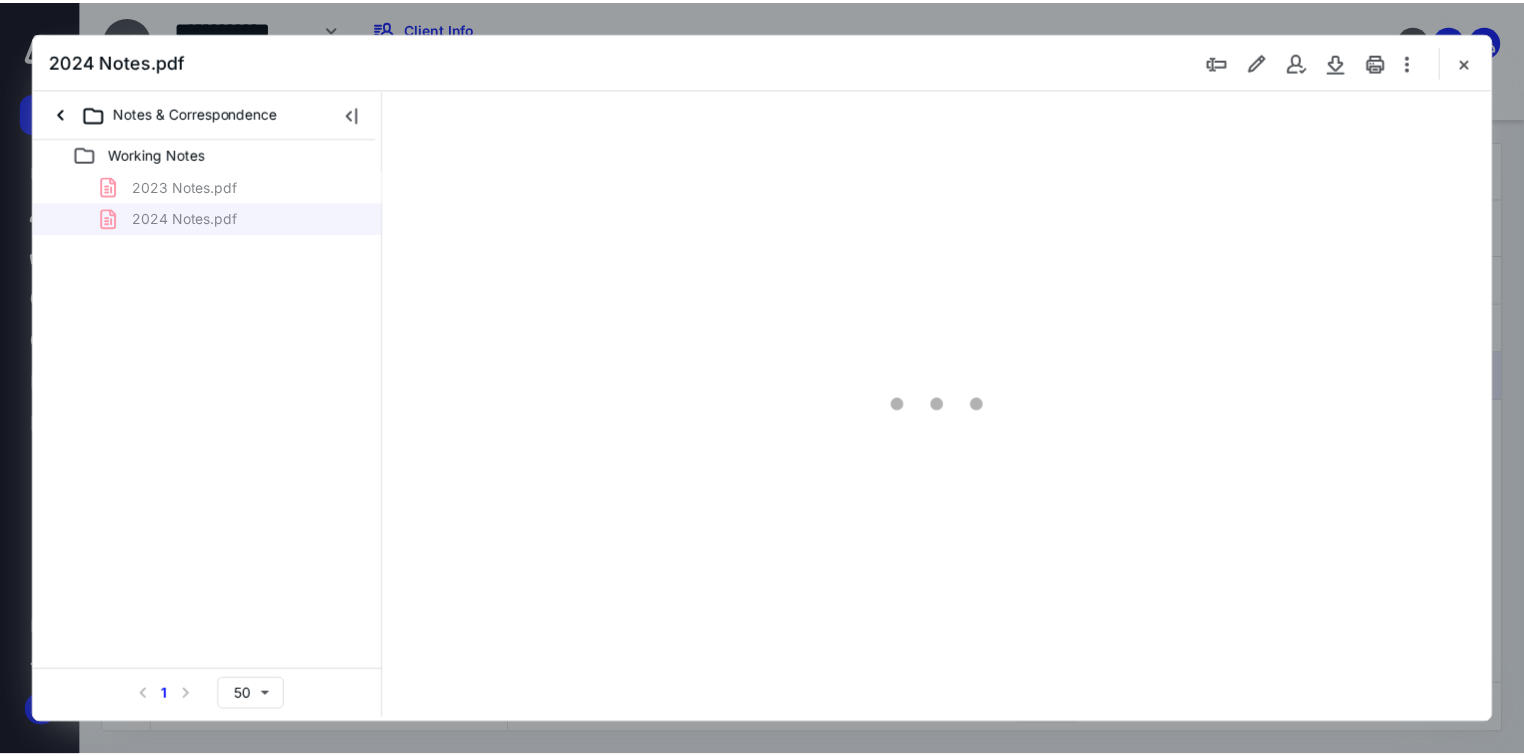 scroll, scrollTop: 0, scrollLeft: 0, axis: both 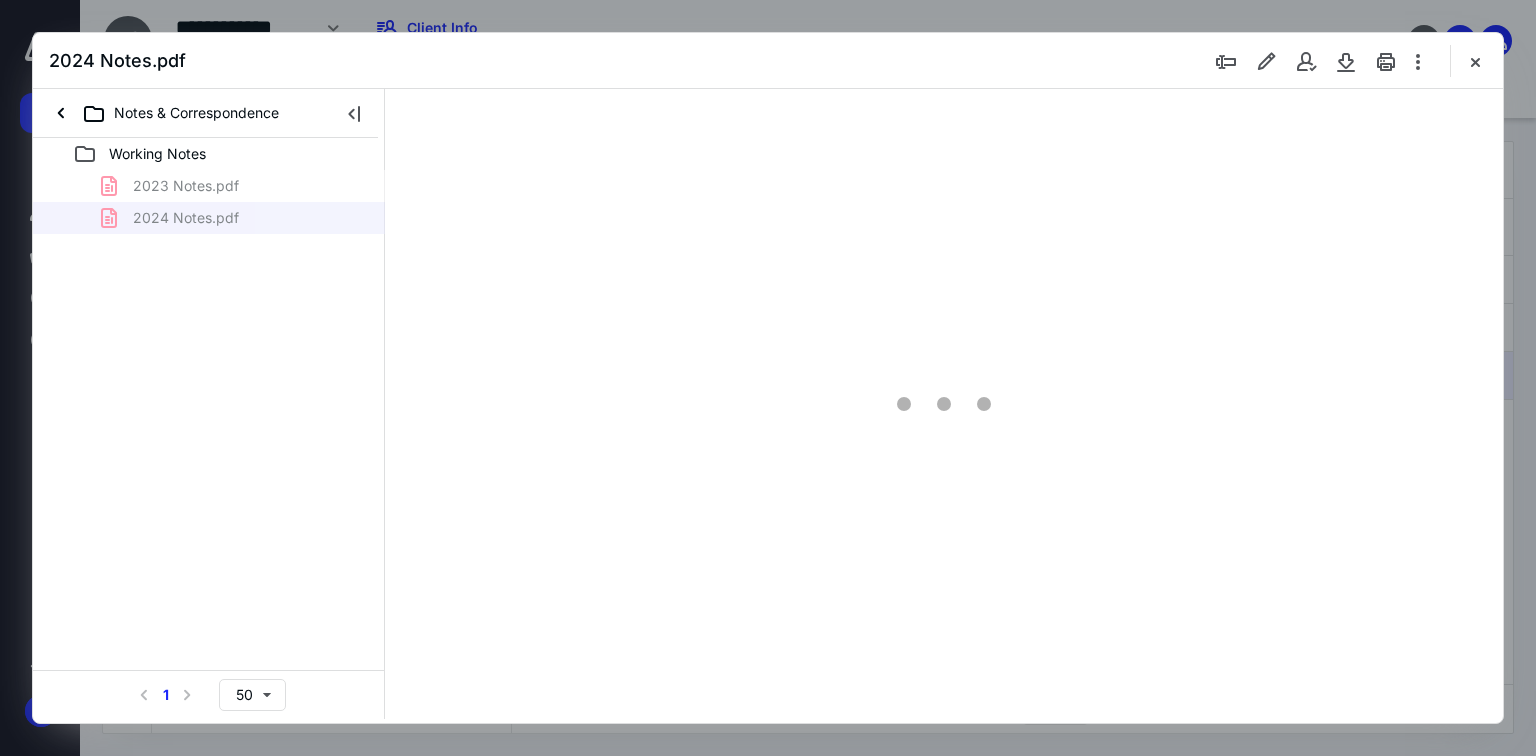 type on "58" 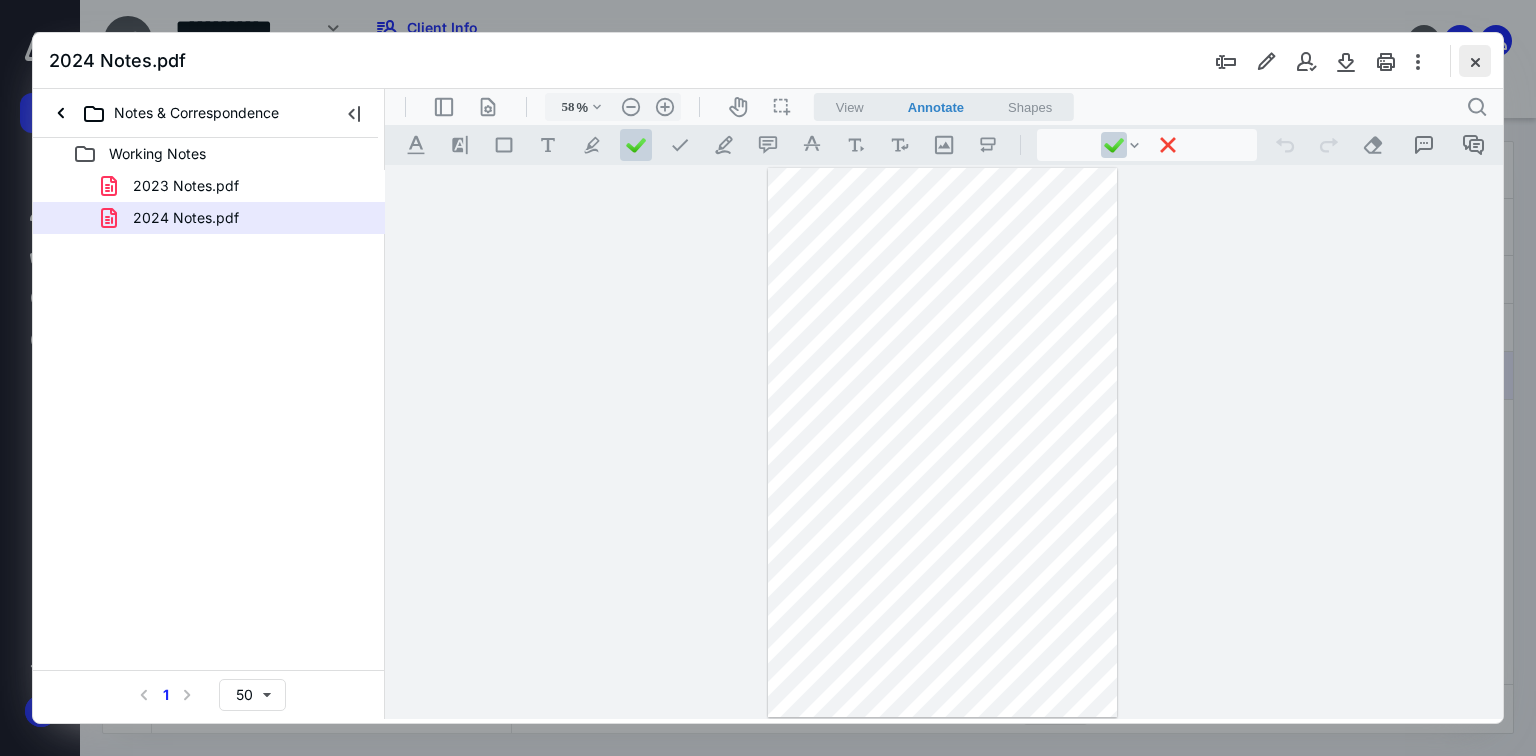 click at bounding box center [1475, 61] 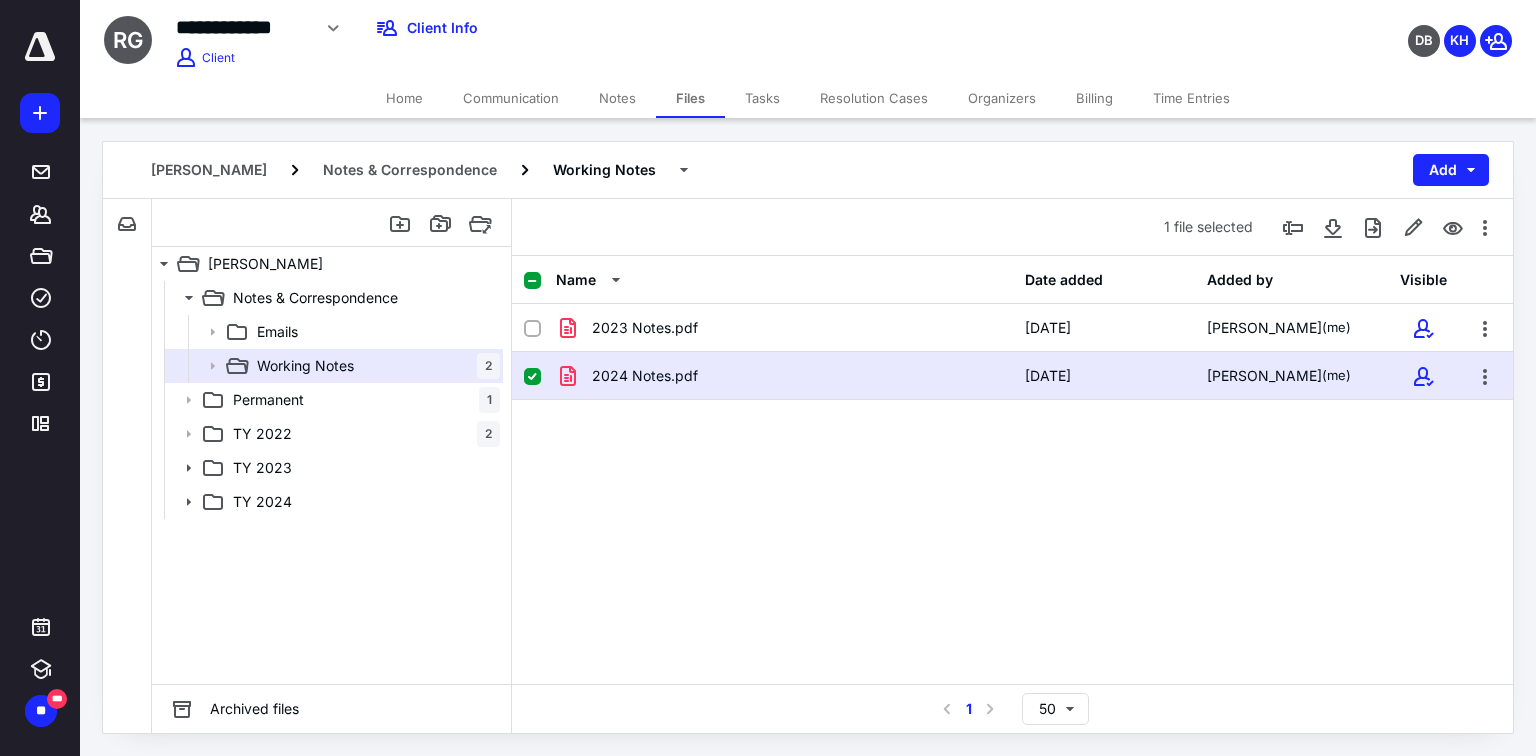 click on "Home" at bounding box center (404, 98) 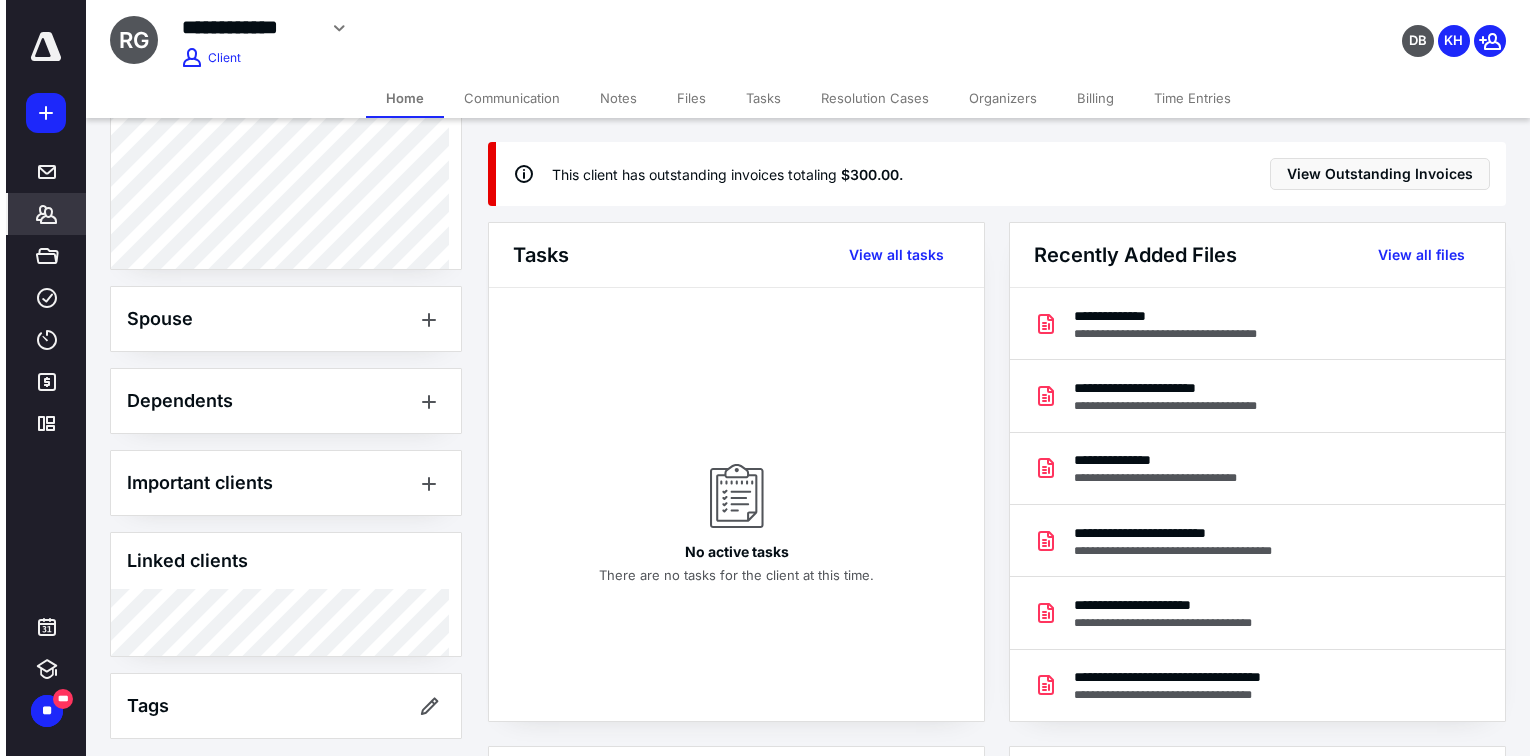 scroll, scrollTop: 735, scrollLeft: 0, axis: vertical 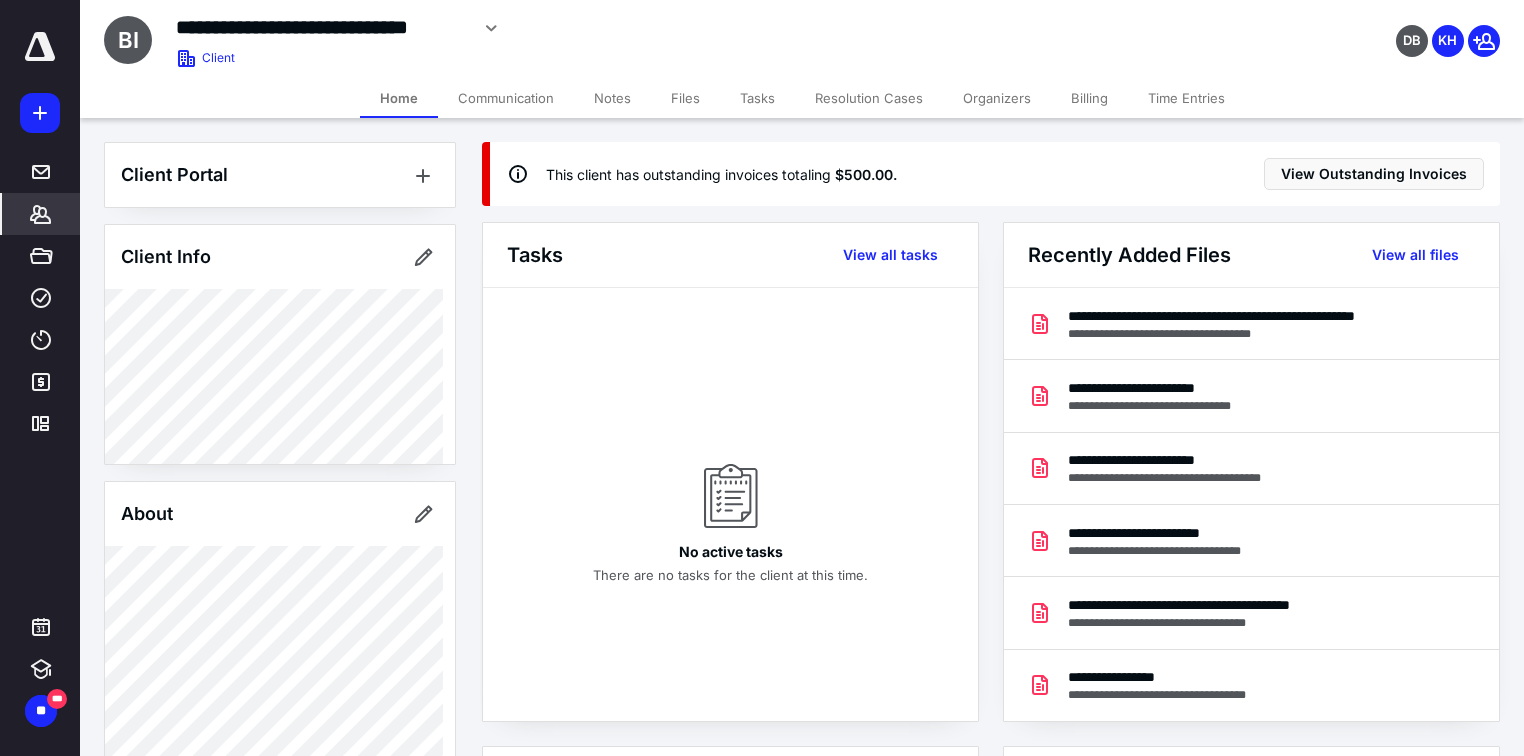 click on "Files" at bounding box center [685, 98] 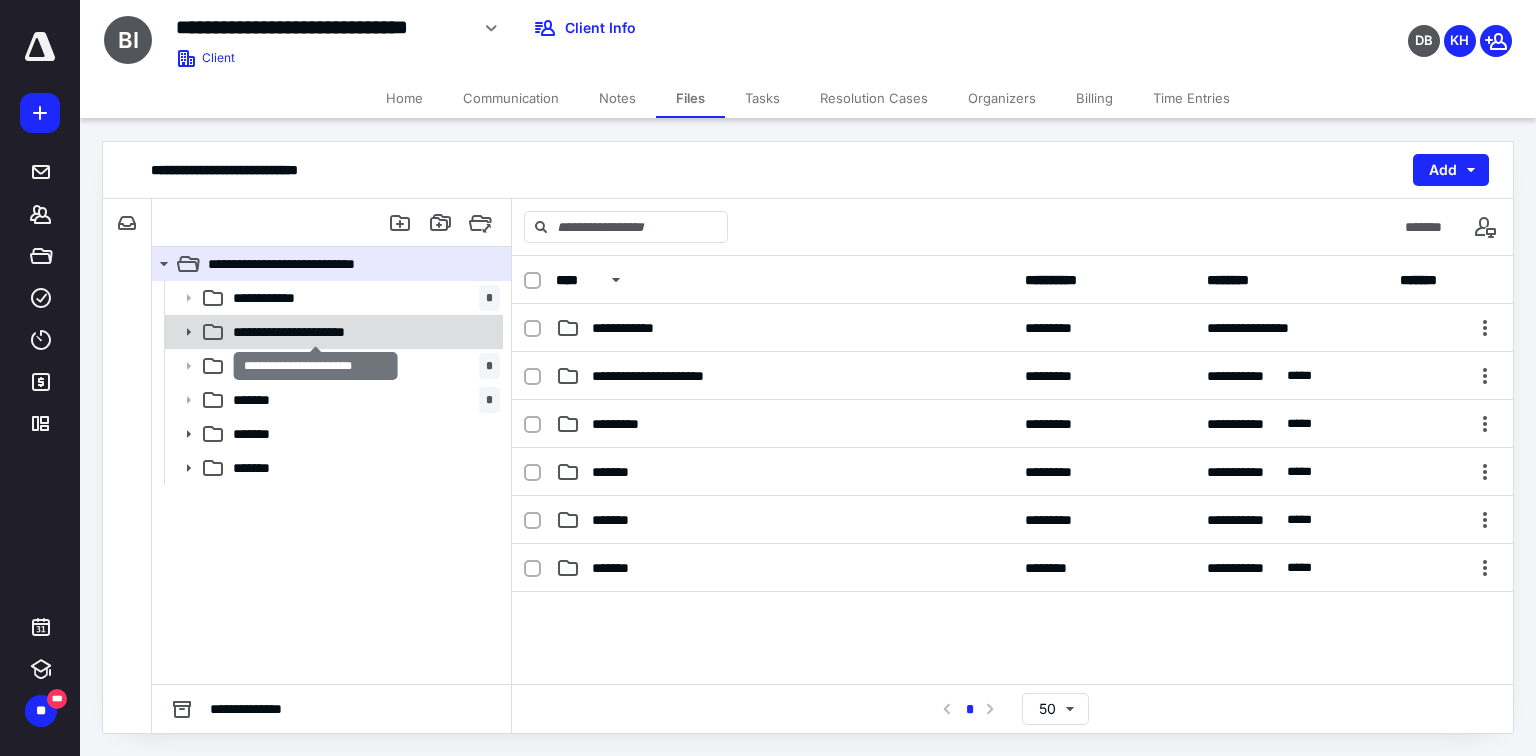 click on "**********" at bounding box center [316, 332] 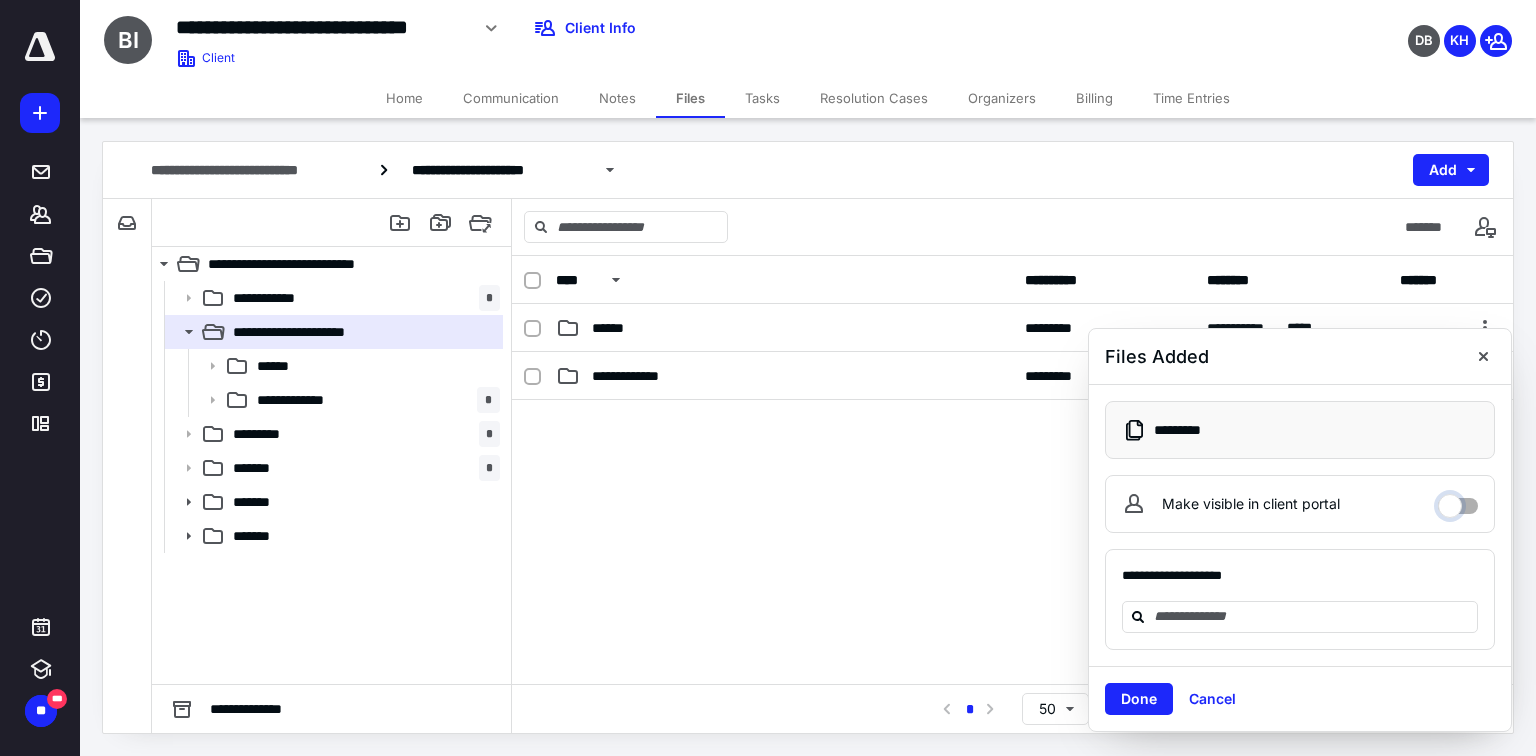 click on "Make visible in client portal" at bounding box center [1458, 501] 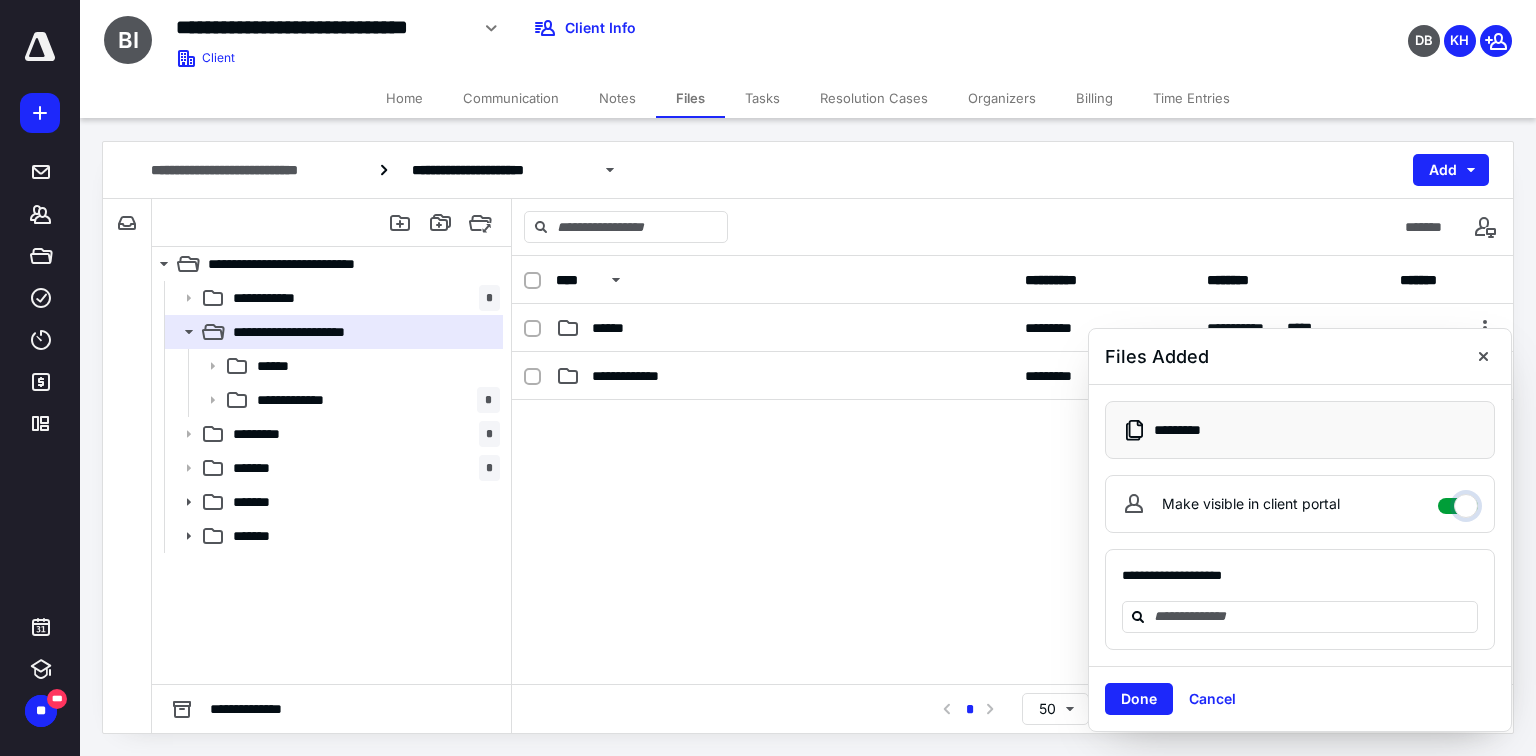 checkbox on "****" 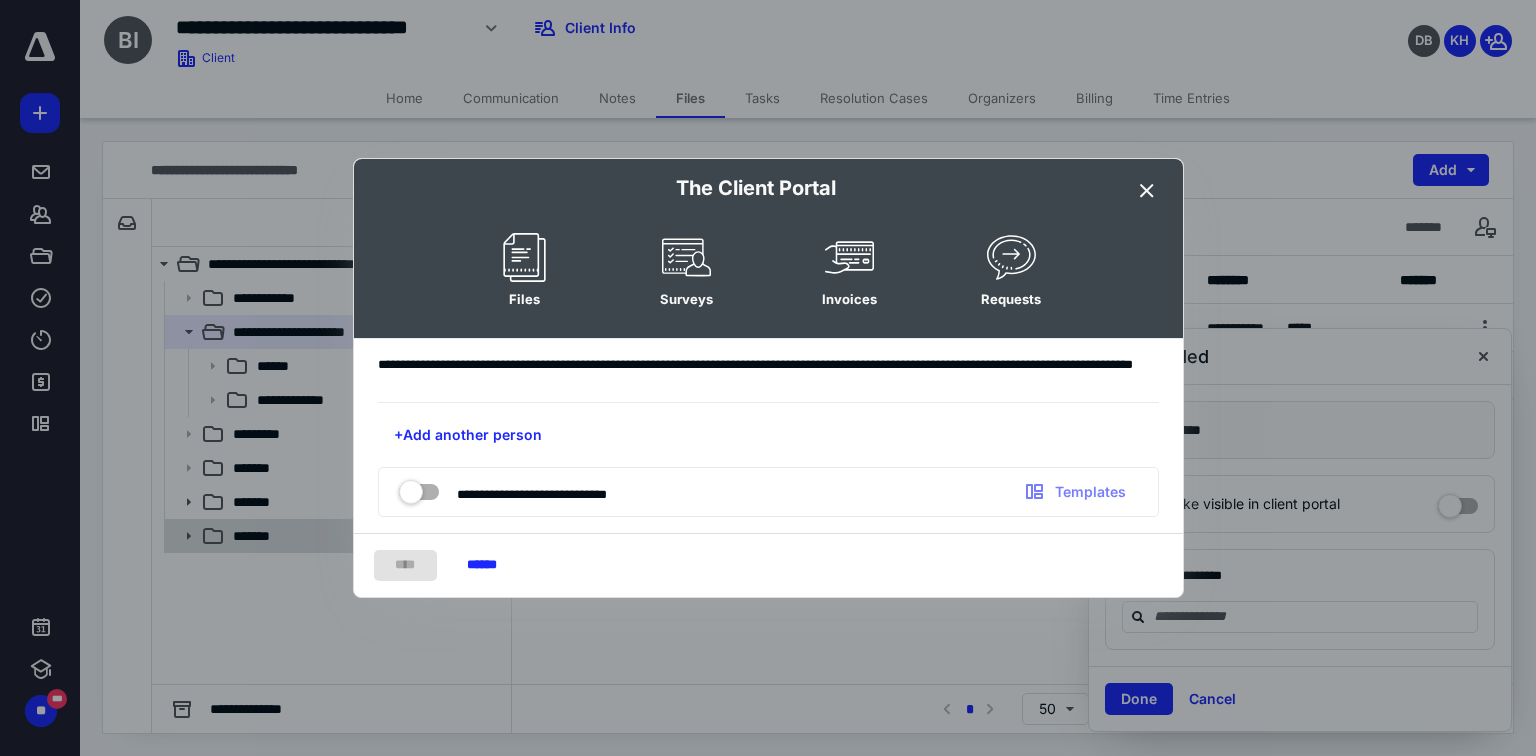 drag, startPoint x: 487, startPoint y: 559, endPoint x: 481, endPoint y: 540, distance: 19.924858 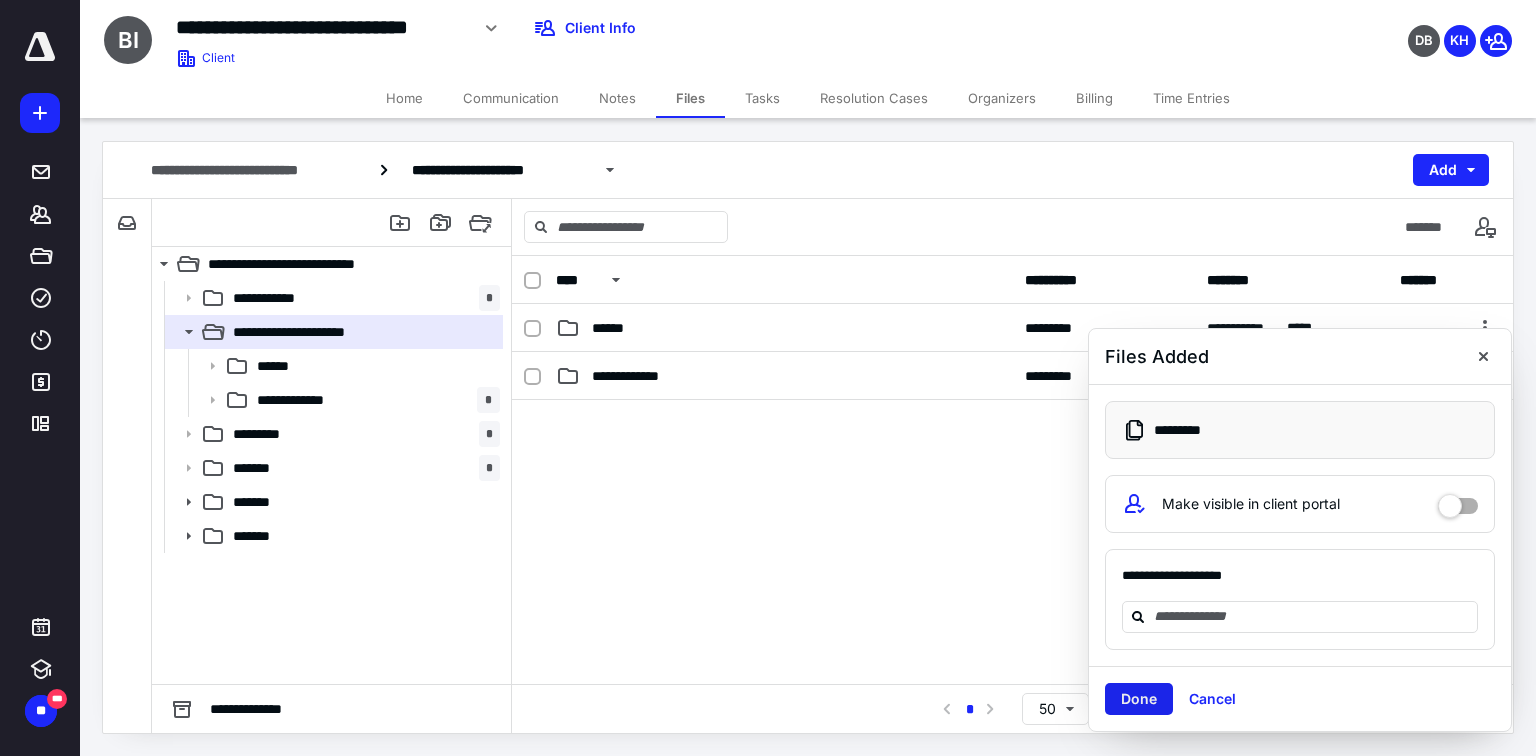 click on "Done" at bounding box center (1139, 699) 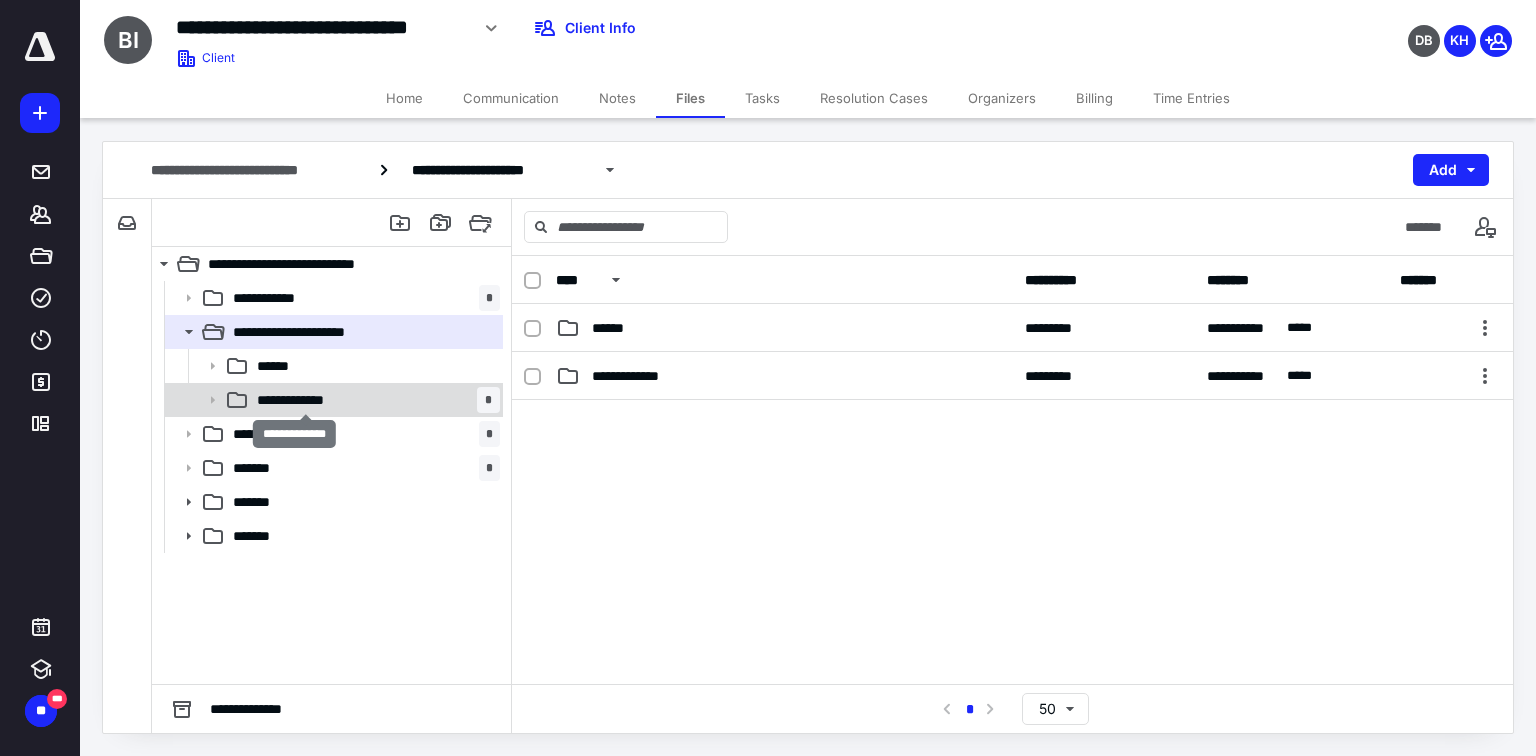 click on "**********" at bounding box center [306, 400] 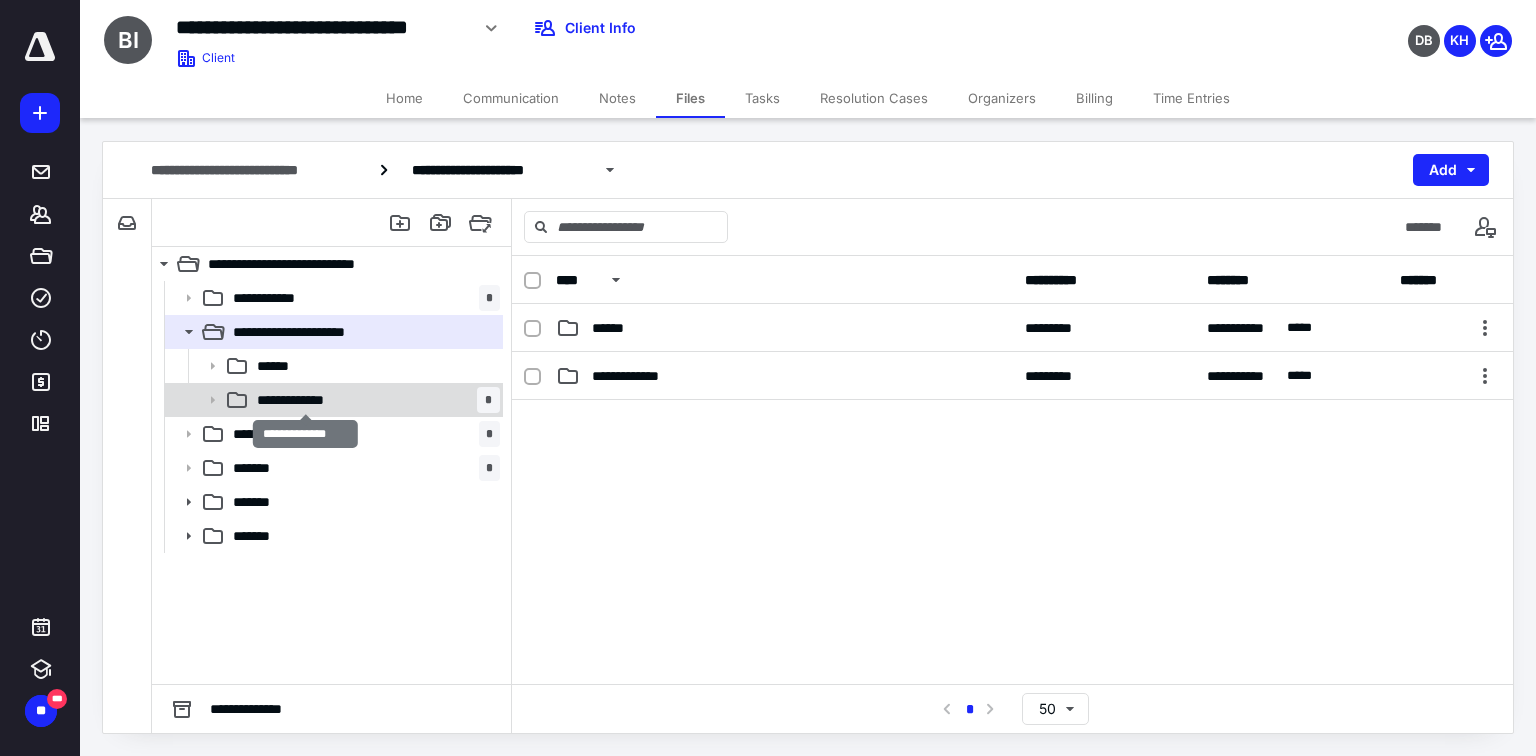 click on "**********" at bounding box center [306, 400] 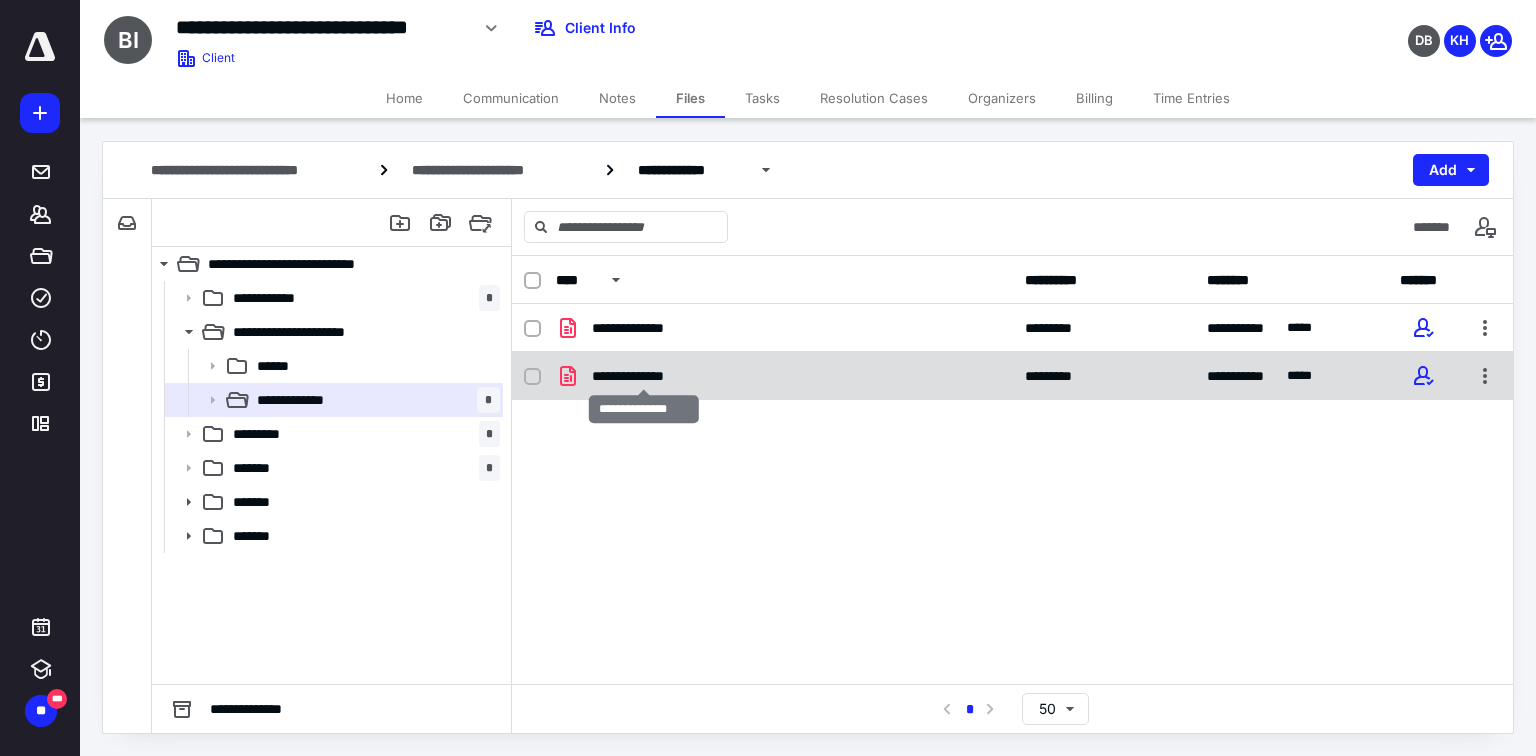 click on "**********" at bounding box center (644, 376) 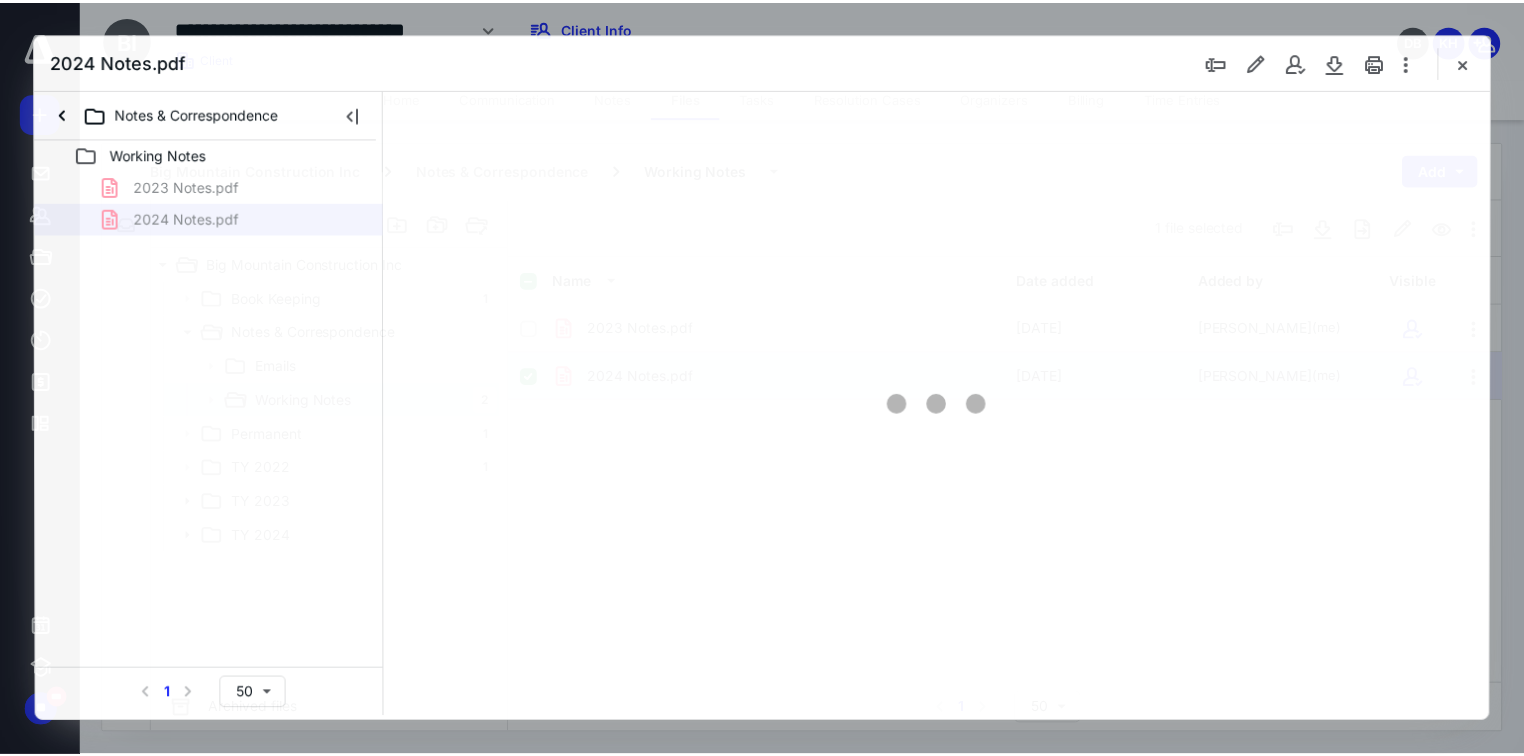 scroll, scrollTop: 0, scrollLeft: 0, axis: both 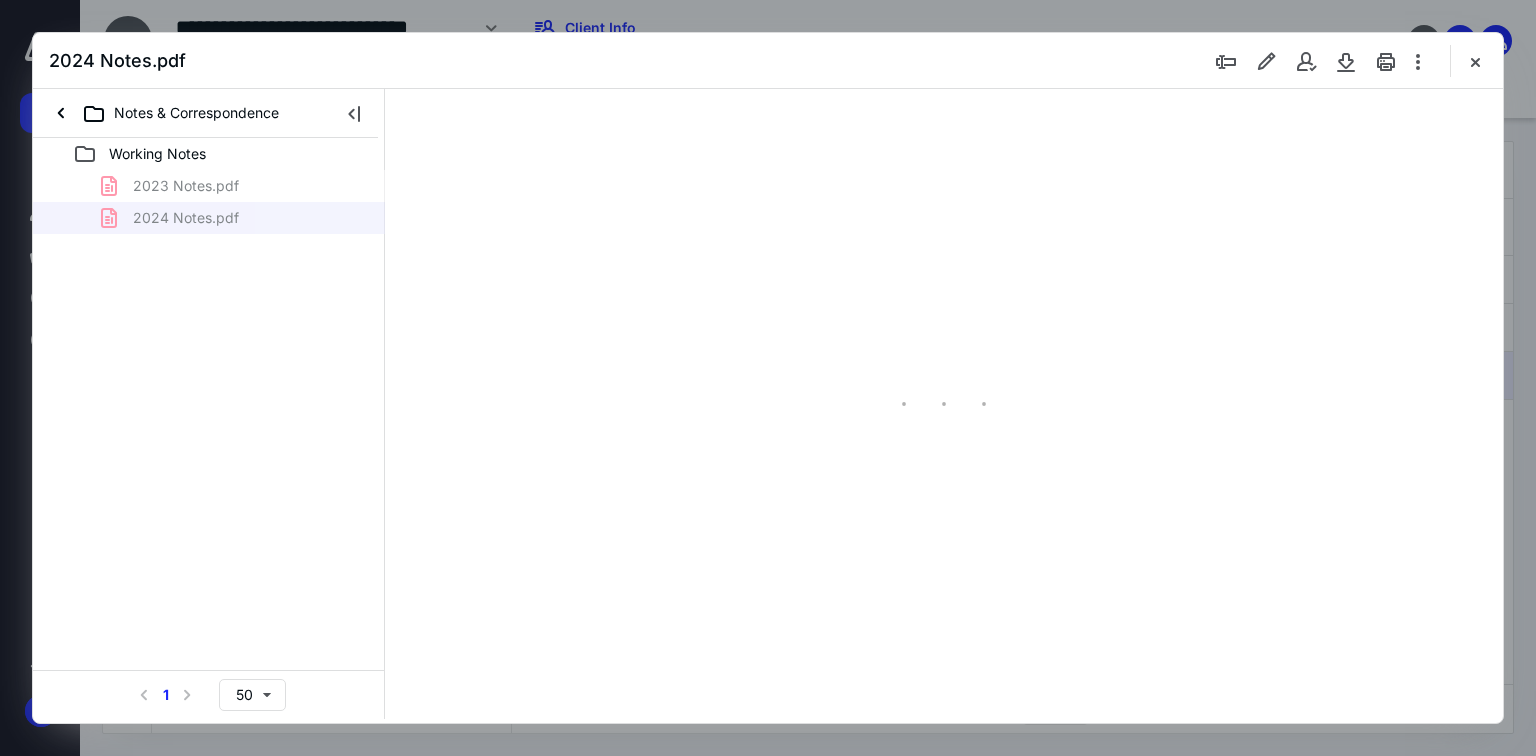 type on "58" 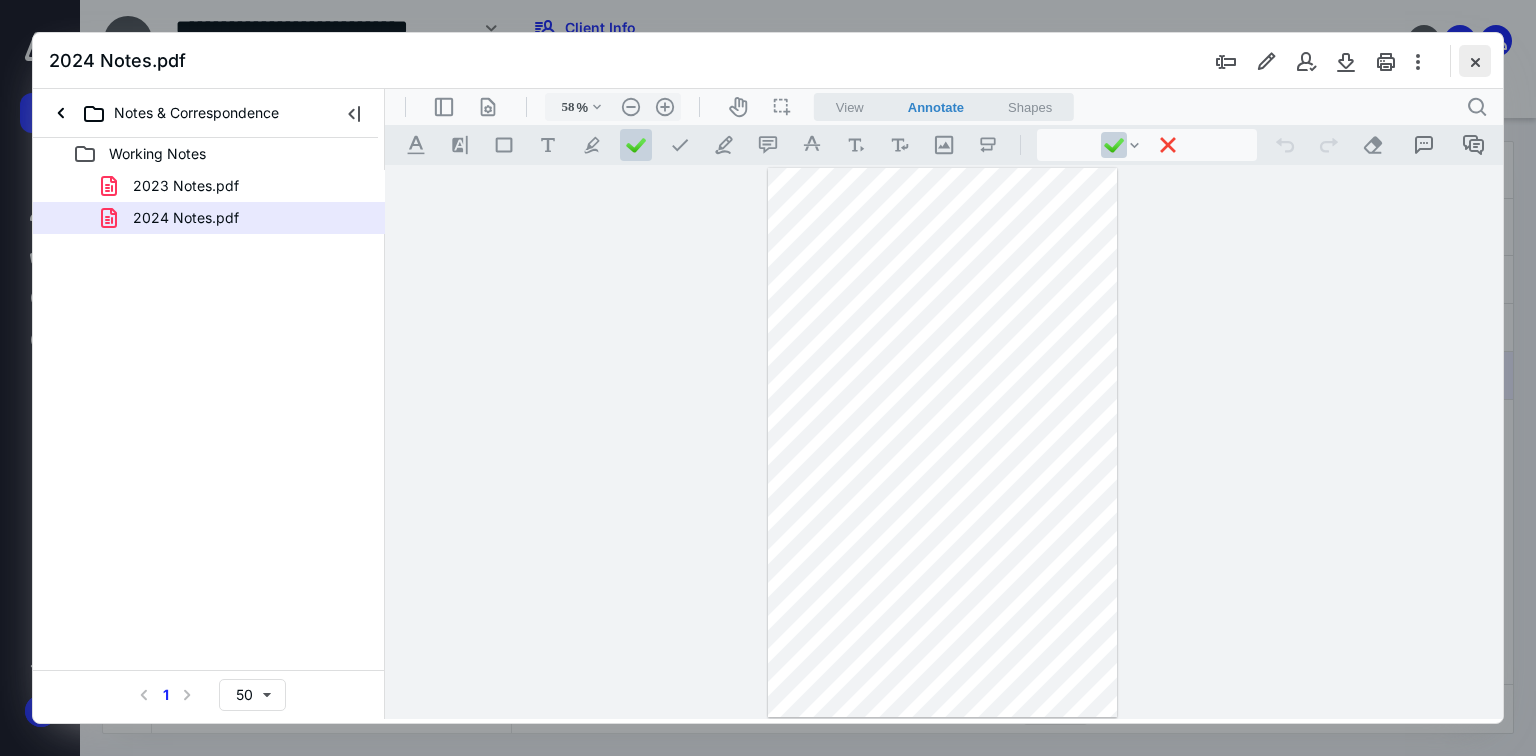 click at bounding box center [1475, 61] 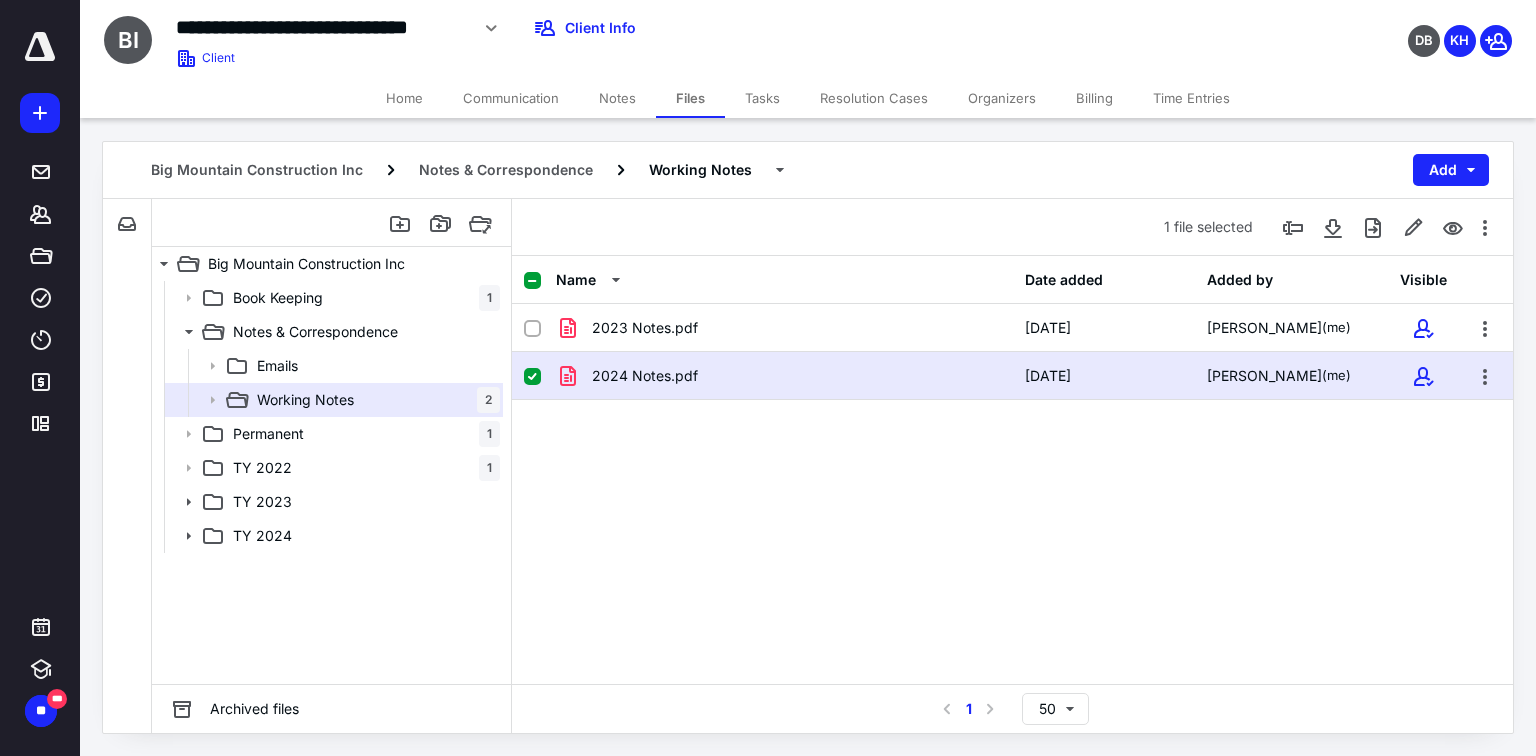 click on "Home" at bounding box center (404, 98) 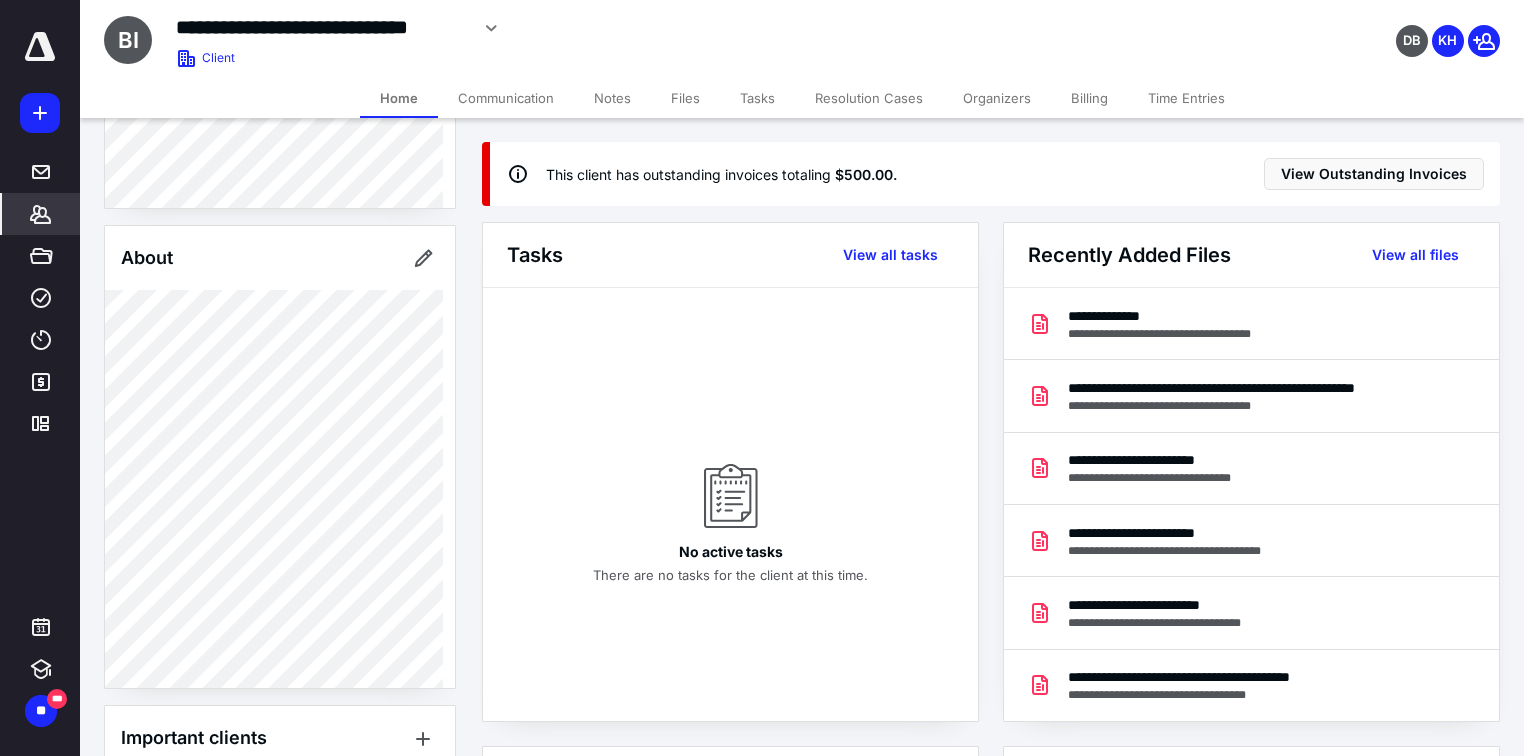 scroll, scrollTop: 441, scrollLeft: 0, axis: vertical 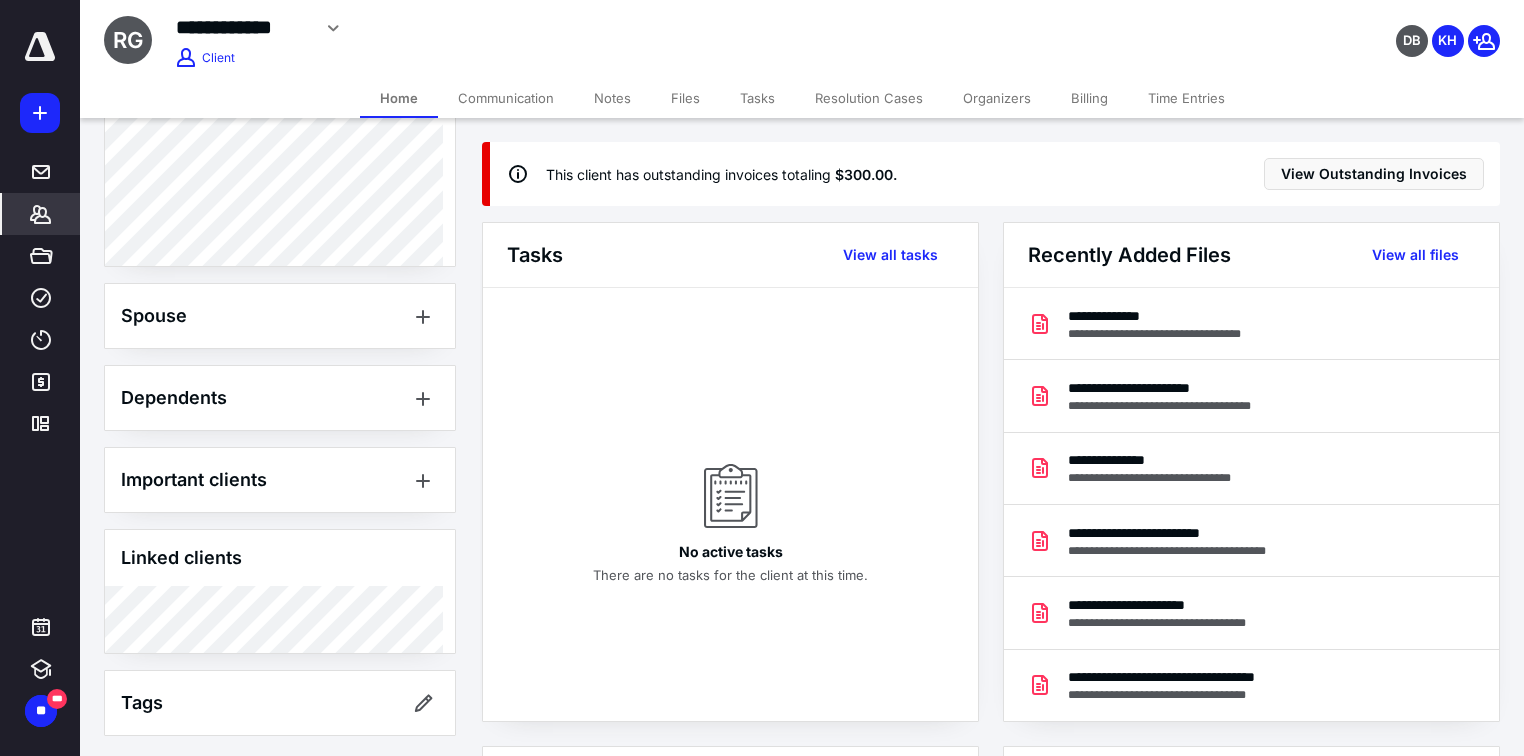 click on "Files" at bounding box center (685, 98) 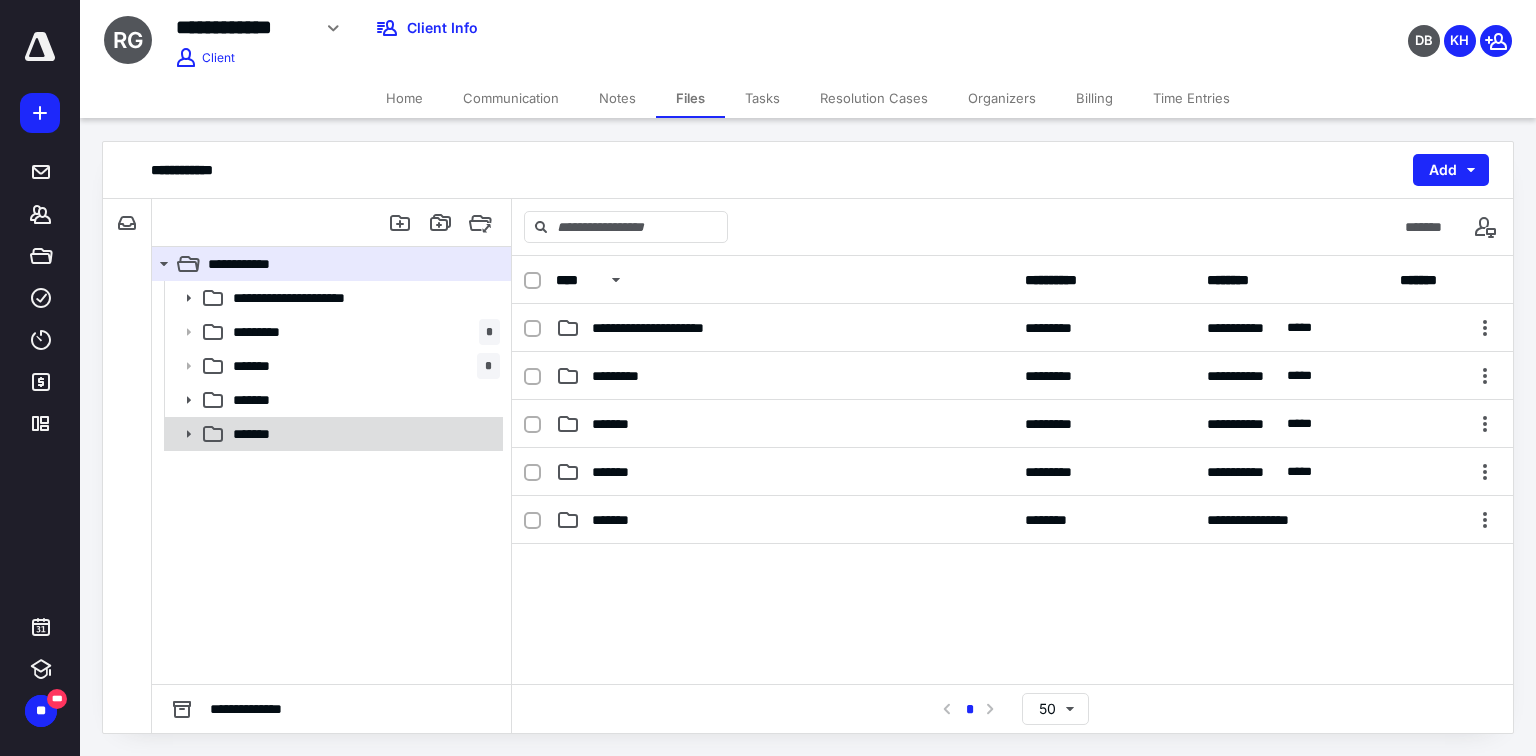 click on "*******" at bounding box center [362, 434] 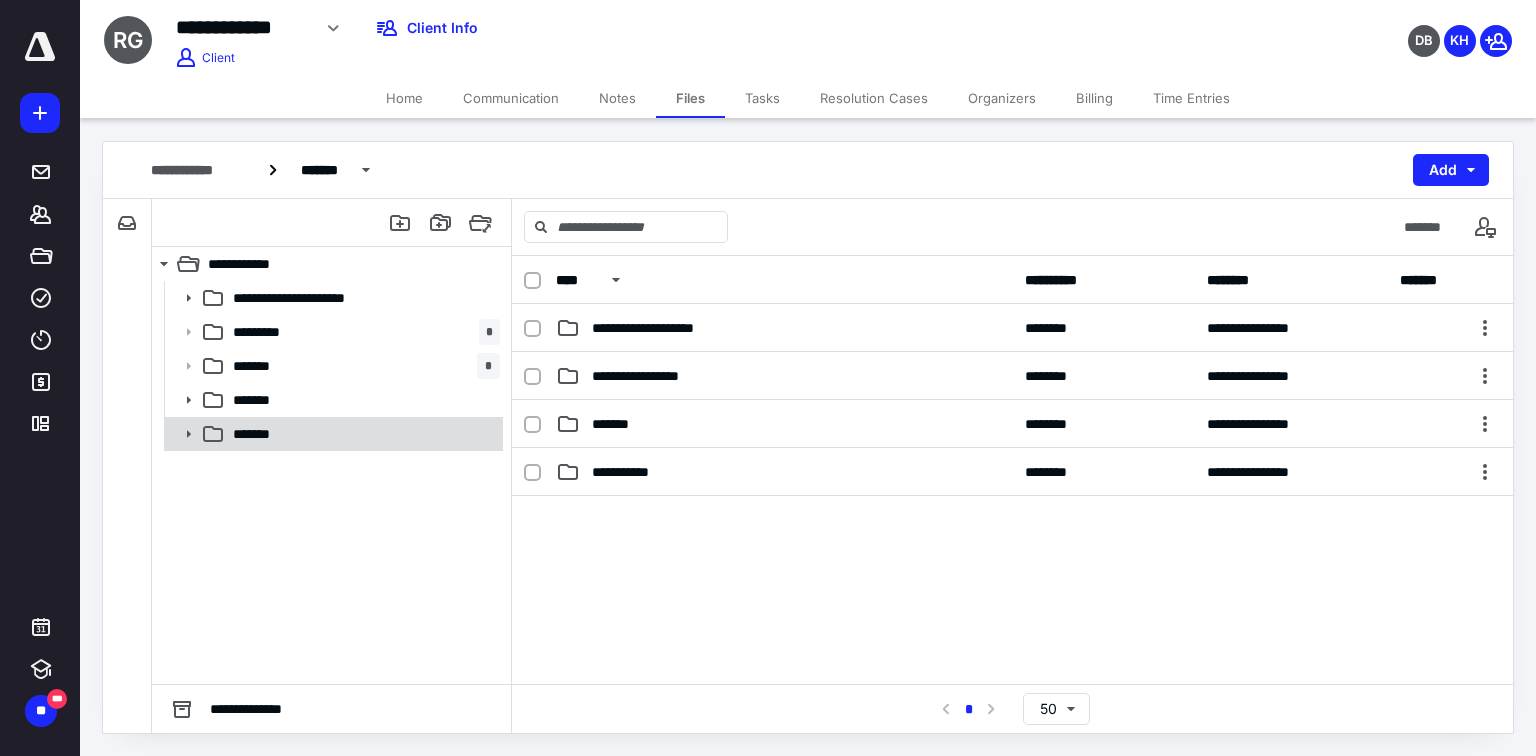 click on "*******" at bounding box center (362, 434) 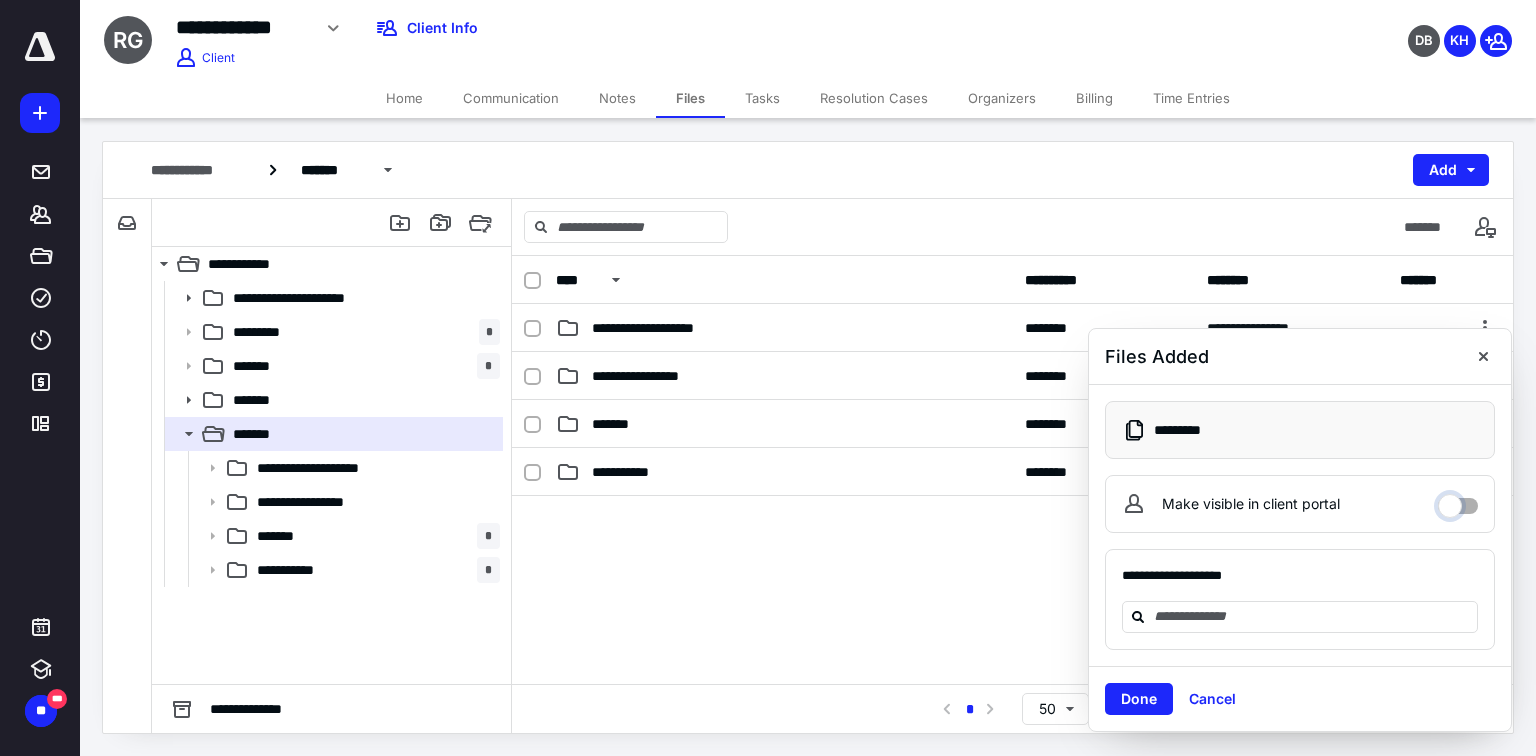 click on "Make visible in client portal" at bounding box center [1458, 501] 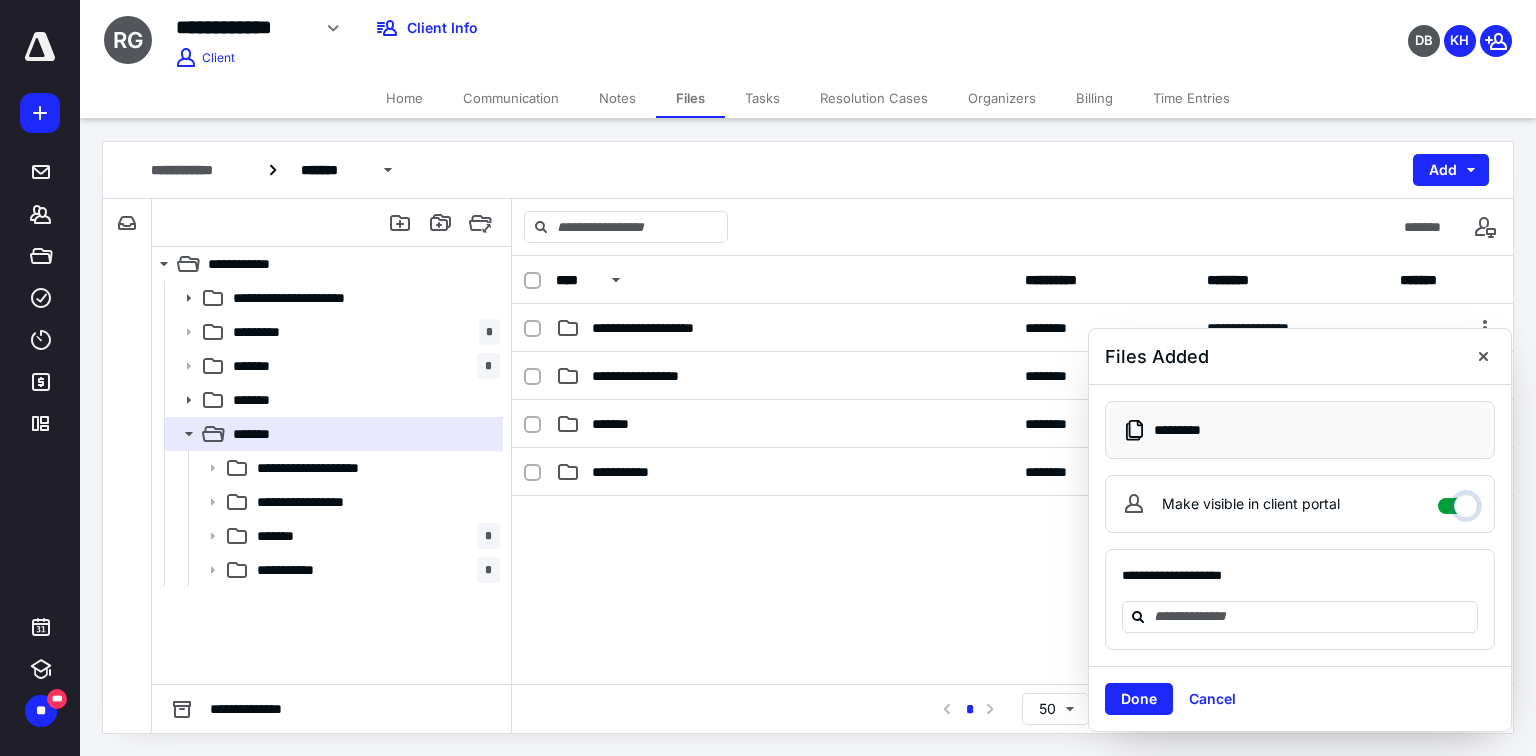 checkbox on "****" 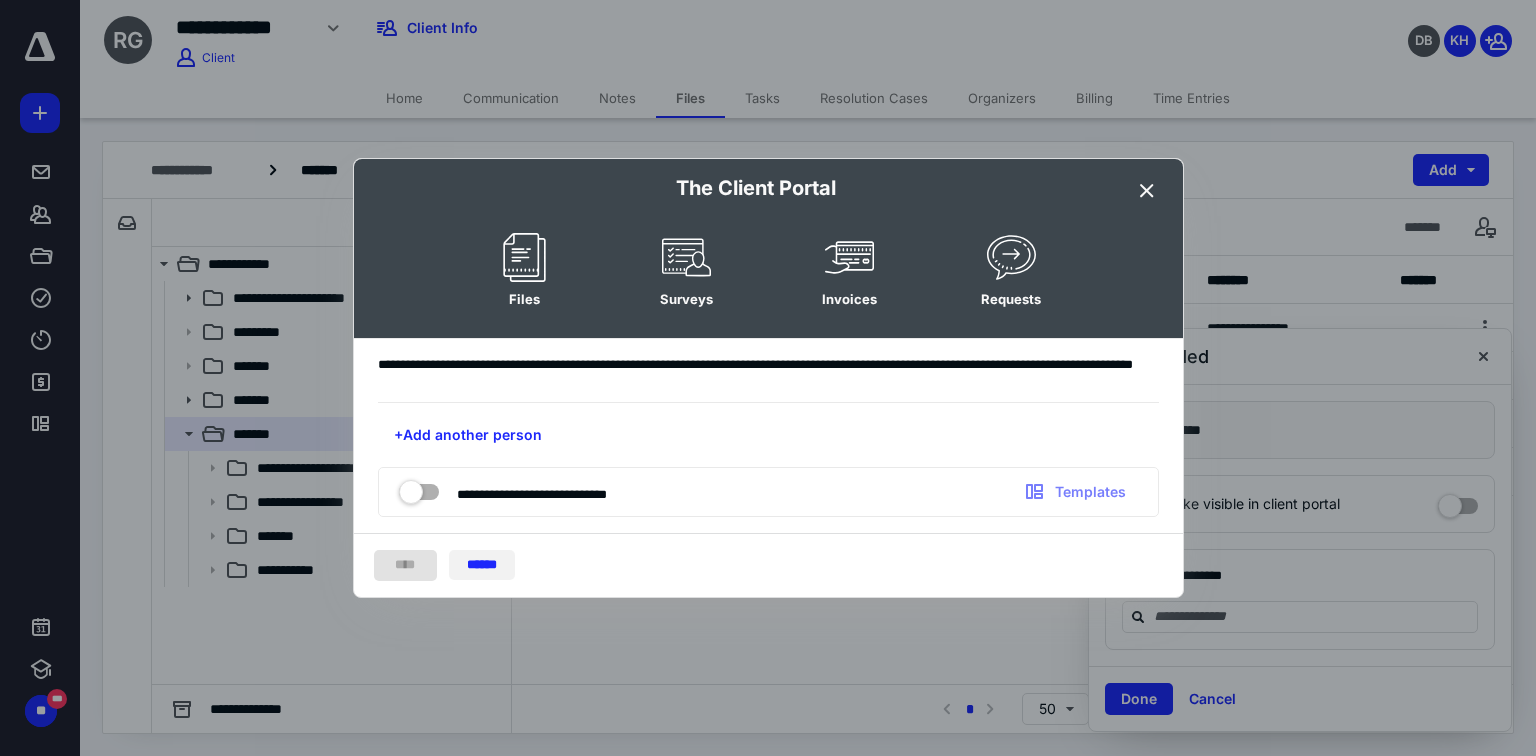 click on "******" at bounding box center [482, 565] 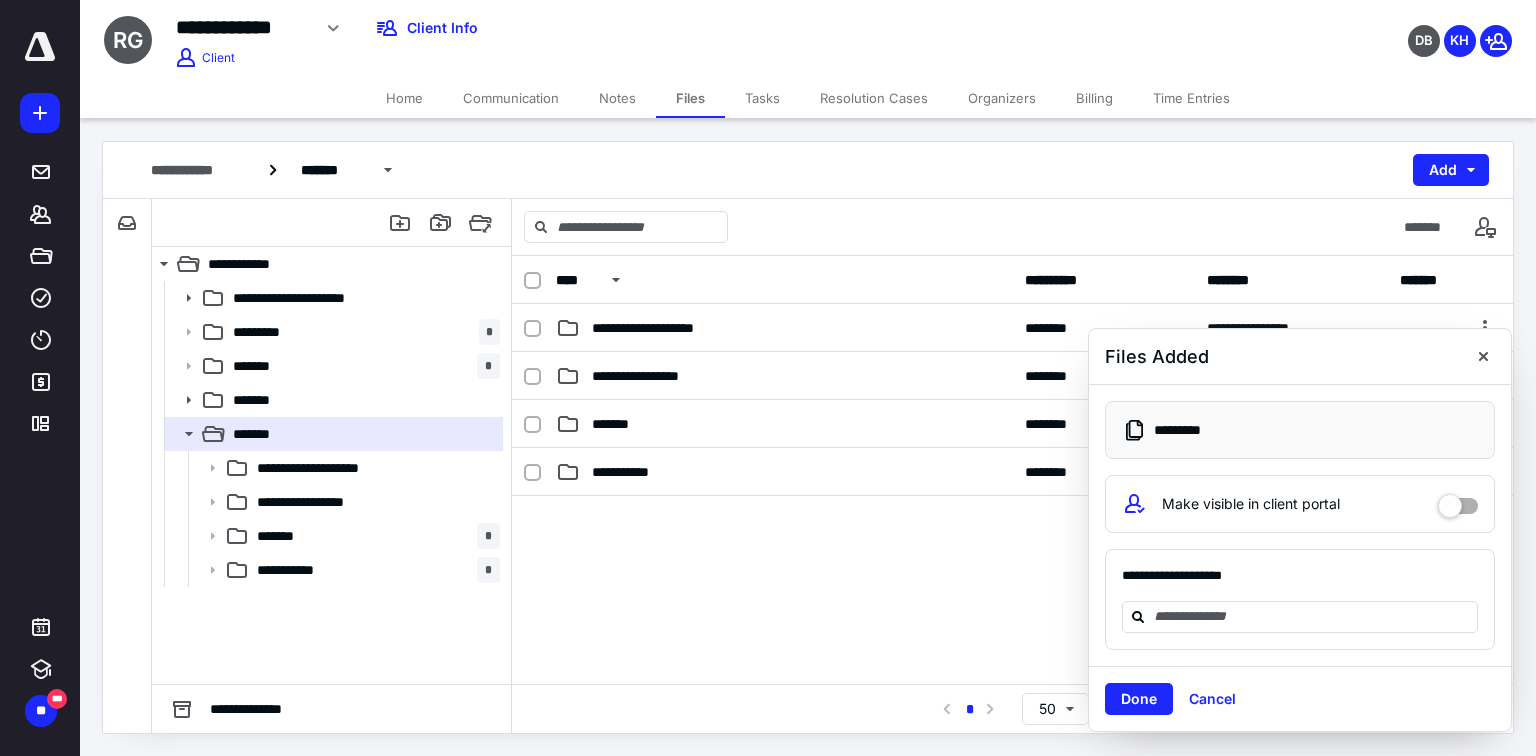click on "Done" at bounding box center (1139, 699) 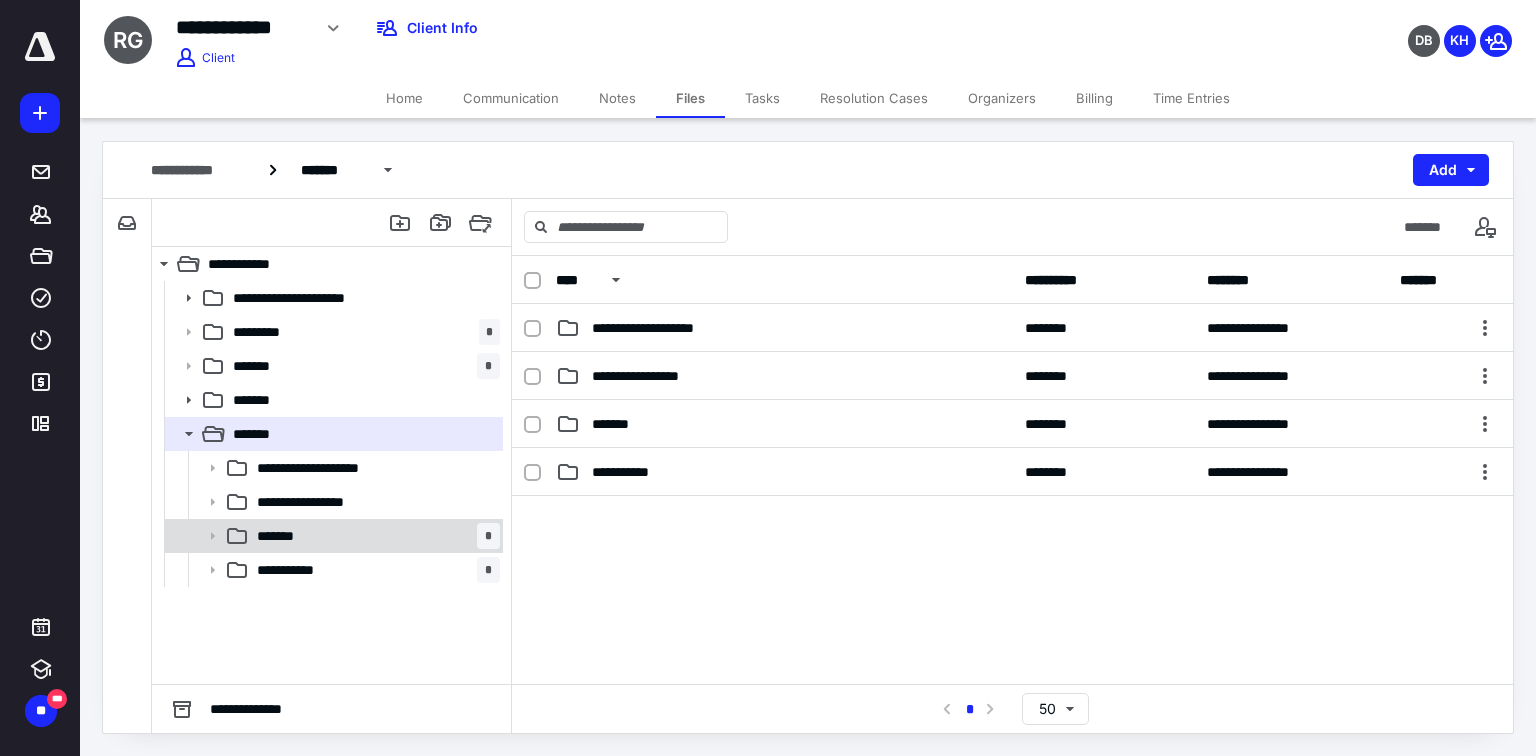 click on "******* *" at bounding box center (374, 536) 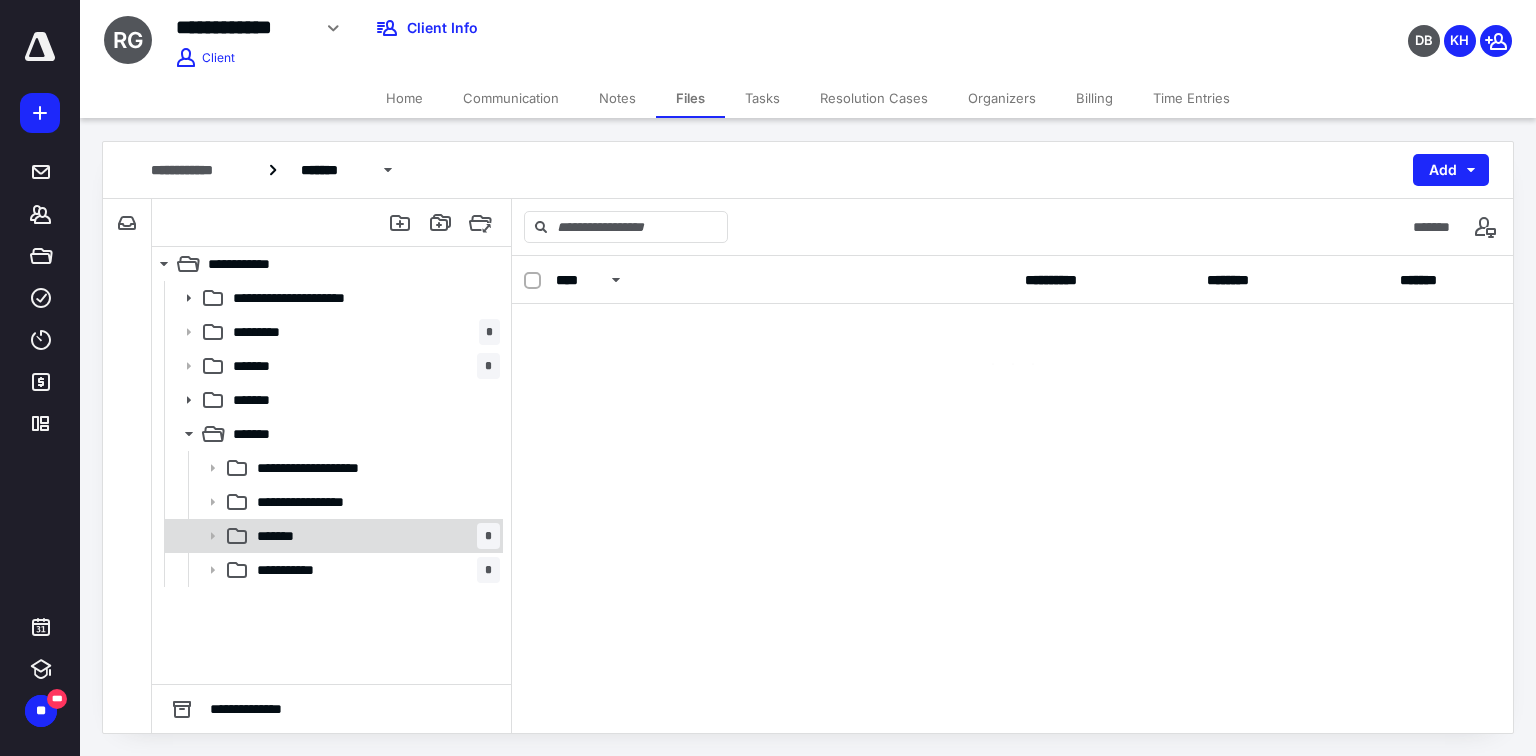 click on "******* *" at bounding box center [374, 536] 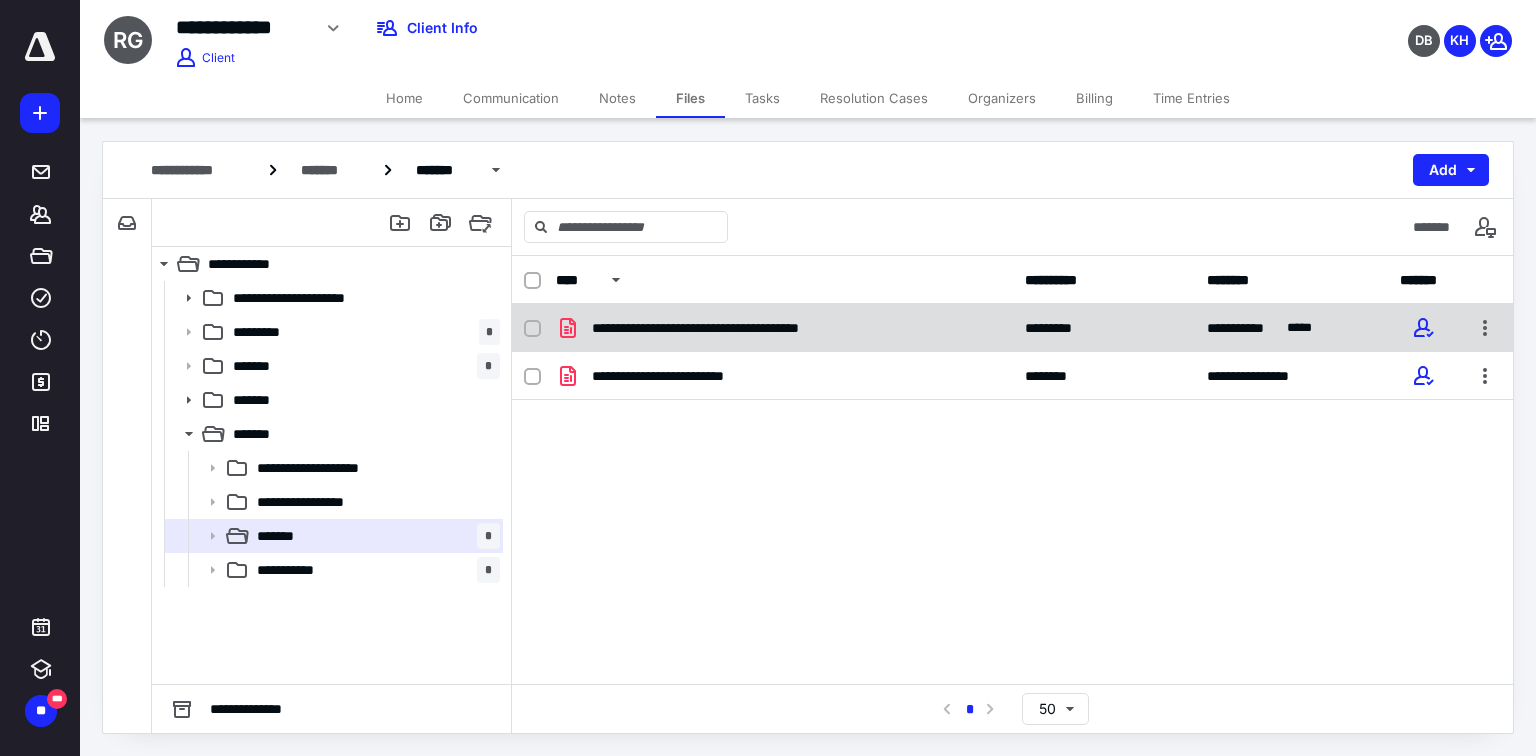 click on "**********" at bounding box center [738, 328] 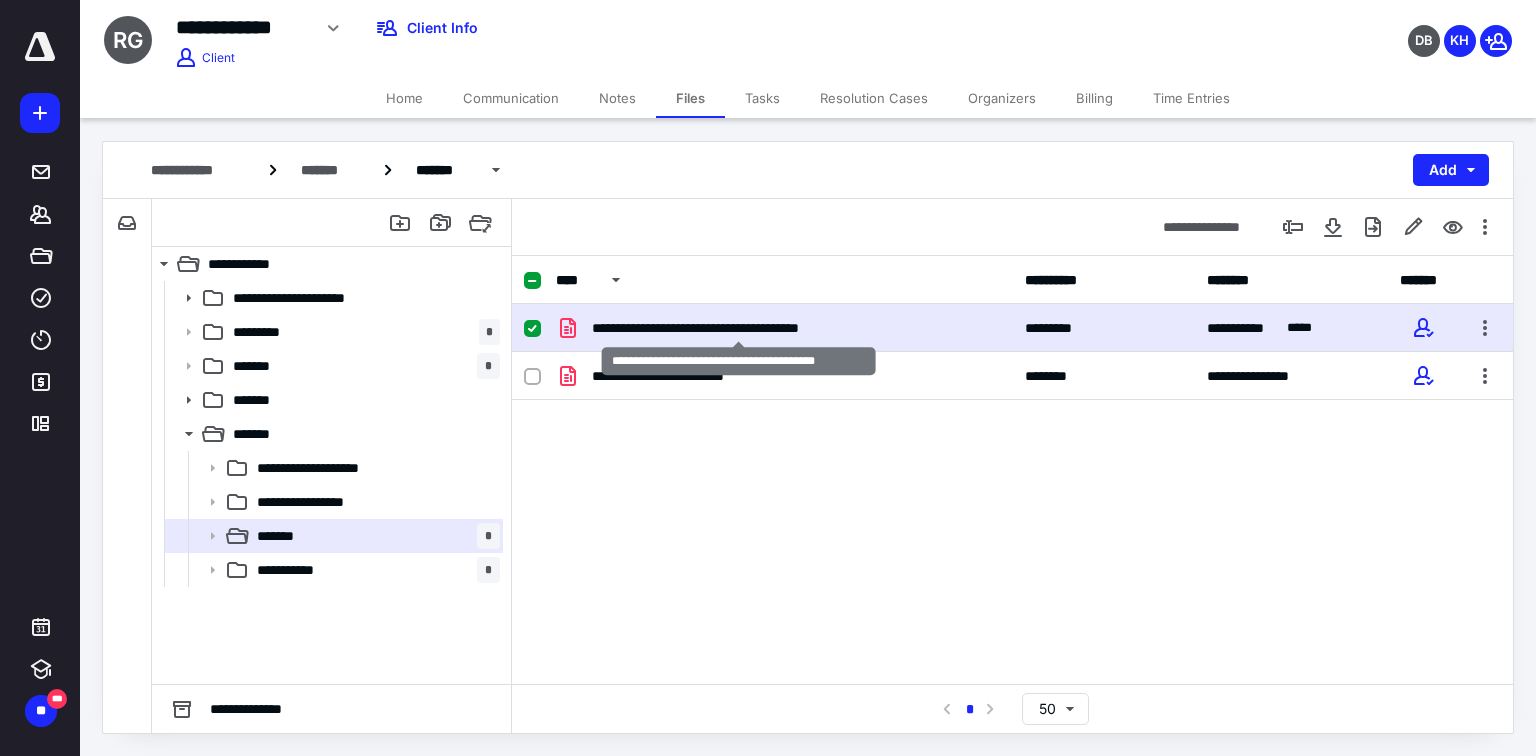 click on "**********" at bounding box center (738, 328) 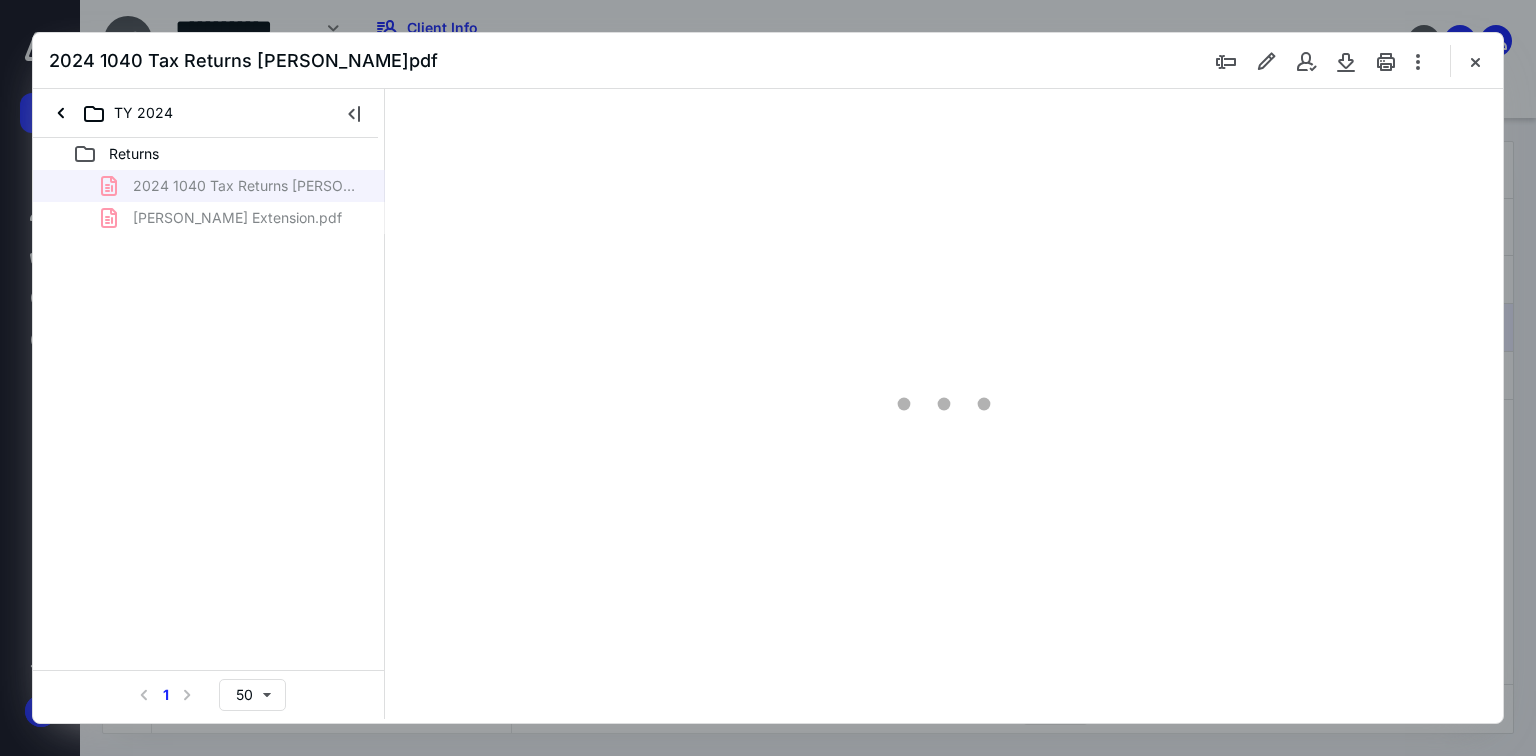 scroll, scrollTop: 0, scrollLeft: 0, axis: both 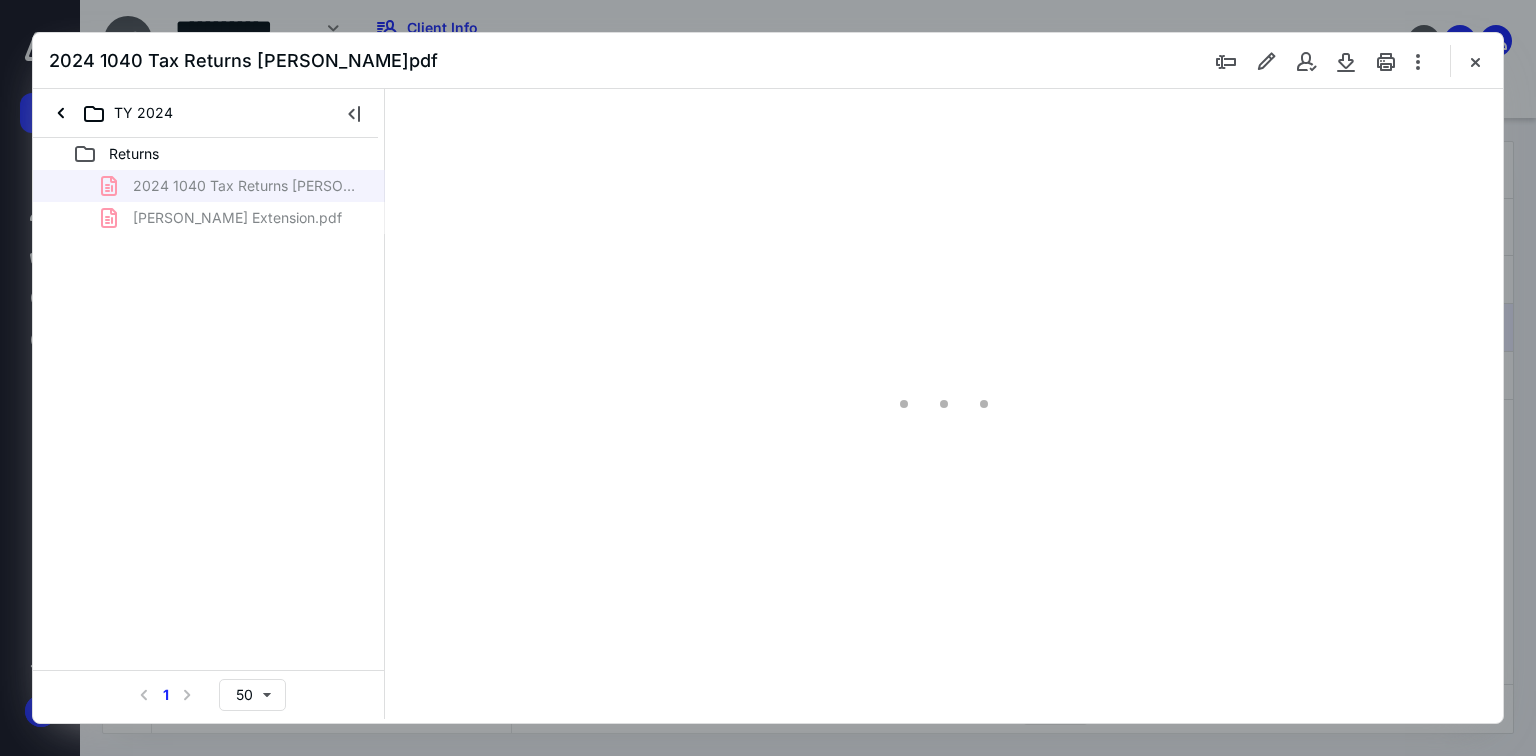 type on "69" 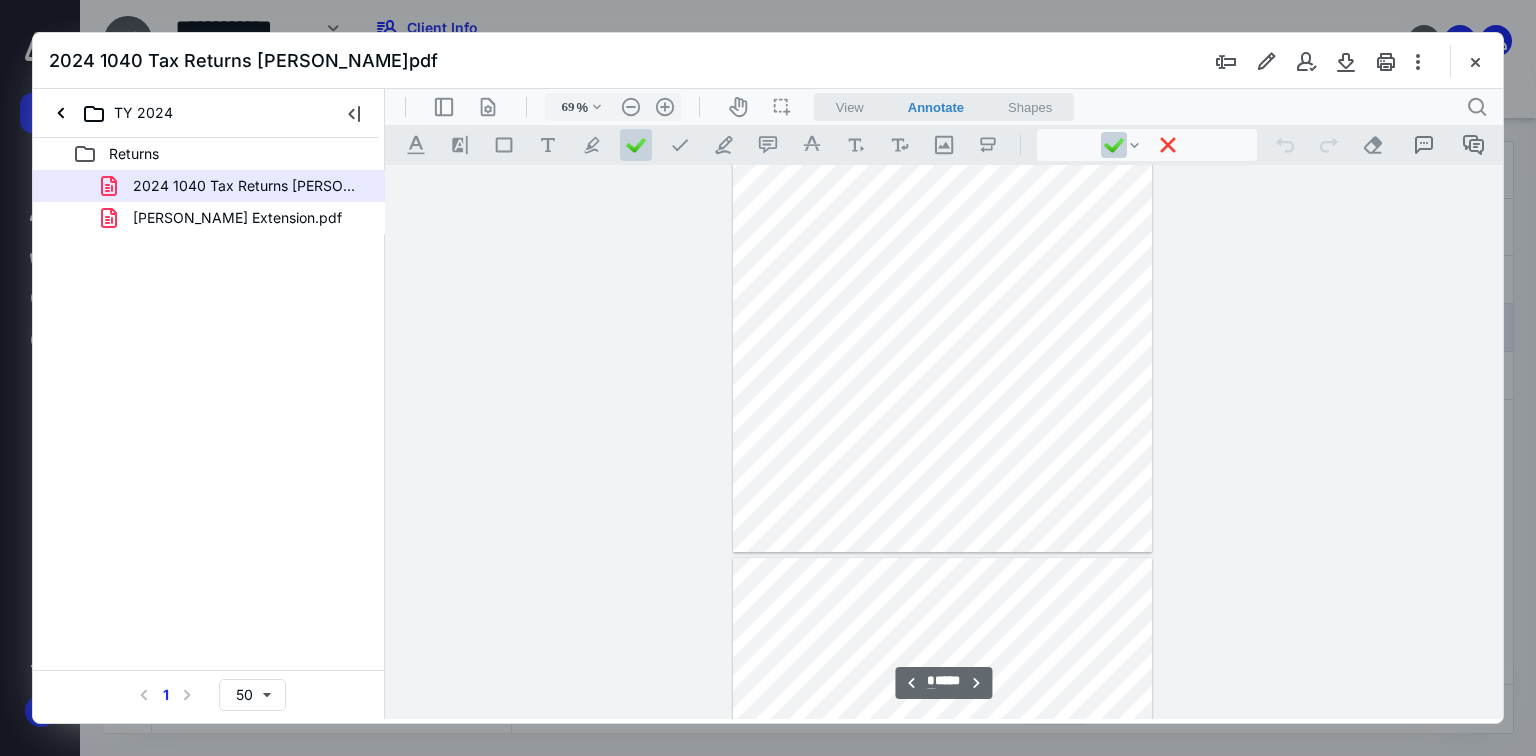 scroll, scrollTop: 719, scrollLeft: 0, axis: vertical 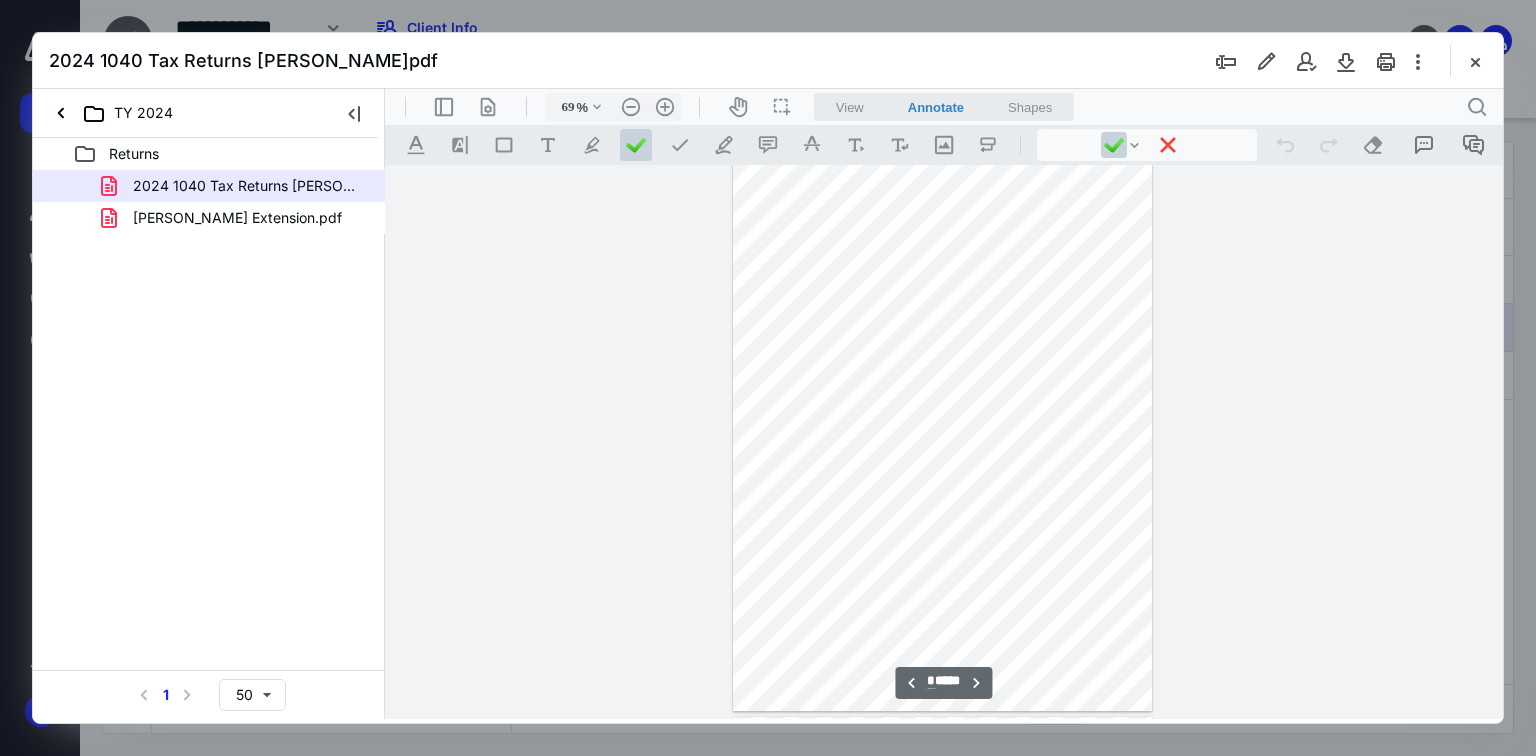 type on "*" 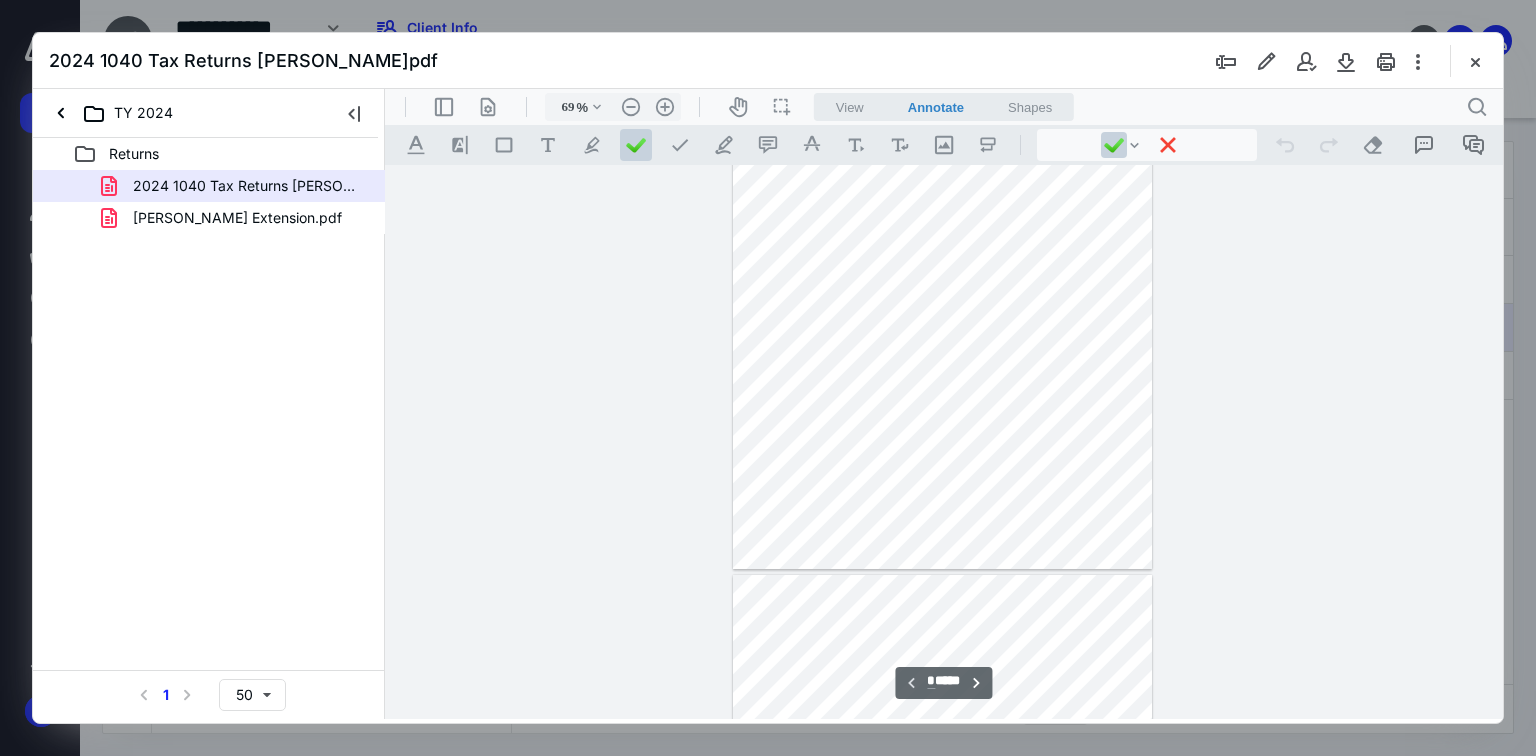 scroll, scrollTop: 0, scrollLeft: 0, axis: both 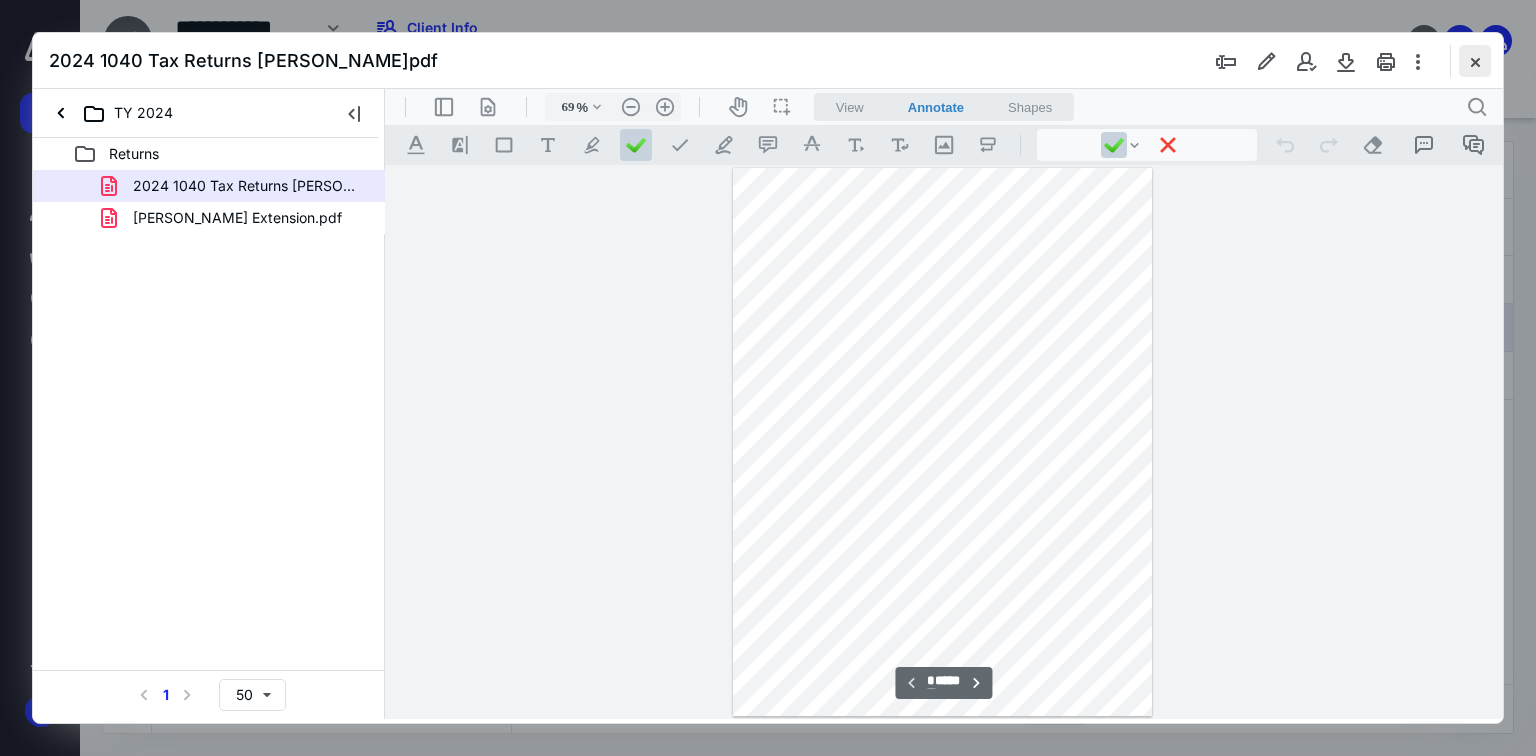 click at bounding box center [1475, 61] 